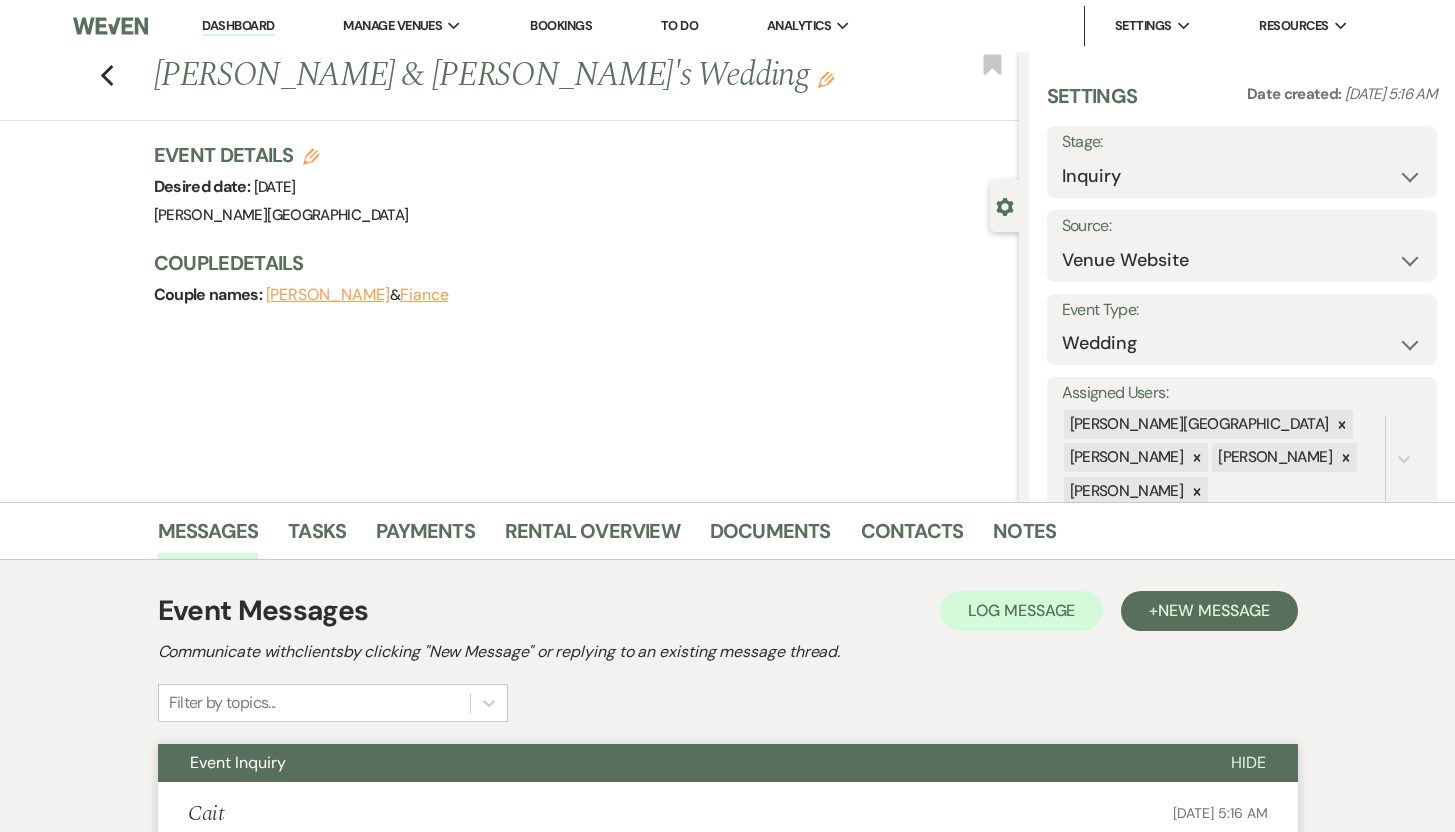 scroll, scrollTop: 0, scrollLeft: 0, axis: both 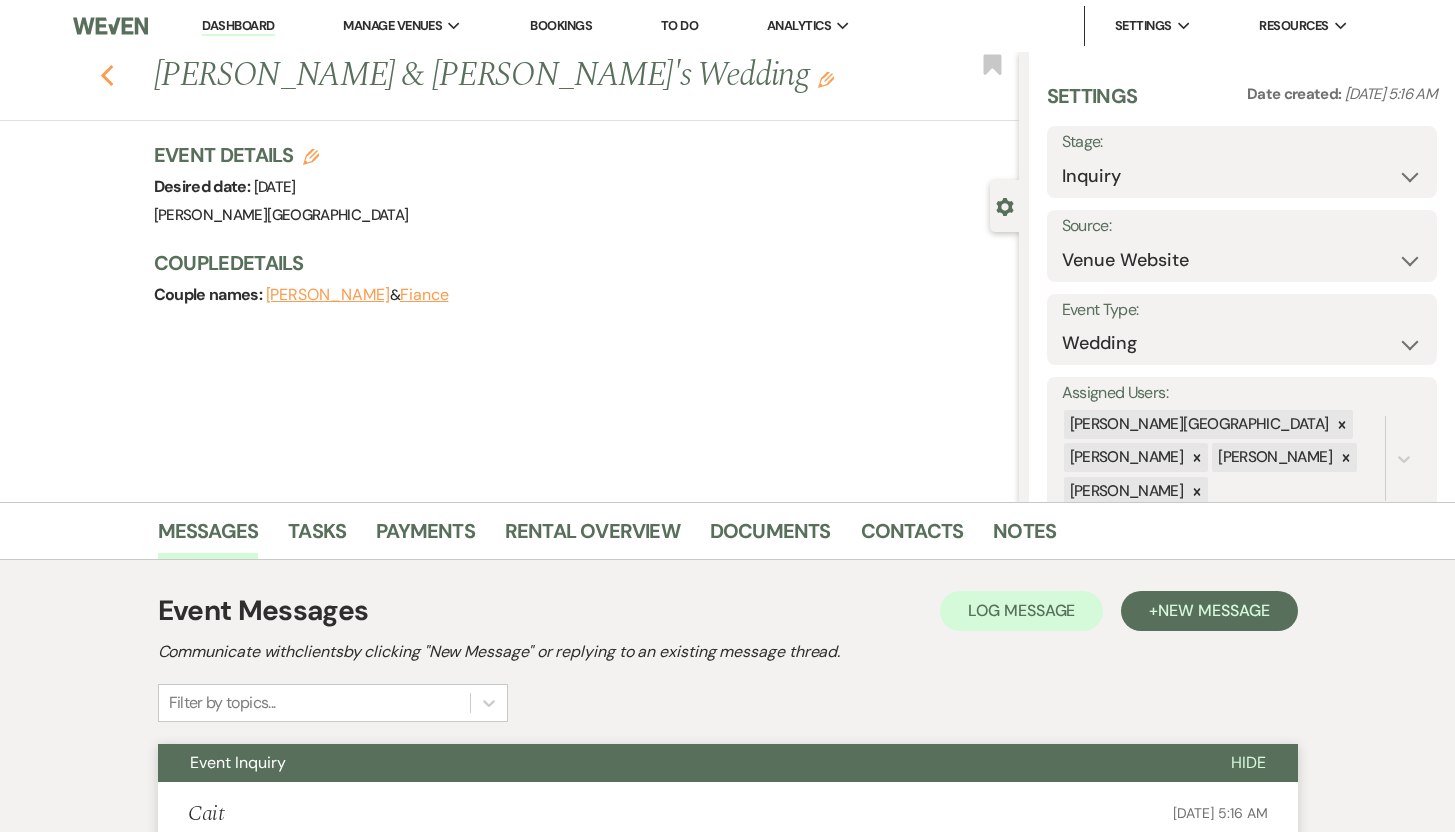 click 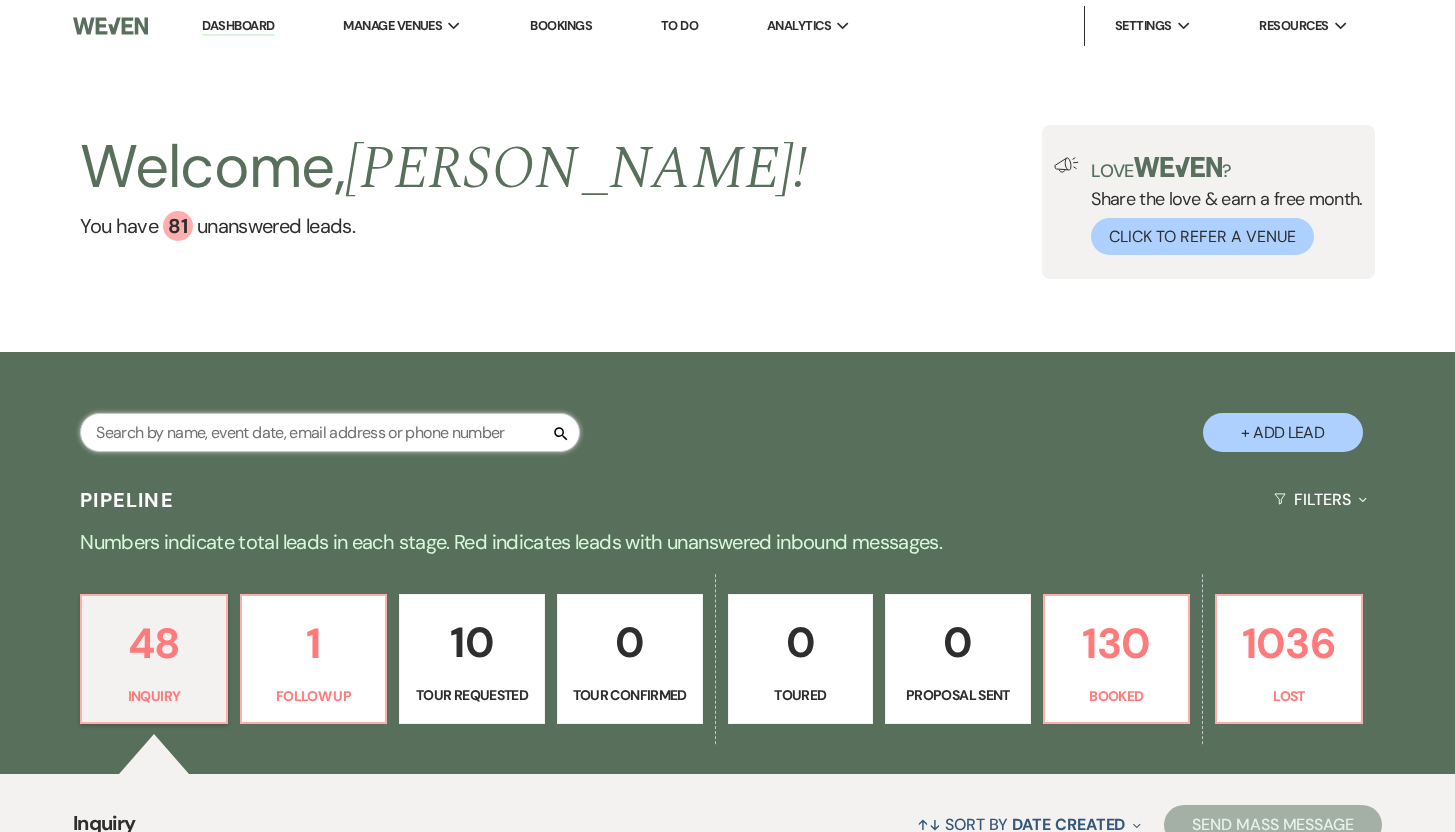click at bounding box center [330, 432] 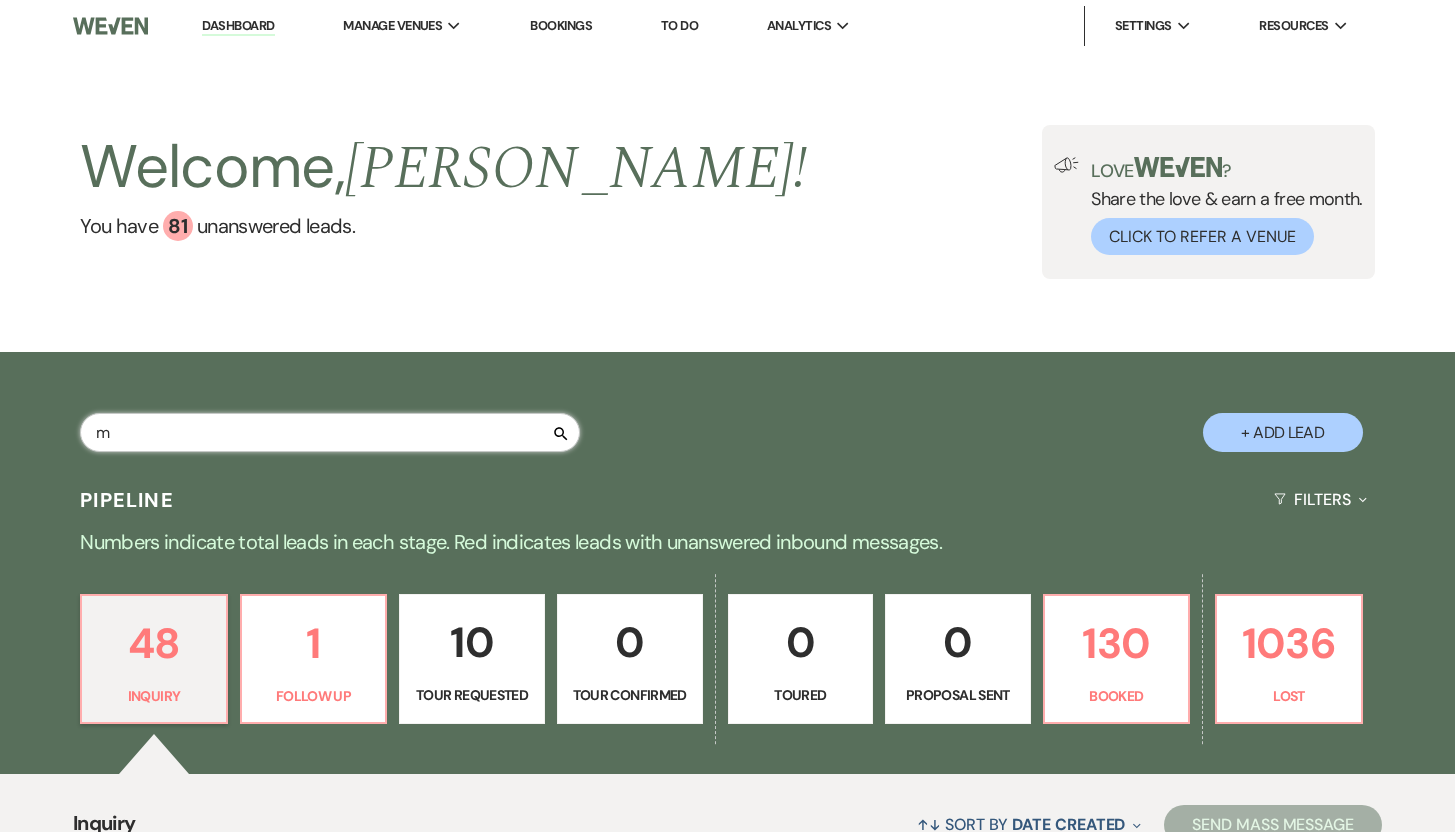 type on "md" 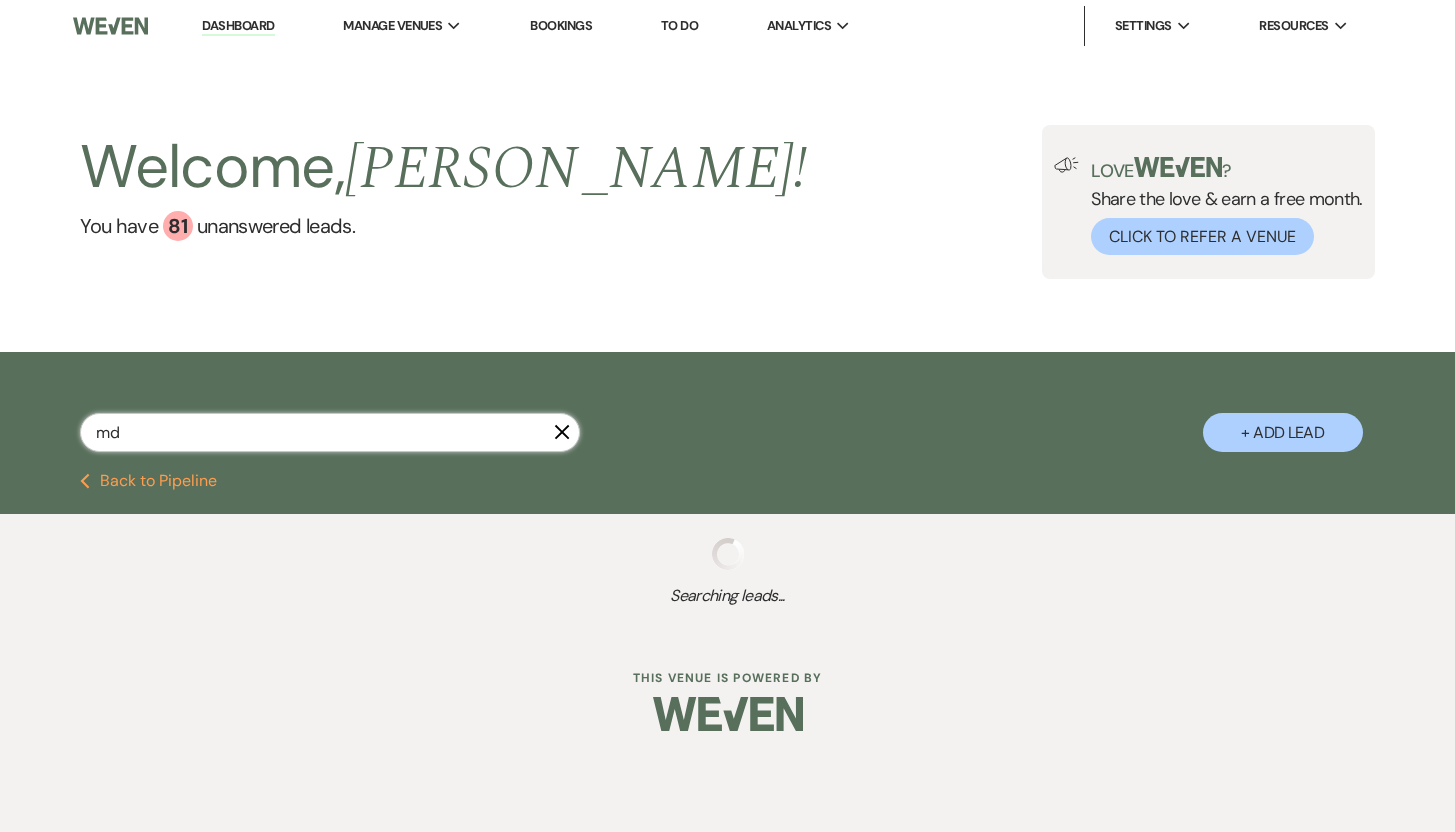select on "8" 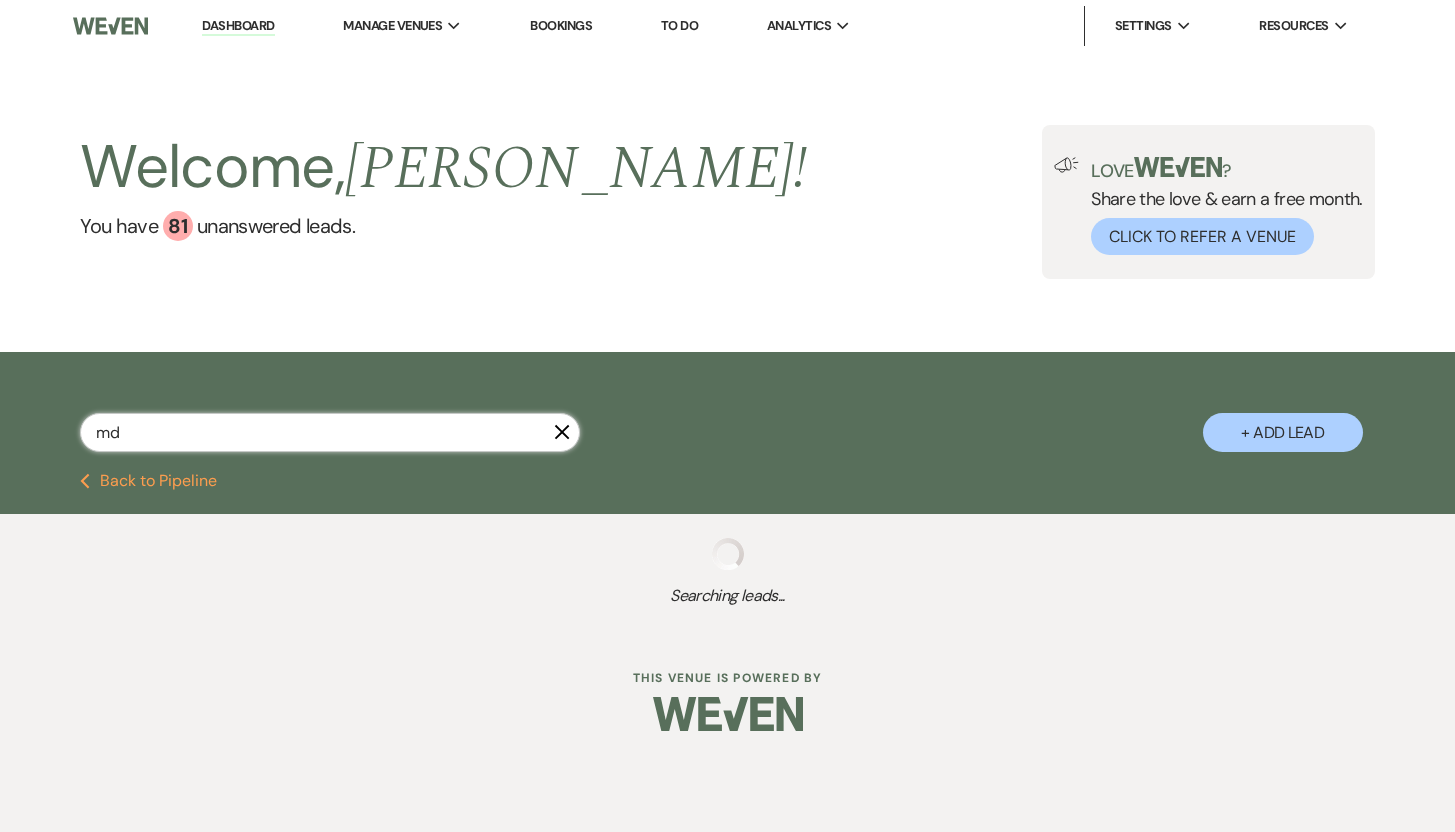select on "8" 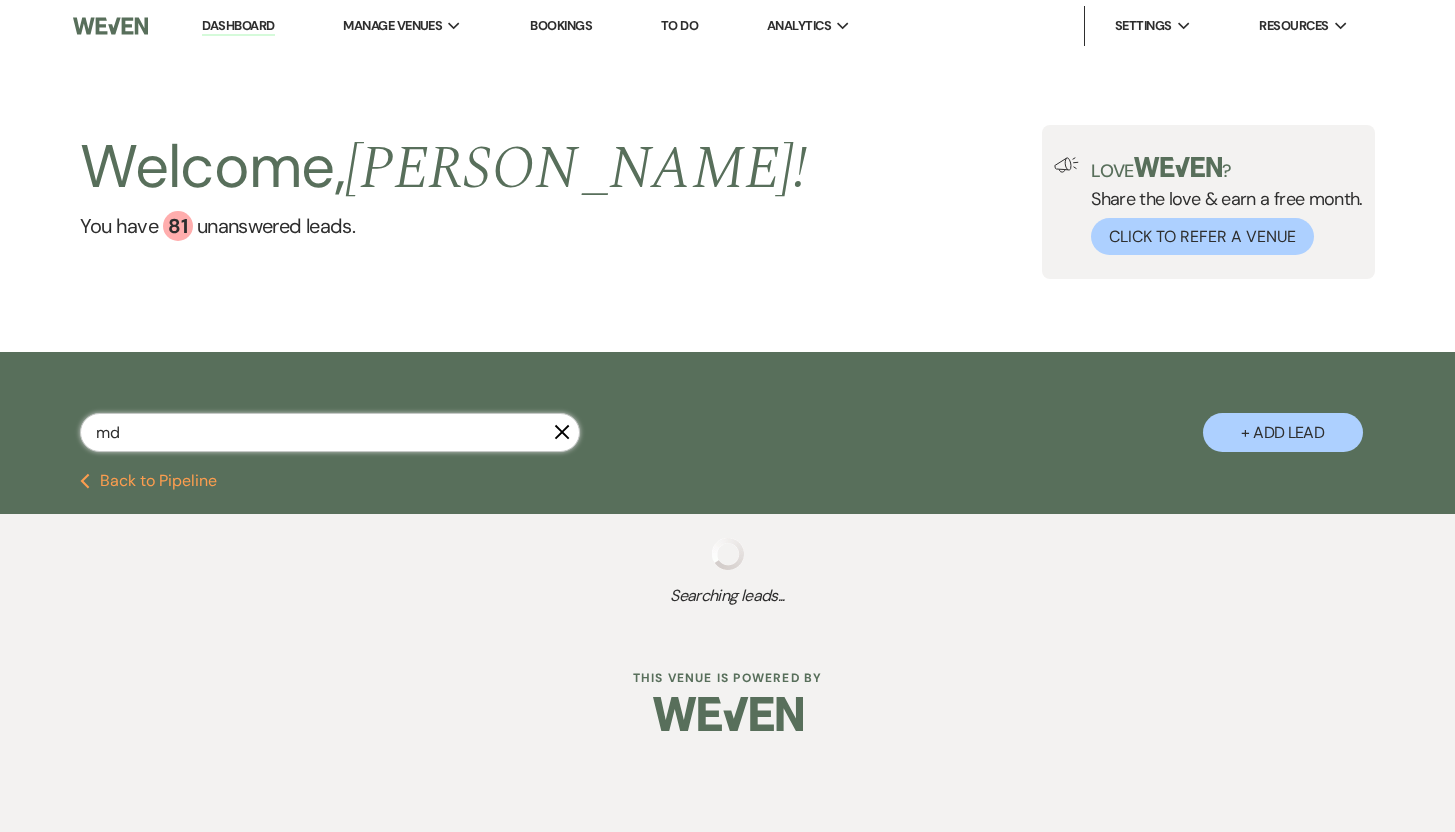 select on "8" 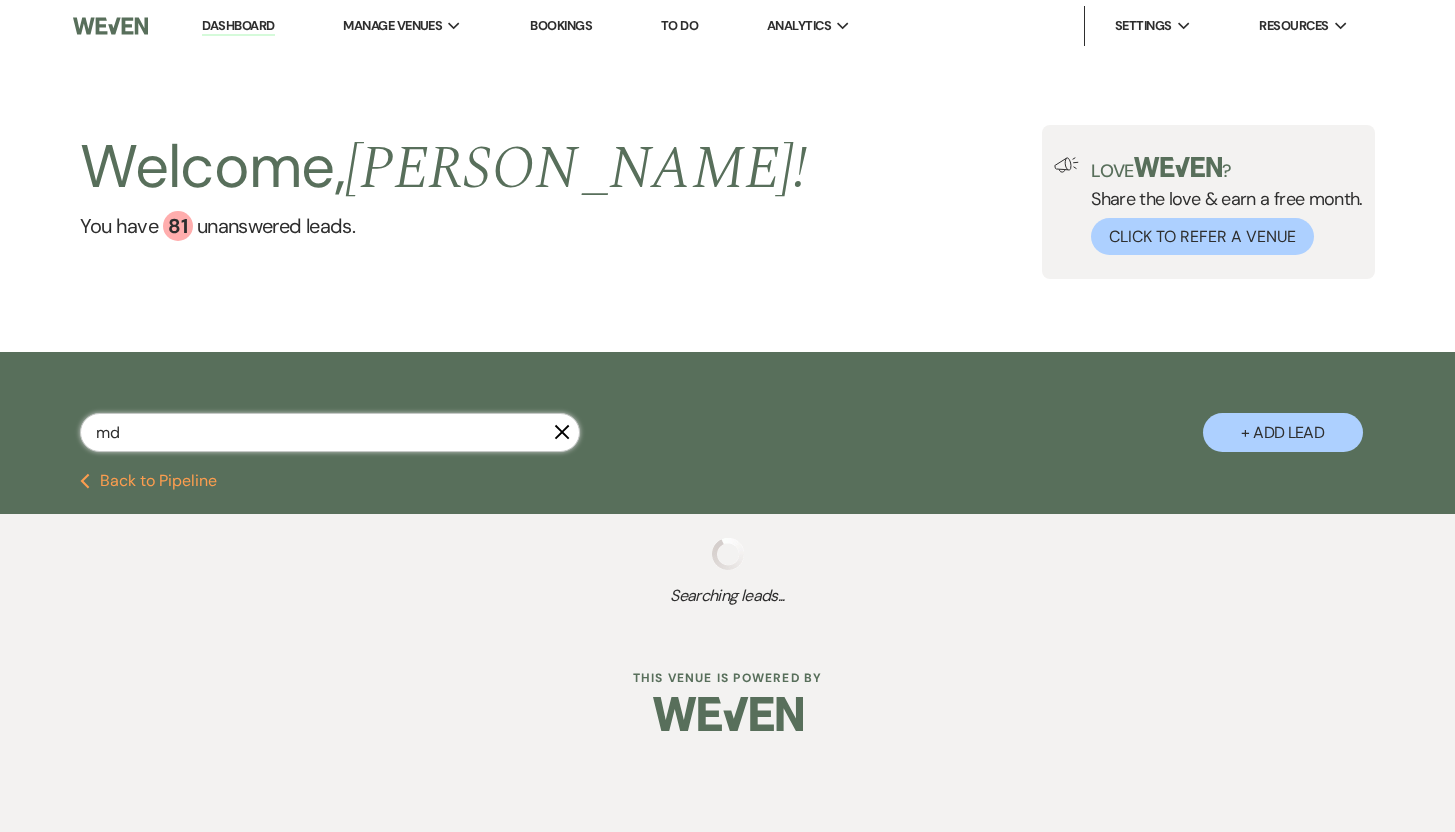 select on "6" 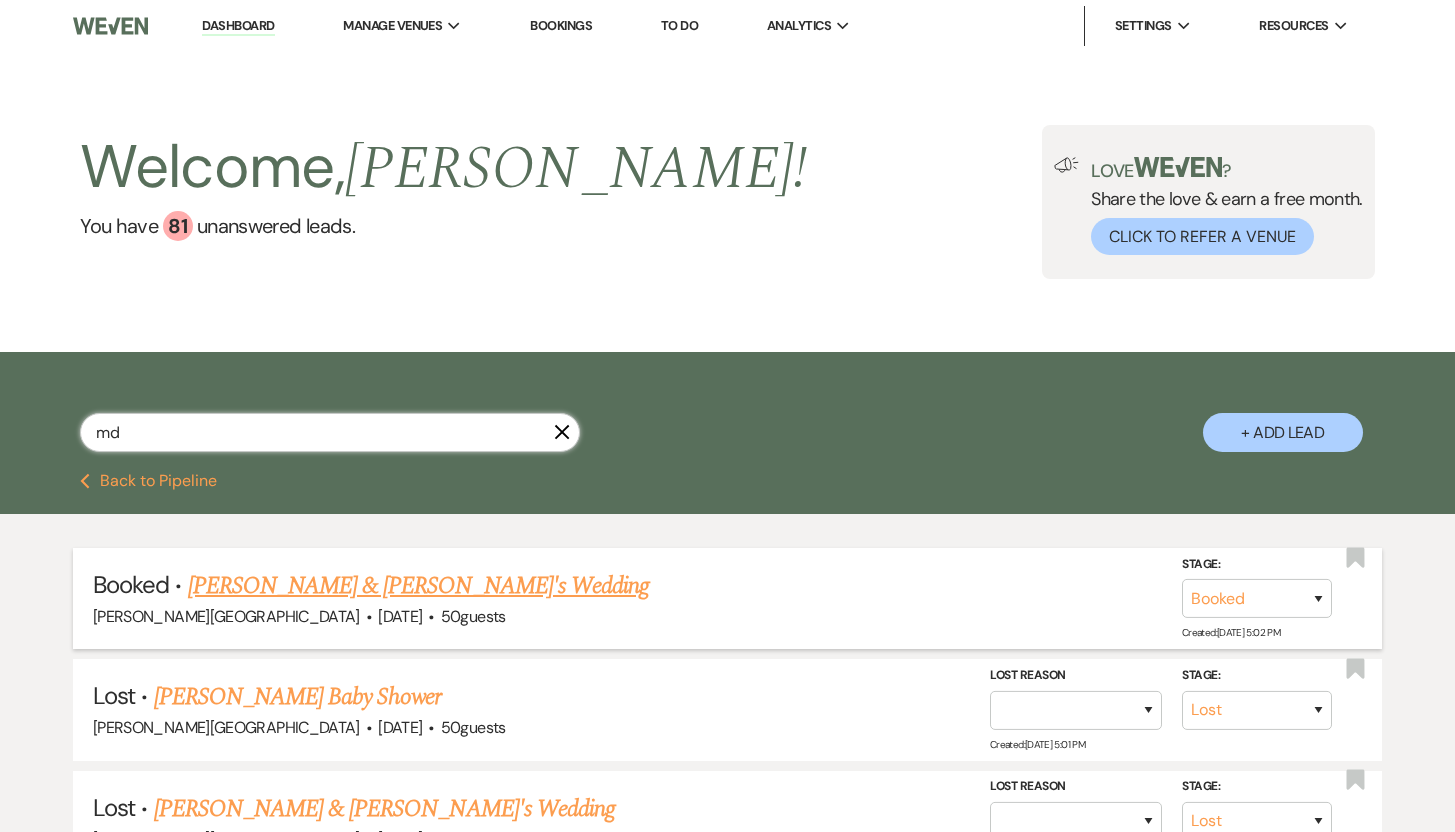 type on "md" 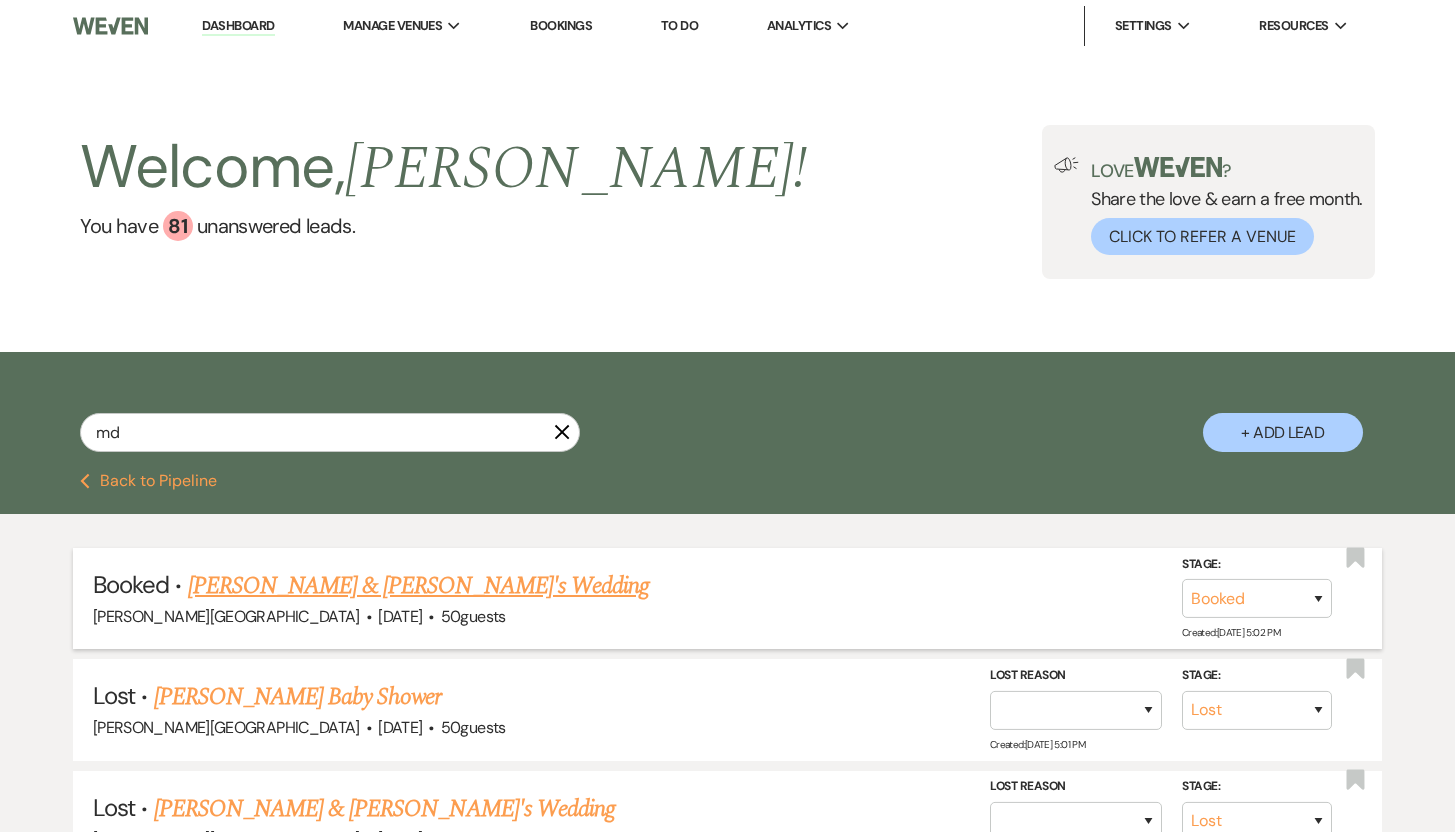 click on "[PERSON_NAME] & [PERSON_NAME]'s Wedding" at bounding box center (419, 586) 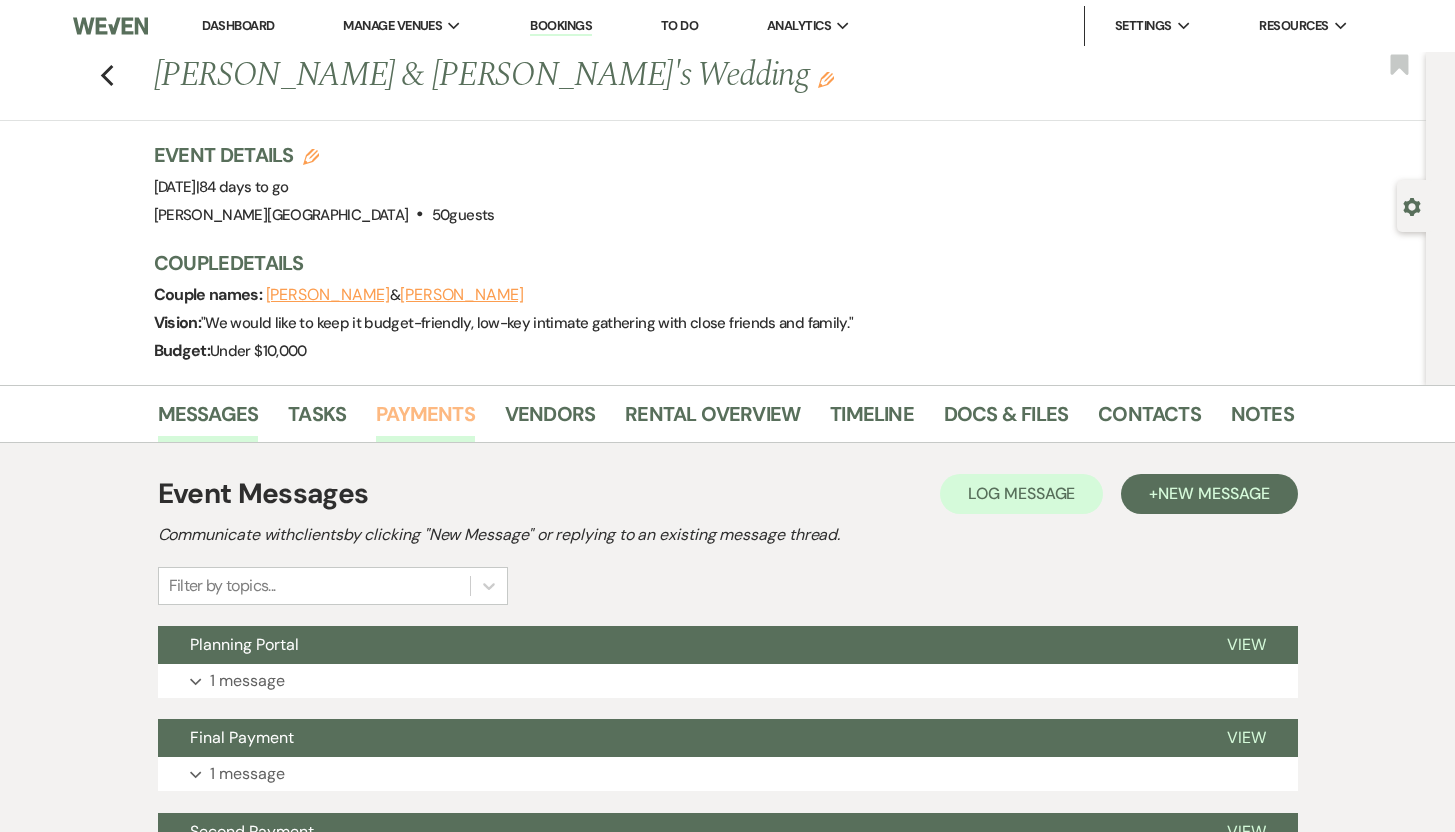 click on "Payments" at bounding box center (425, 420) 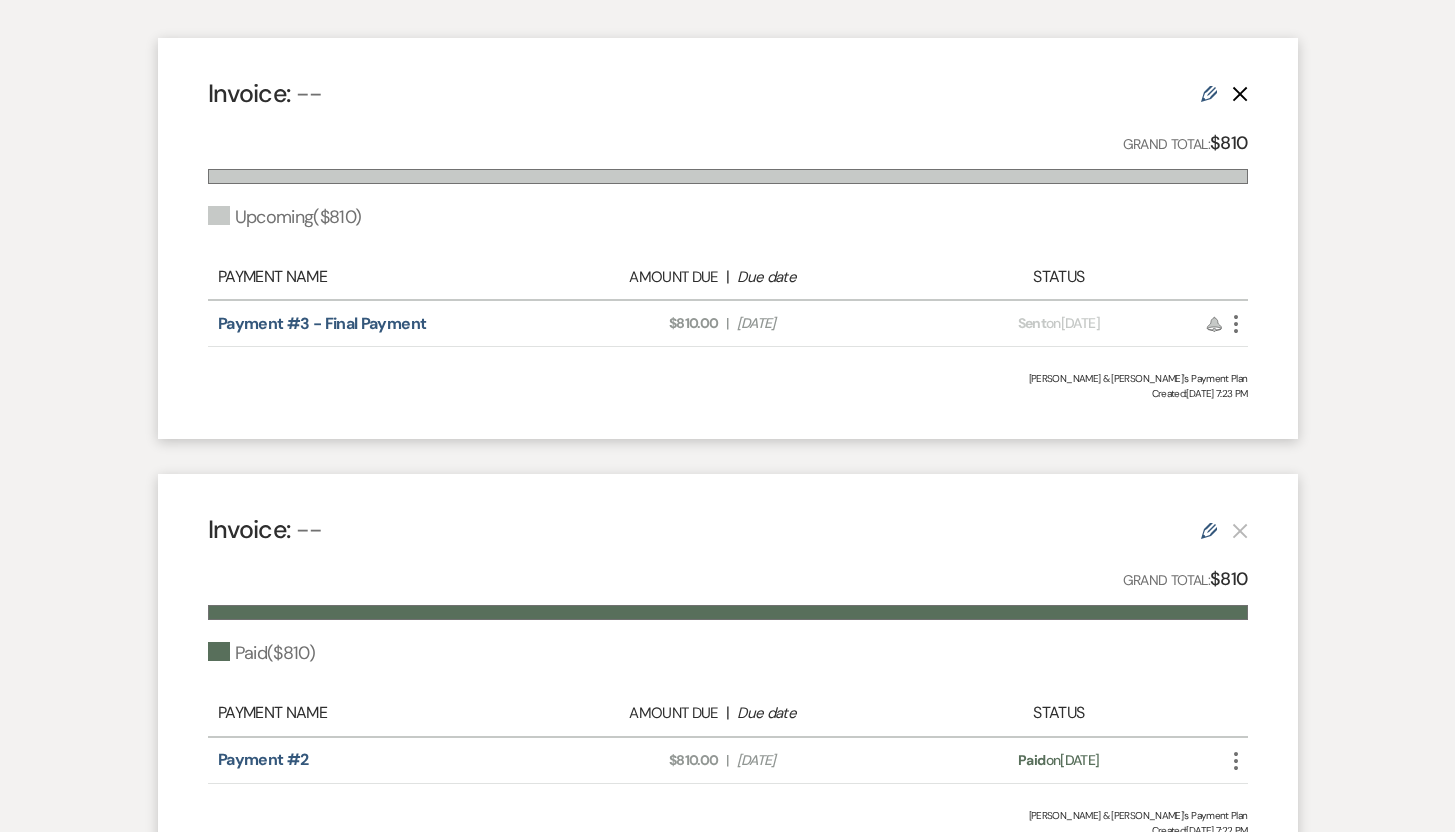 scroll, scrollTop: 600, scrollLeft: 0, axis: vertical 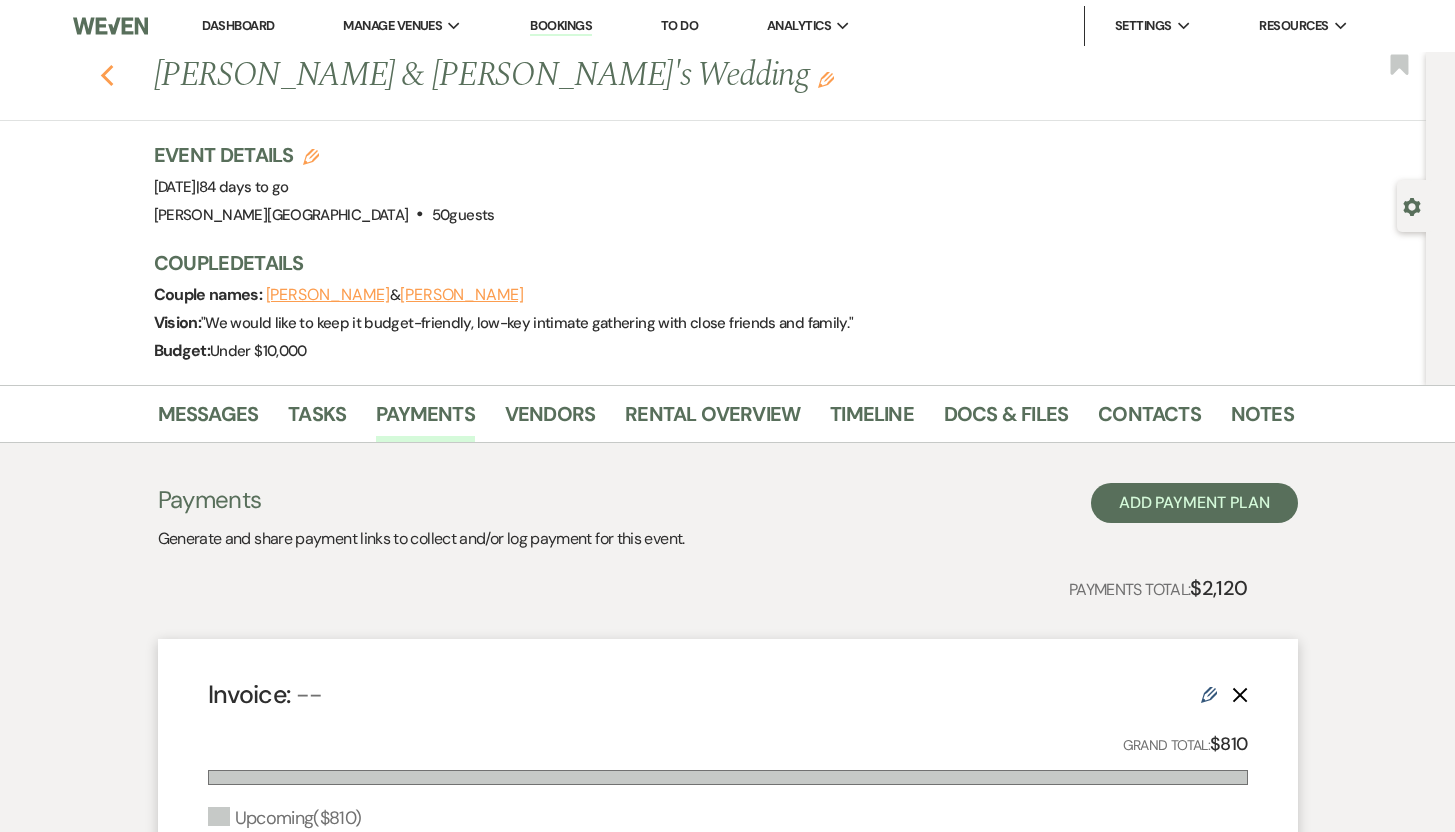 click on "Previous" 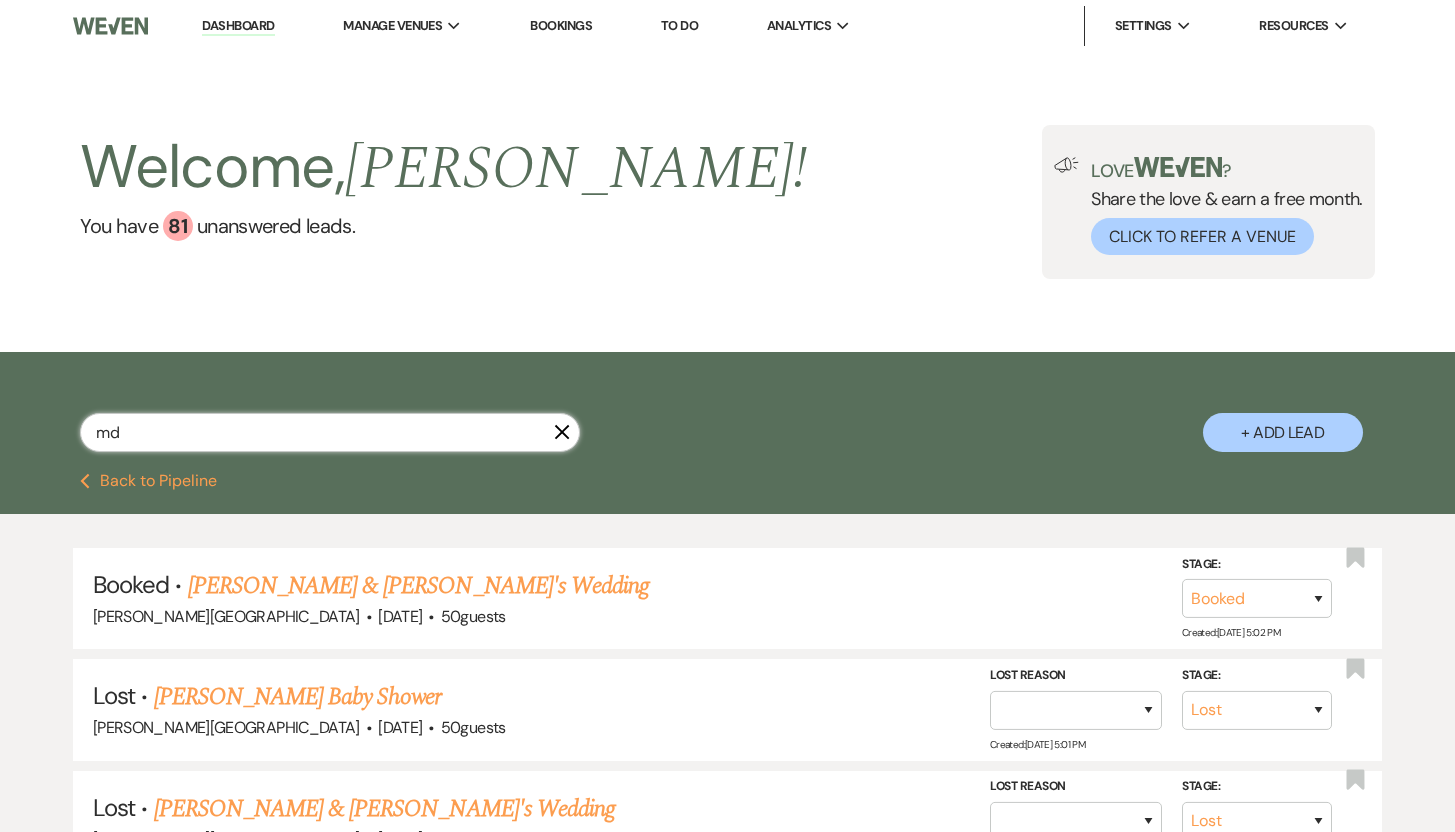click on "md" at bounding box center (330, 432) 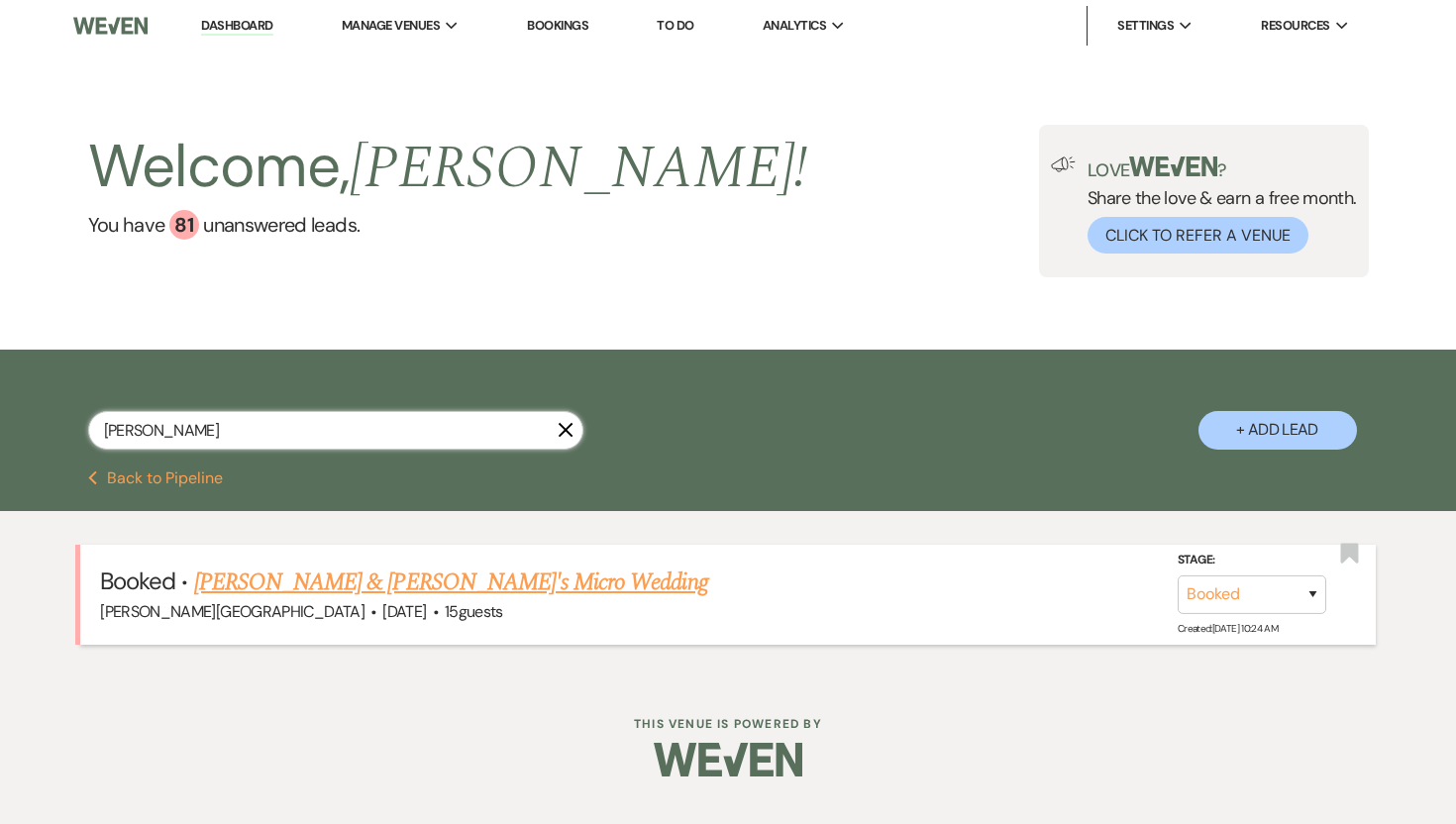 type on "[PERSON_NAME]" 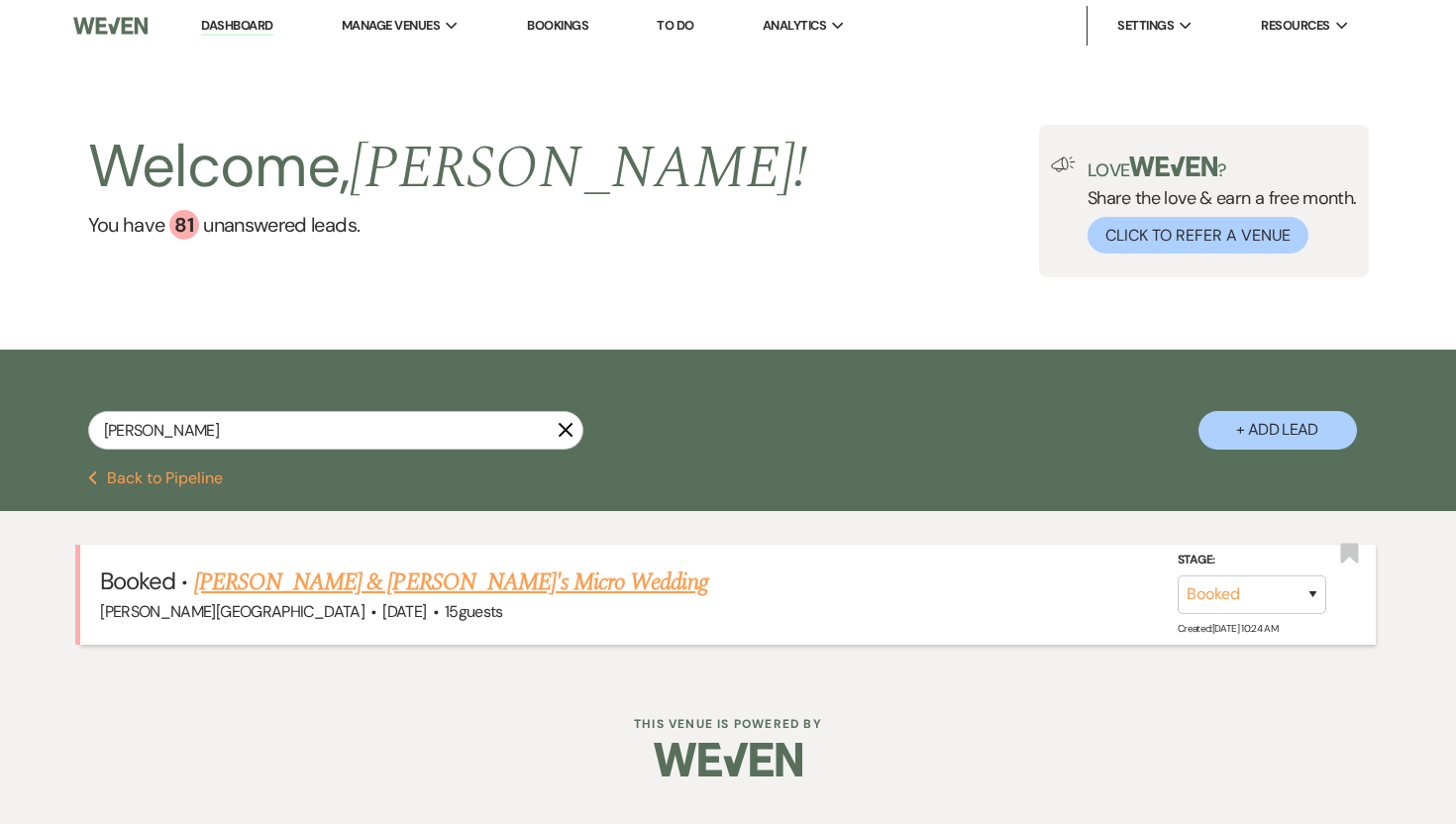 click on "[PERSON_NAME] & [PERSON_NAME]'s Micro Wedding" at bounding box center [451, 582] 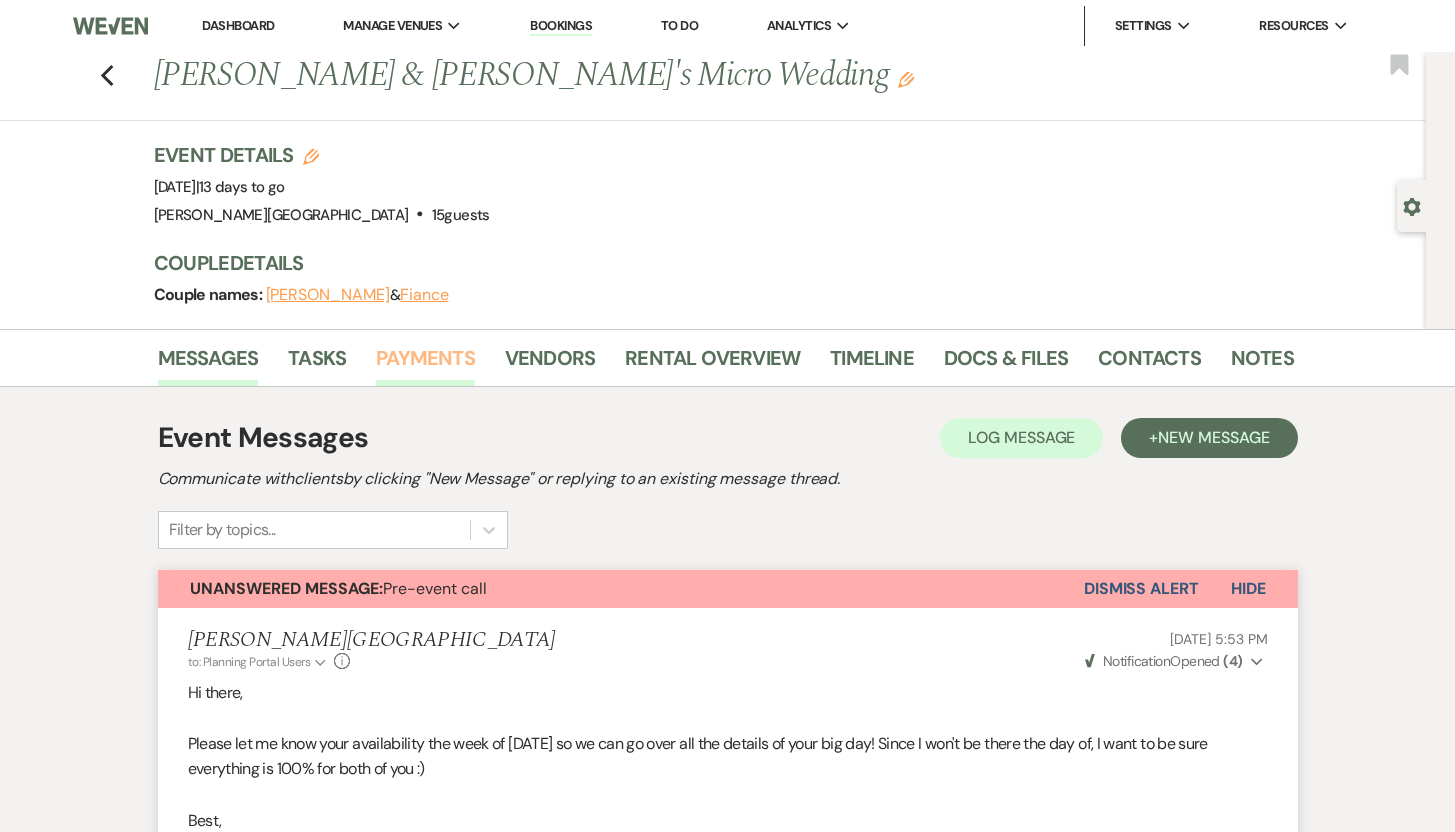 click on "Payments" at bounding box center [425, 364] 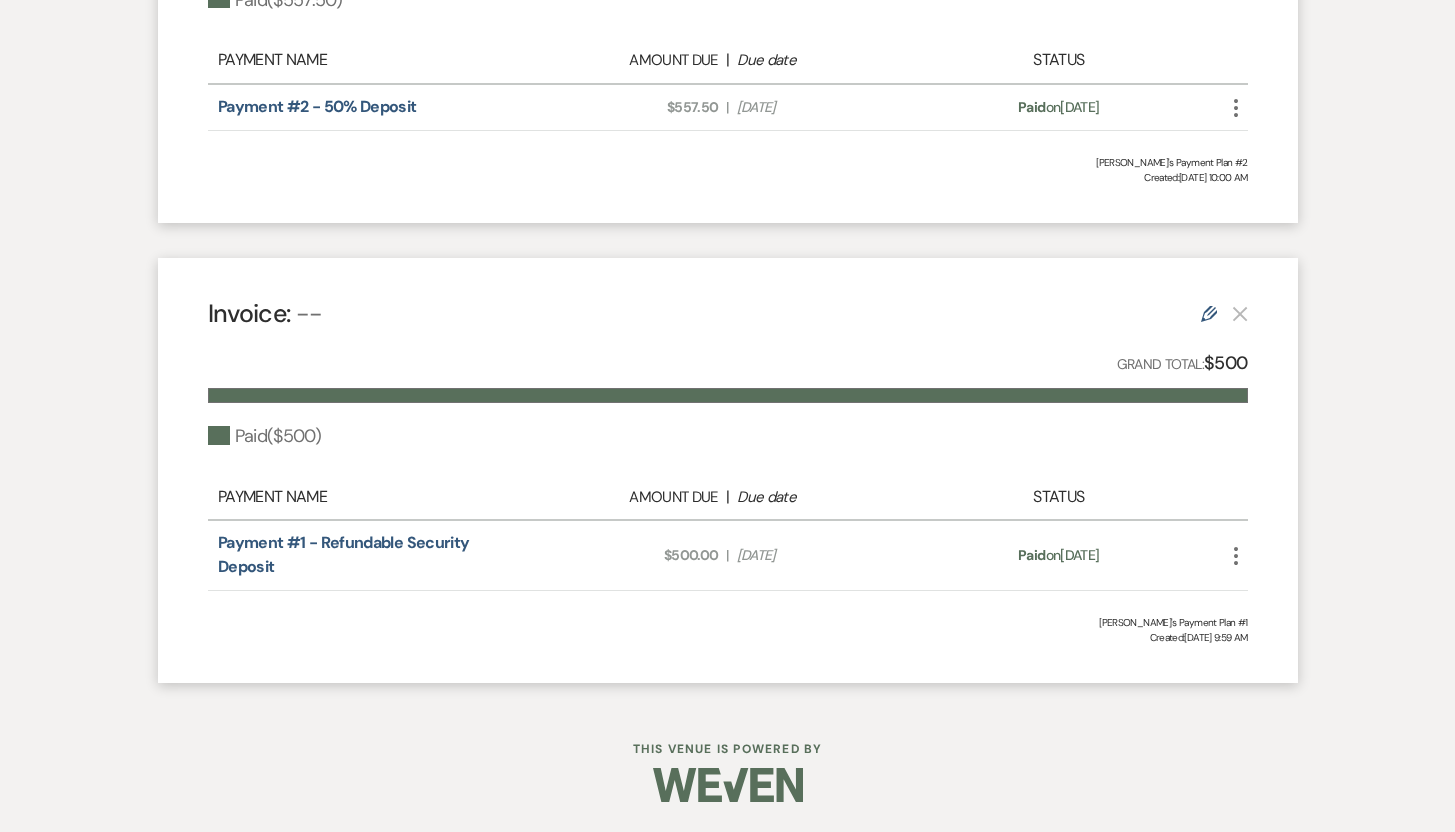 scroll, scrollTop: 0, scrollLeft: 0, axis: both 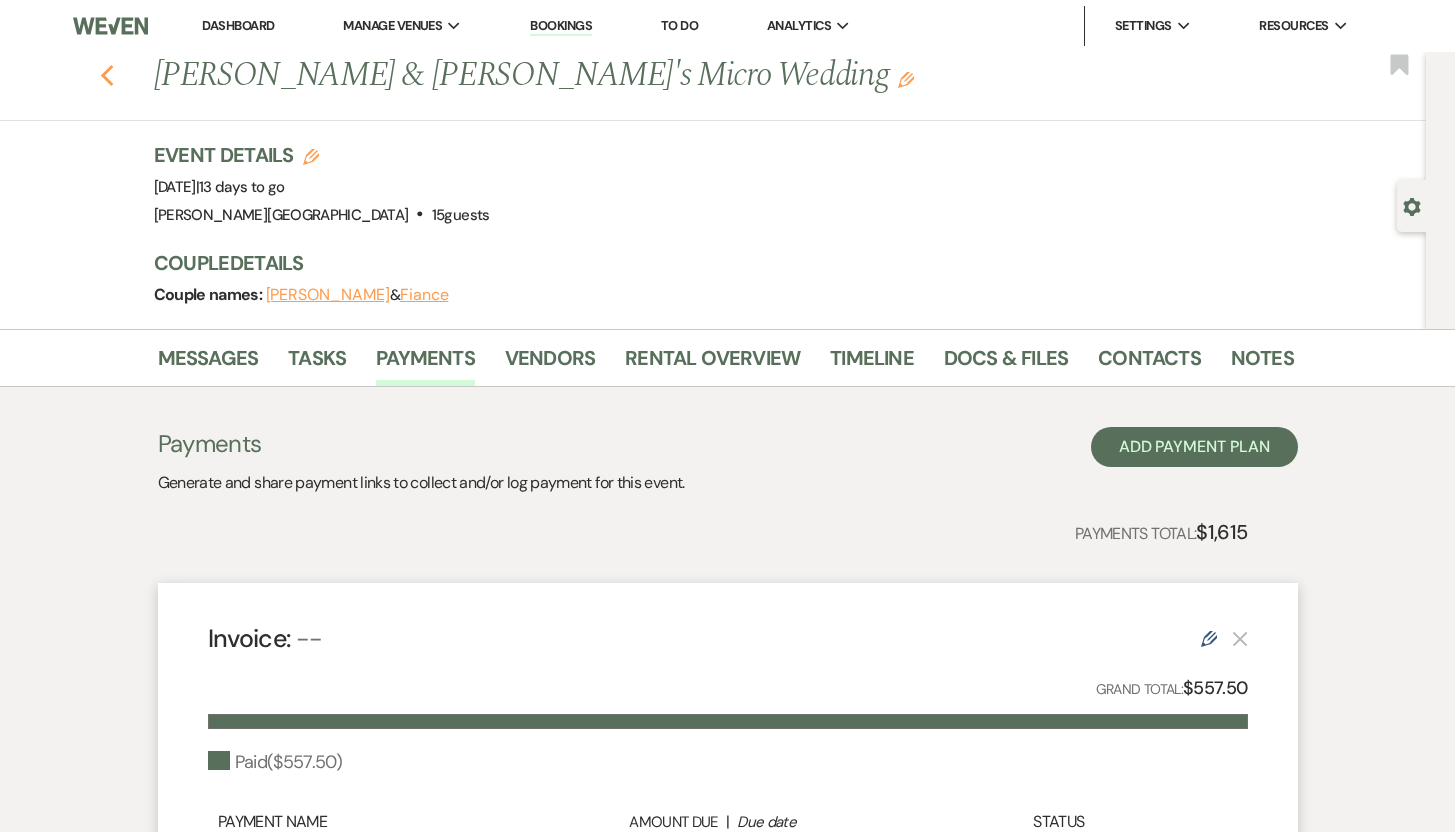 click on "Previous" 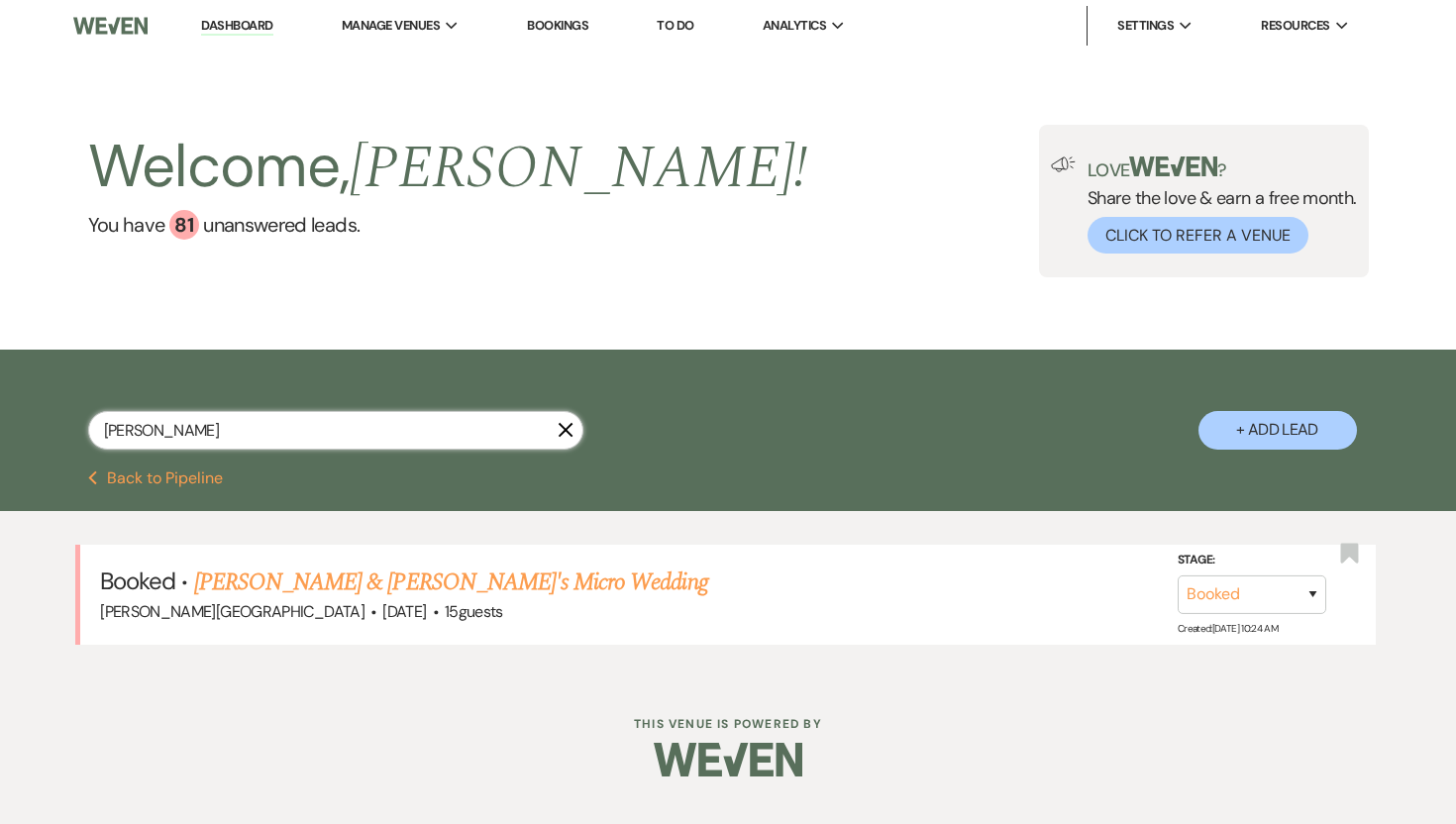 click on "[PERSON_NAME]" at bounding box center [336, 430] 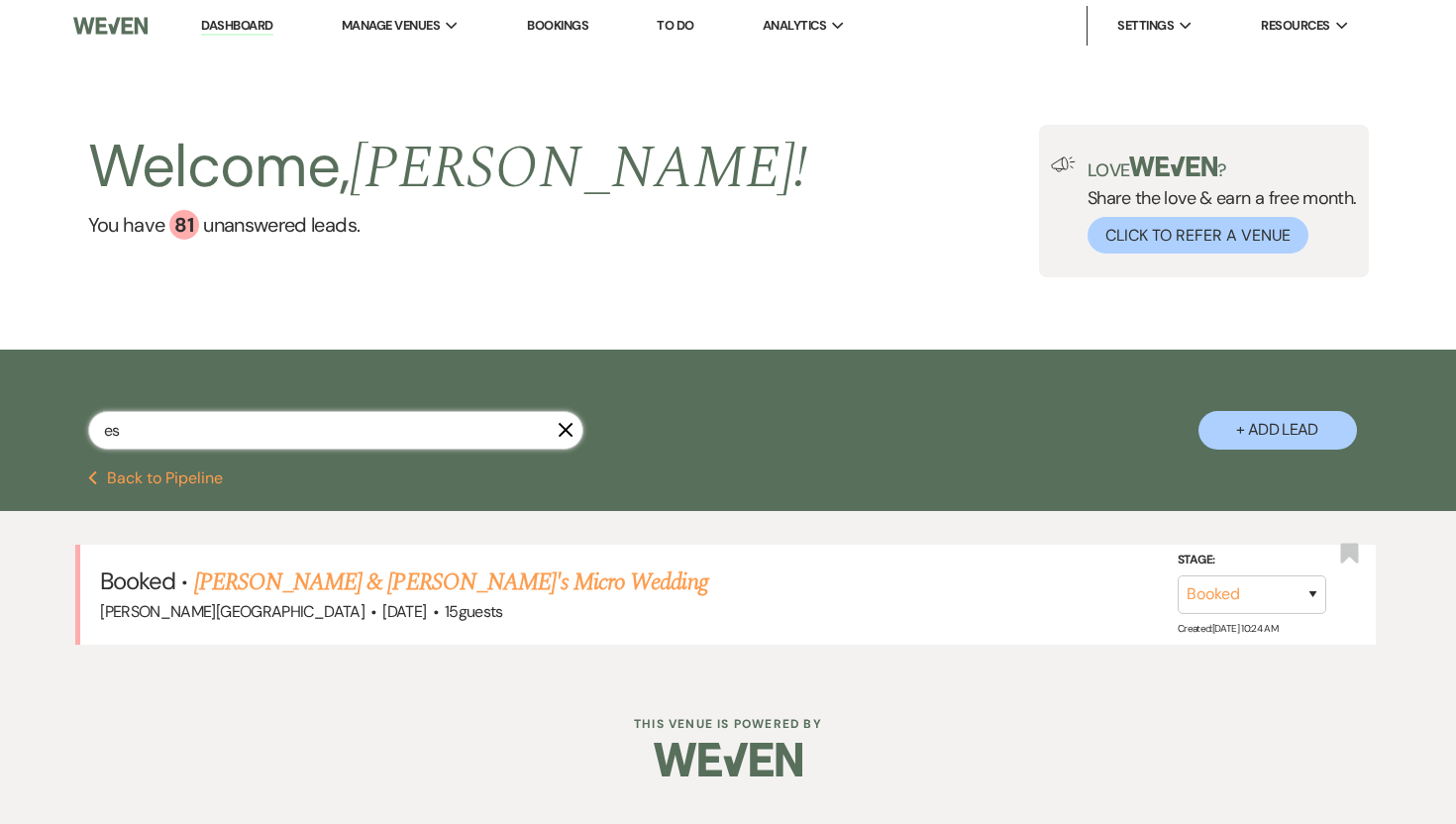 type on "e" 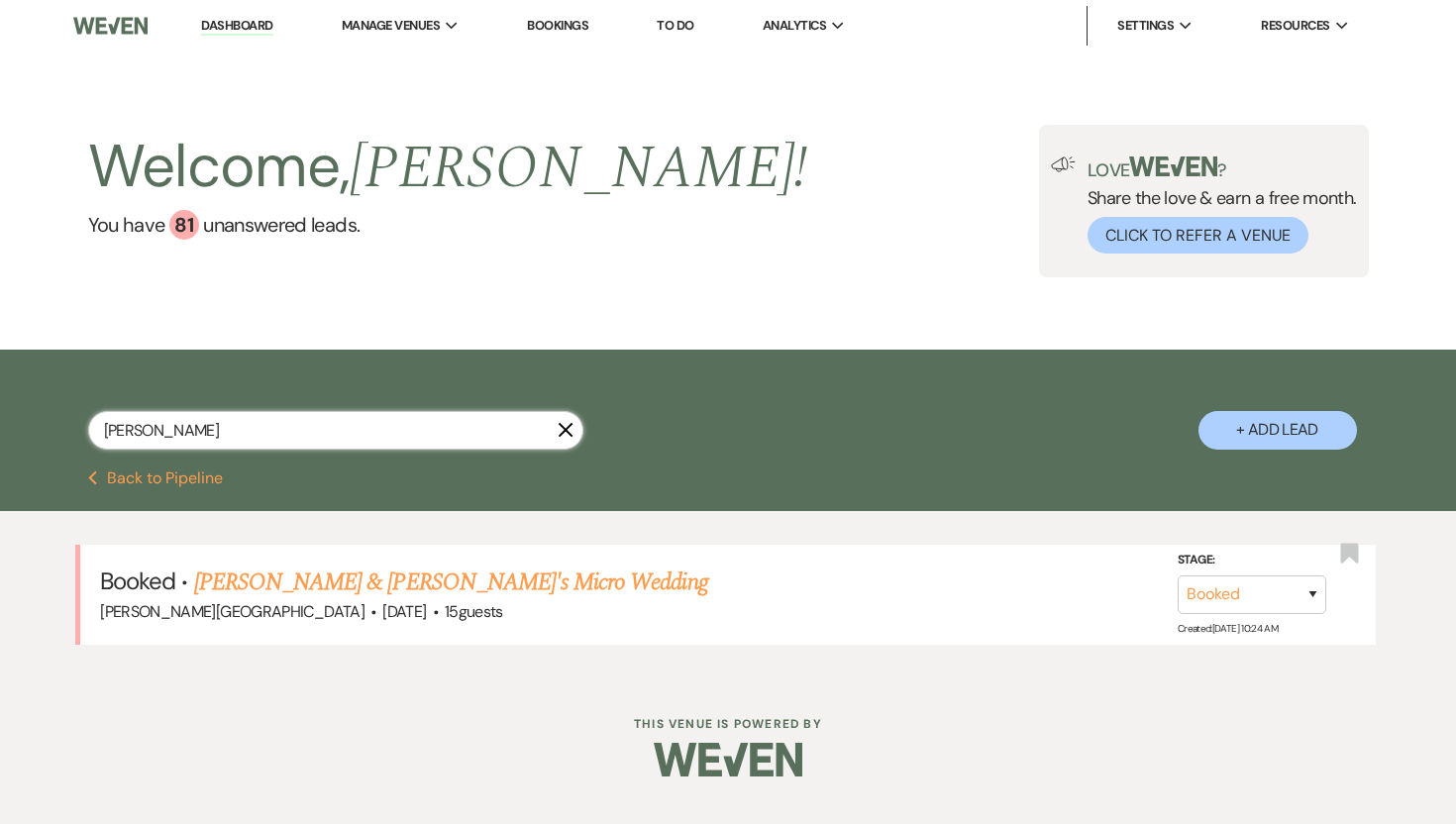 type on "[PERSON_NAME]" 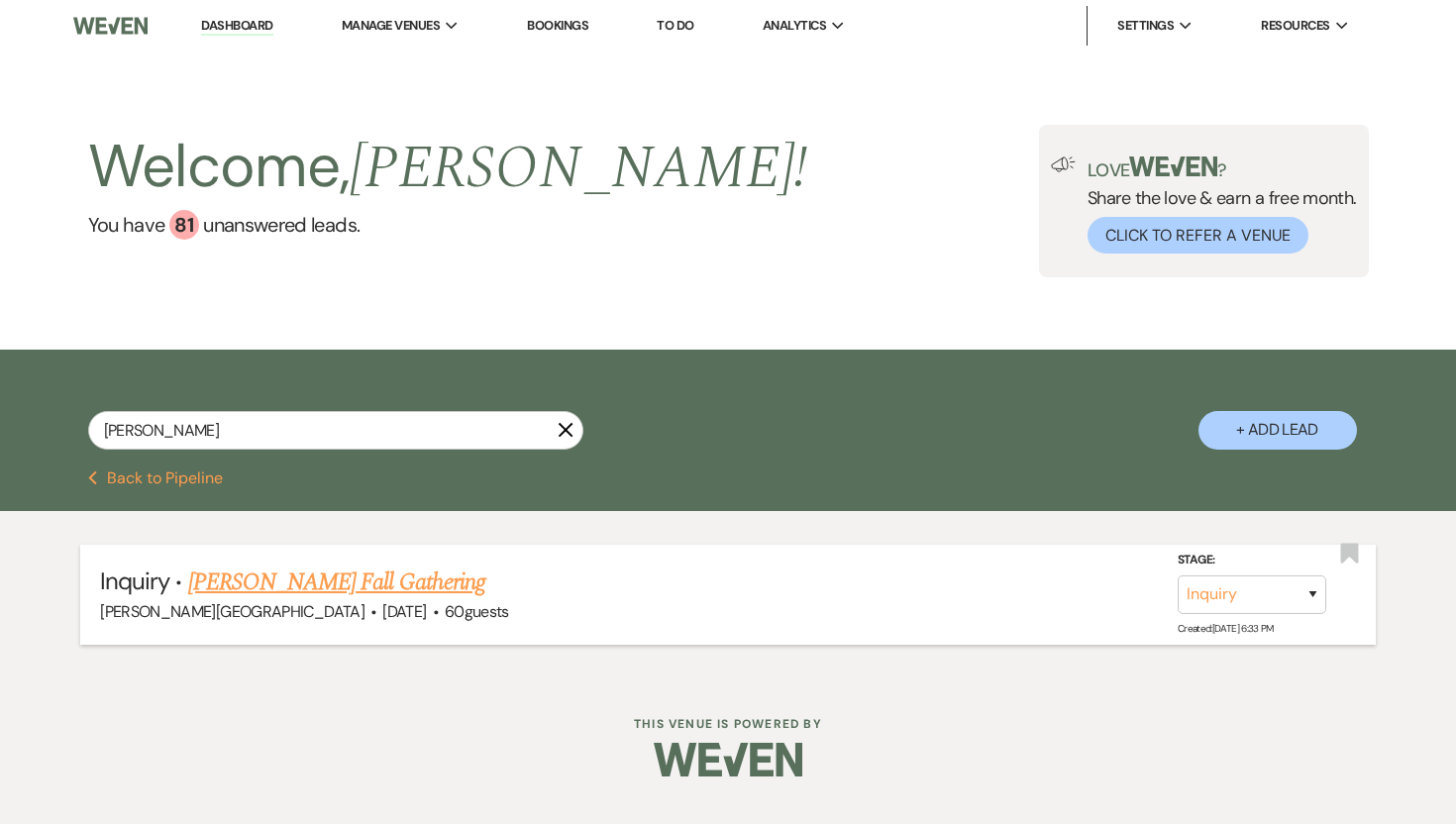 click on "[PERSON_NAME] Fall Gathering" at bounding box center [337, 582] 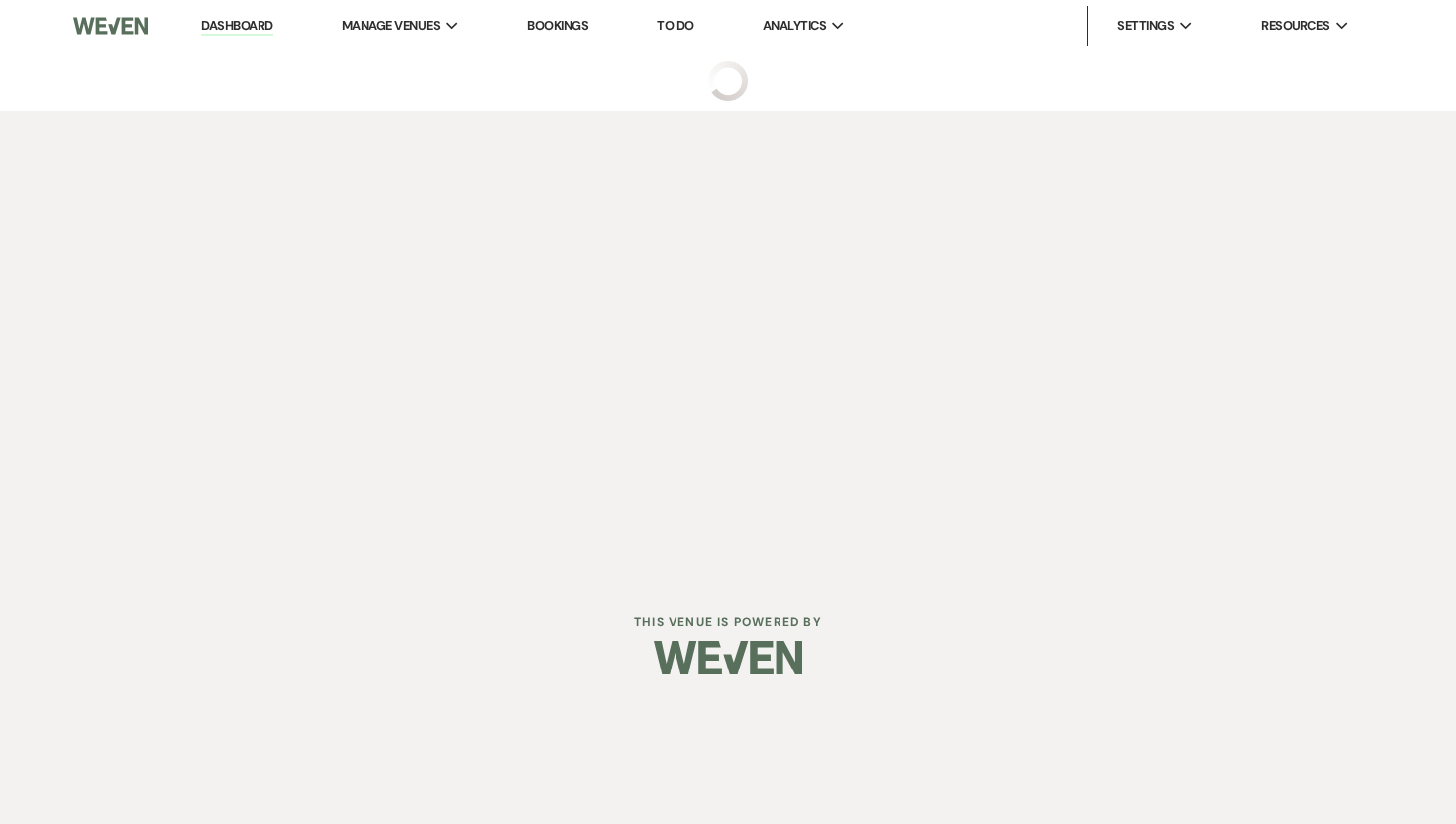 select on "20" 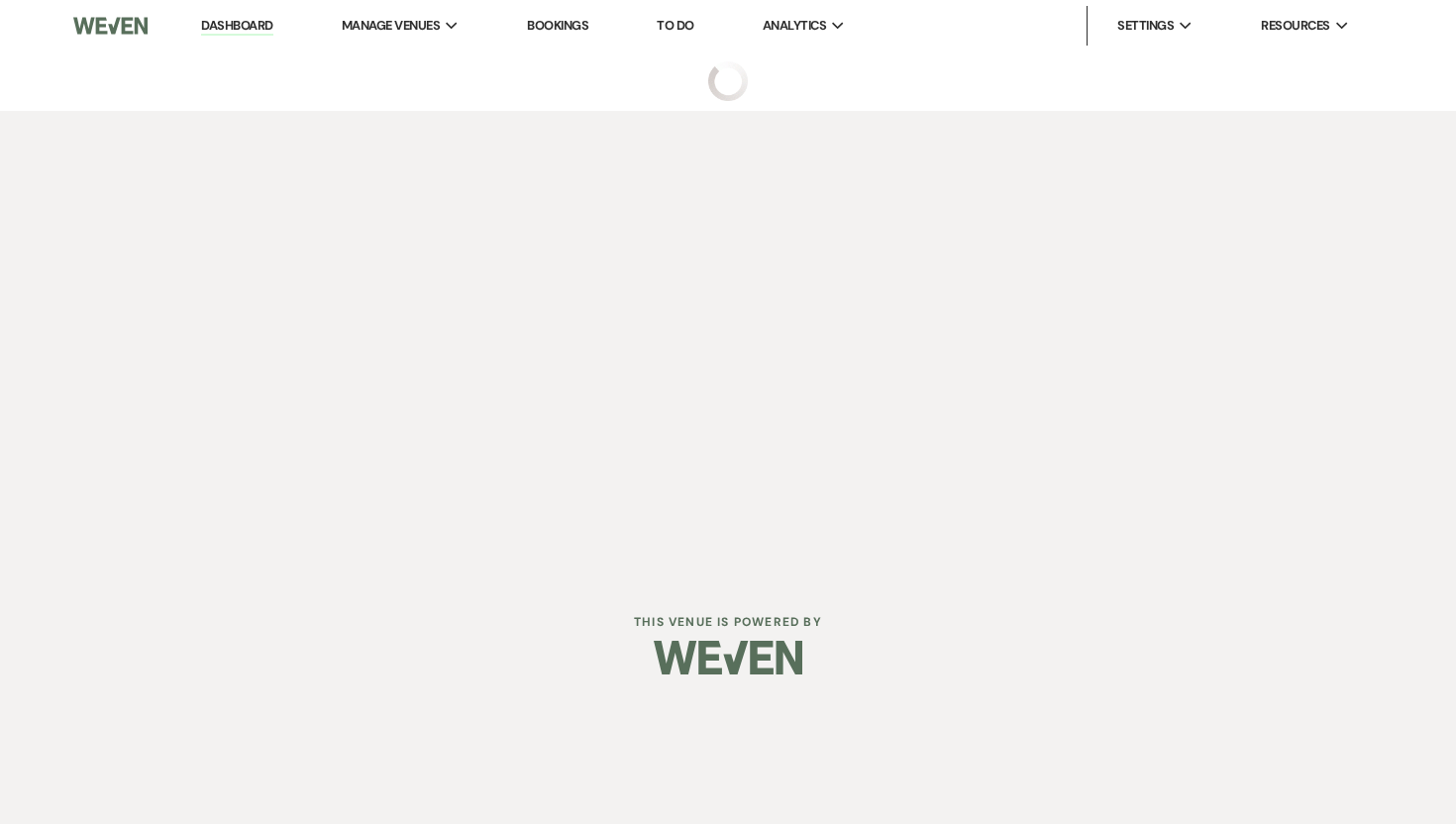 select on "13" 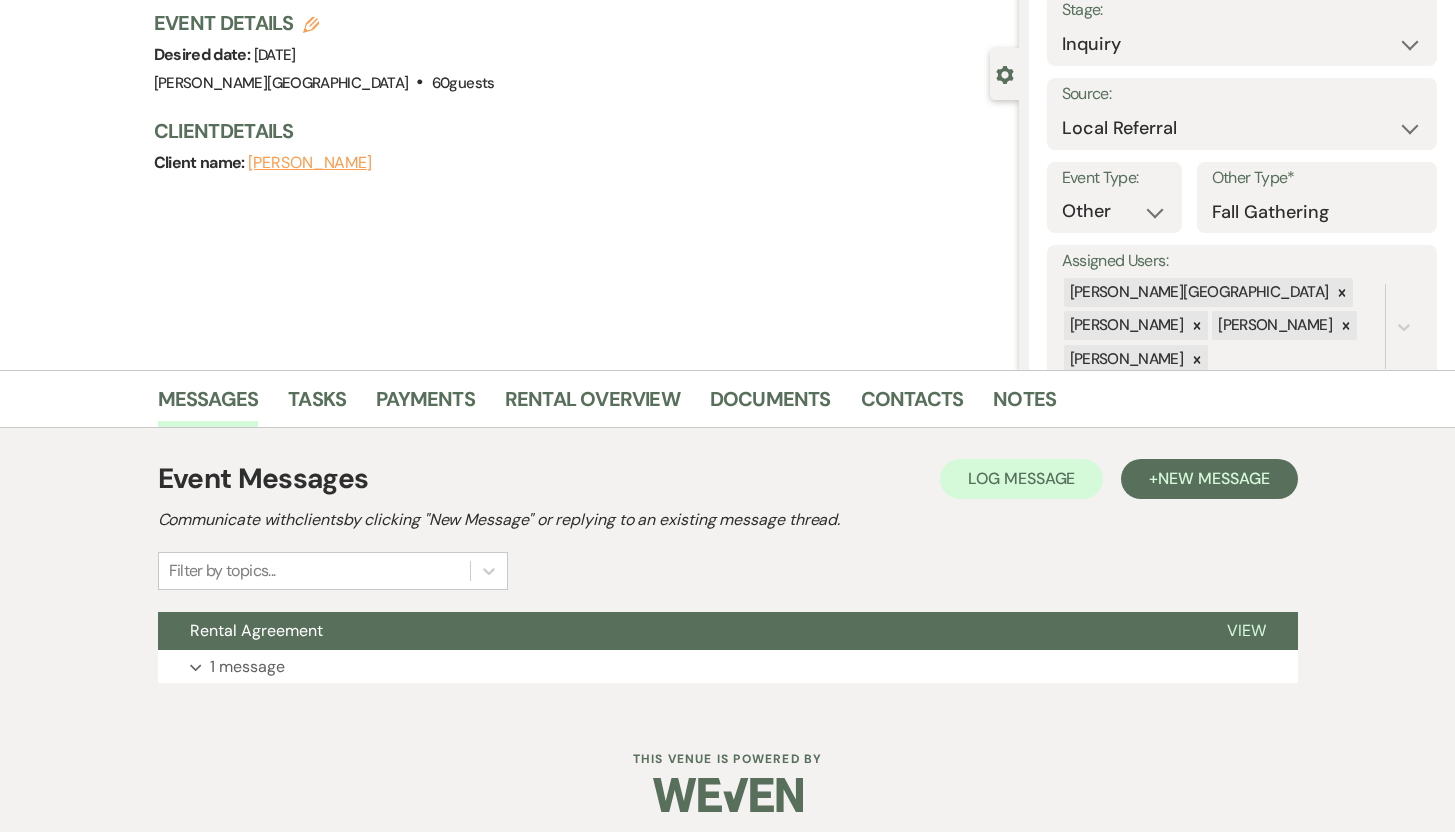 scroll, scrollTop: 142, scrollLeft: 0, axis: vertical 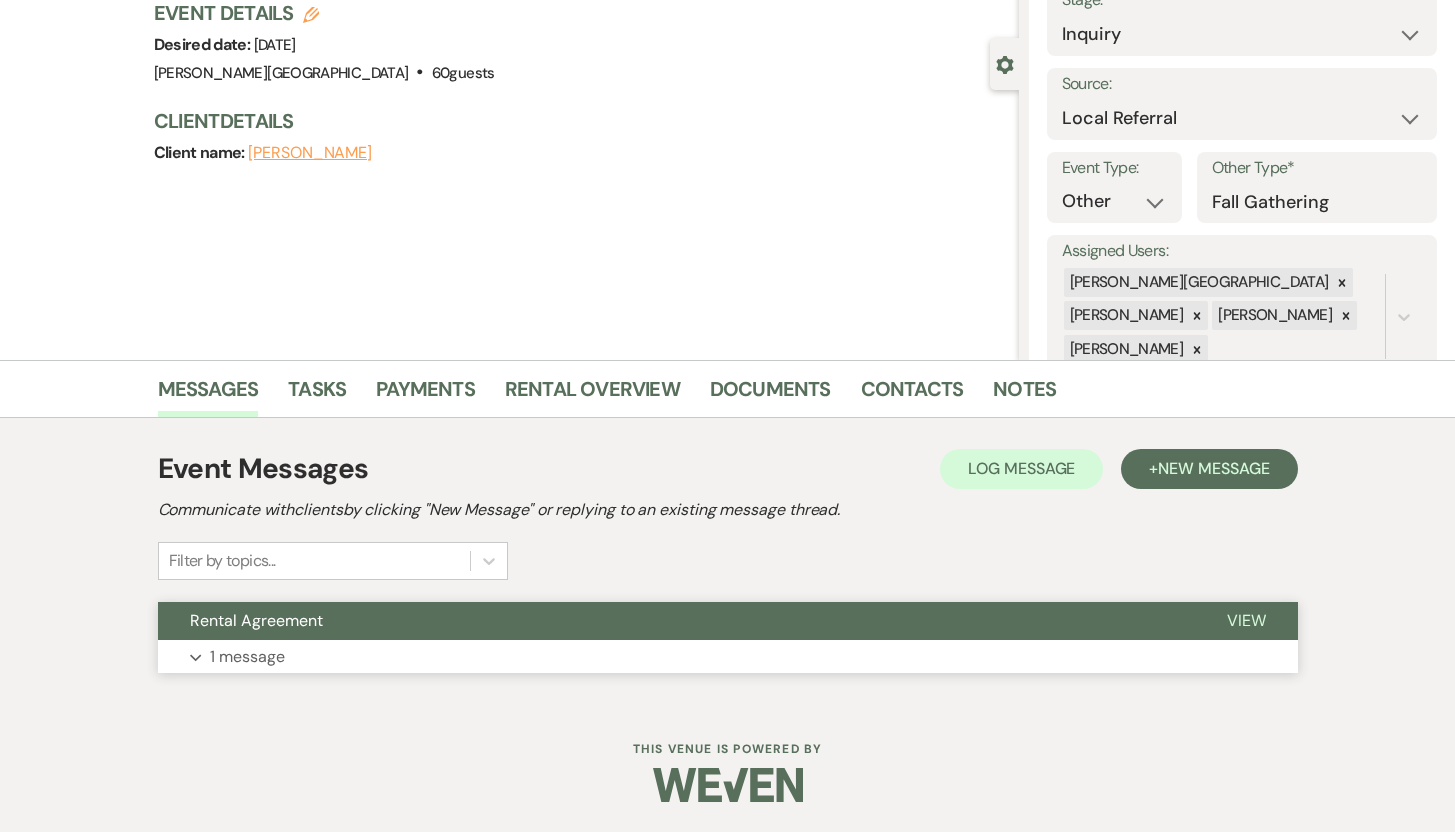 click on "View" at bounding box center [1246, 620] 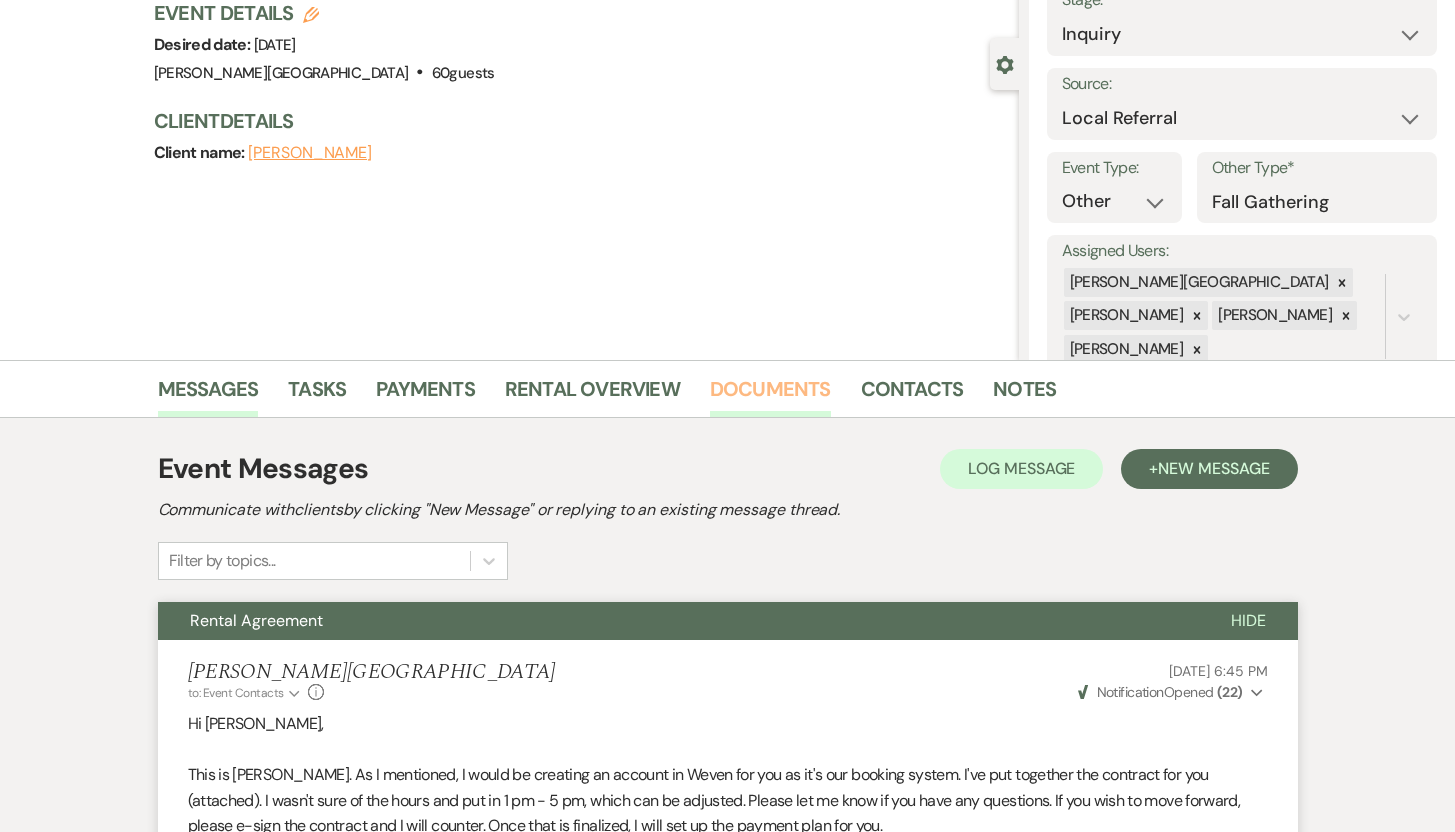 click on "Documents" at bounding box center (770, 395) 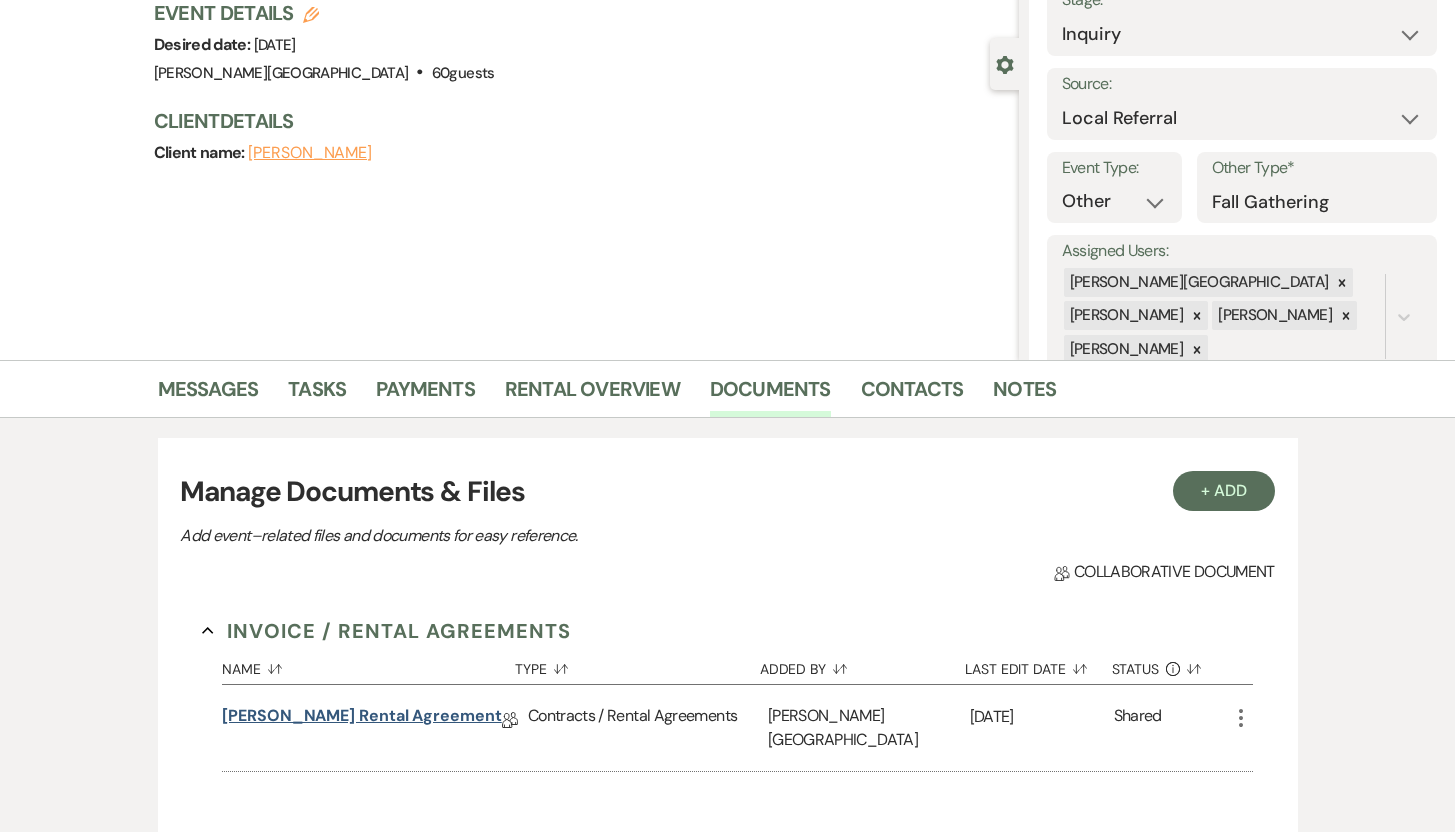 click on "[PERSON_NAME] Rental Agreement" at bounding box center [362, 719] 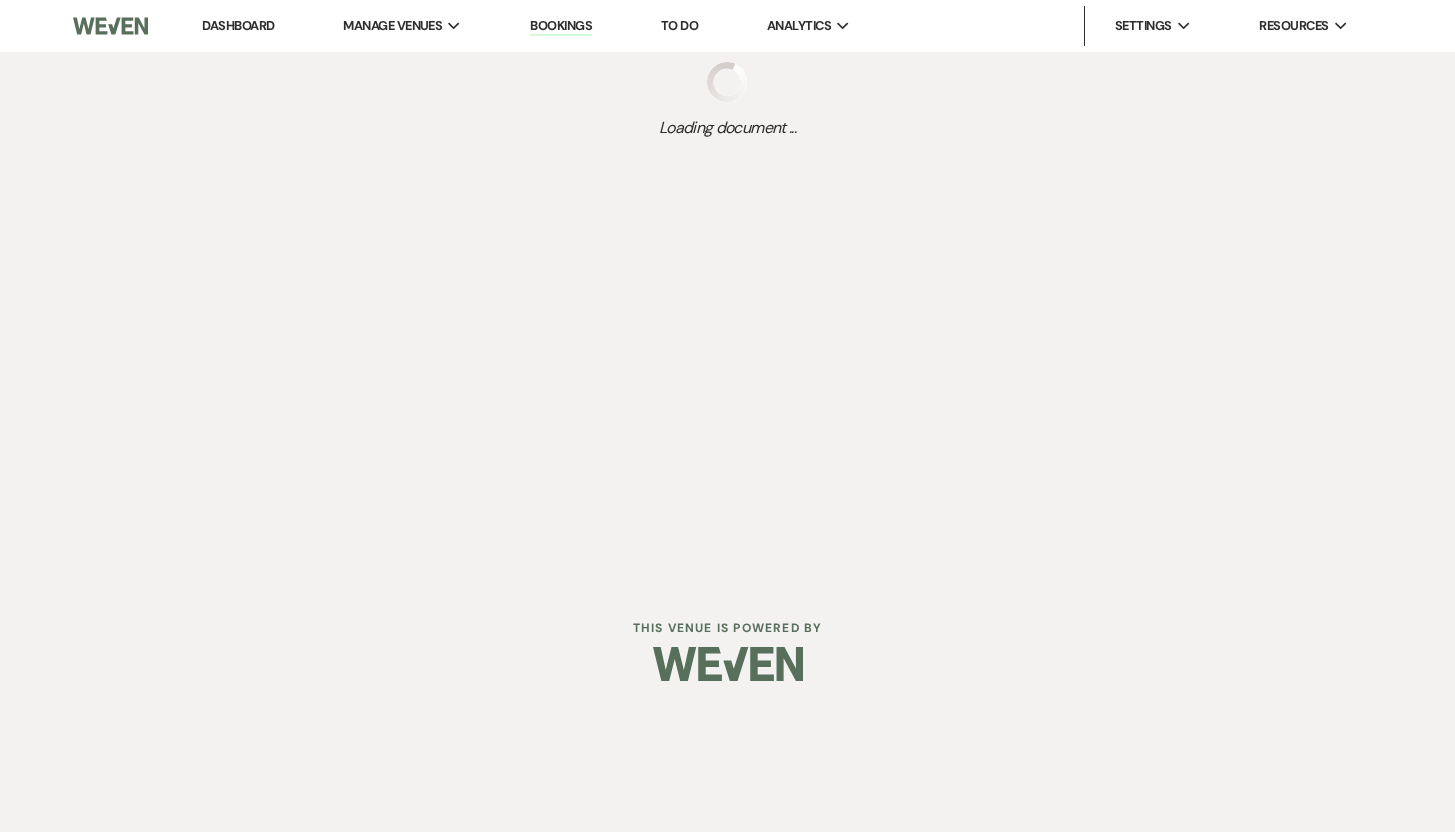 scroll, scrollTop: 0, scrollLeft: 0, axis: both 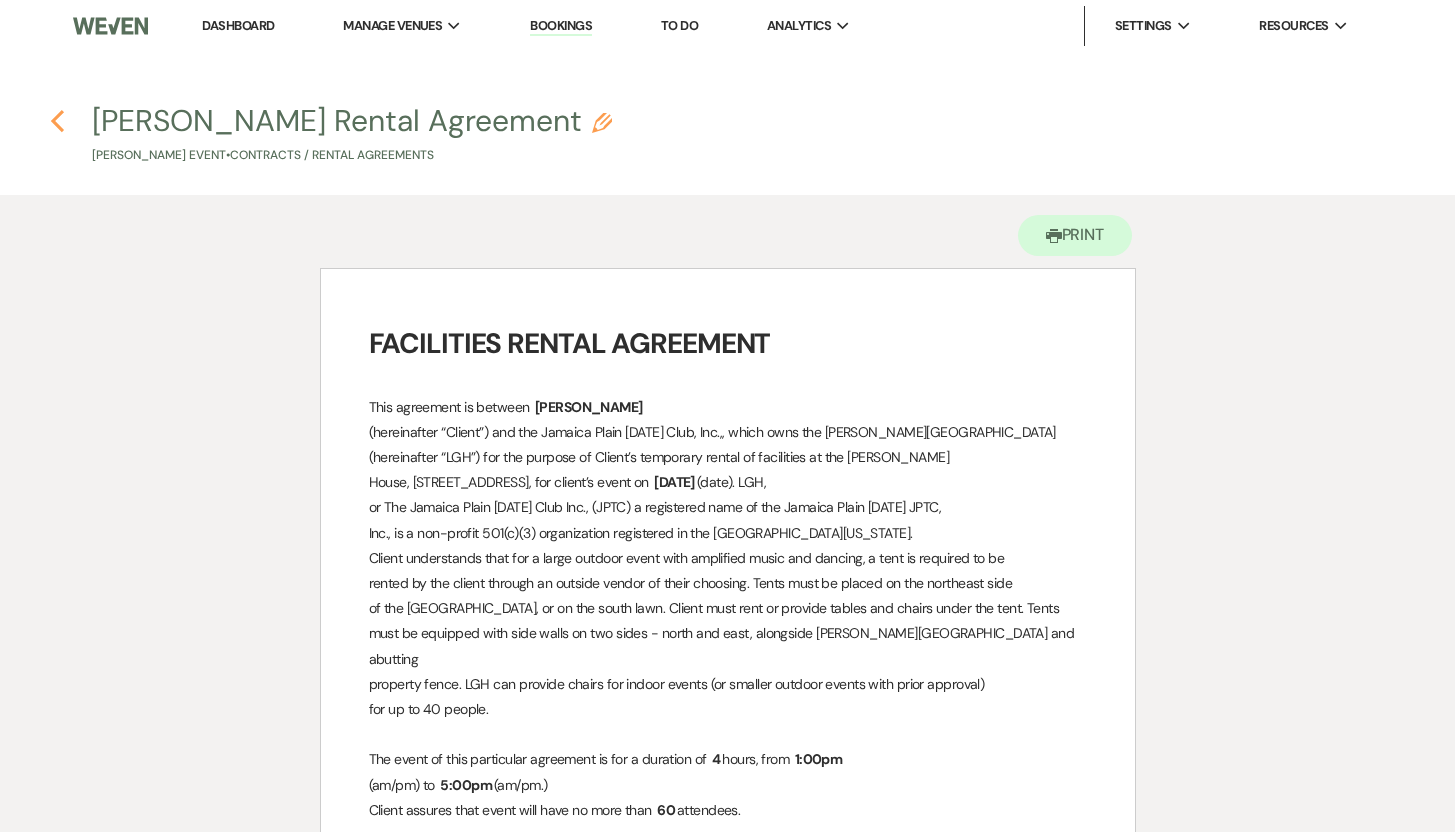 click on "Previous" 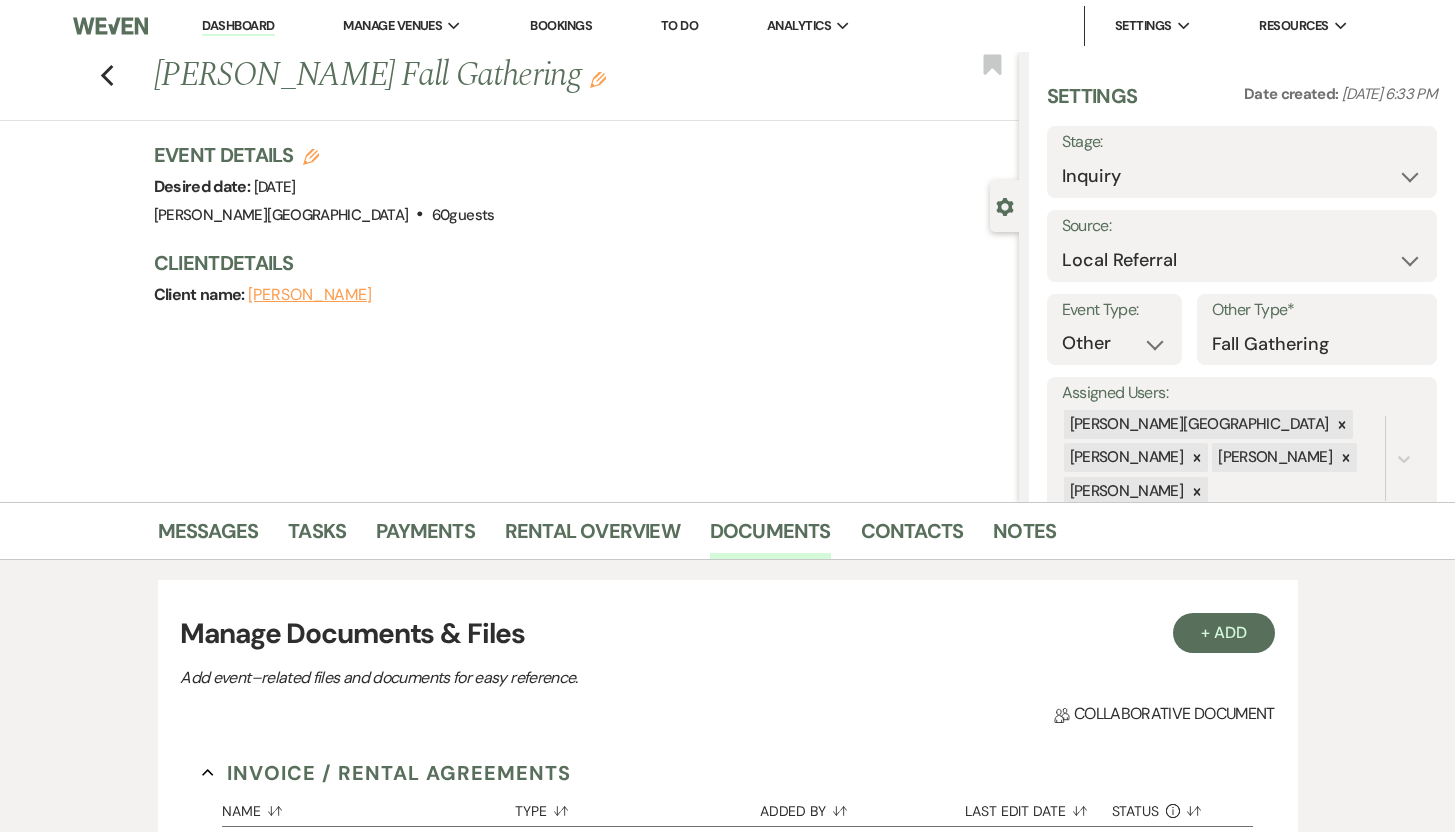 scroll, scrollTop: 142, scrollLeft: 0, axis: vertical 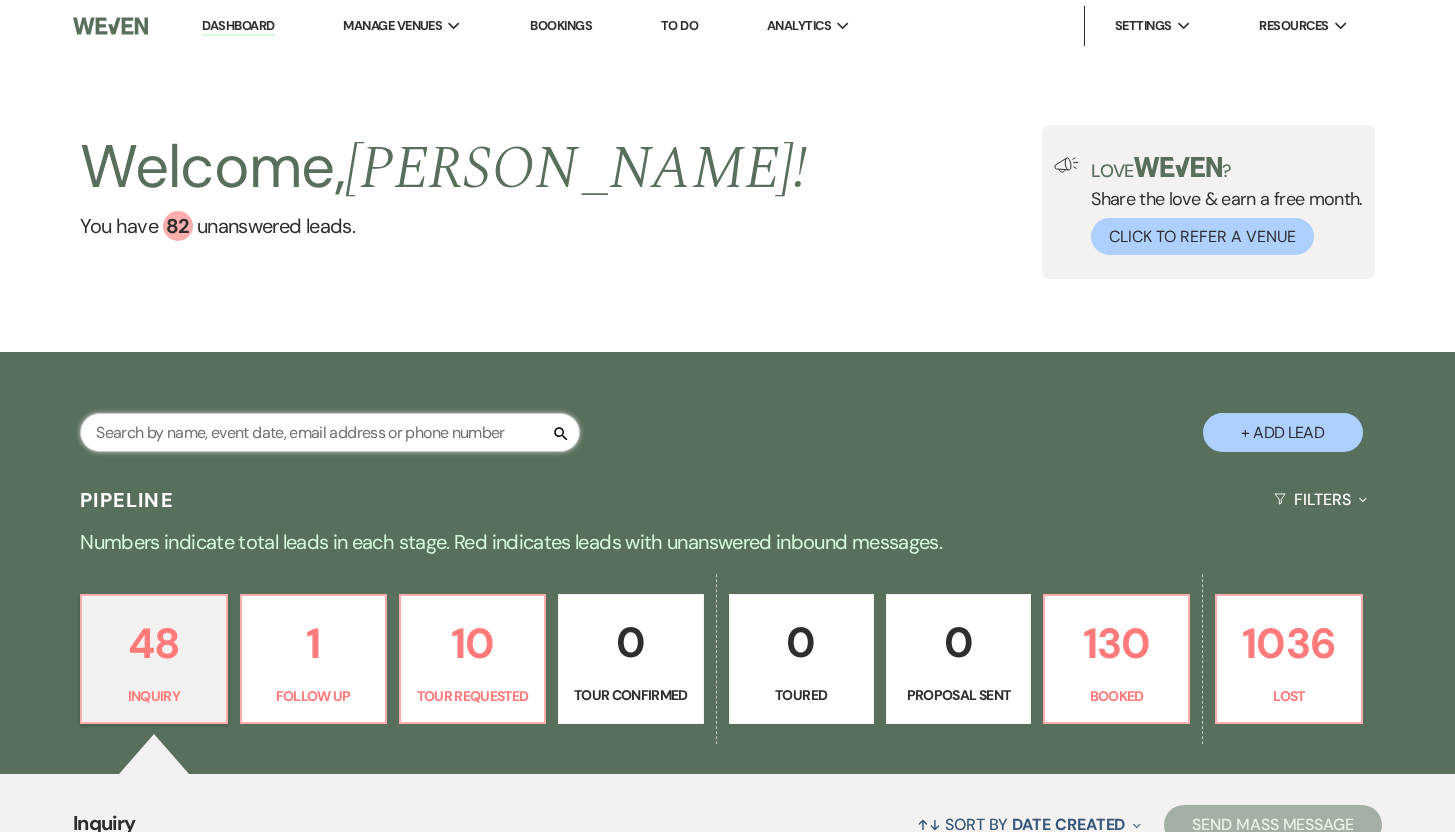 click at bounding box center [330, 432] 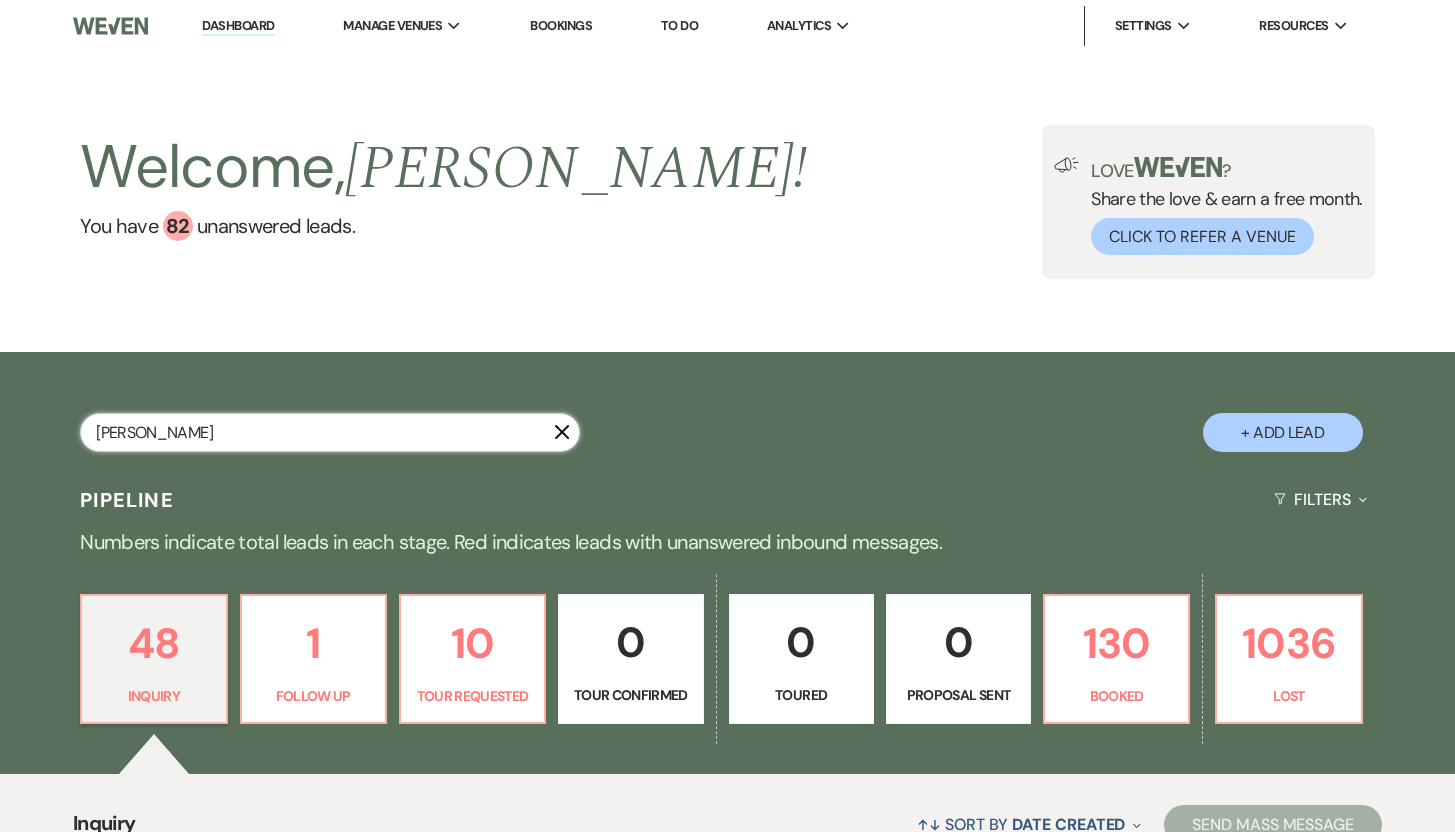 type on "[PERSON_NAME]" 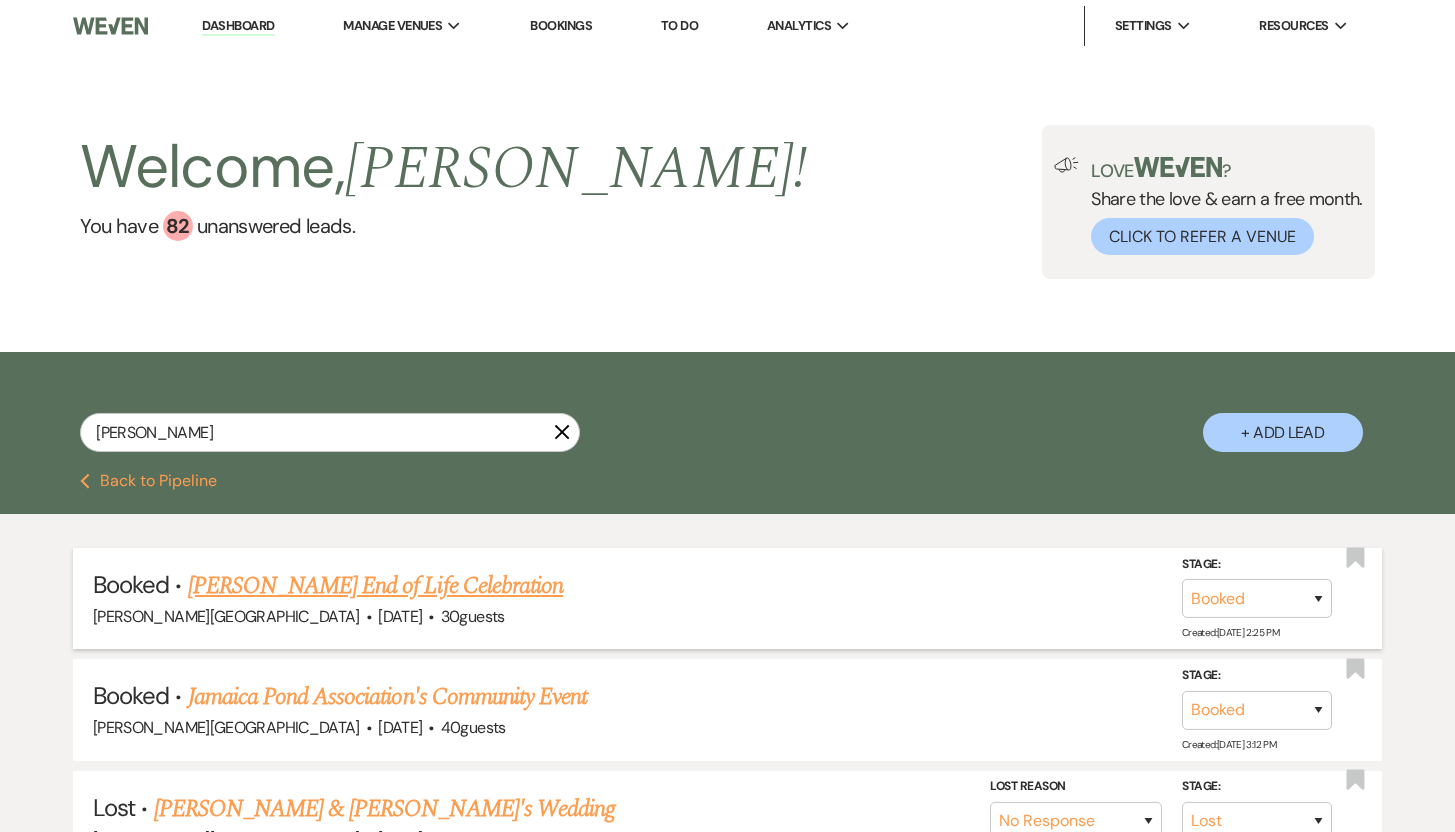 click on "[PERSON_NAME] End of Life Celebration" at bounding box center (375, 586) 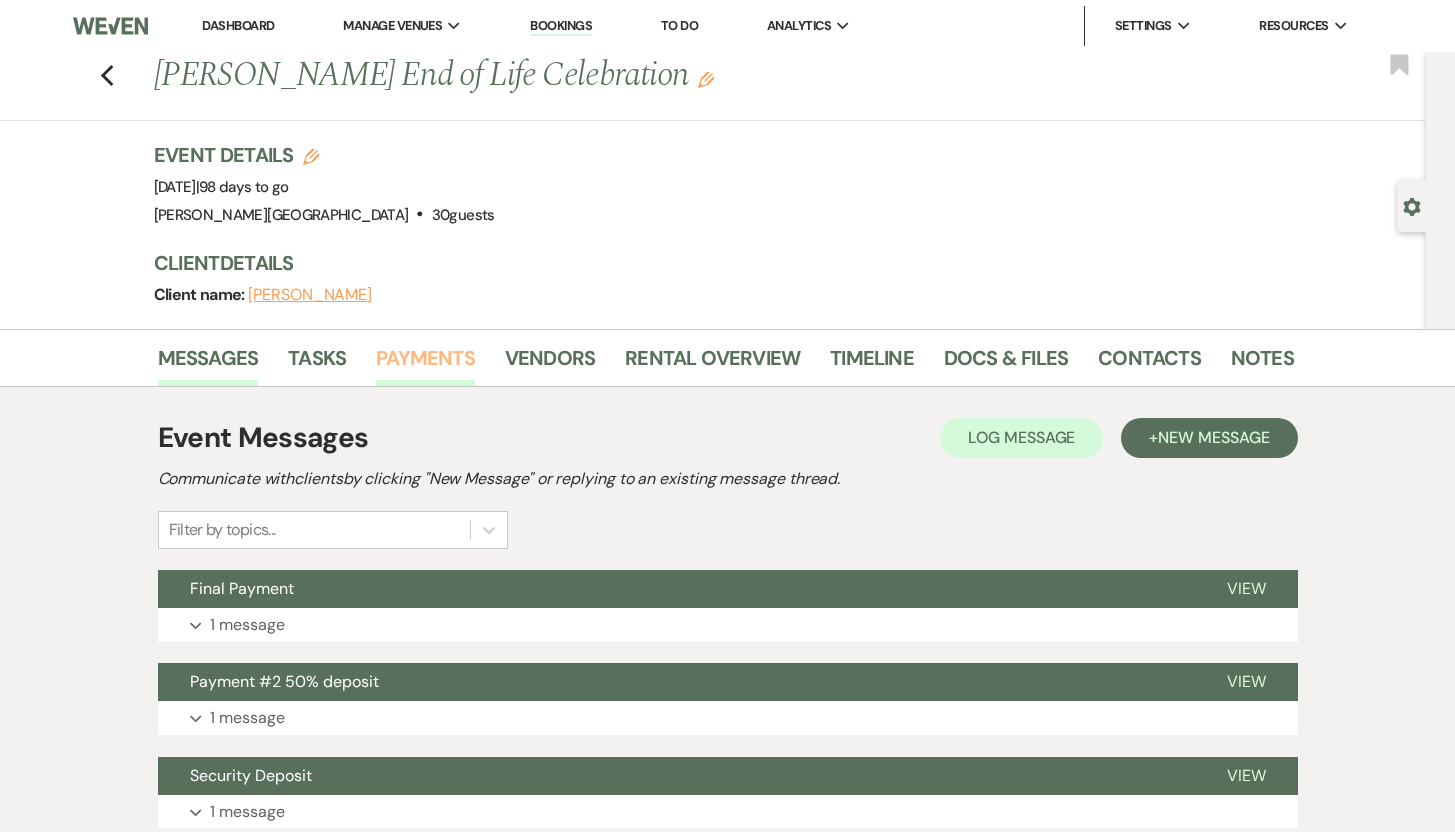 click on "Payments" at bounding box center [425, 364] 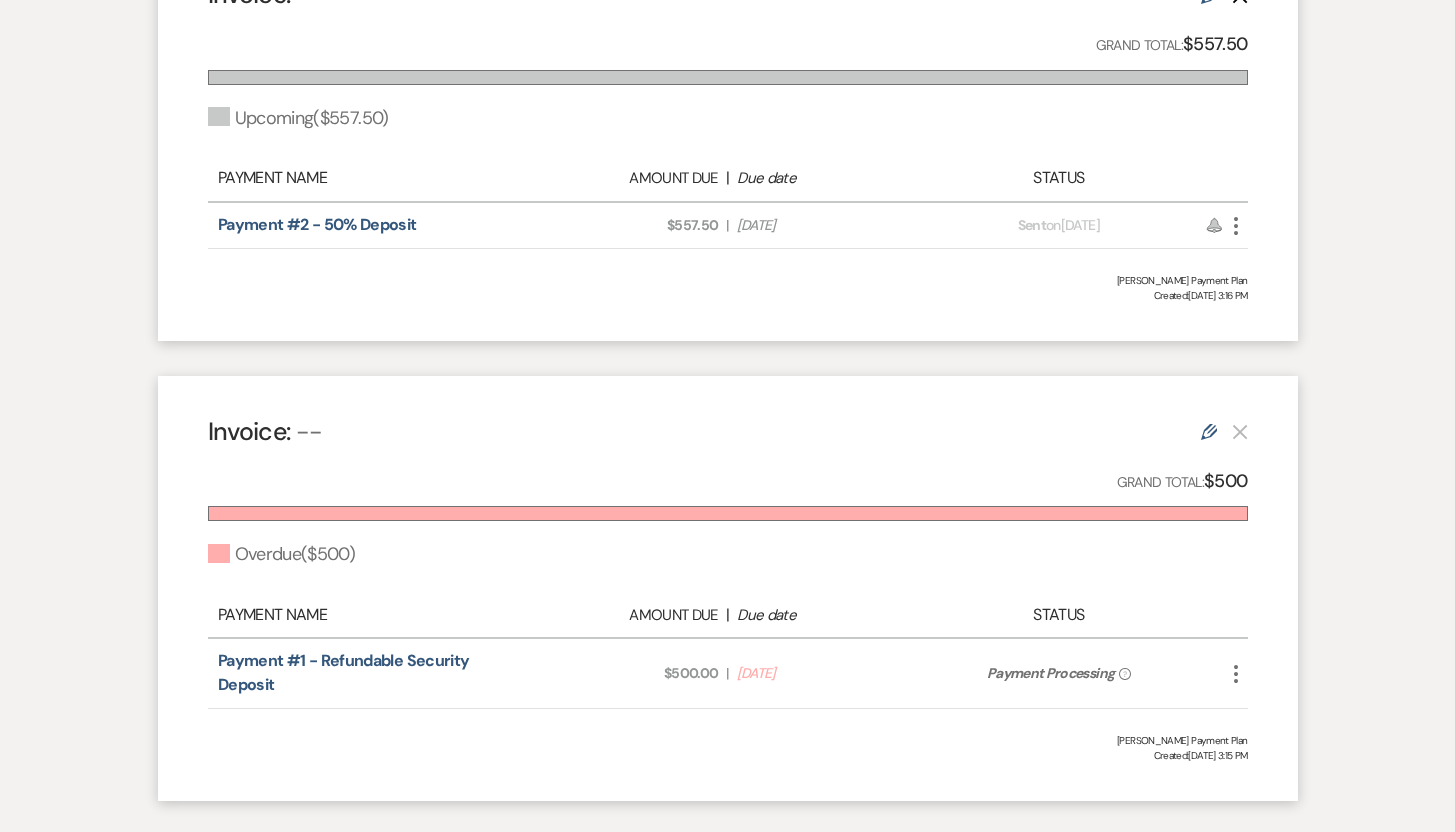 scroll, scrollTop: 0, scrollLeft: 0, axis: both 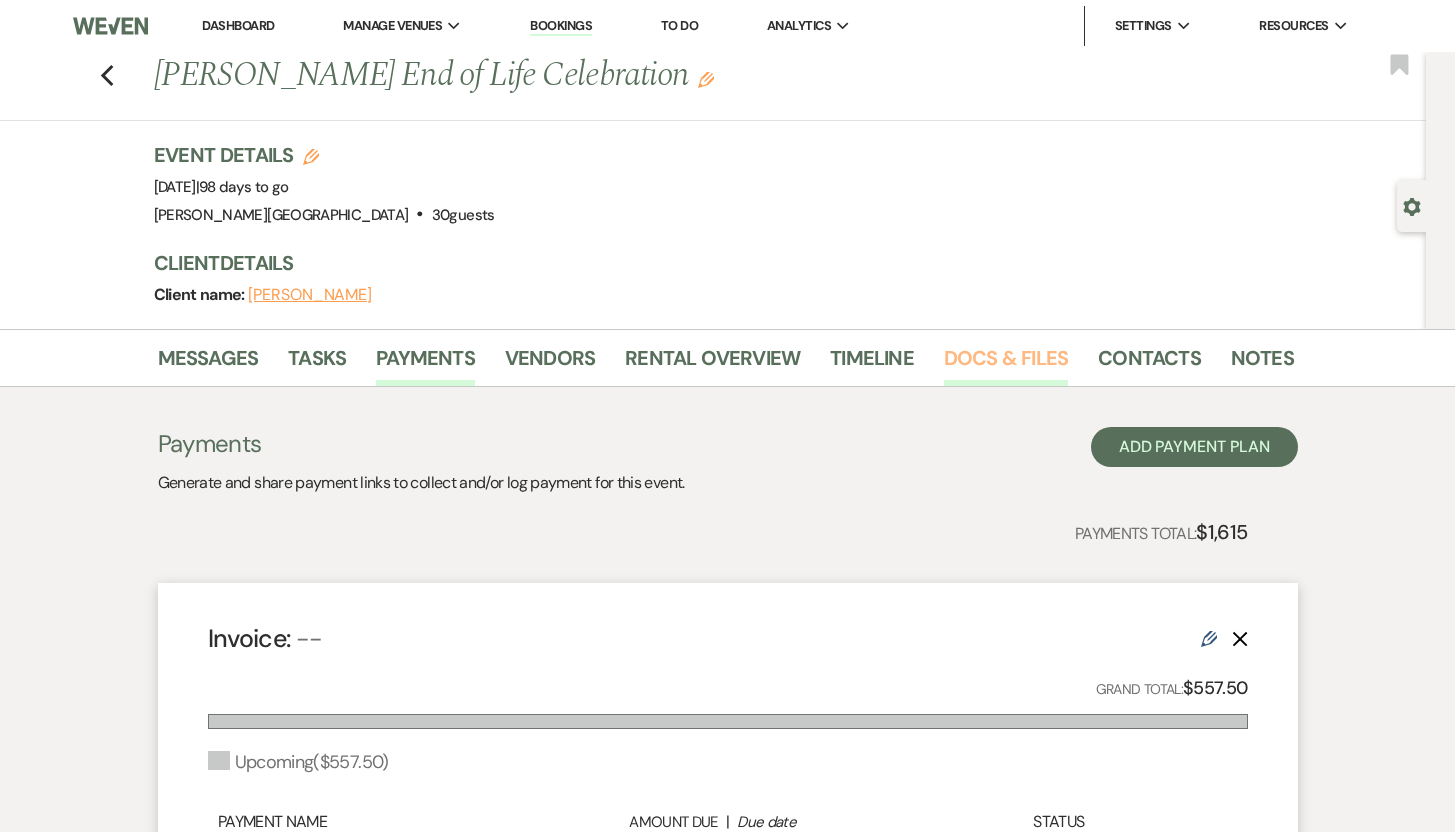 click on "Docs & Files" at bounding box center (1006, 364) 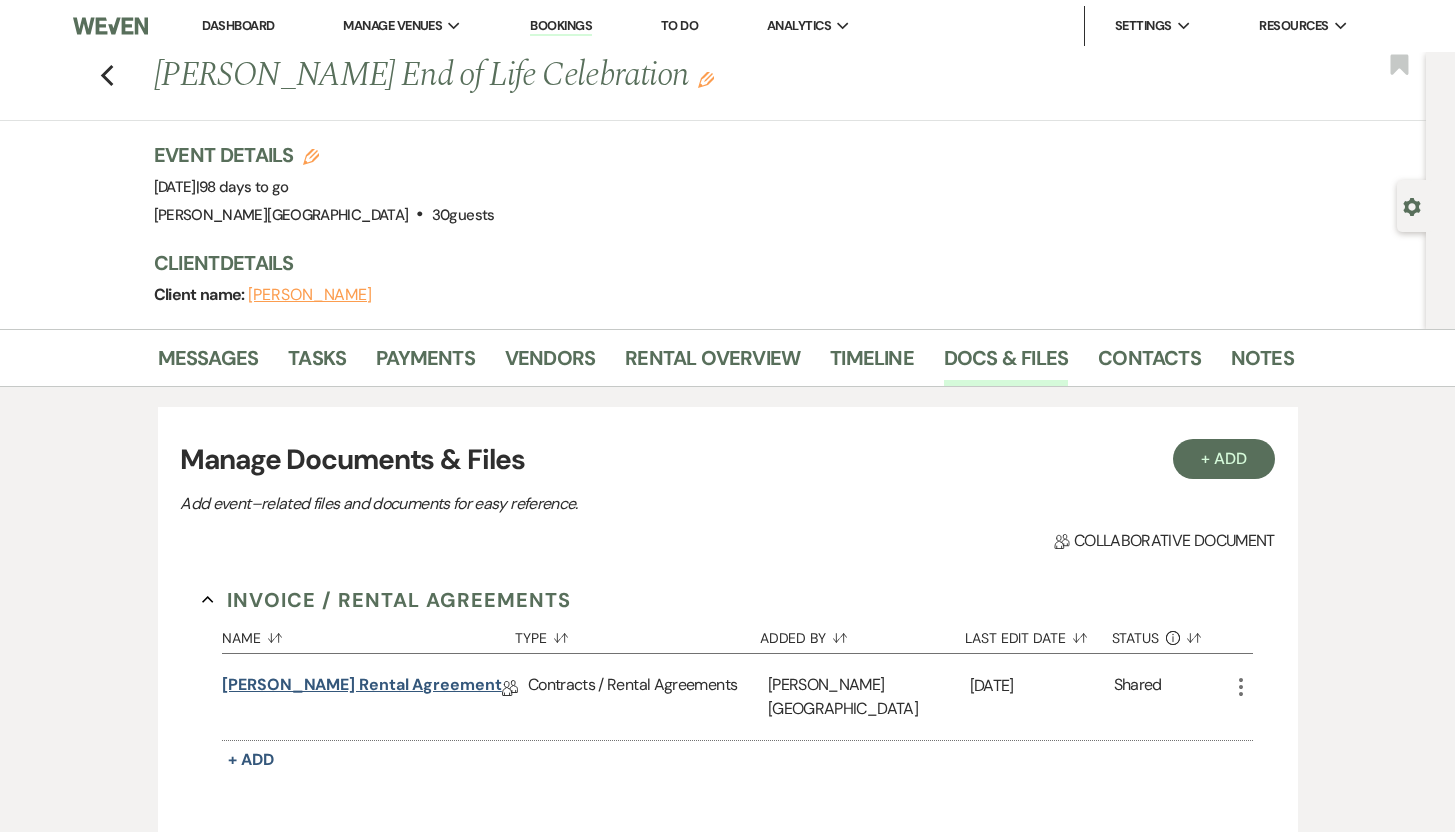click on "[PERSON_NAME] Rental Agreement" at bounding box center [362, 688] 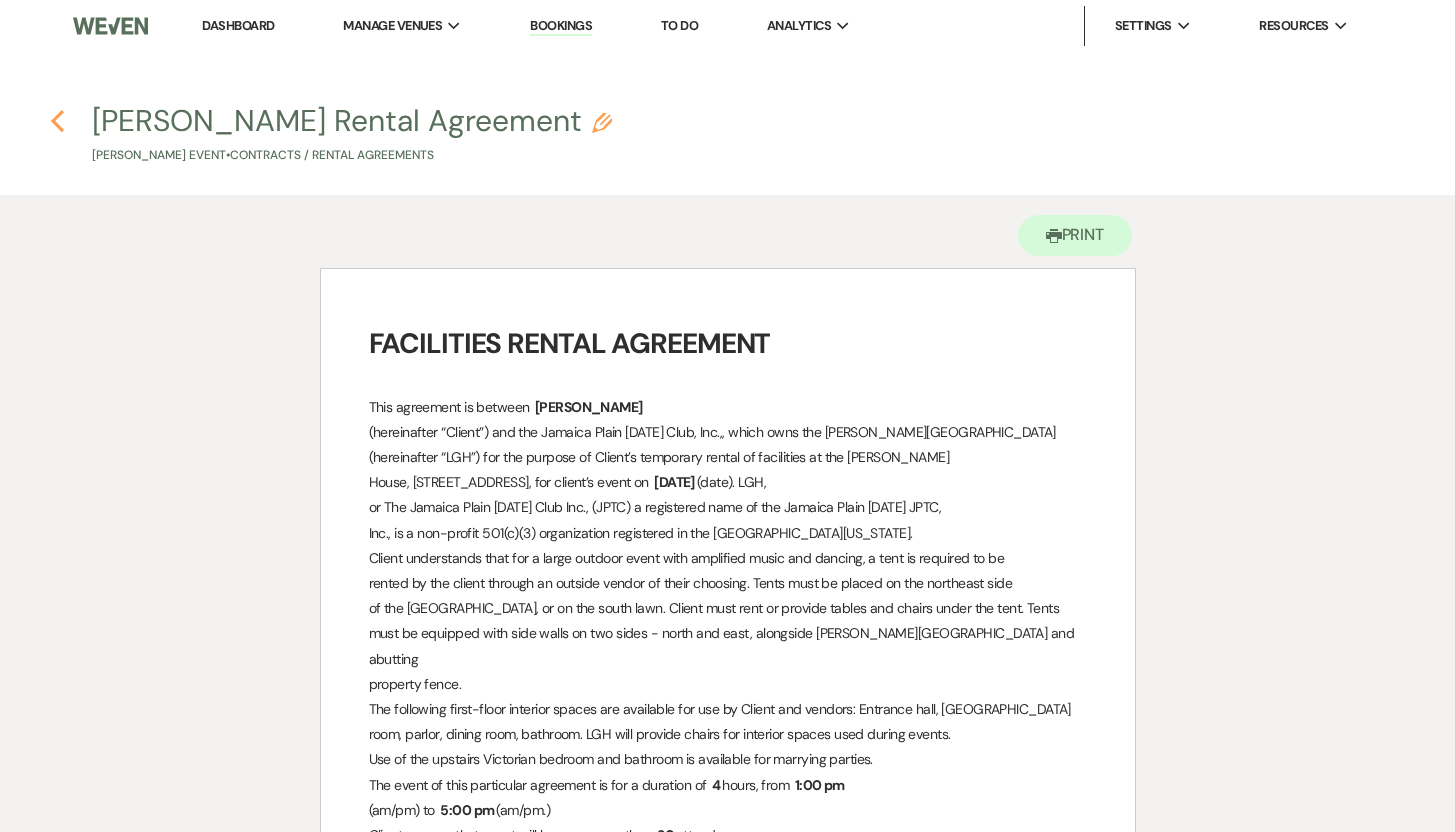 click on "Previous" 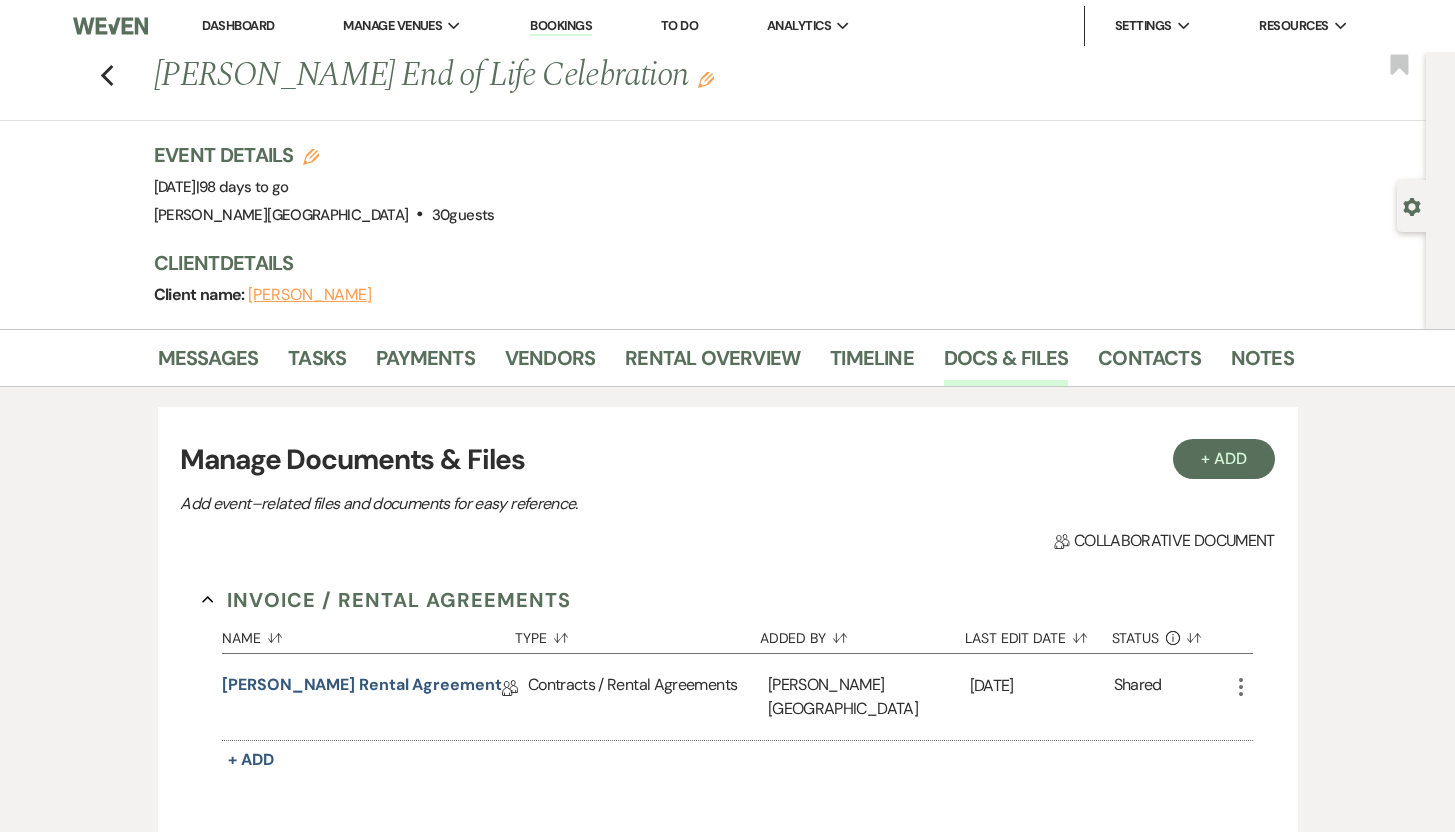 click on "Dashboard" at bounding box center (238, 25) 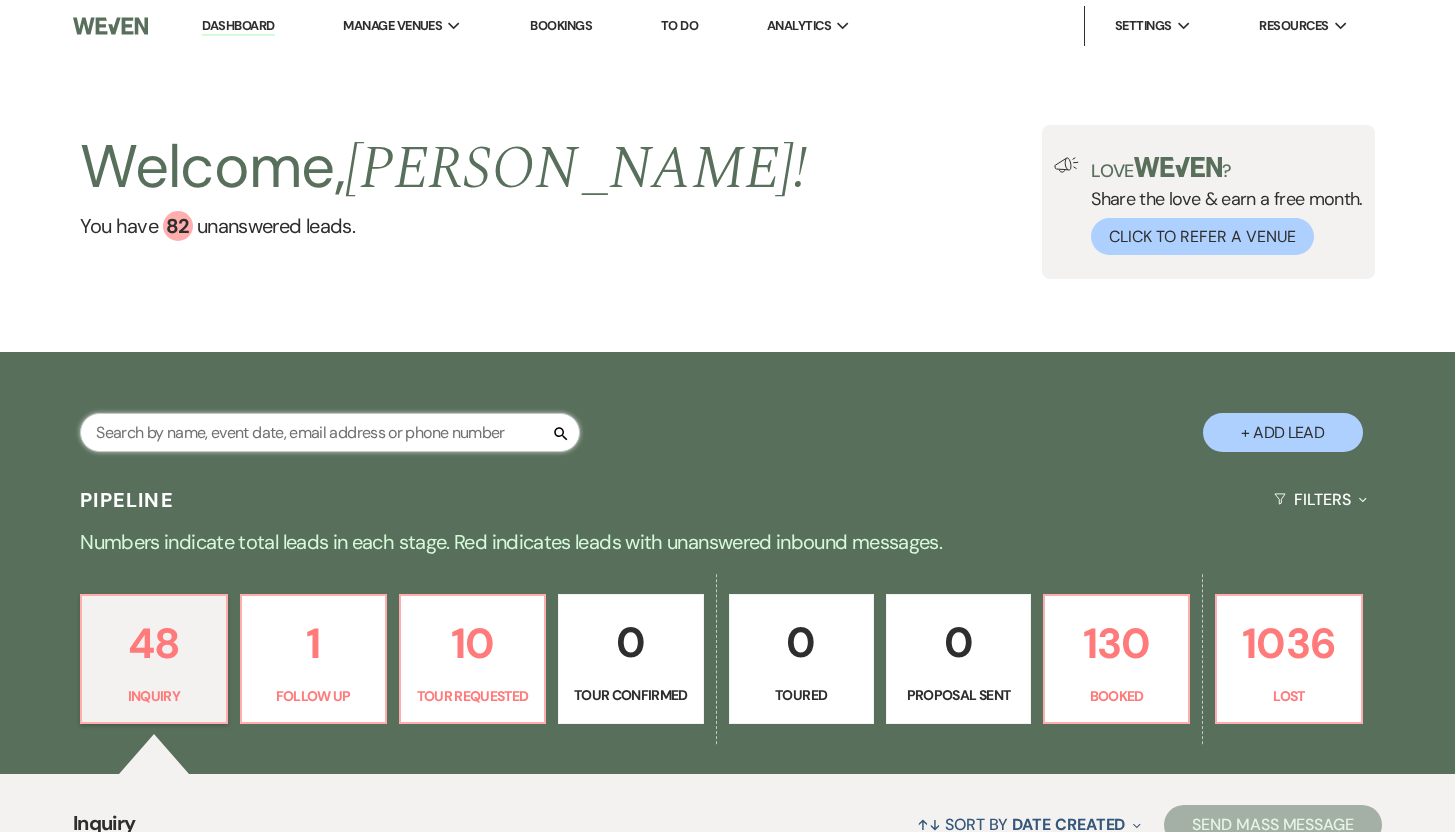 click at bounding box center (330, 432) 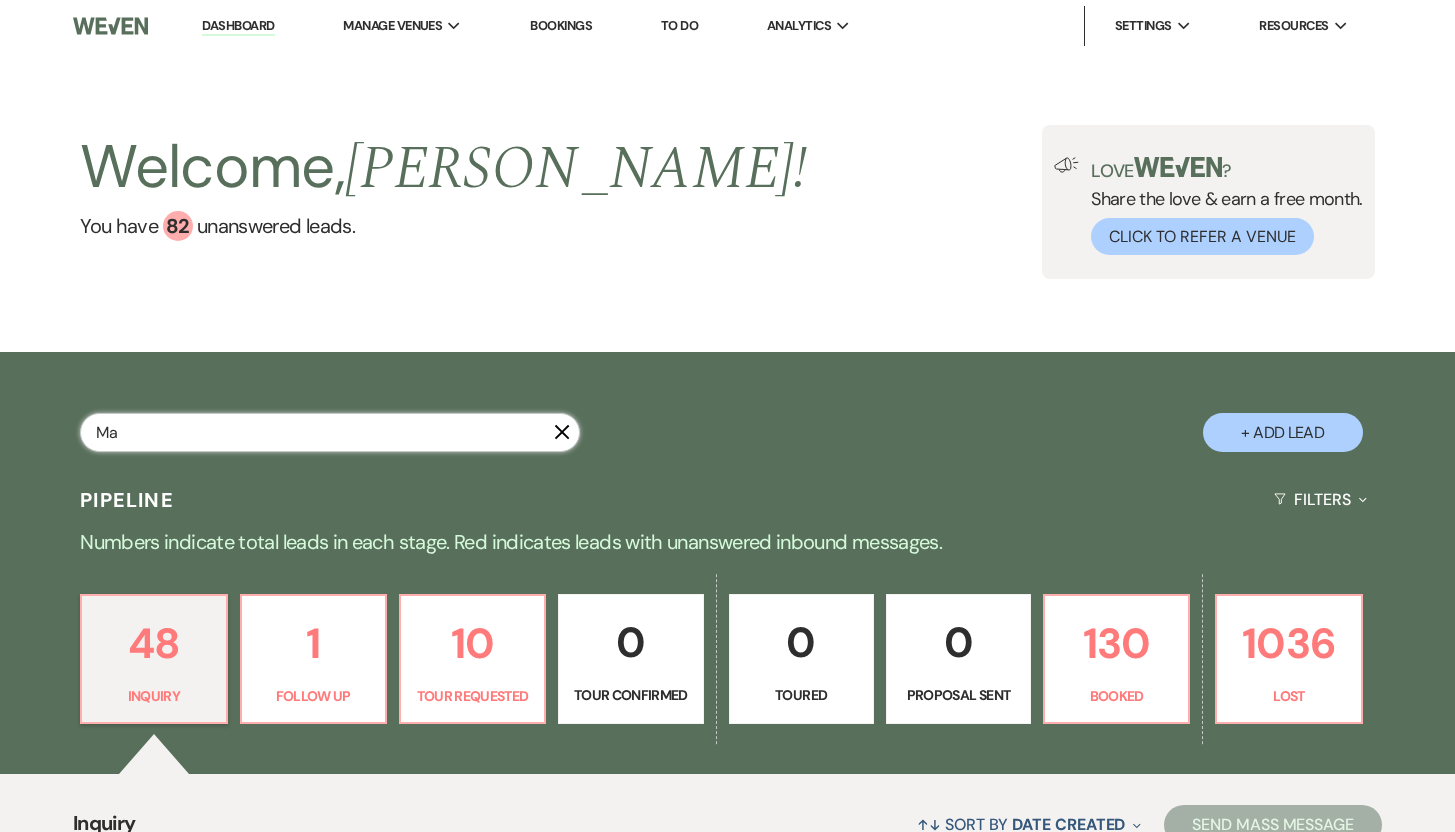 type on "Mat" 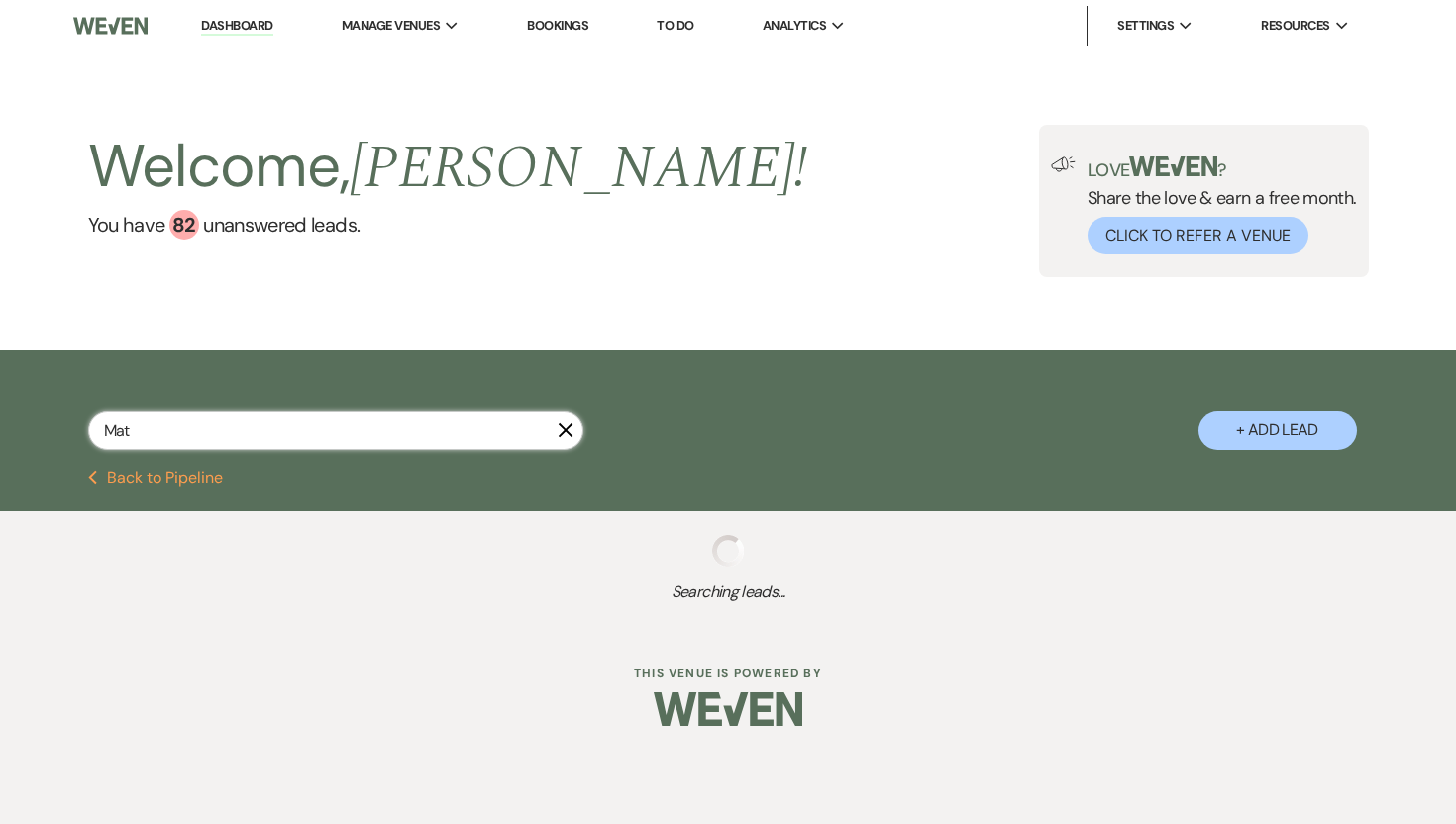 select on "8" 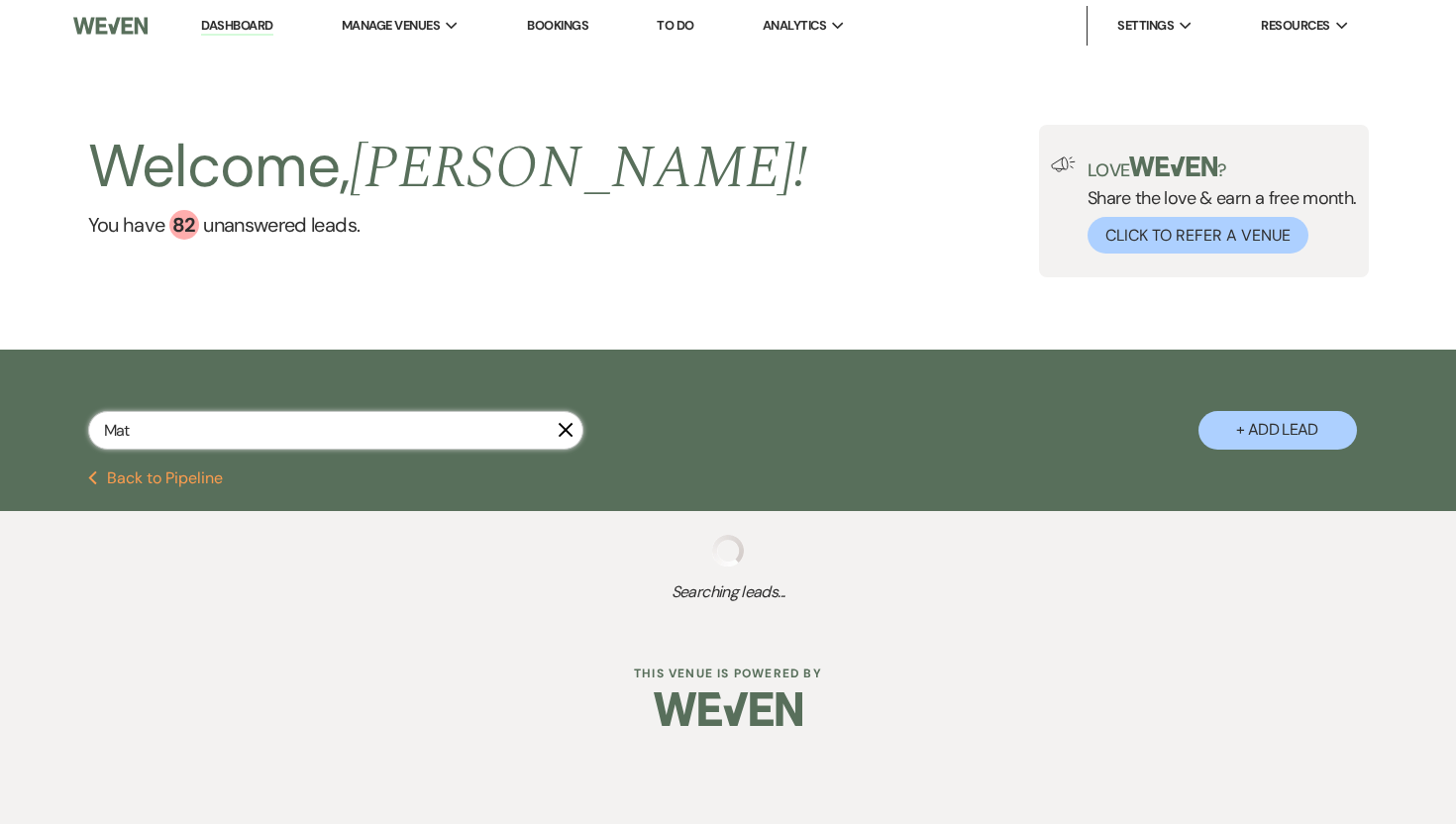 select on "8" 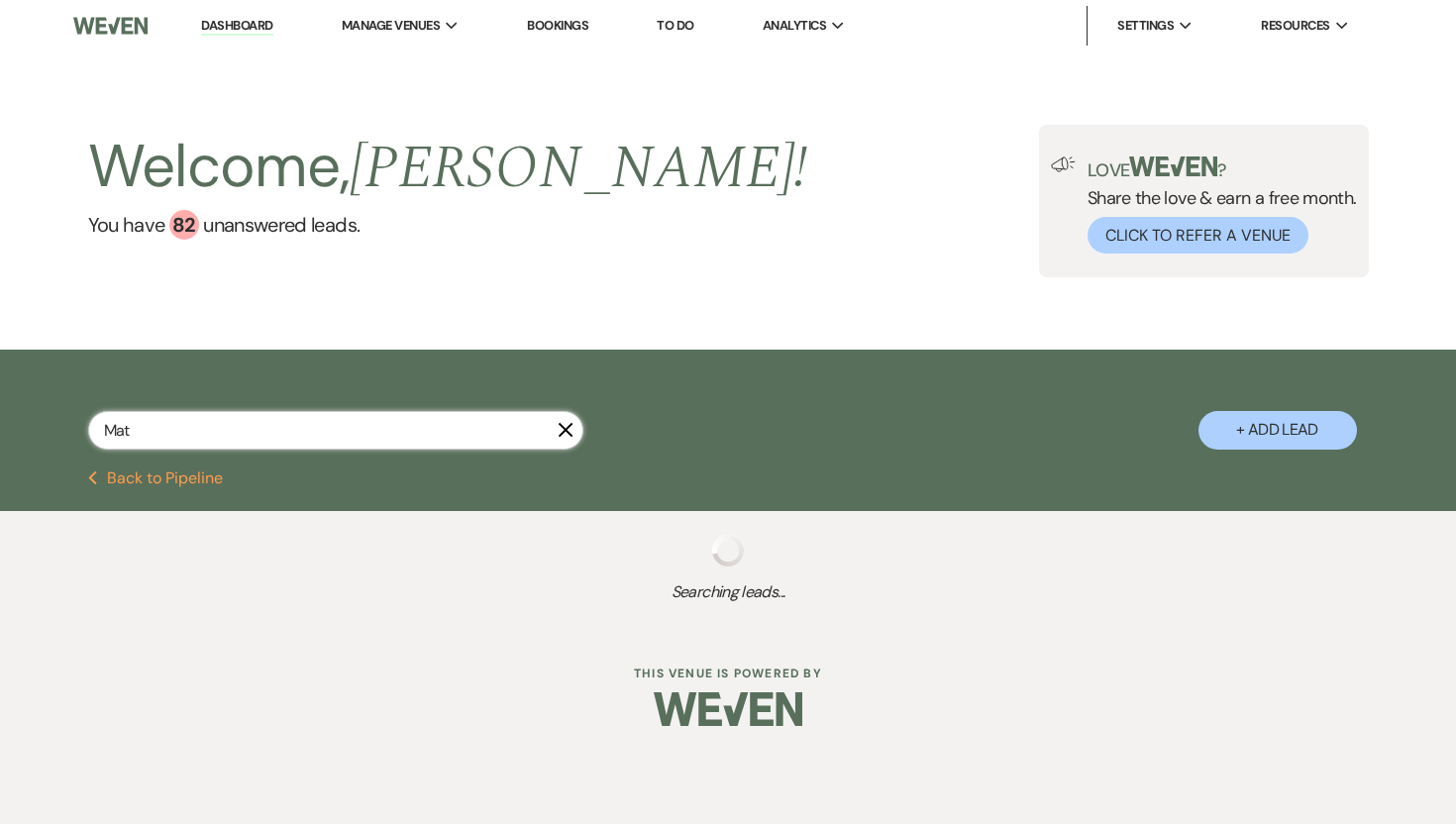 select on "2" 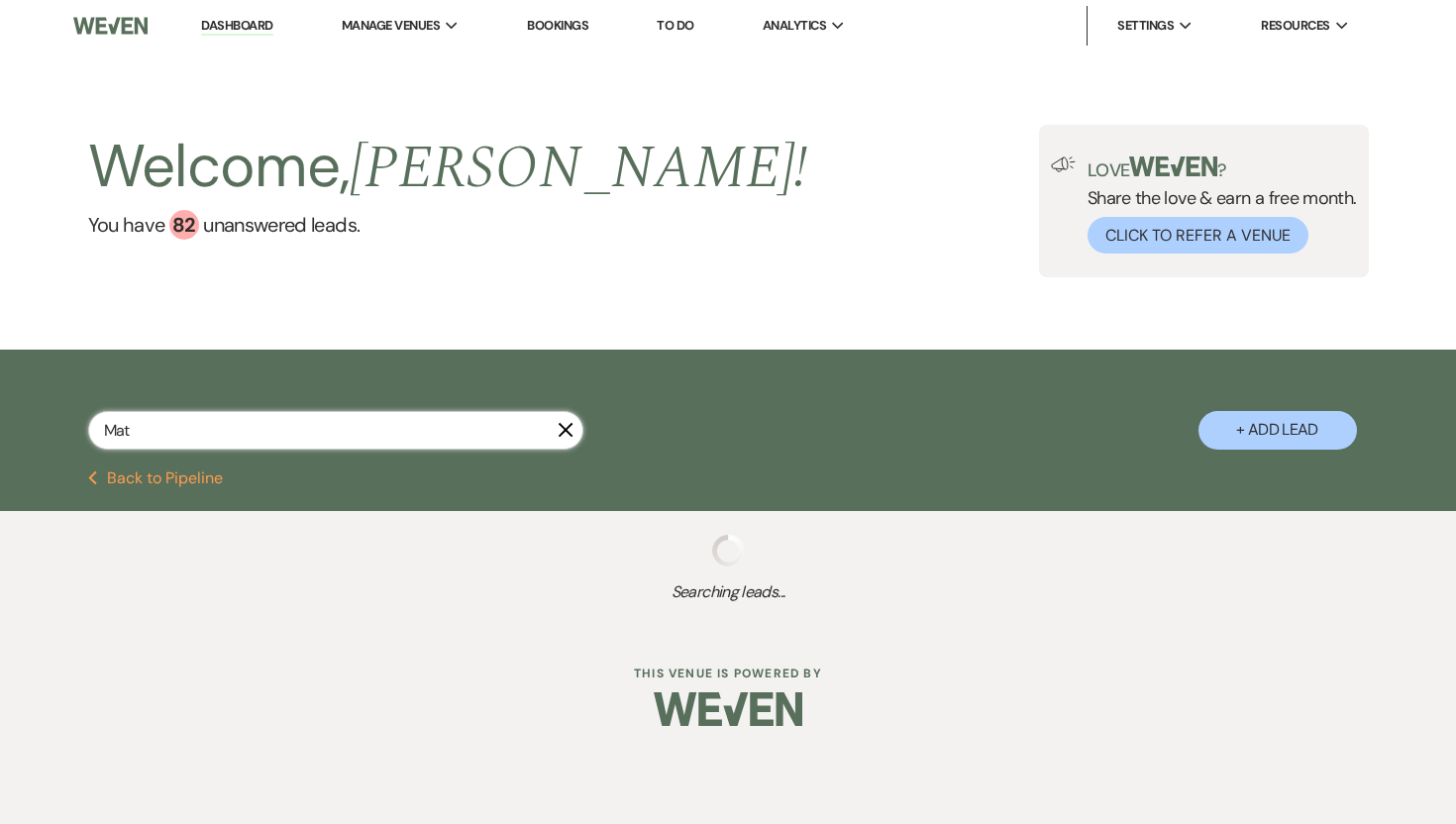 select on "8" 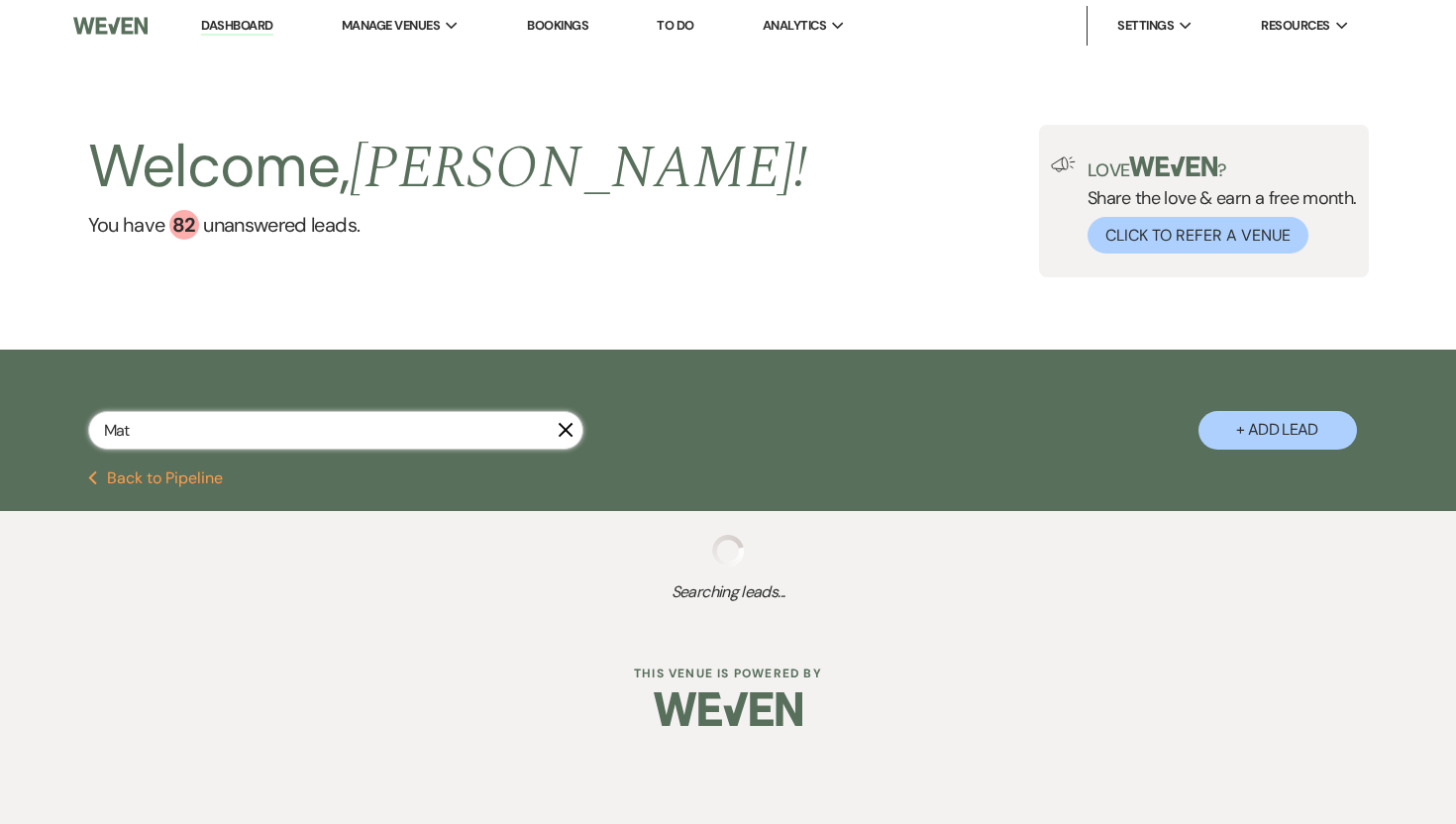 select on "5" 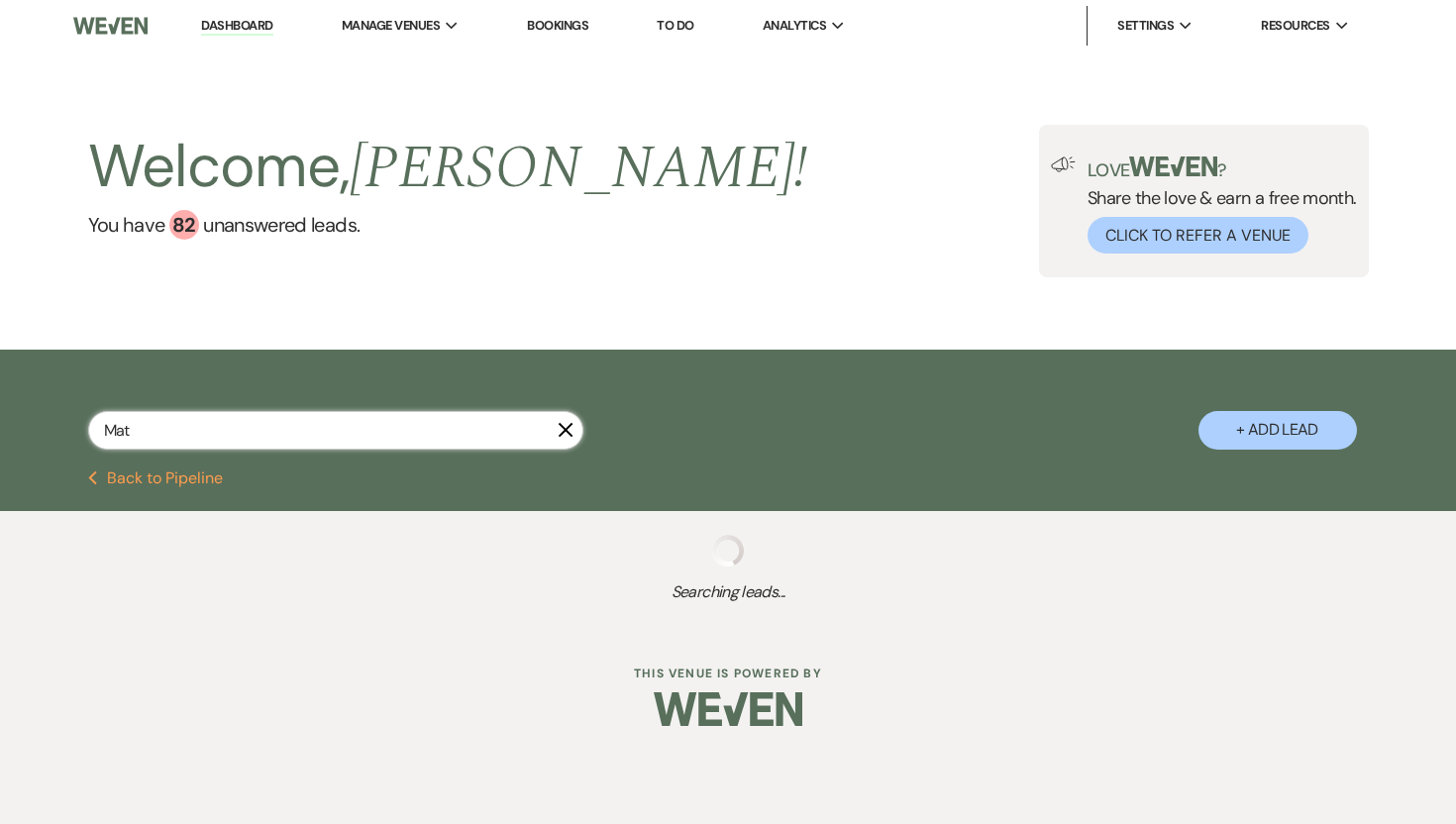 select on "8" 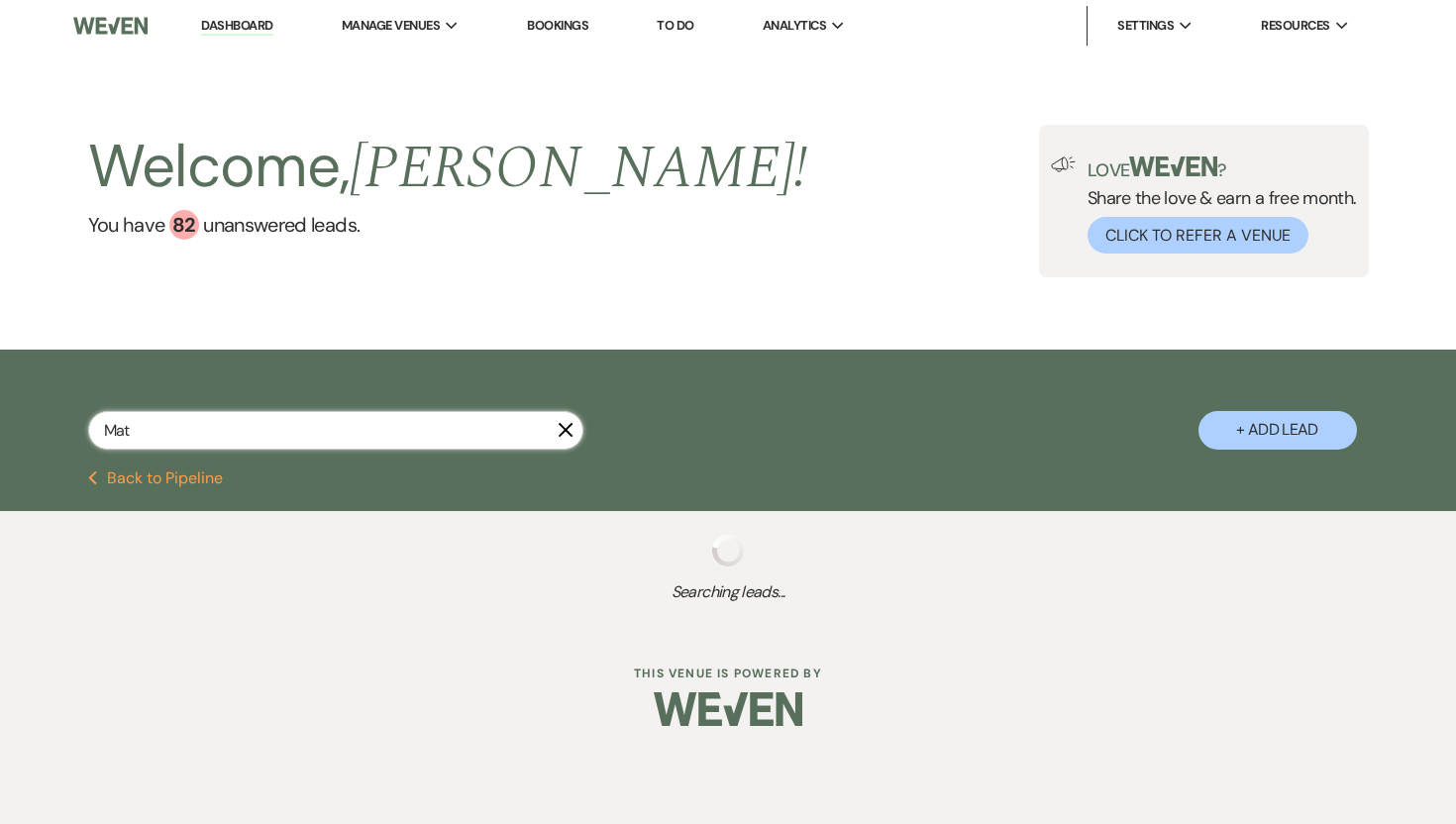 select on "11" 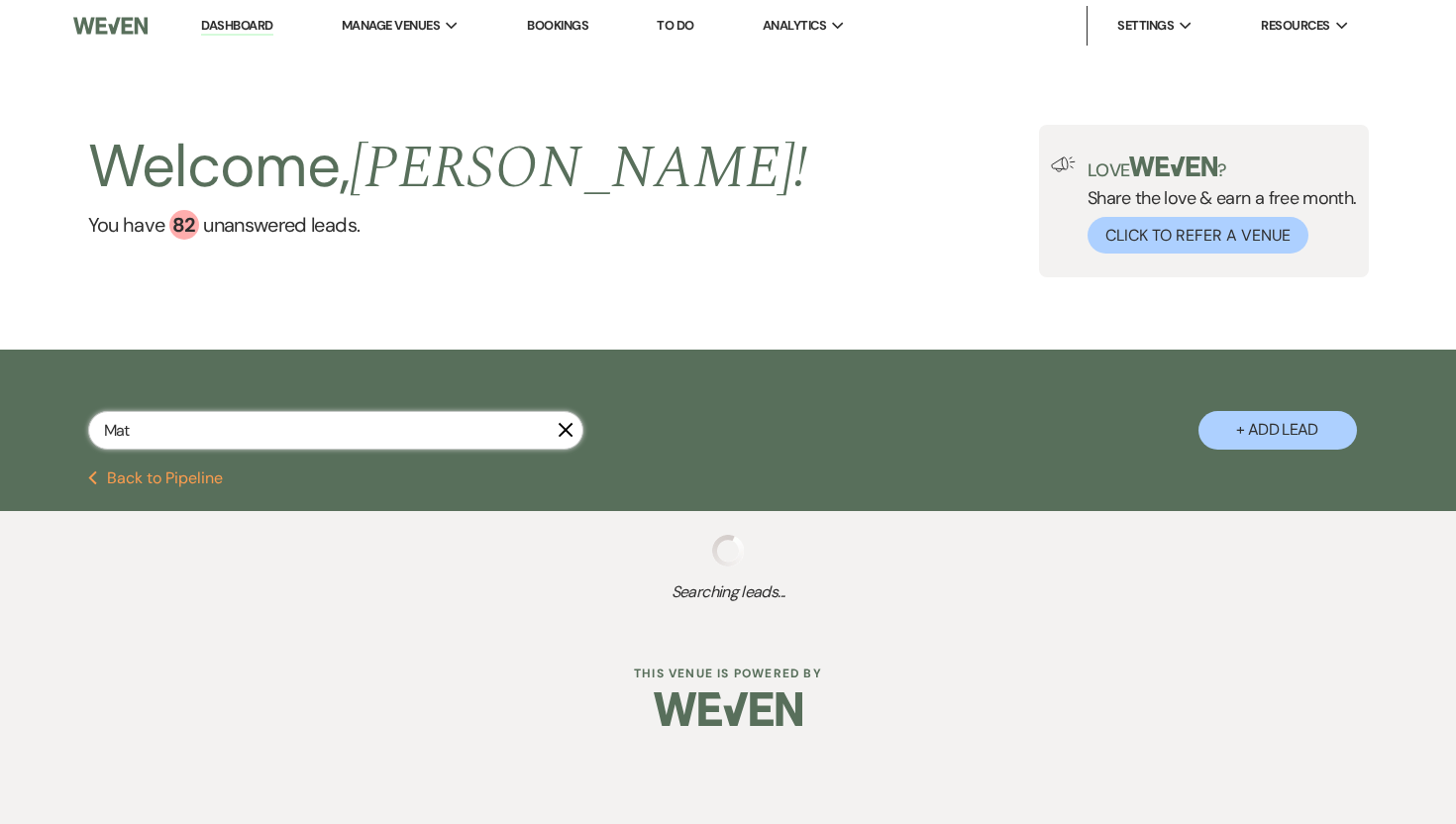 select on "8" 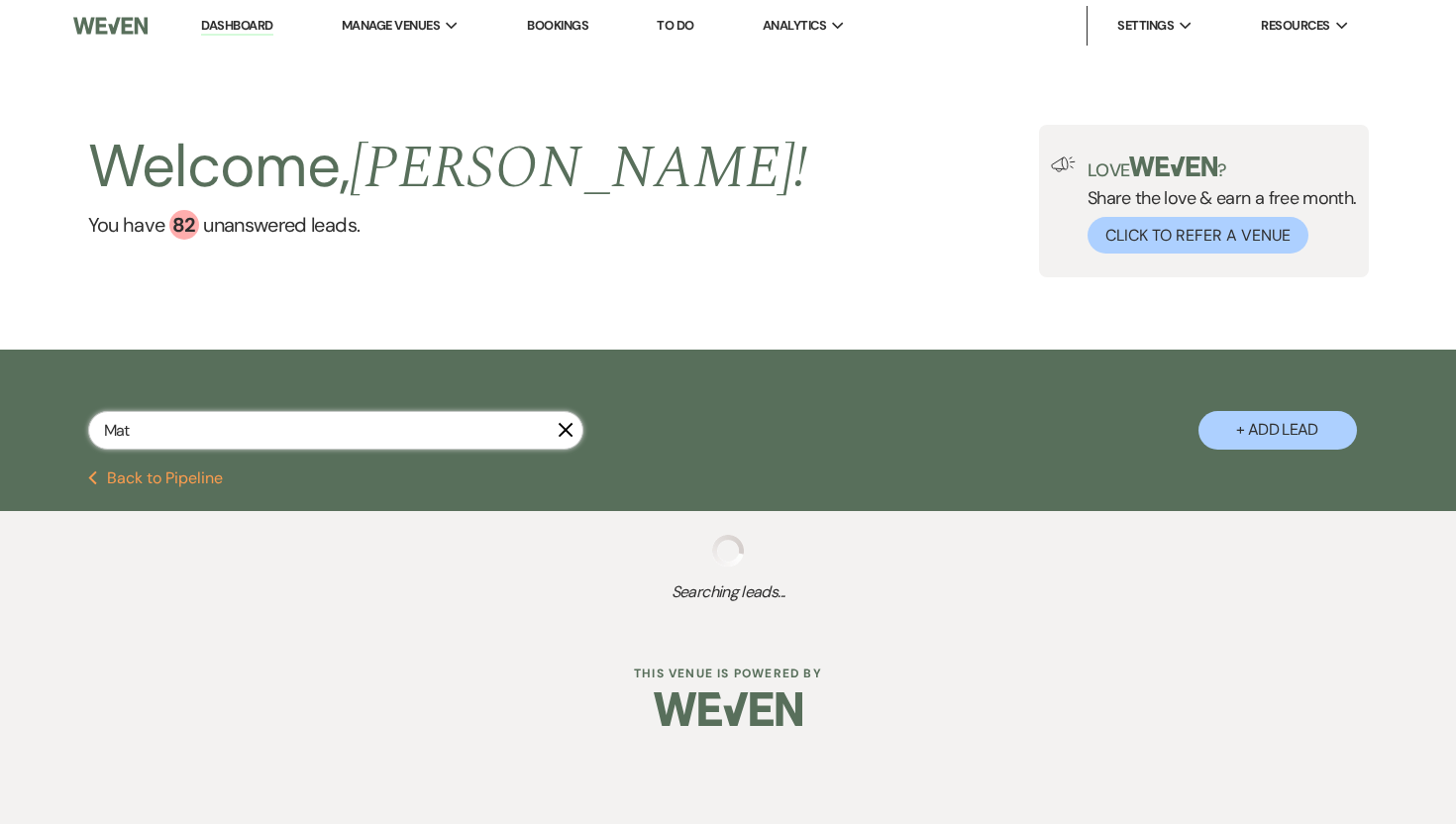select on "5" 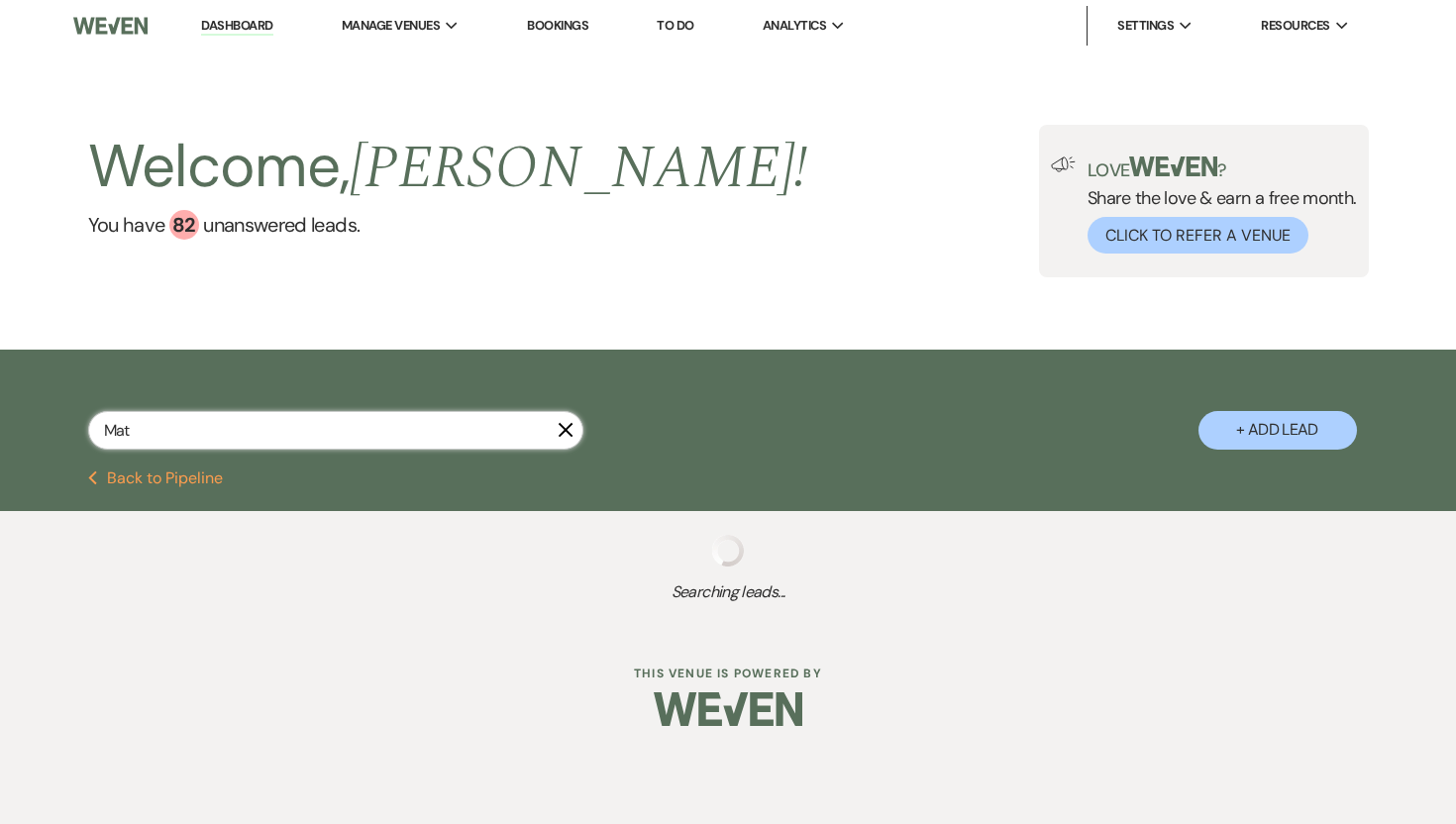 select on "8" 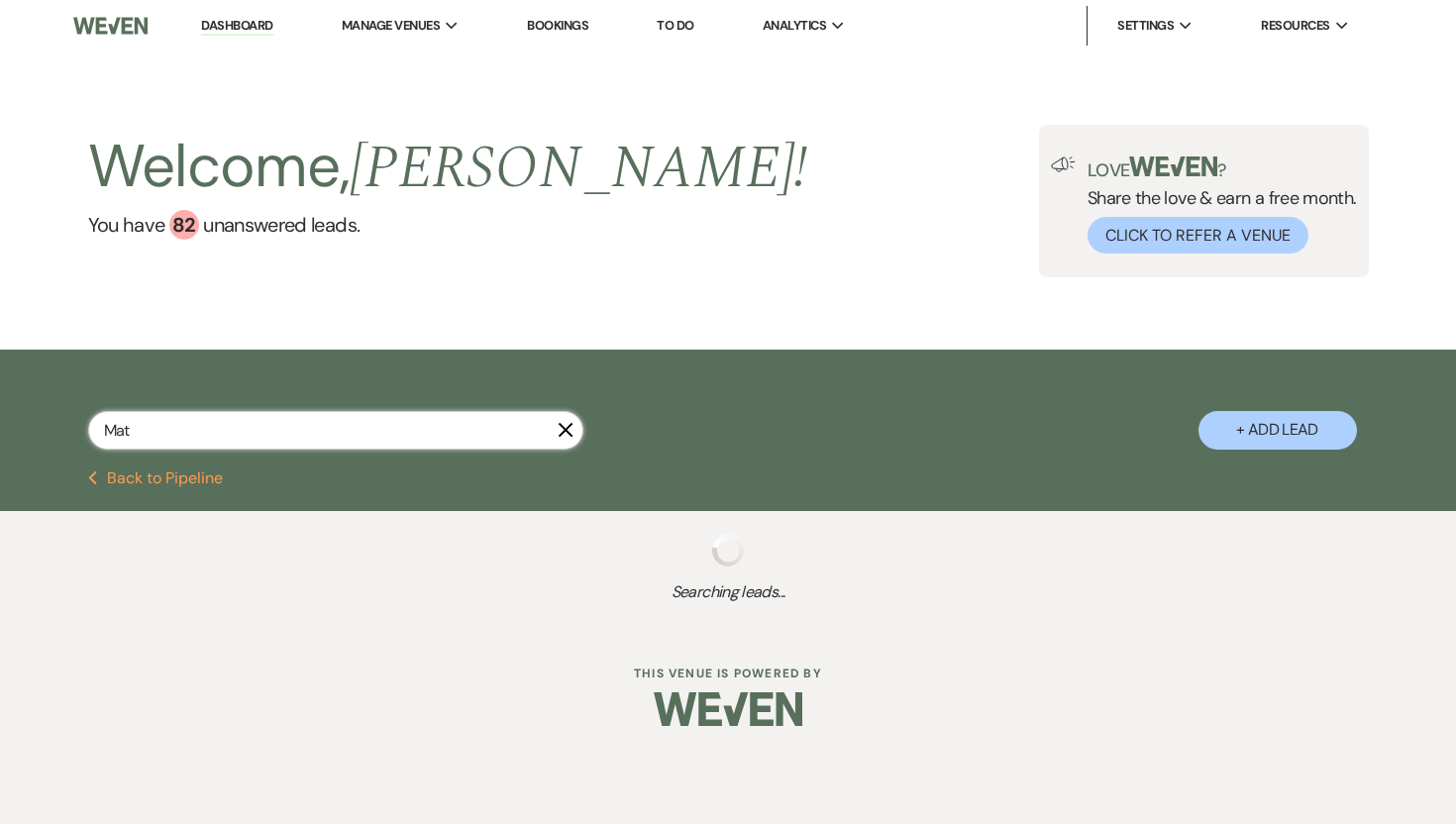 select on "6" 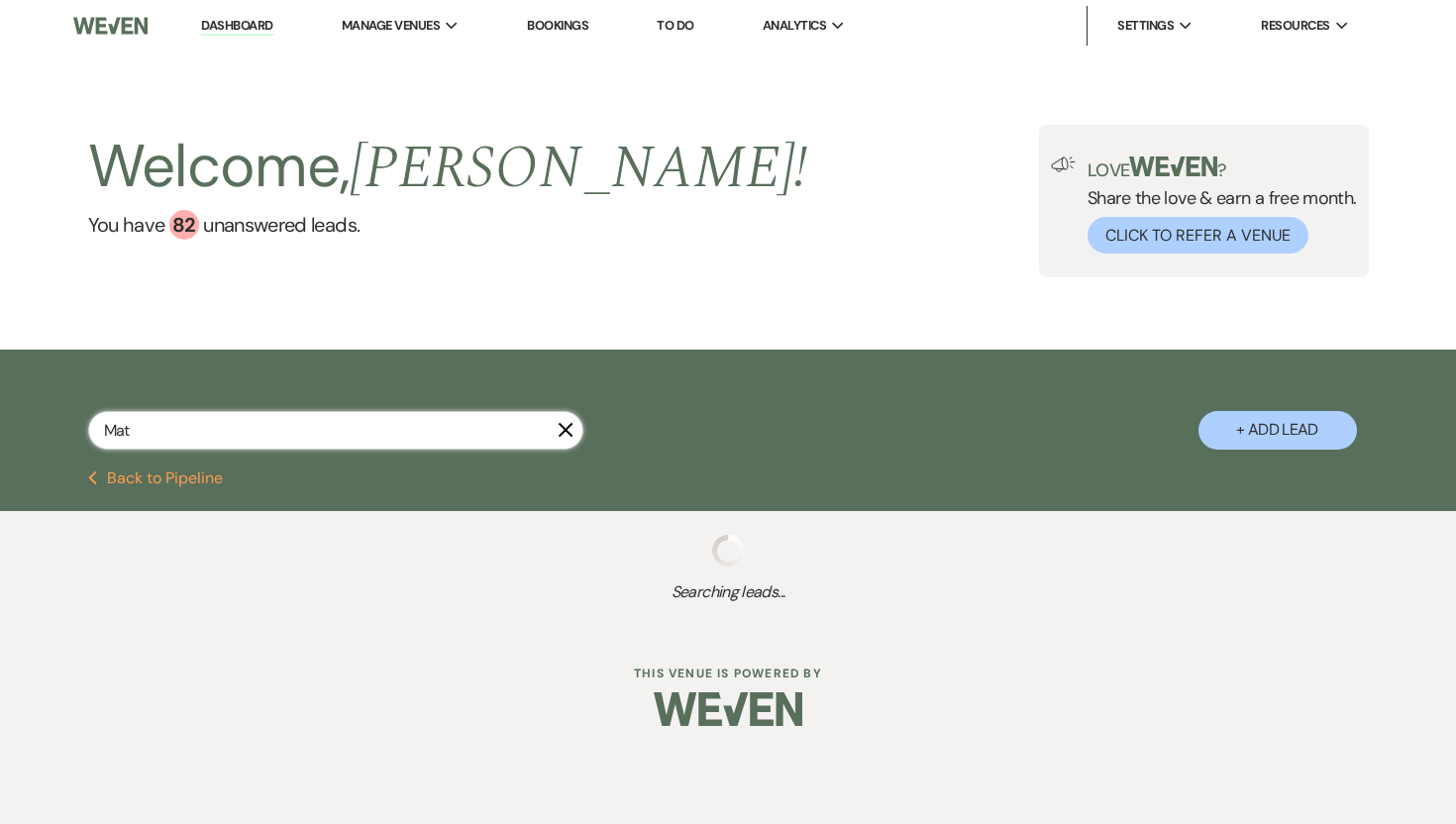 select on "8" 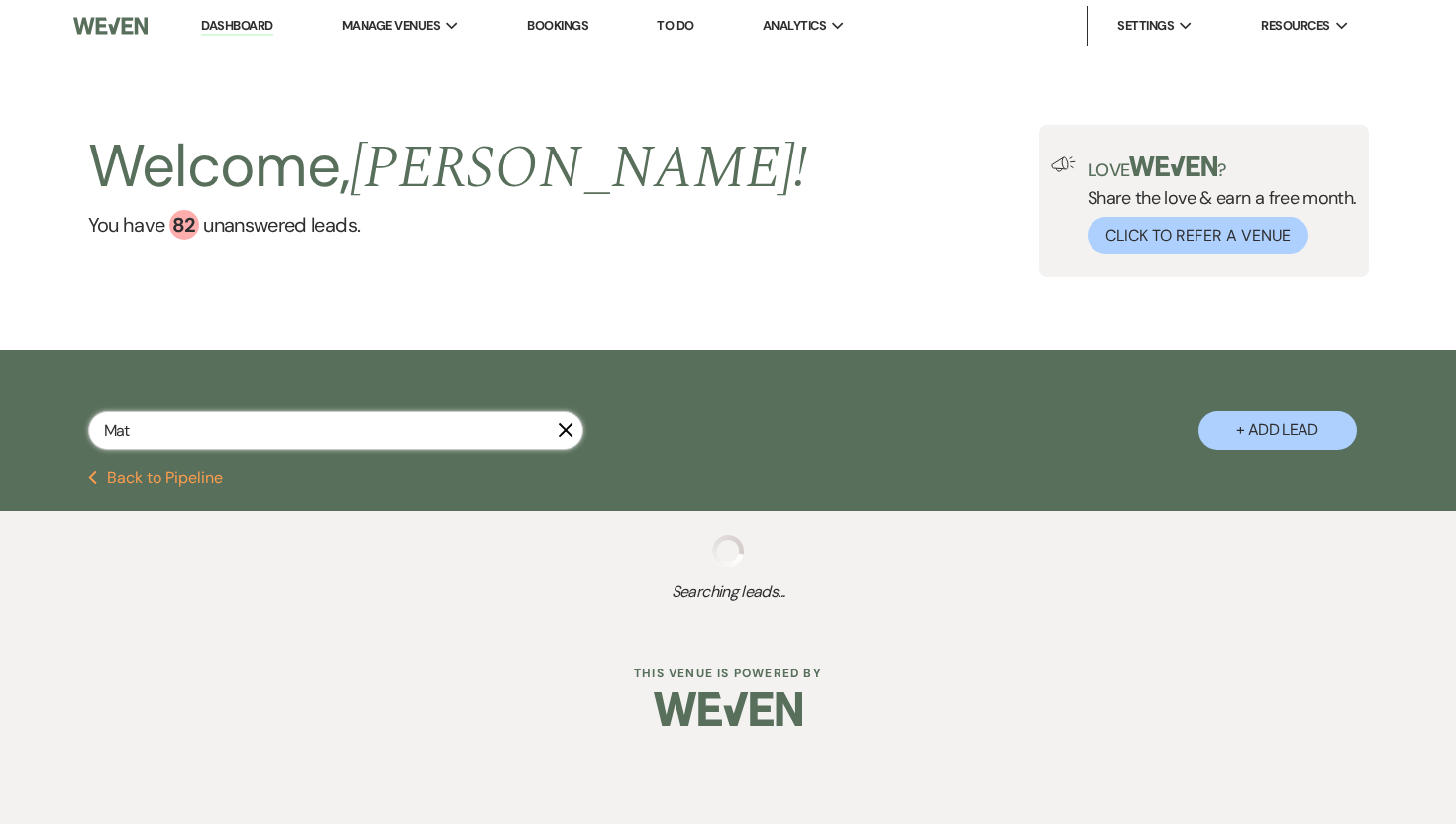 select on "5" 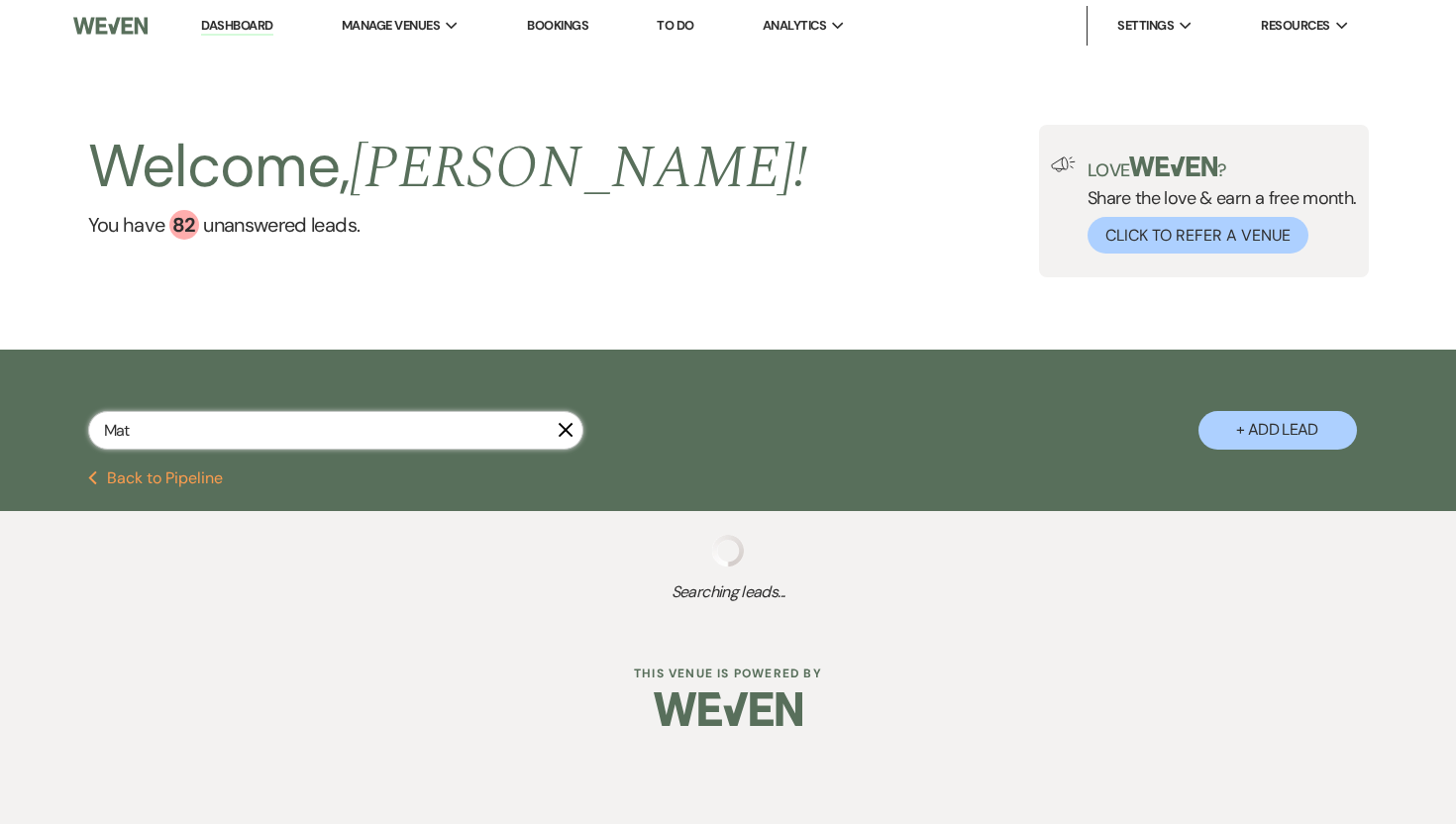 select on "8" 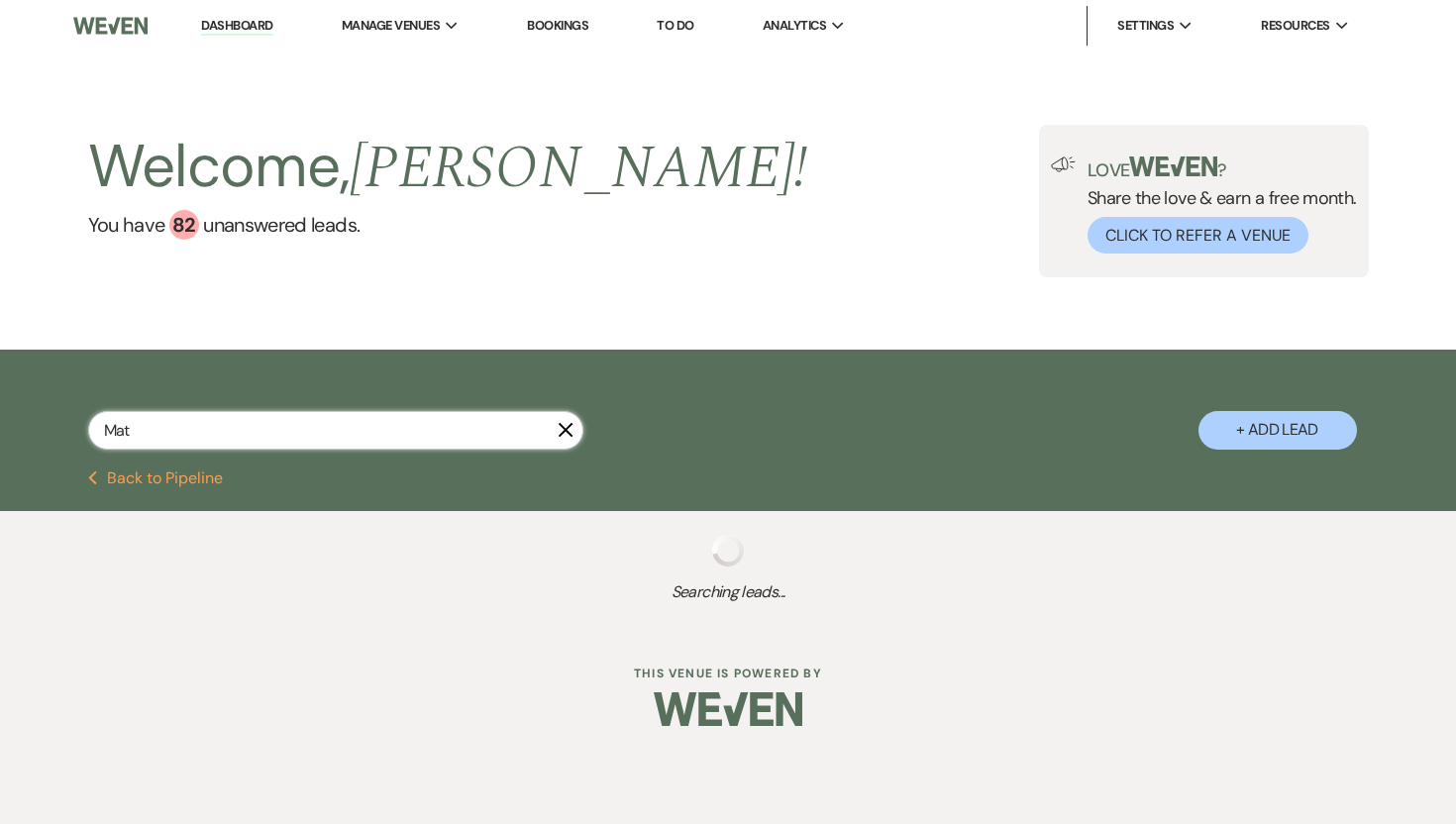 select on "8" 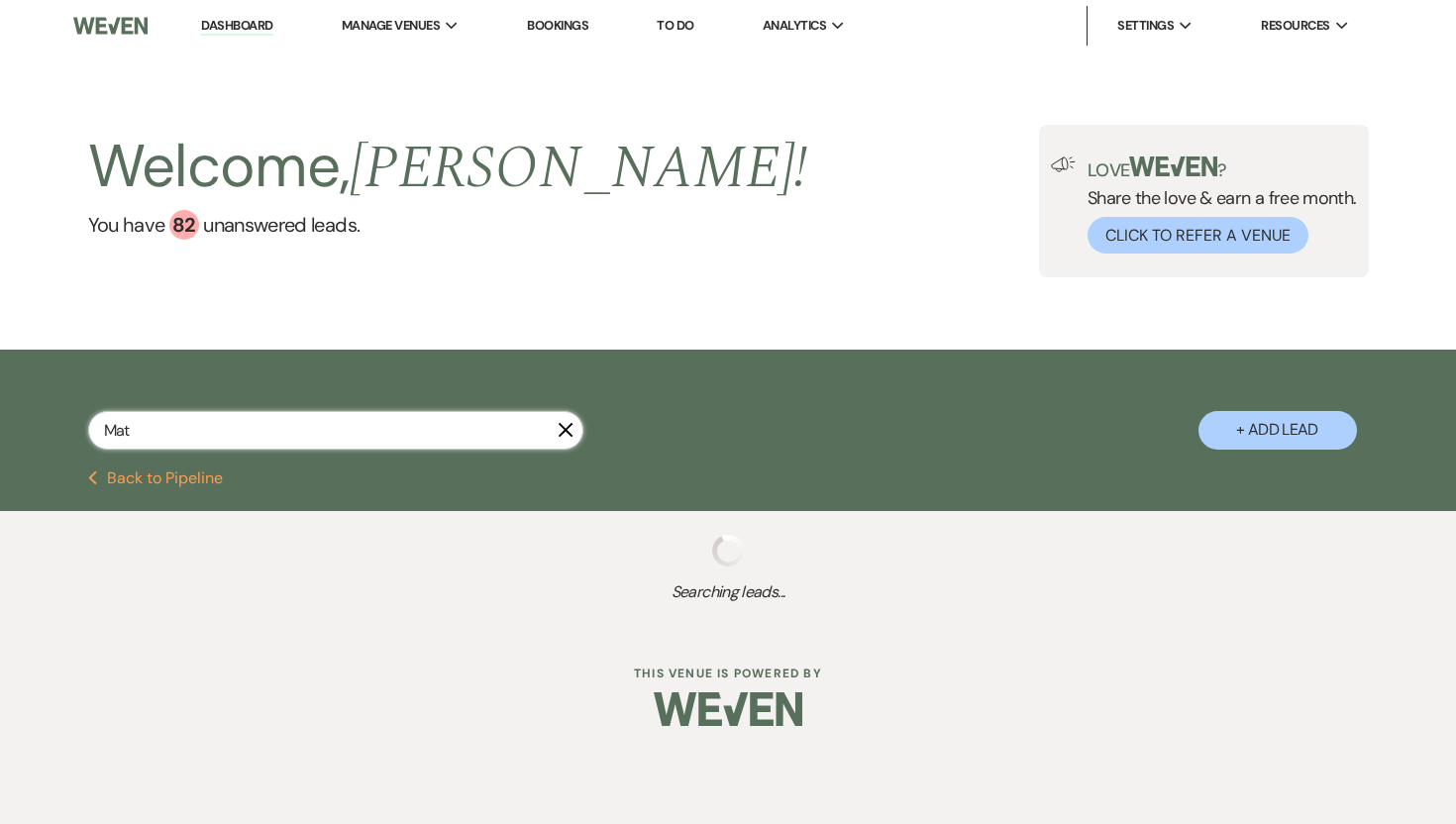 select on "8" 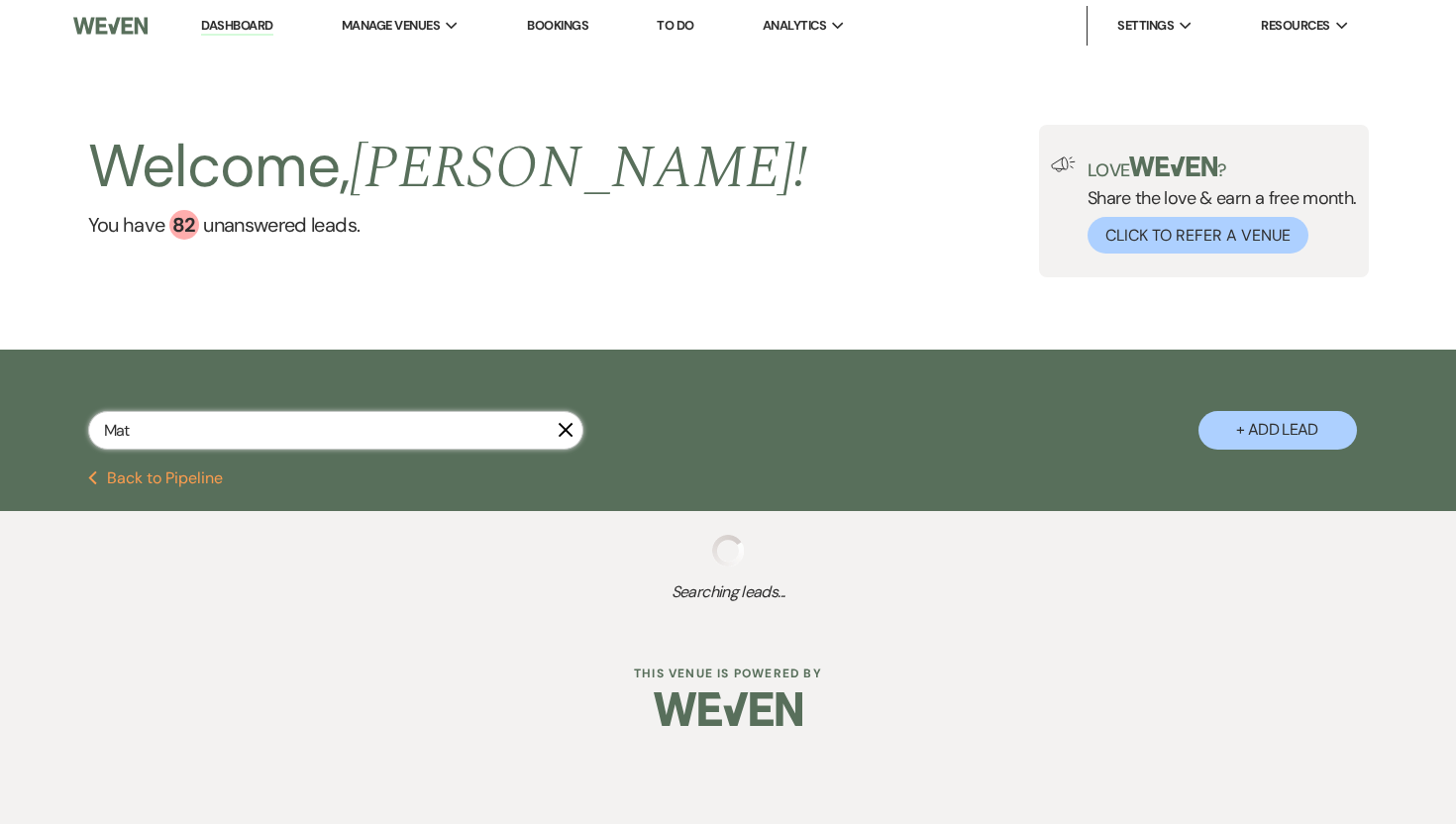 select on "8" 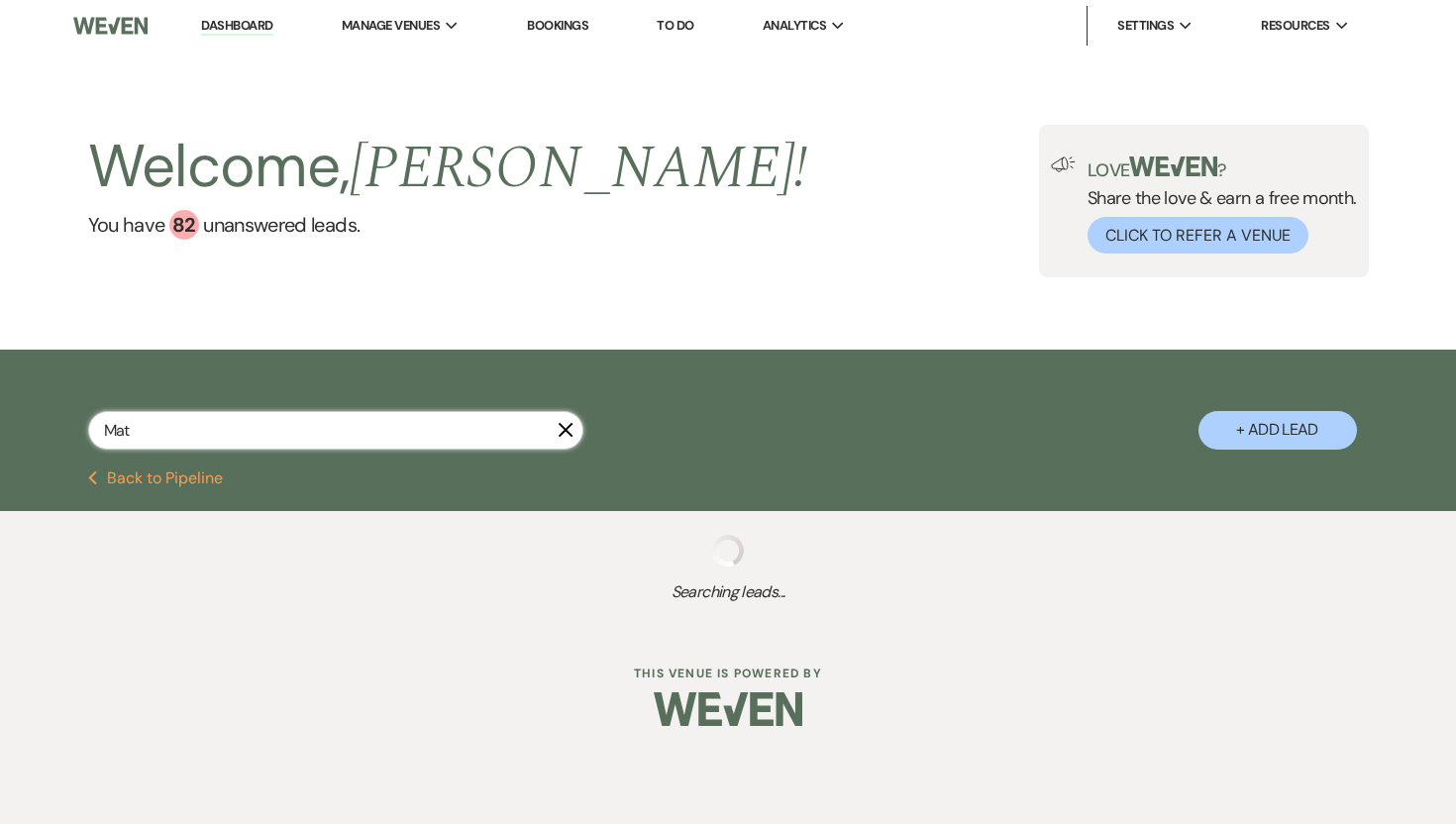 select on "8" 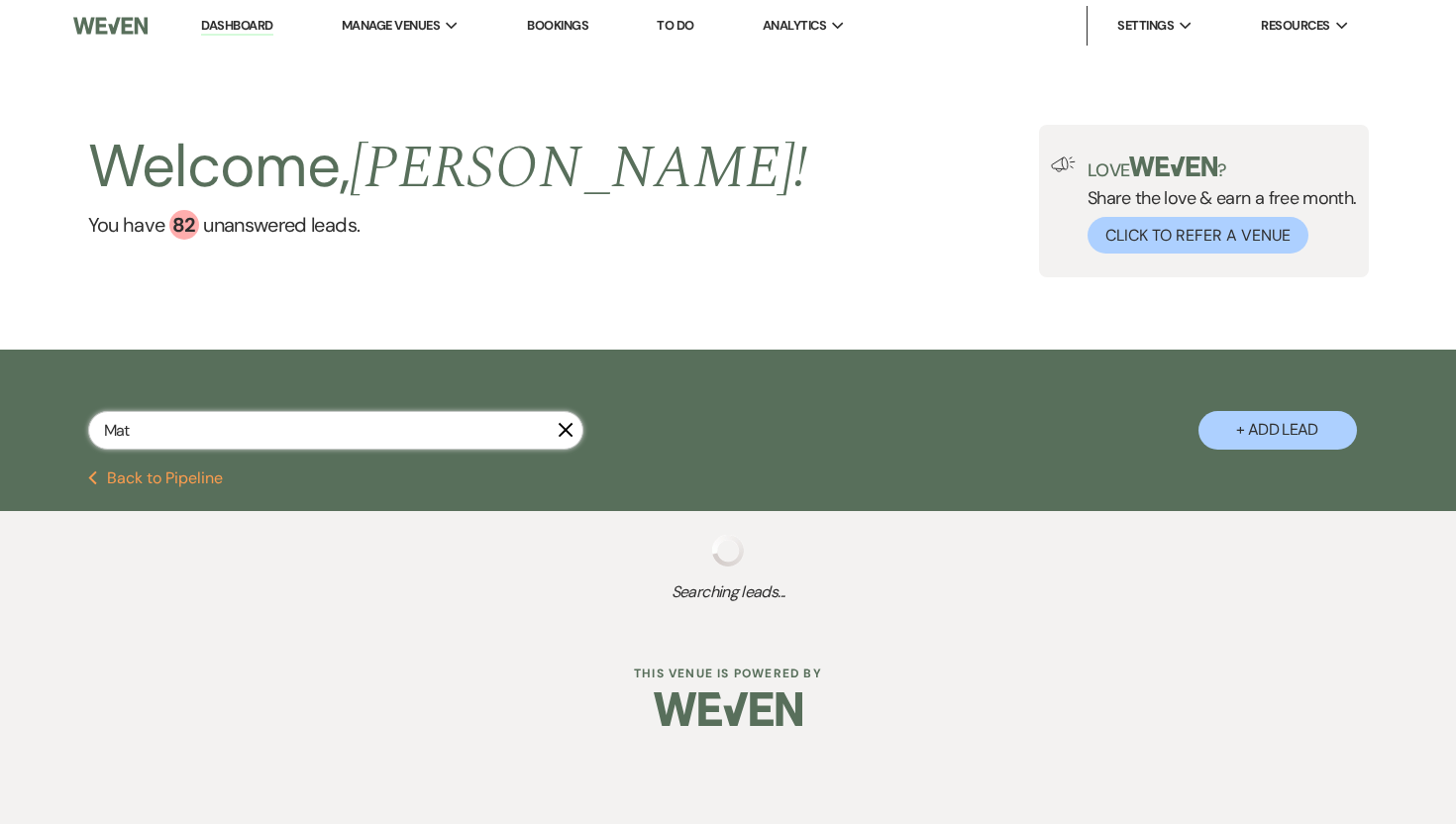 select on "8" 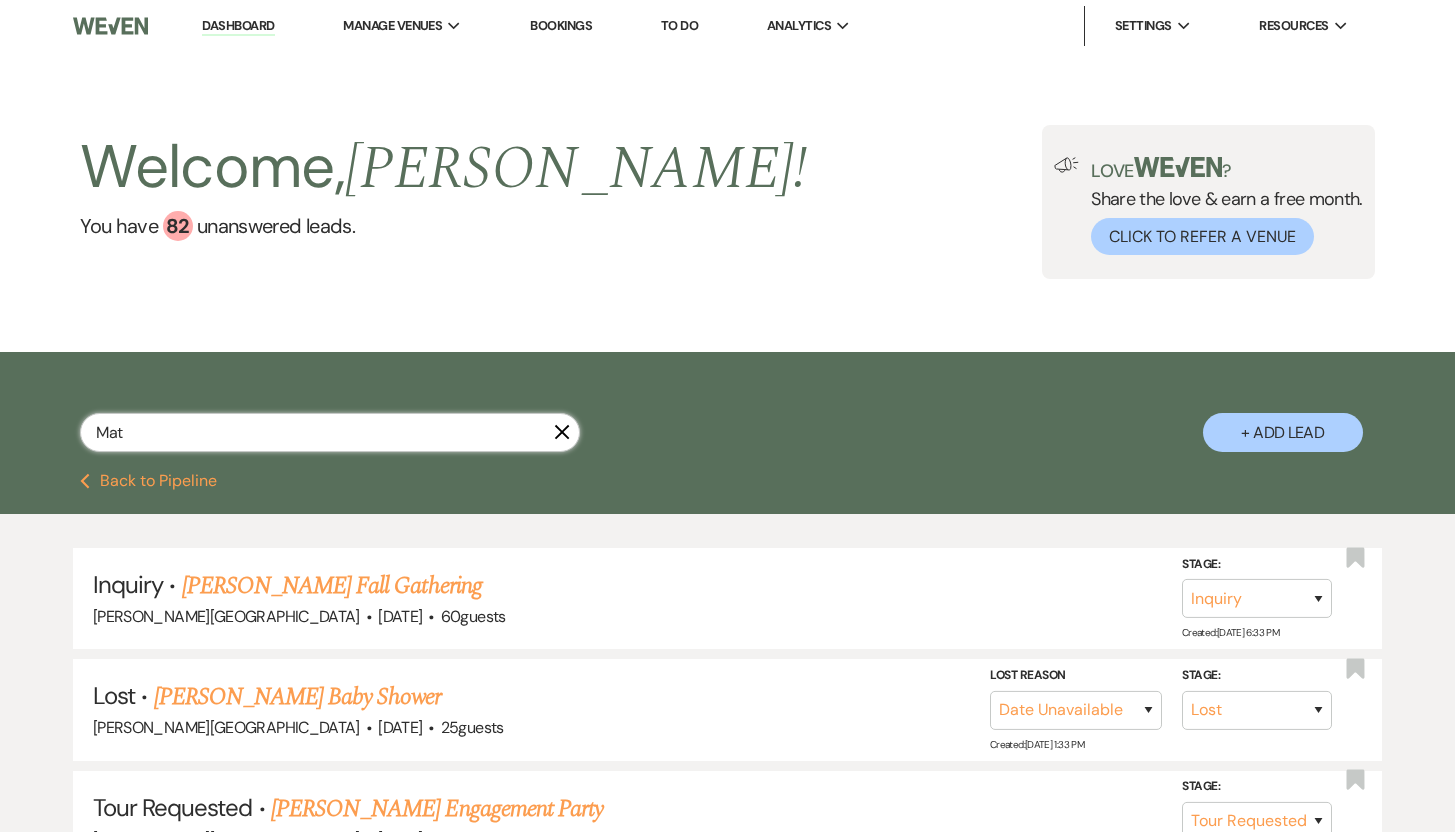 type on "[PERSON_NAME]" 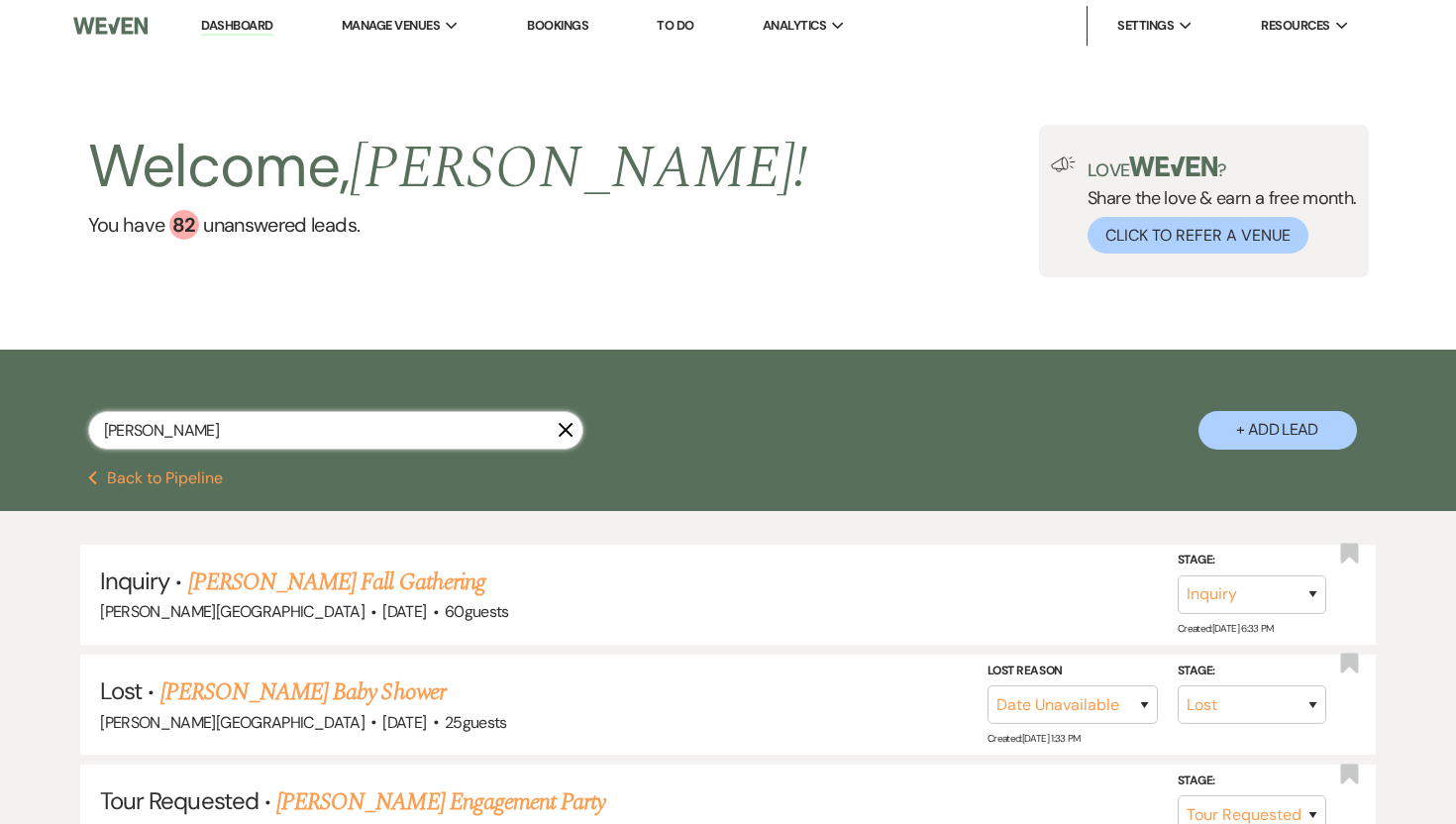 select on "8" 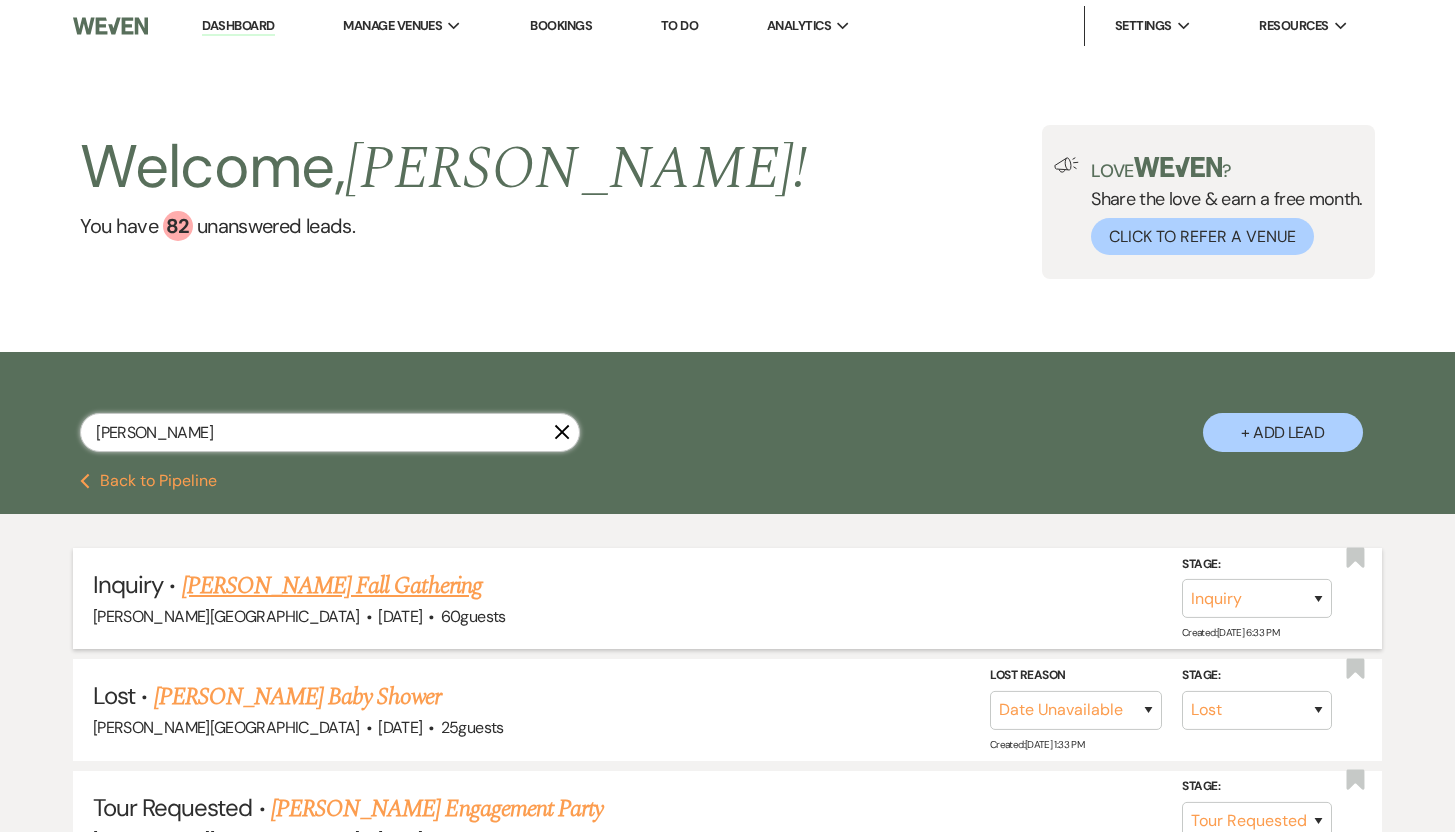 type on "[PERSON_NAME]" 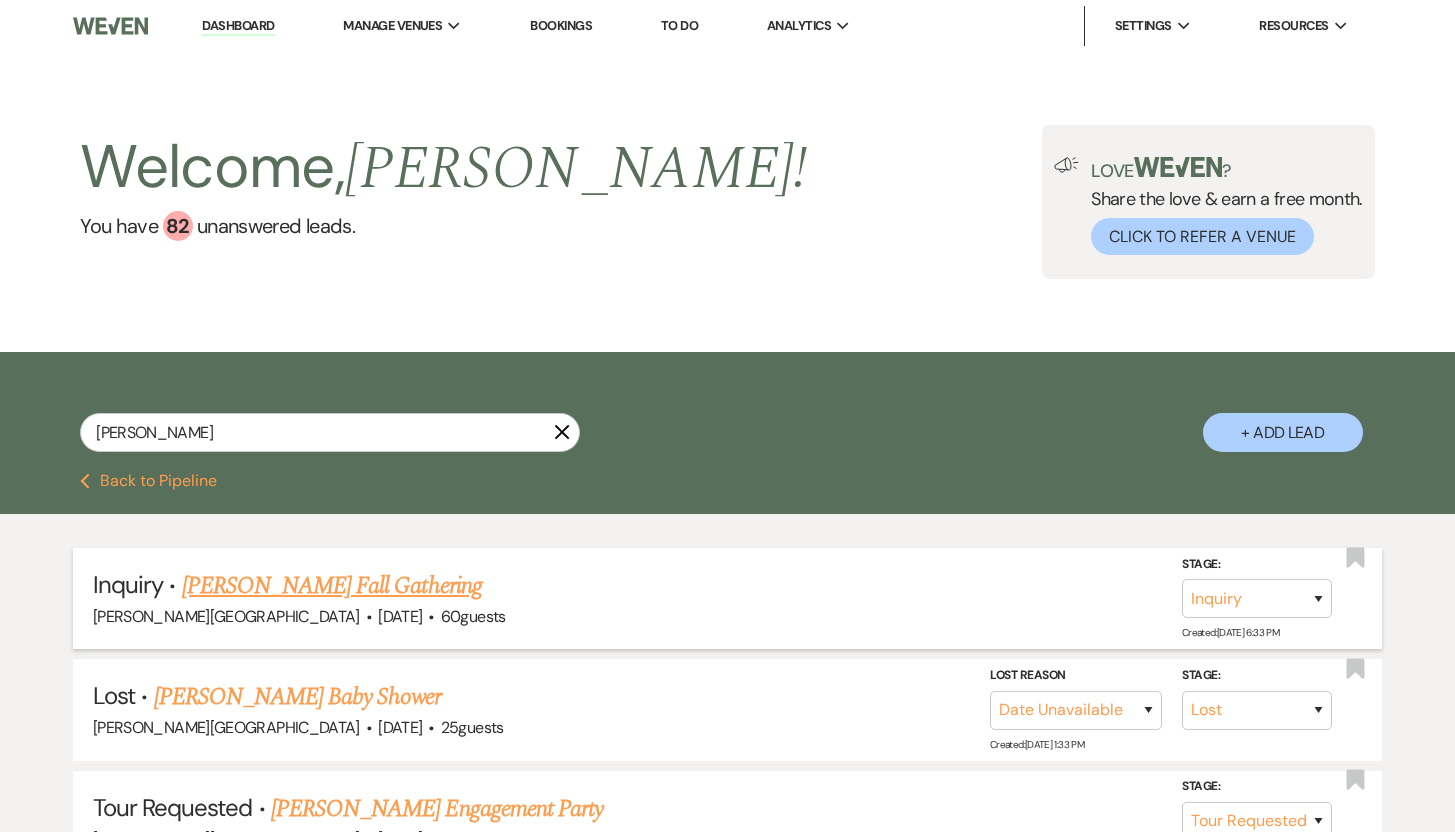click on "[PERSON_NAME] Fall Gathering" at bounding box center (332, 586) 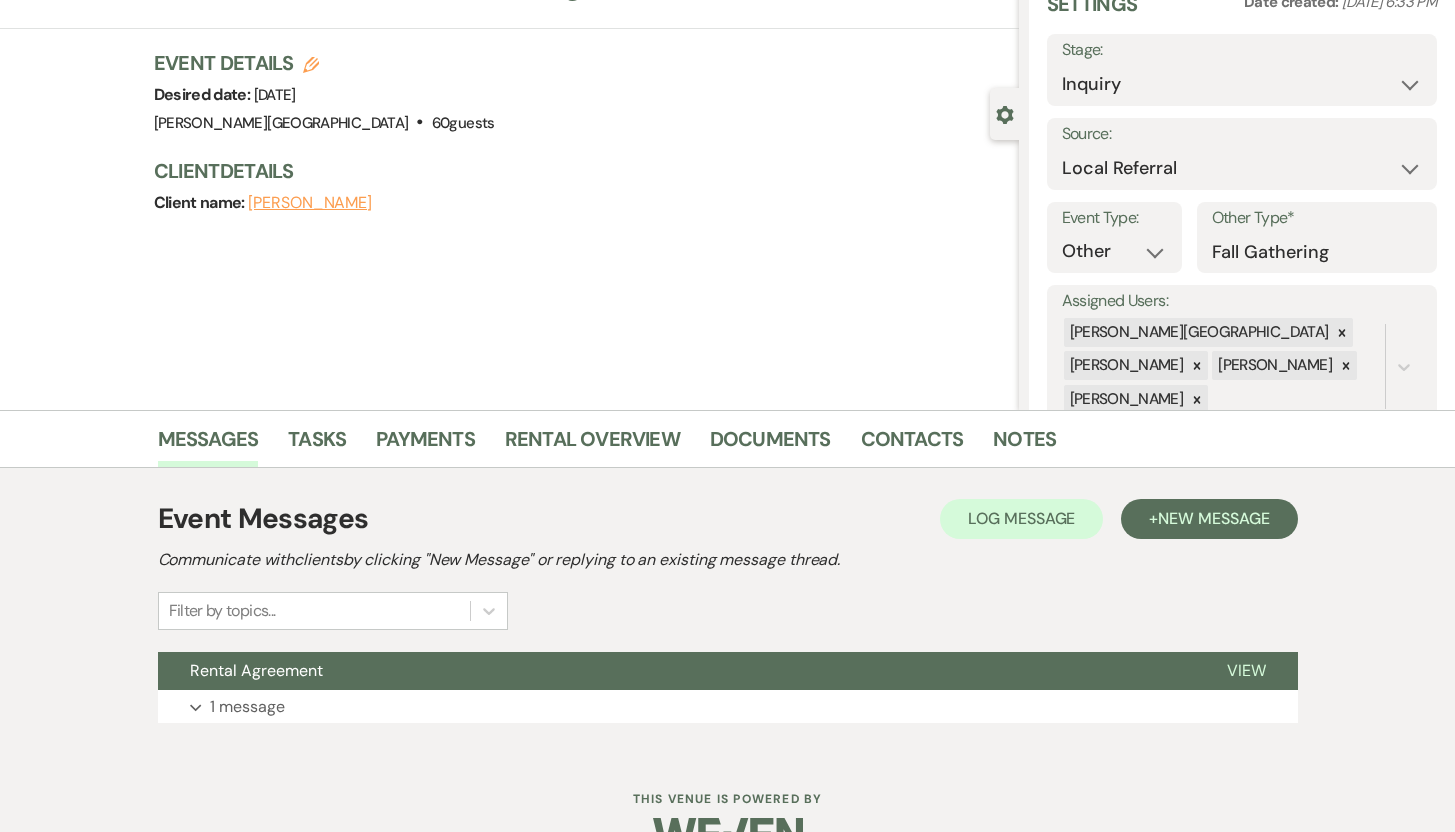 scroll, scrollTop: 142, scrollLeft: 0, axis: vertical 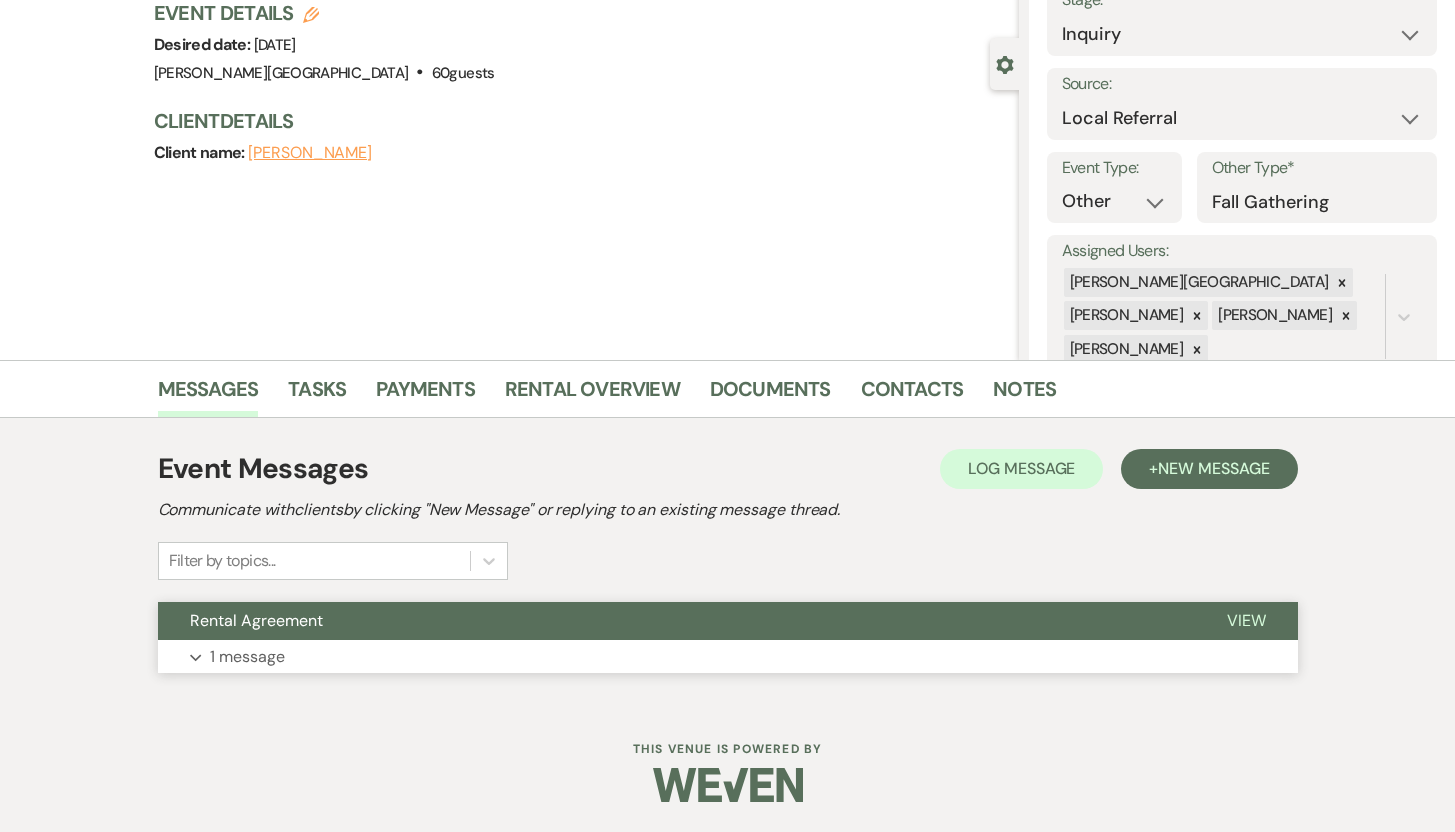 click on "View" at bounding box center (1246, 620) 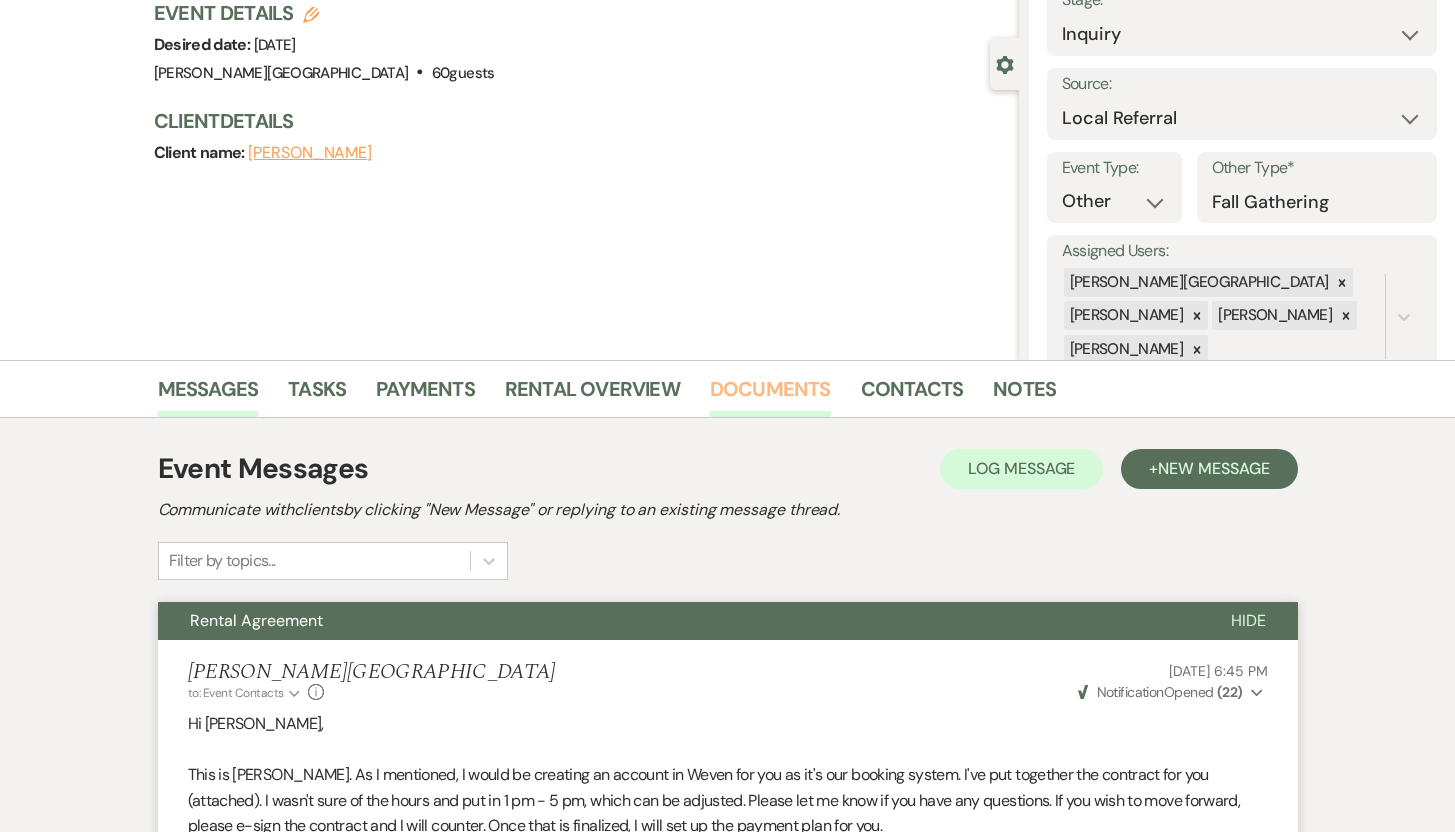 click on "Documents" at bounding box center (770, 395) 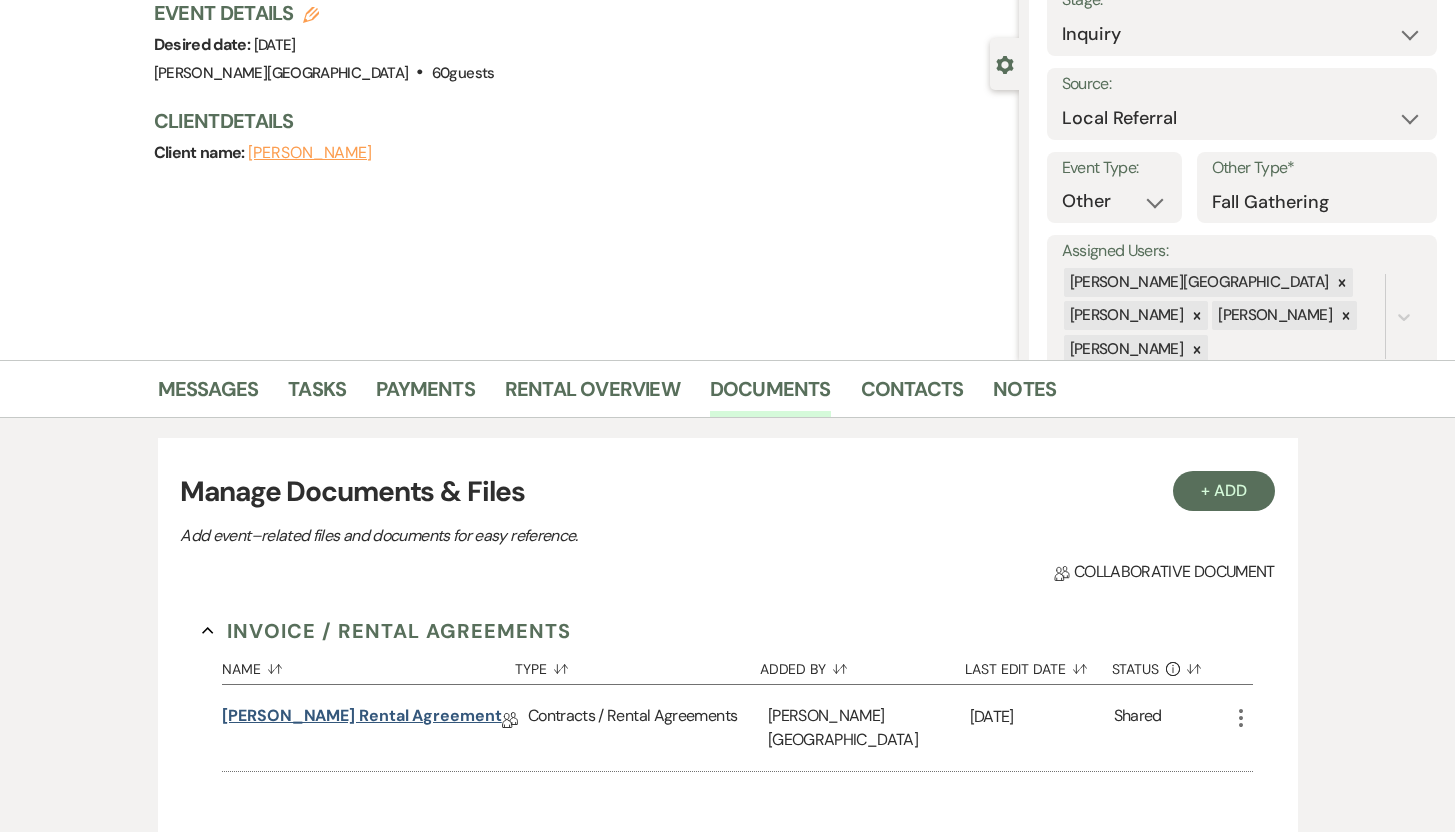 click on "[PERSON_NAME] Rental Agreement" at bounding box center [362, 719] 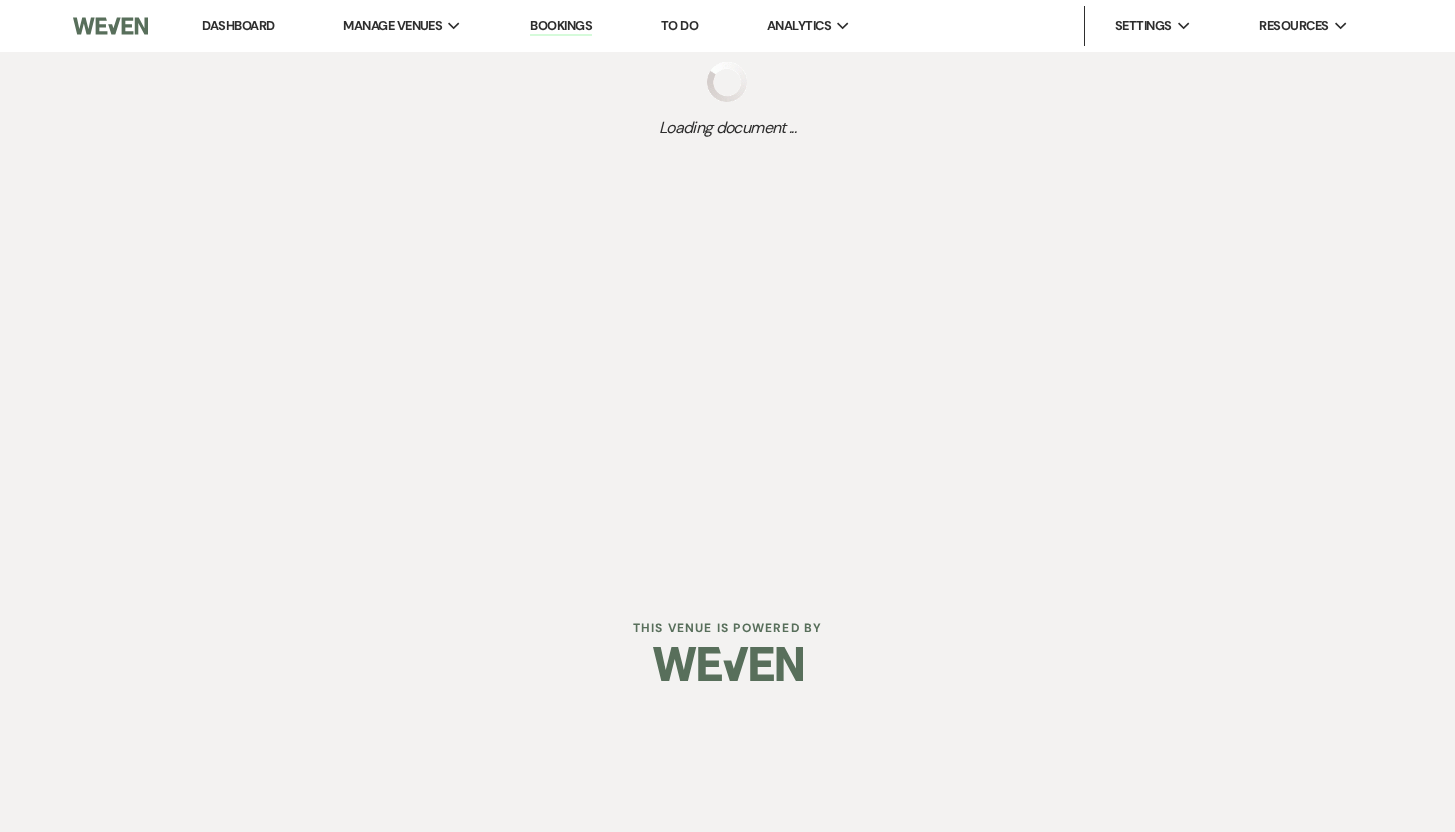 scroll, scrollTop: 0, scrollLeft: 0, axis: both 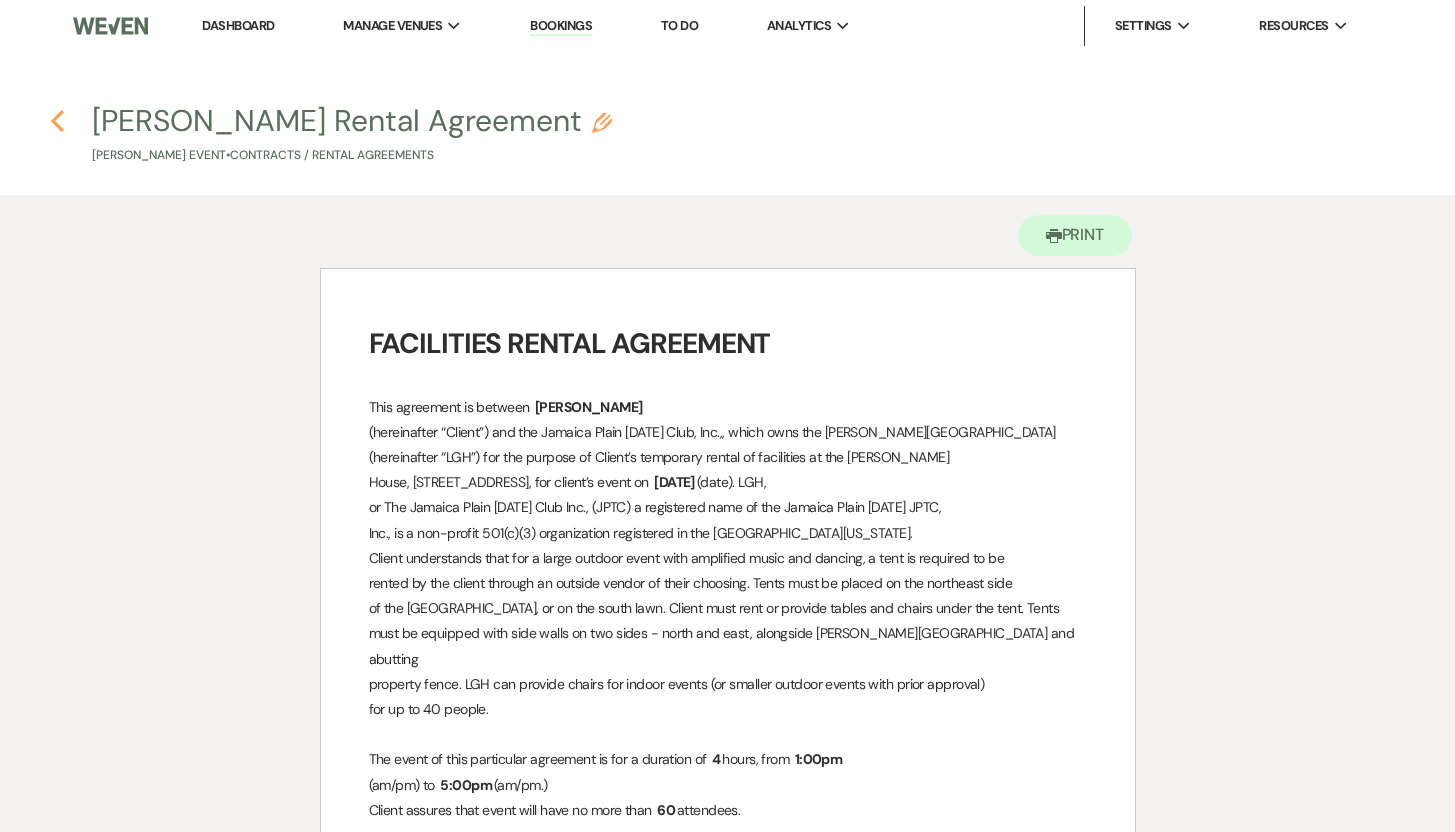 click on "Previous" 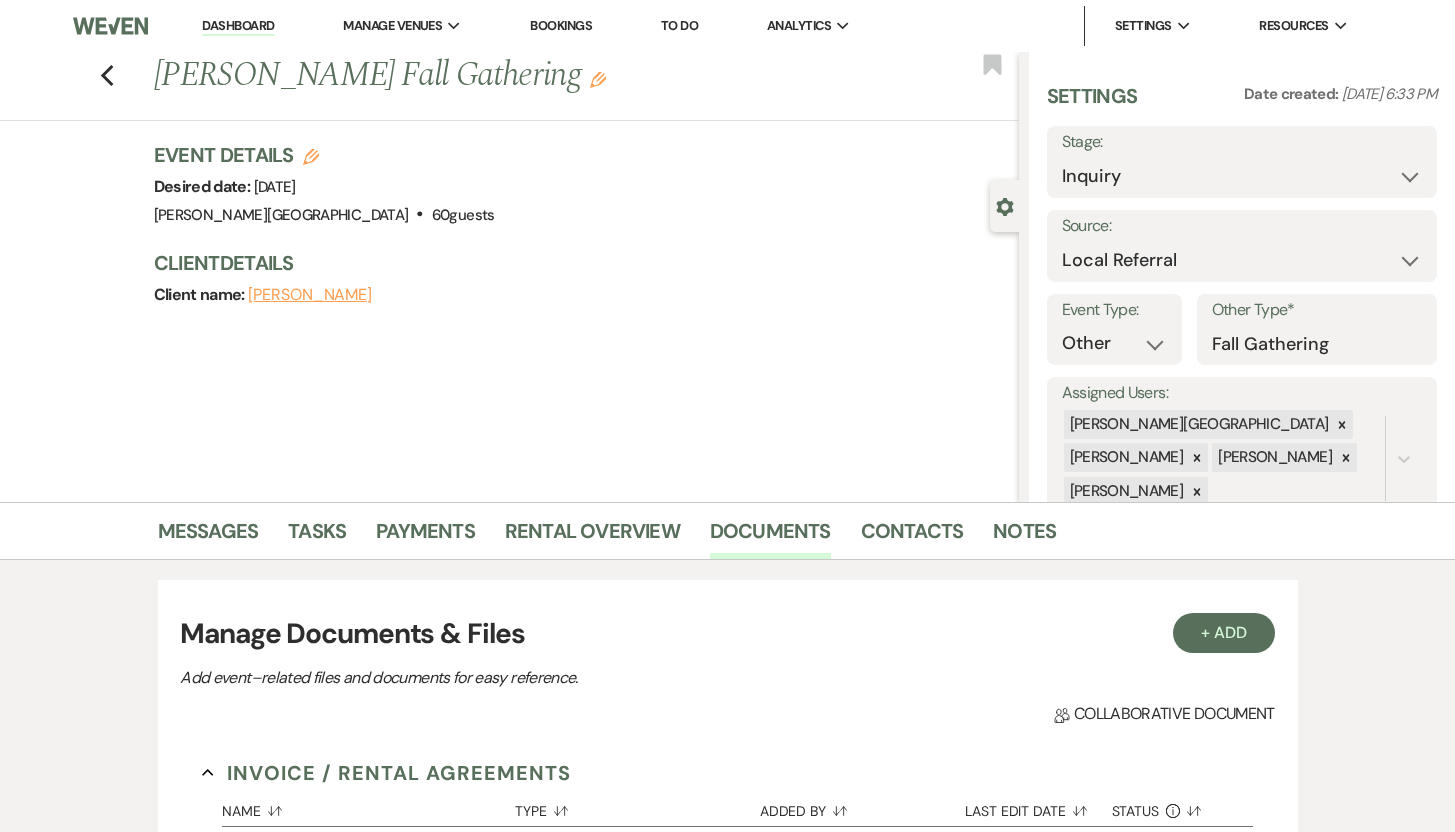 scroll, scrollTop: 142, scrollLeft: 0, axis: vertical 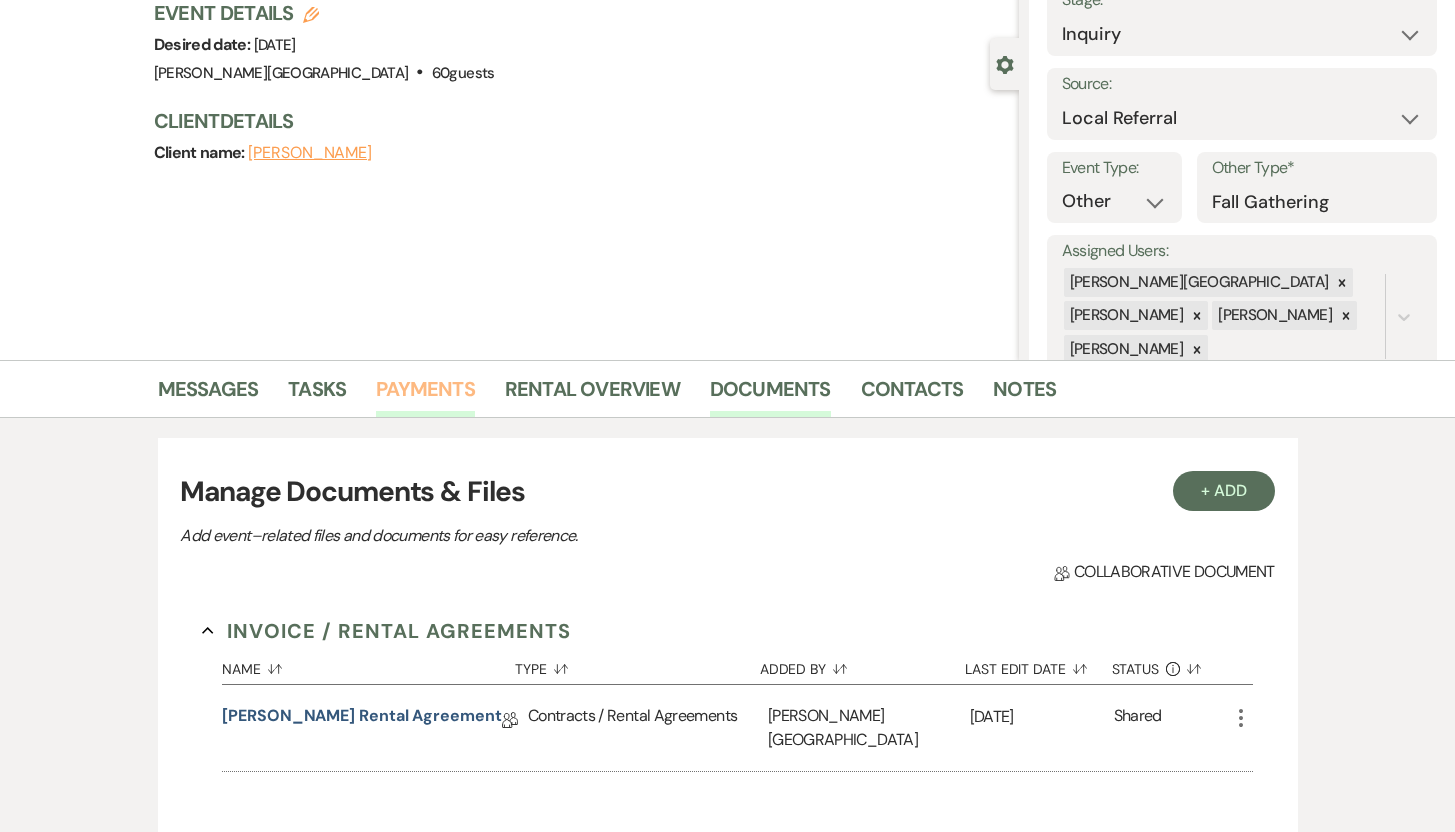 click on "Payments" at bounding box center [425, 395] 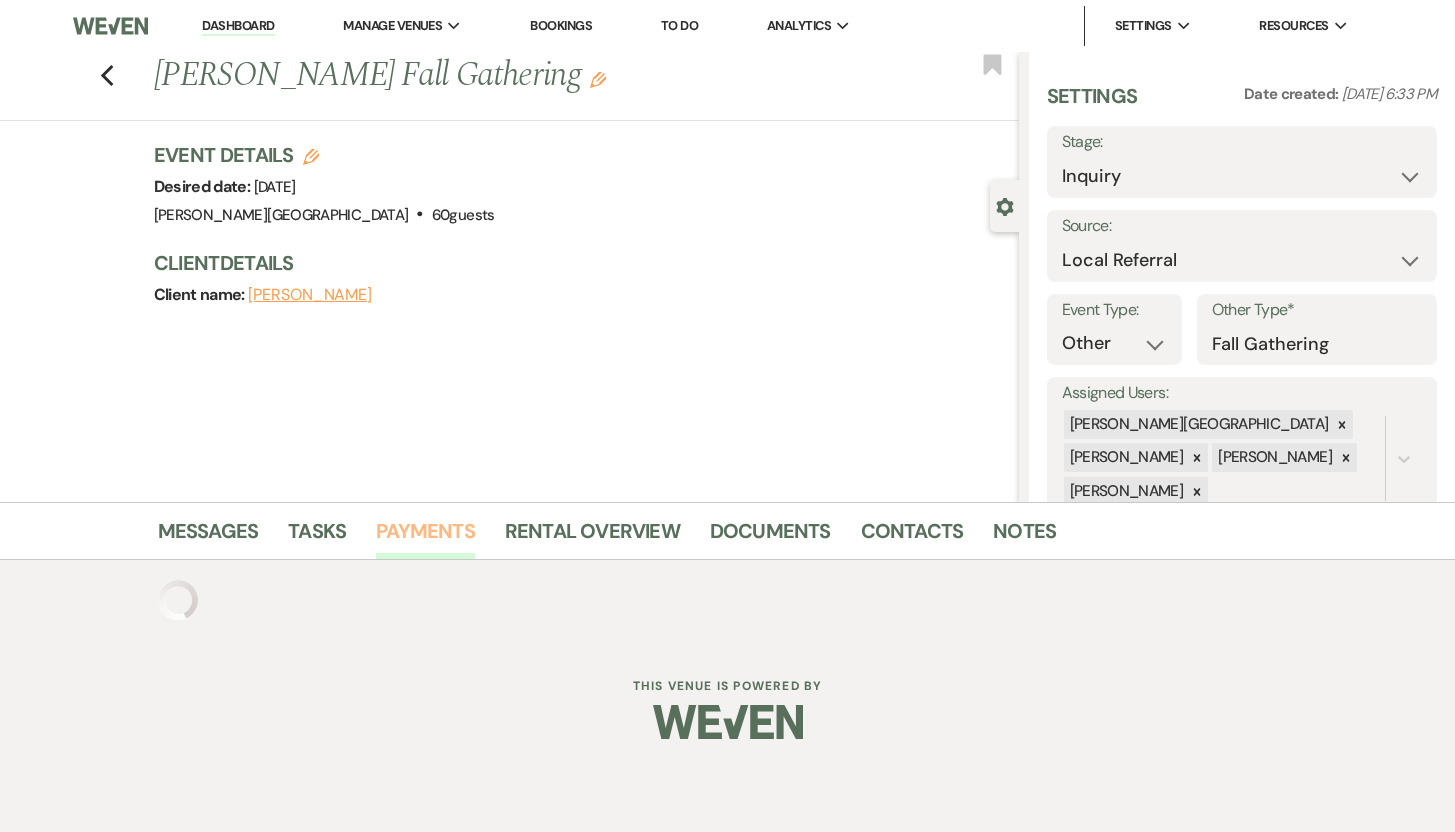 scroll, scrollTop: 0, scrollLeft: 0, axis: both 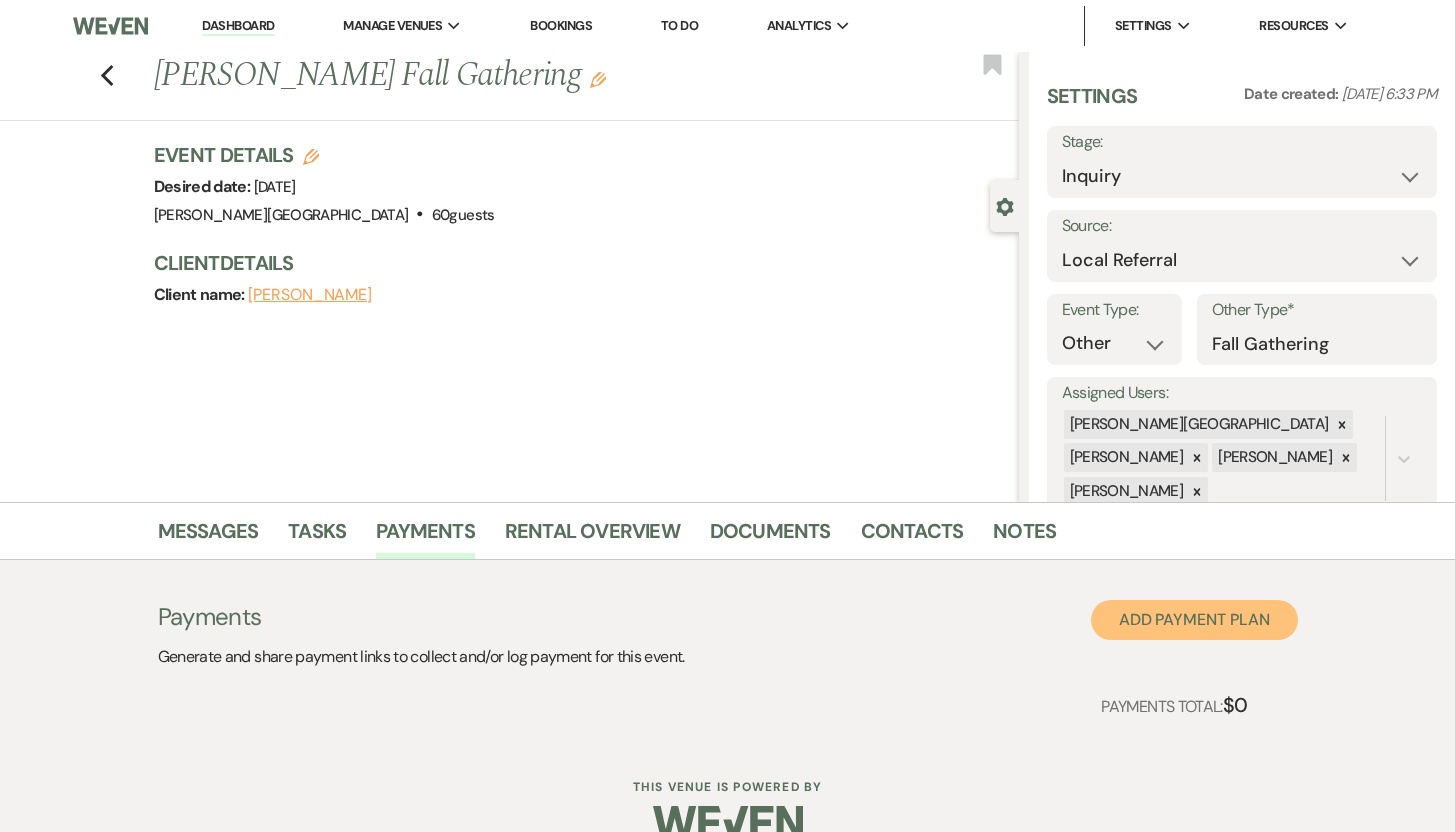 click on "Add Payment Plan" at bounding box center [1194, 620] 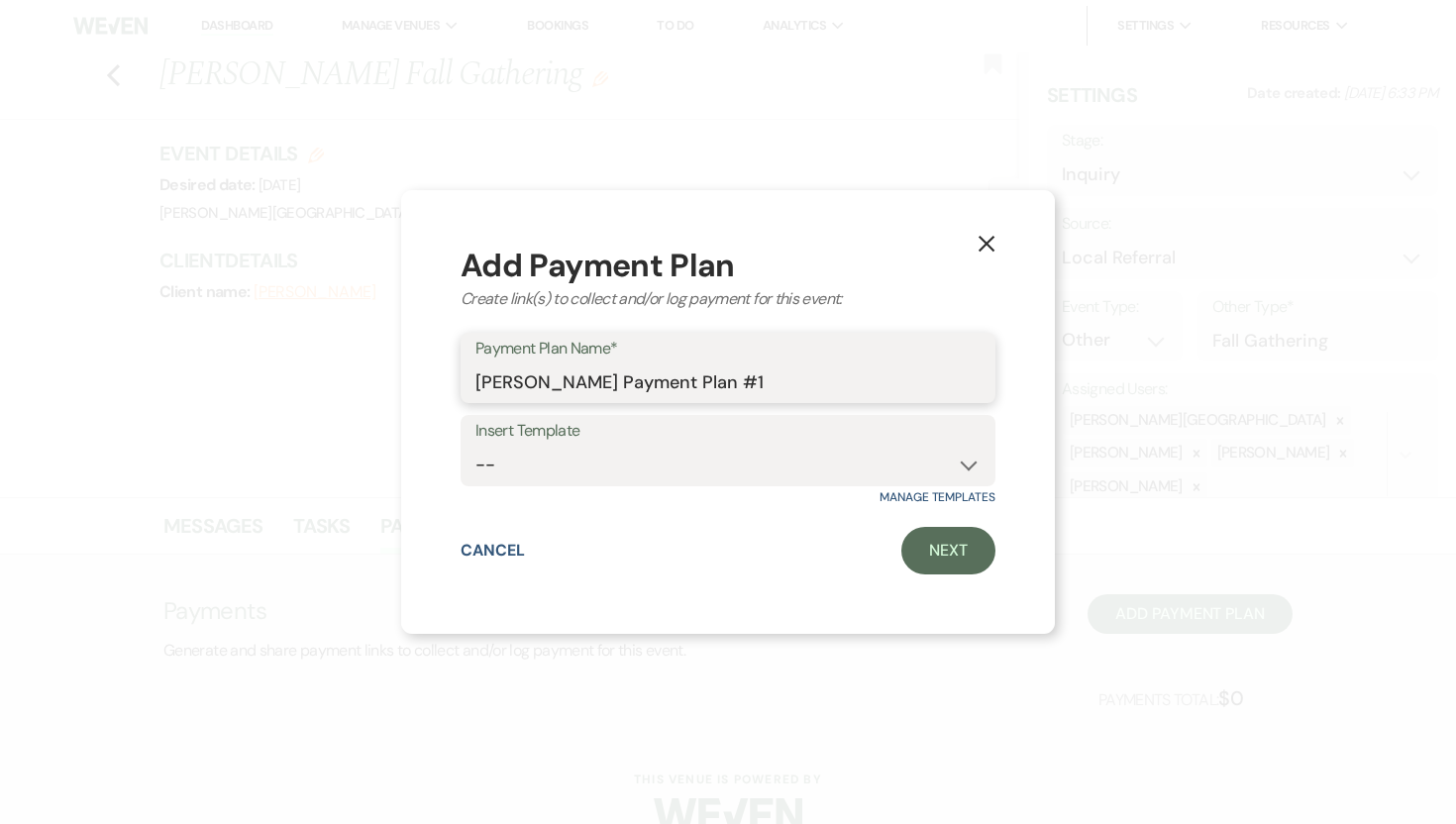 drag, startPoint x: 788, startPoint y: 382, endPoint x: 719, endPoint y: 384, distance: 69.028979 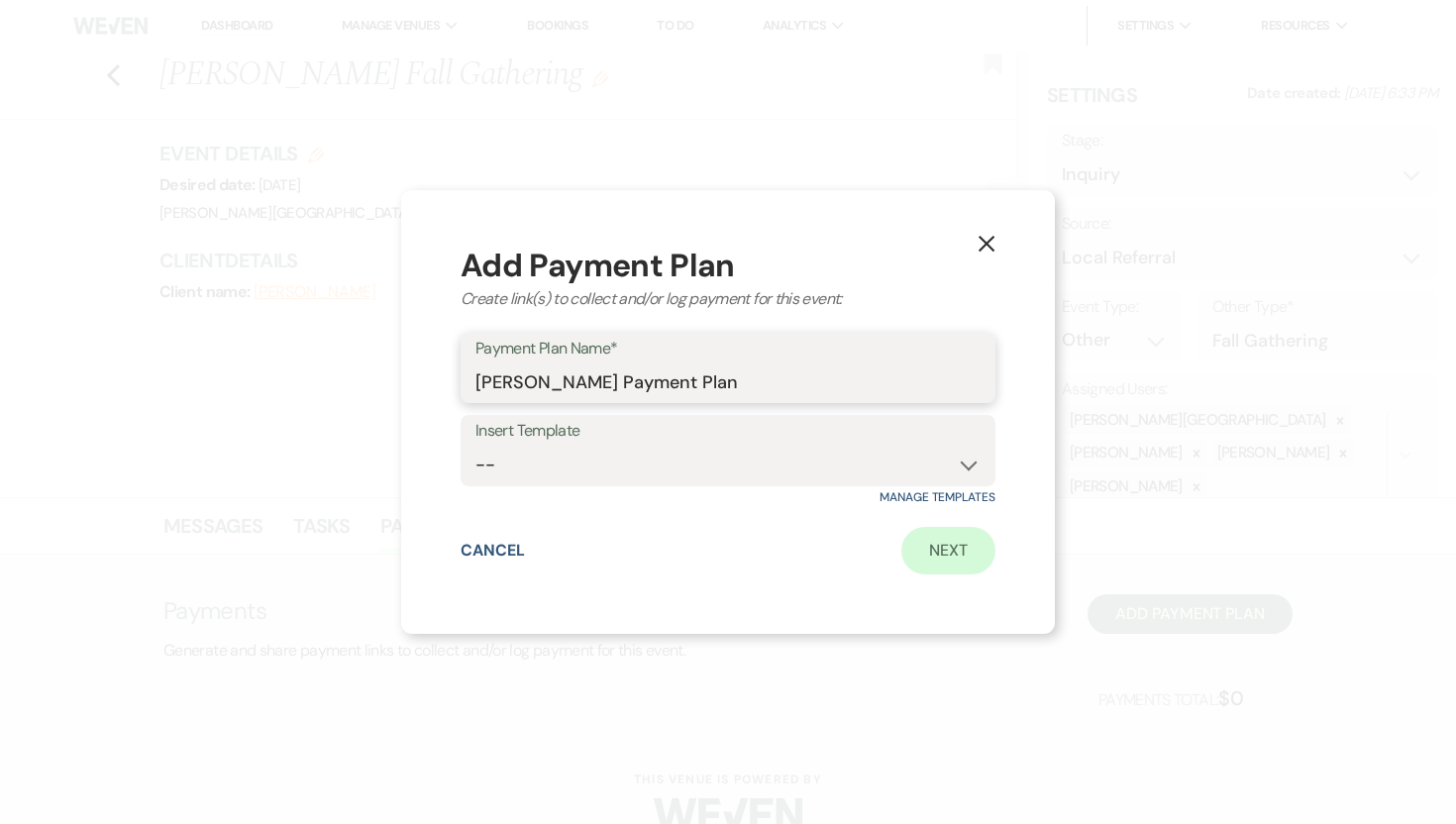 type on "[PERSON_NAME] Payment Plan" 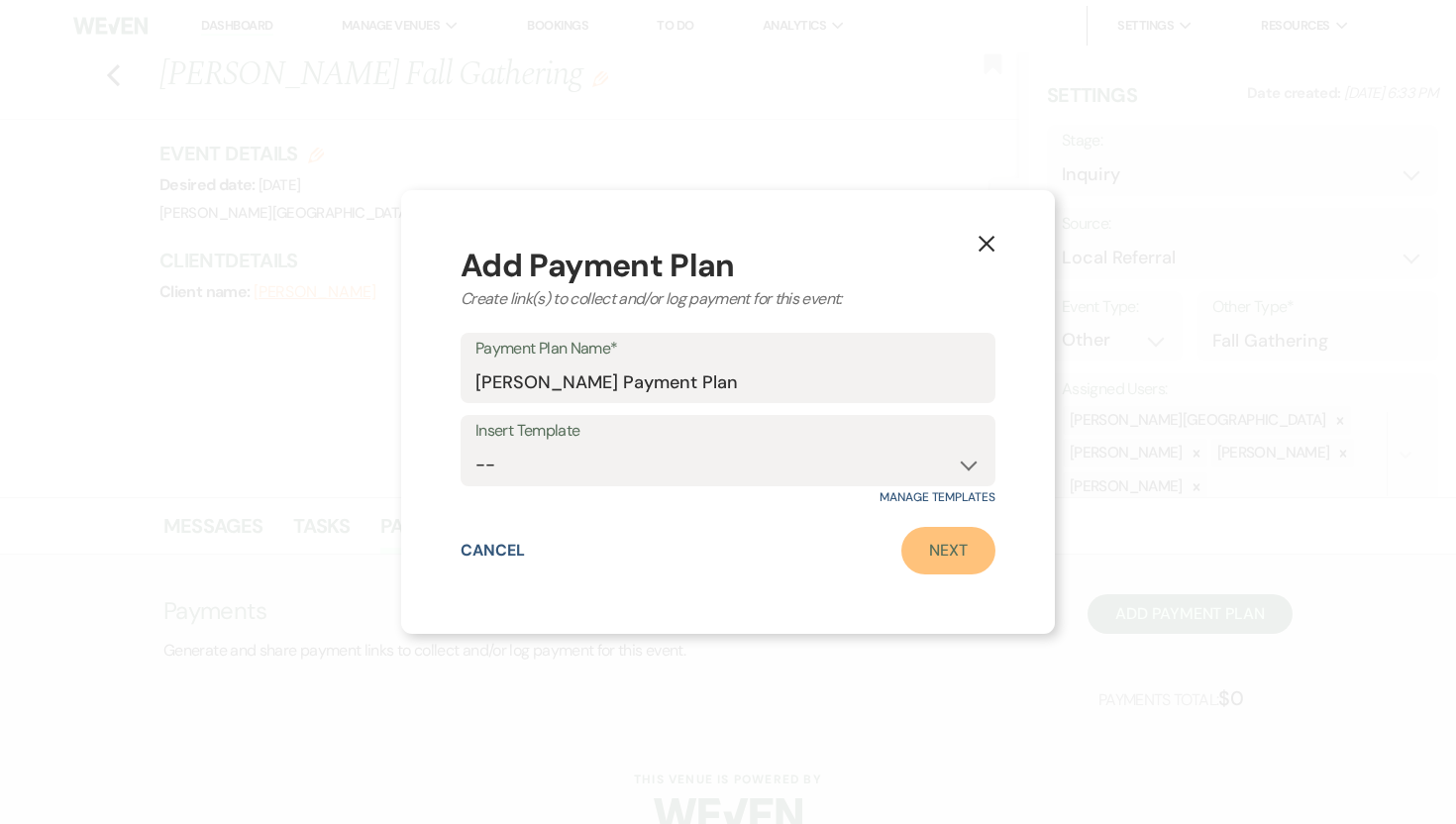 click on "Next" at bounding box center [948, 551] 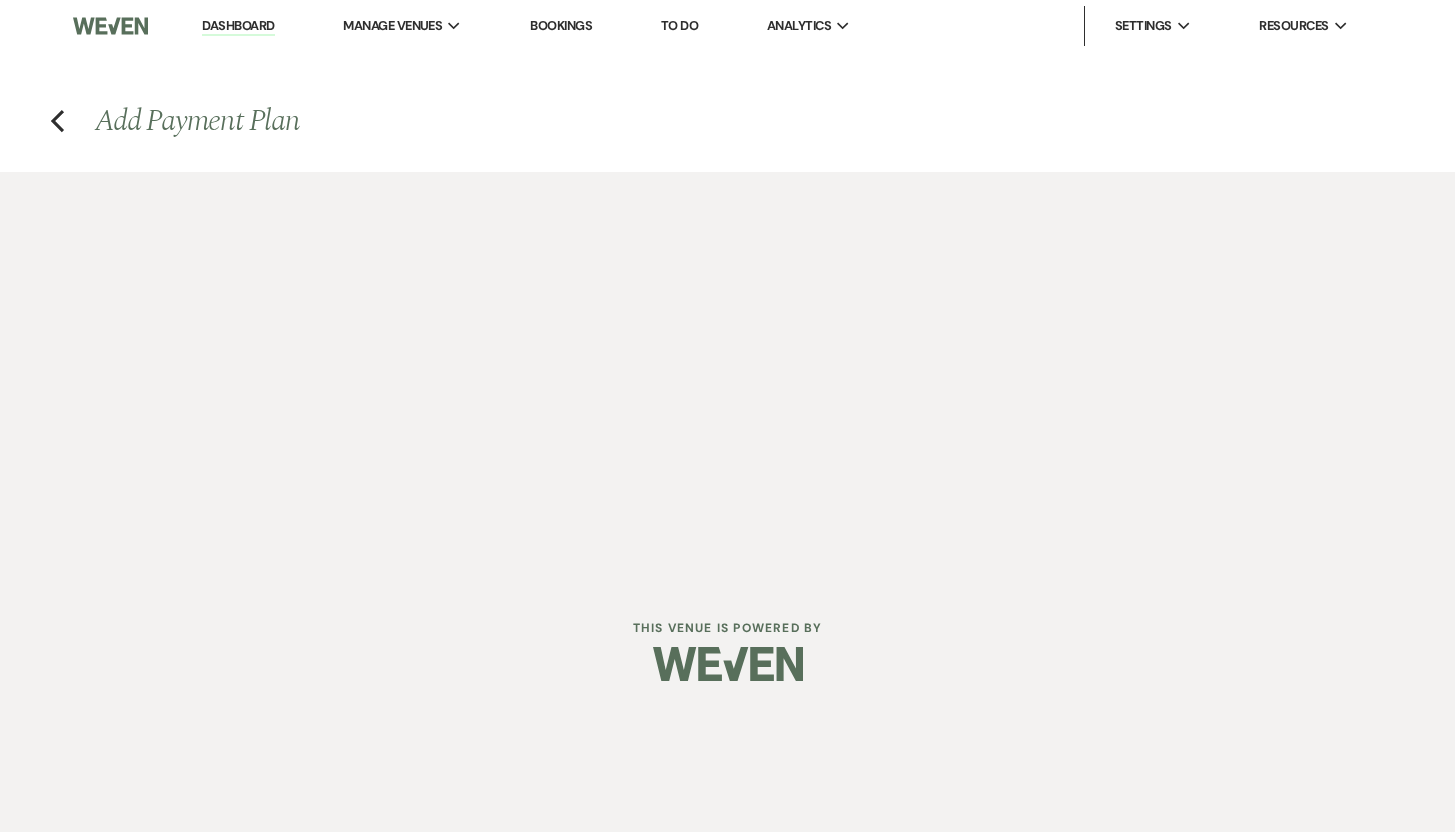 select on "2" 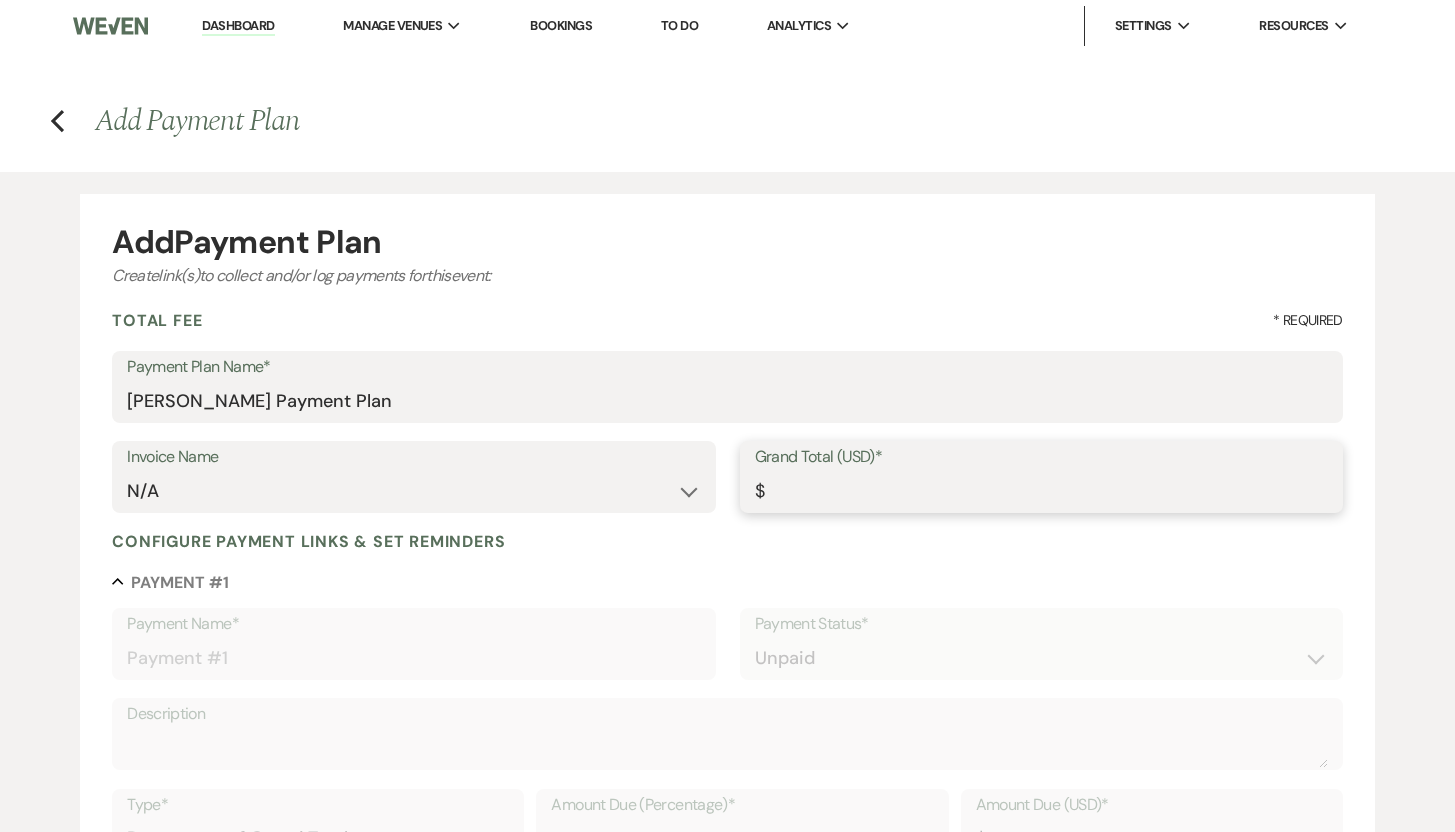 click on "Grand Total (USD)*" at bounding box center [1041, 491] 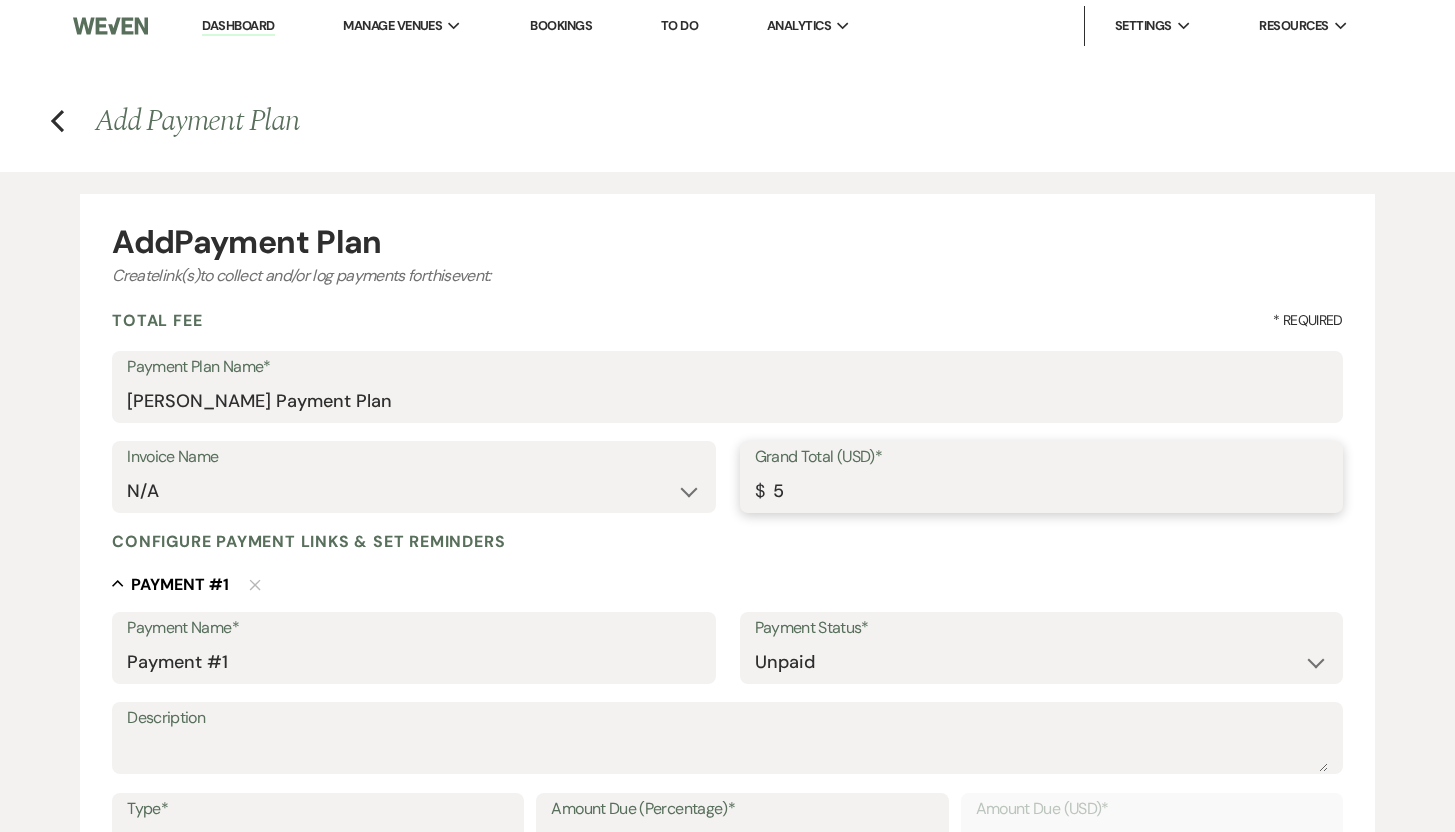 type on "50" 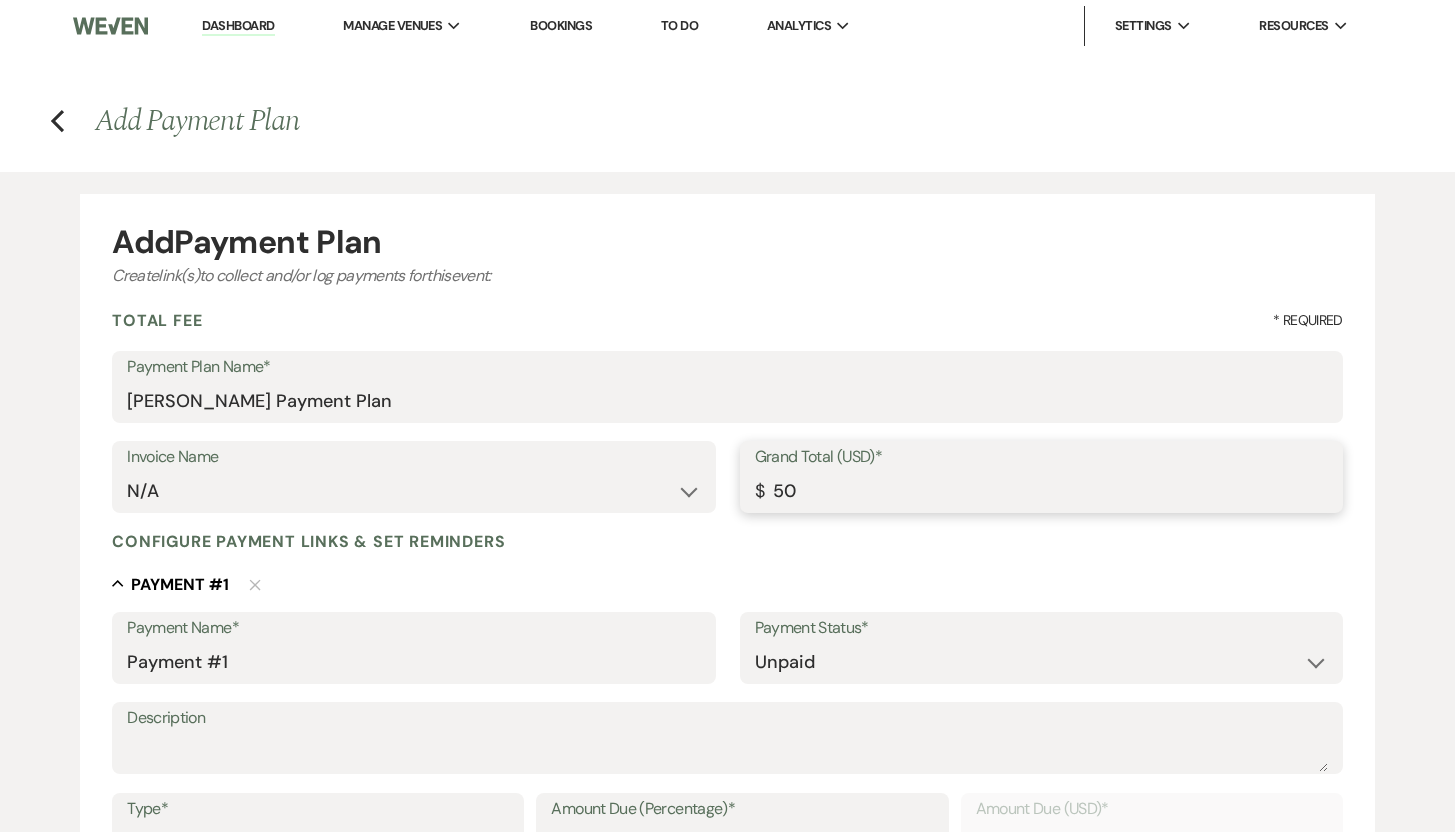 type on "500" 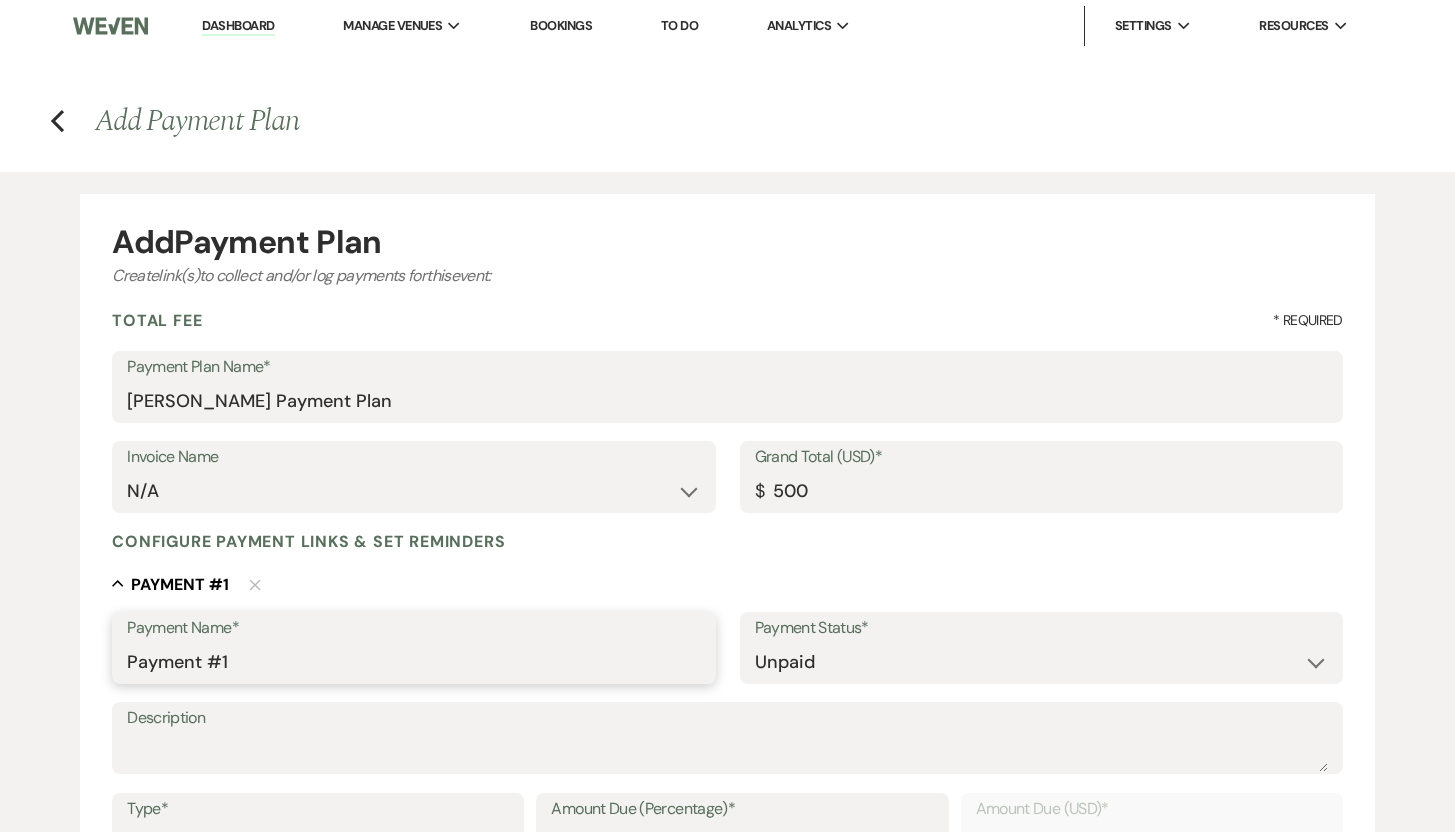 type on "500.00" 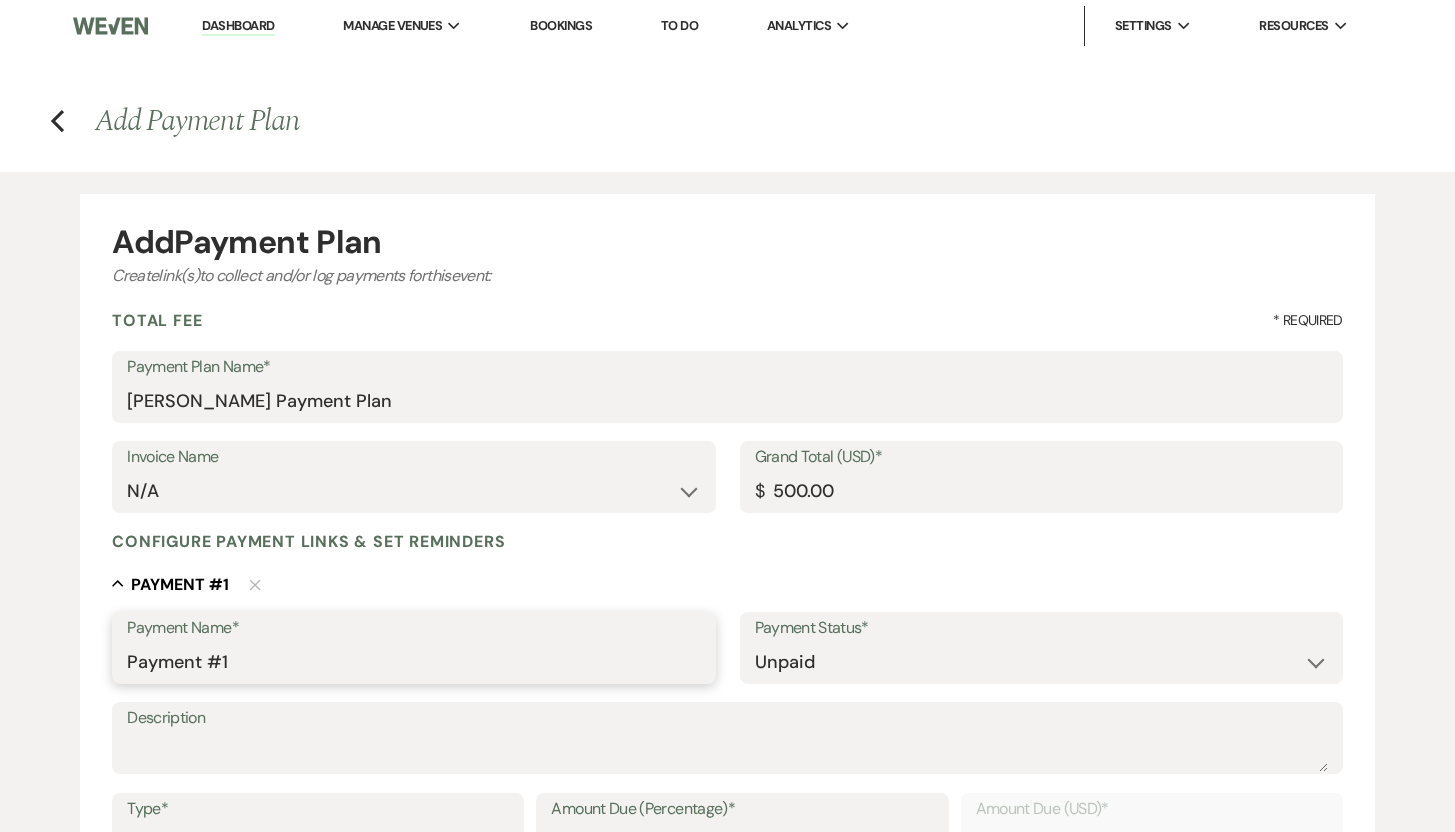 click on "Payment #1" at bounding box center (413, 662) 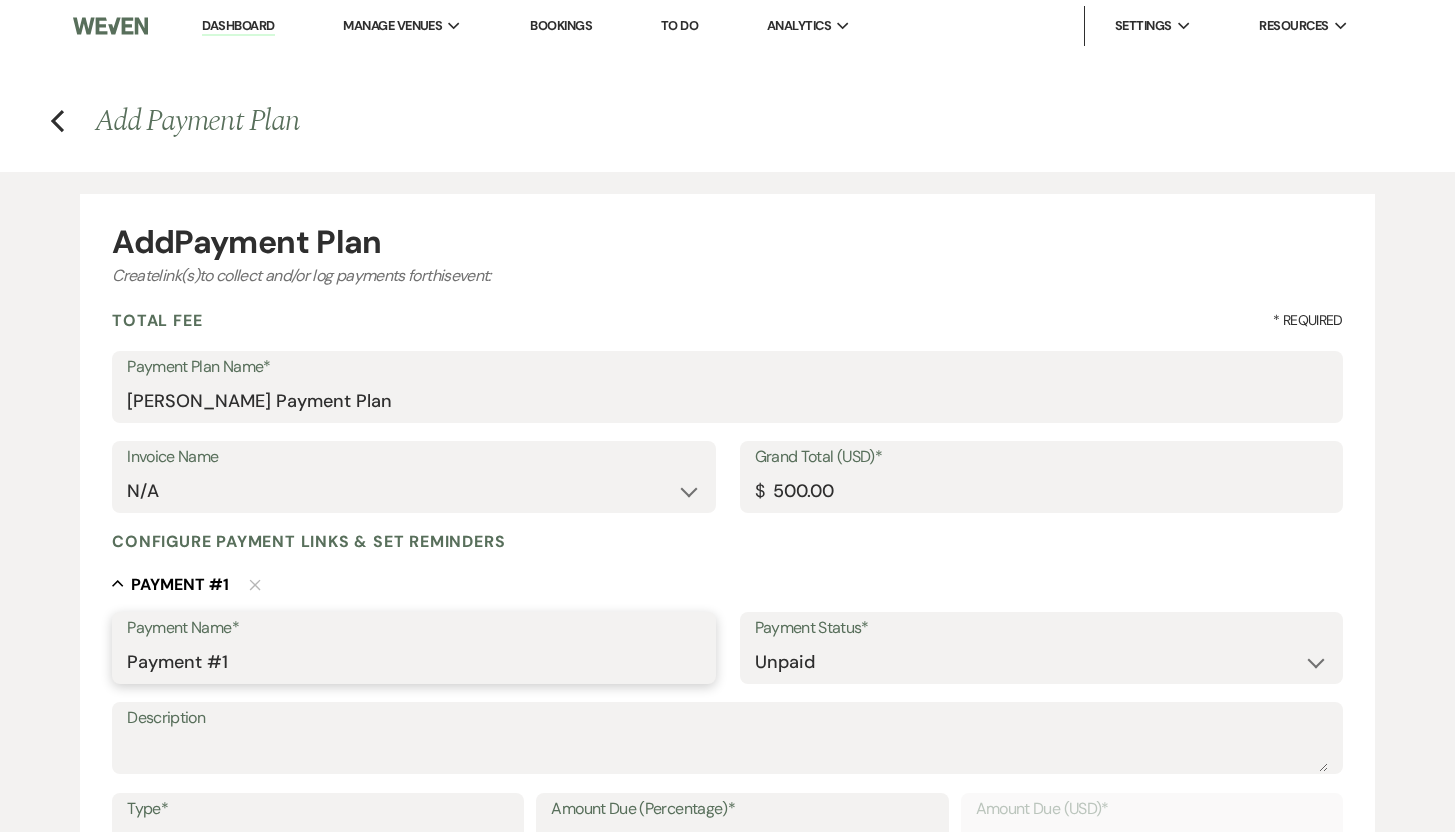 type on "Payment #1 - Refundable Security Deposit" 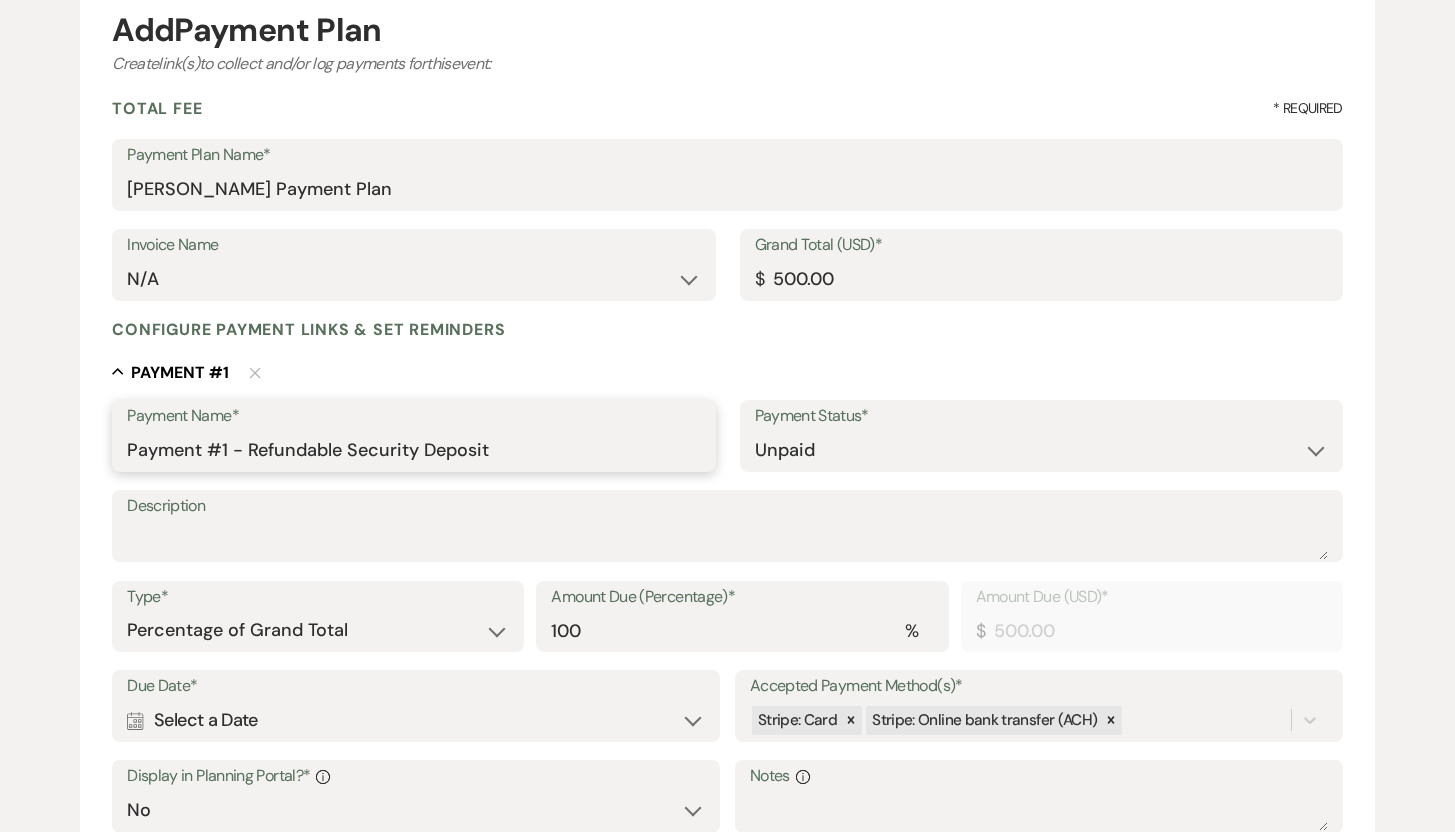scroll, scrollTop: 329, scrollLeft: 0, axis: vertical 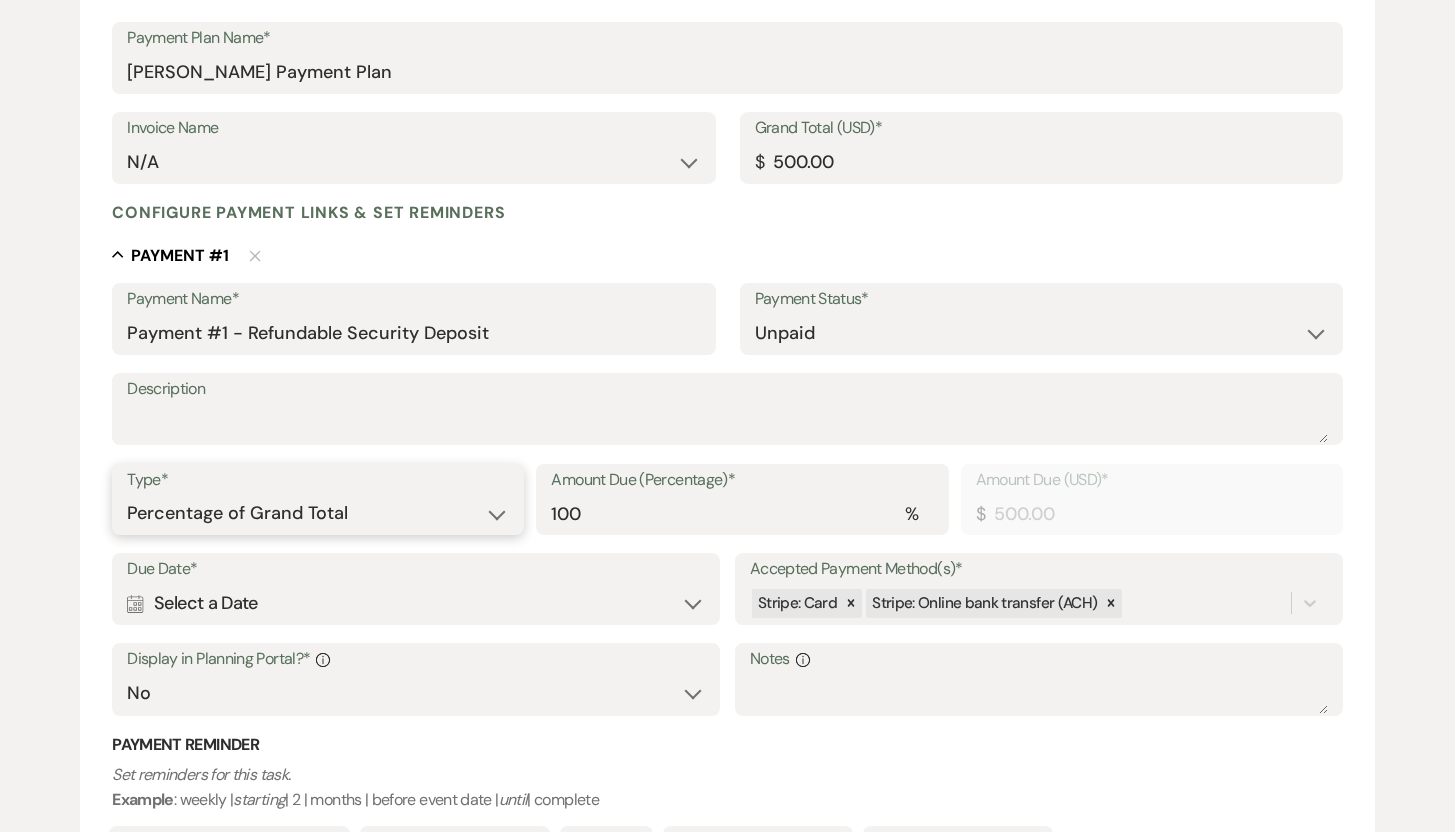click on "Dollar Amount Percentage of Grand Total" at bounding box center [318, 513] 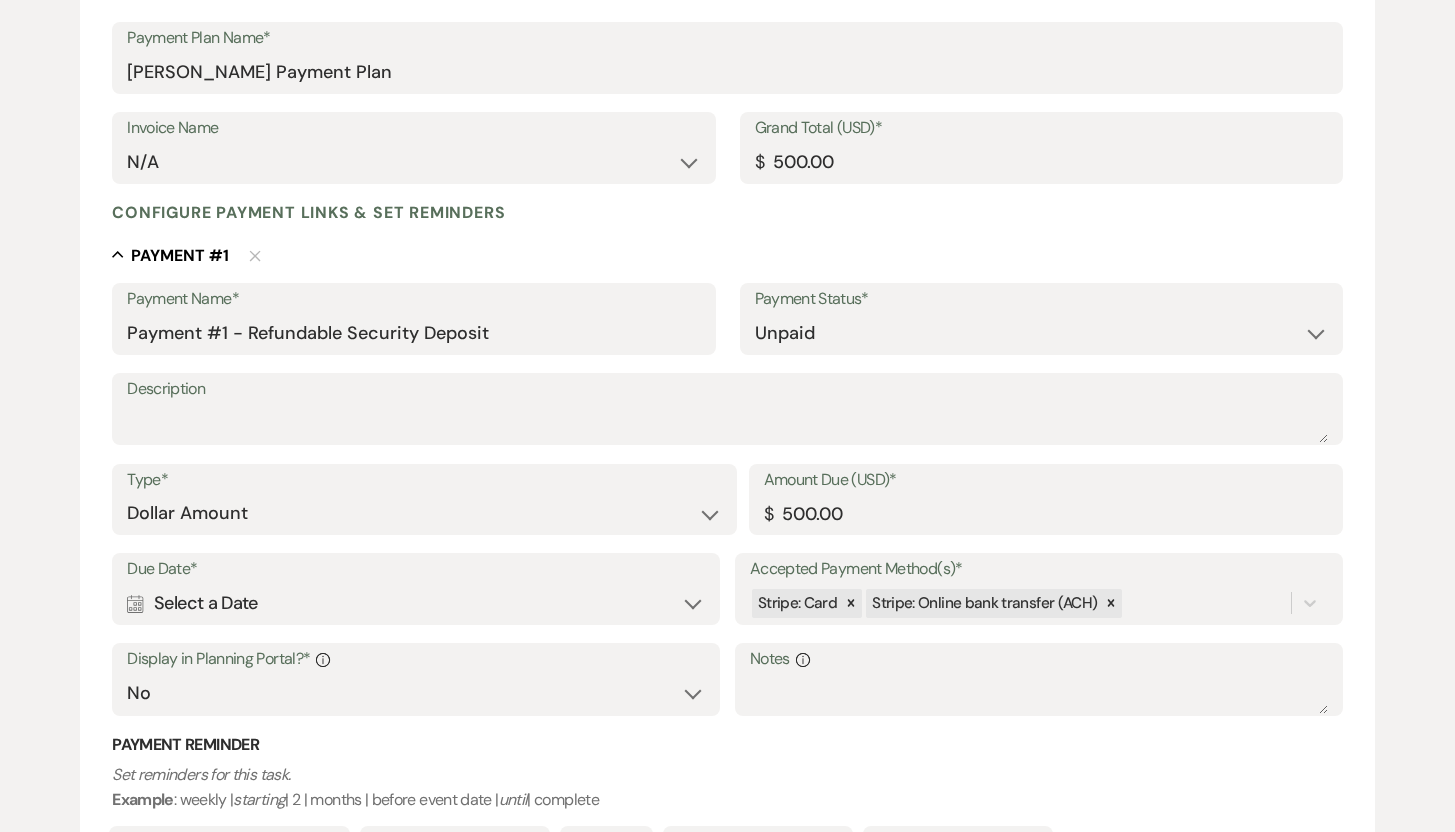 click on "Calendar Select a Date Expand" at bounding box center [416, 603] 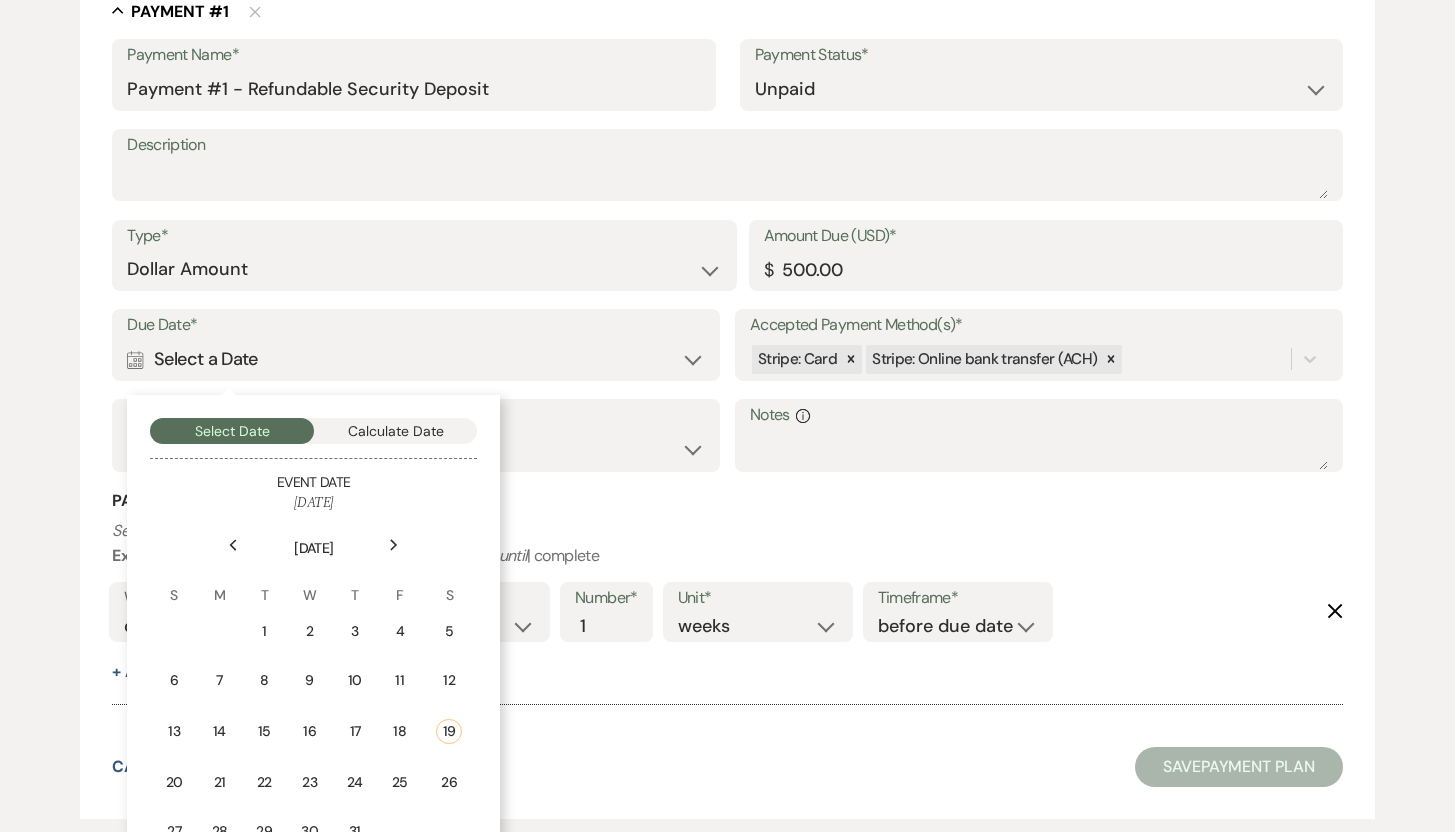 scroll, scrollTop: 694, scrollLeft: 0, axis: vertical 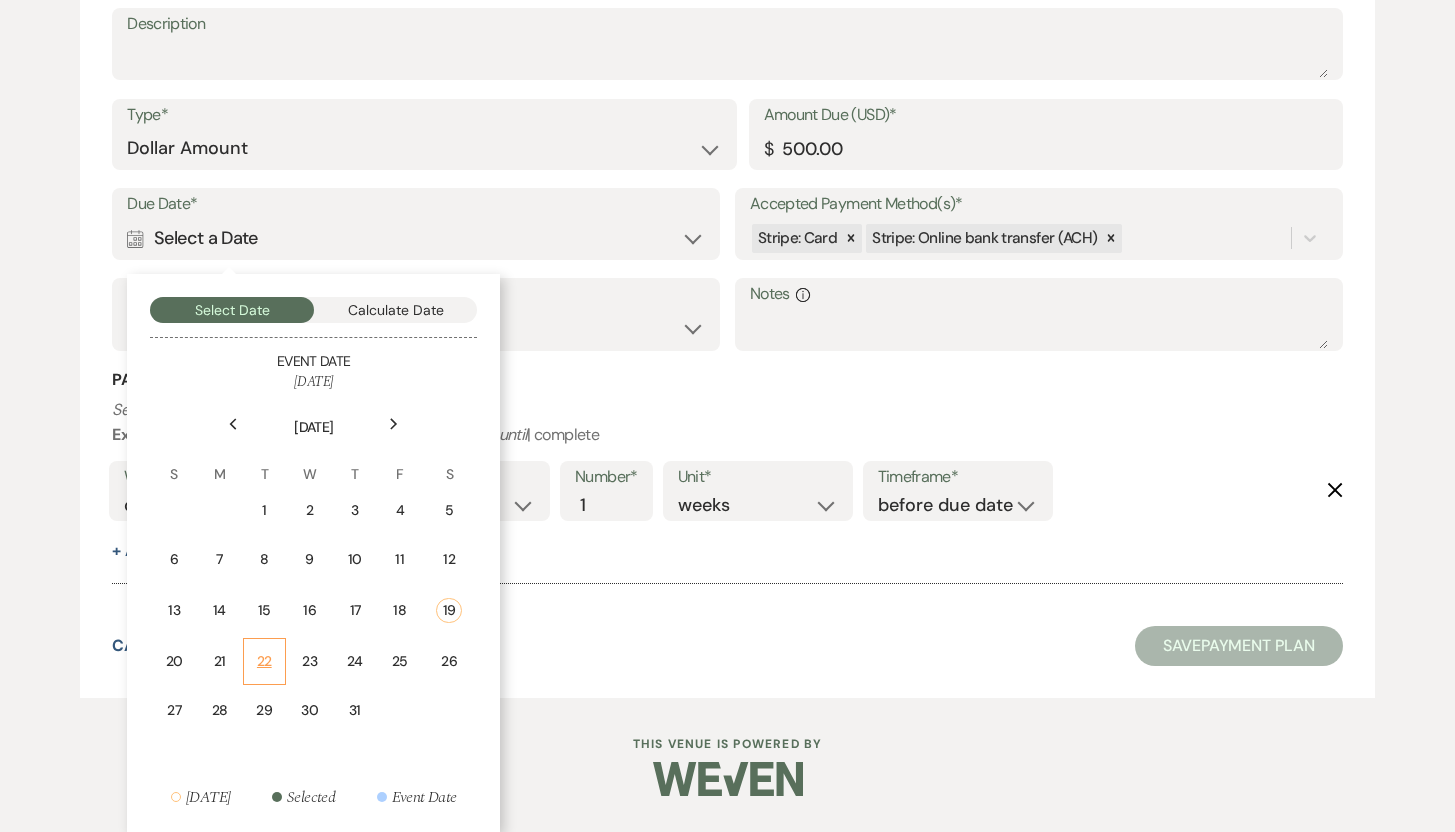 click on "22" at bounding box center (264, 661) 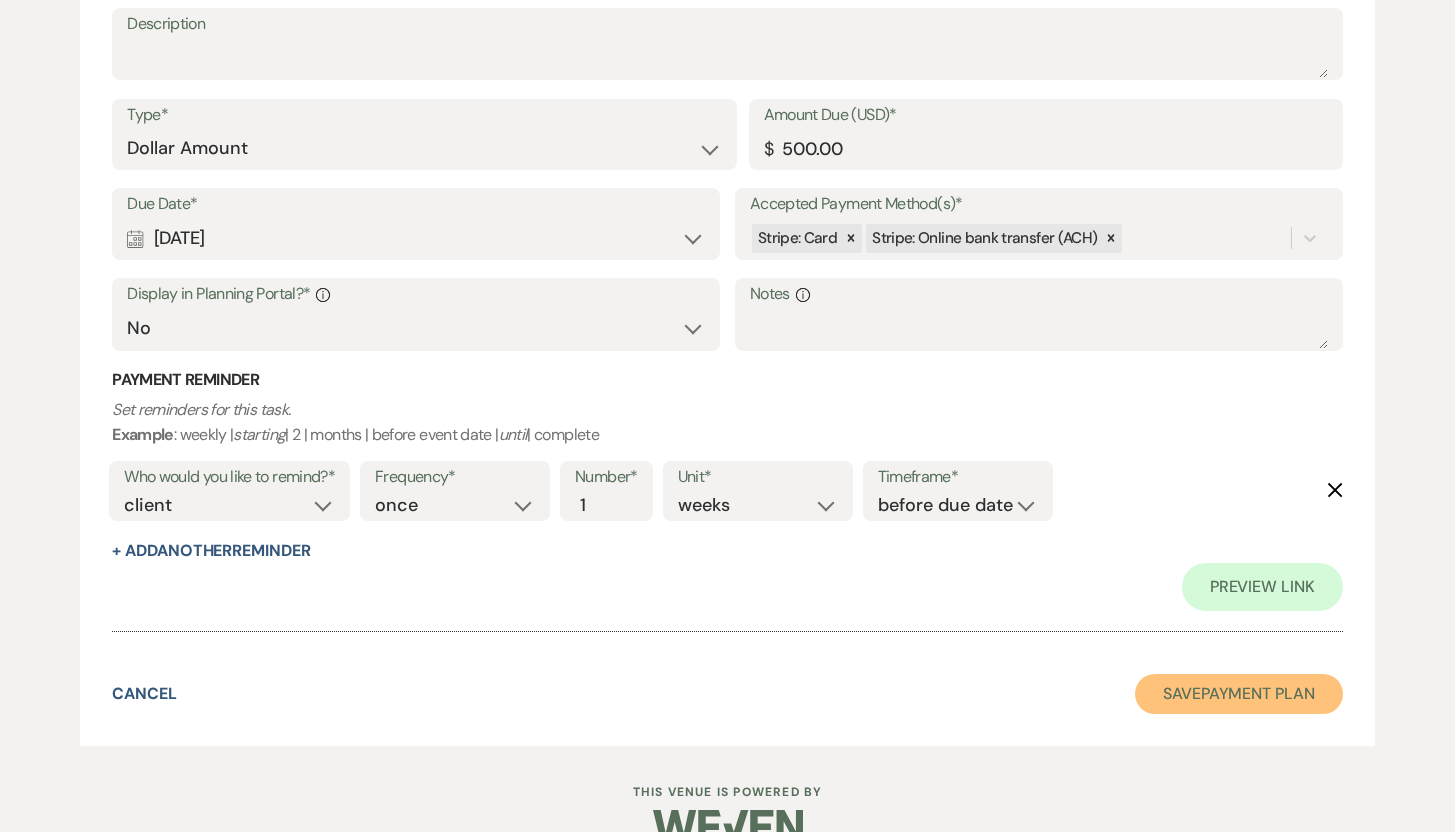 click on "Save  Payment Plan" at bounding box center [1239, 694] 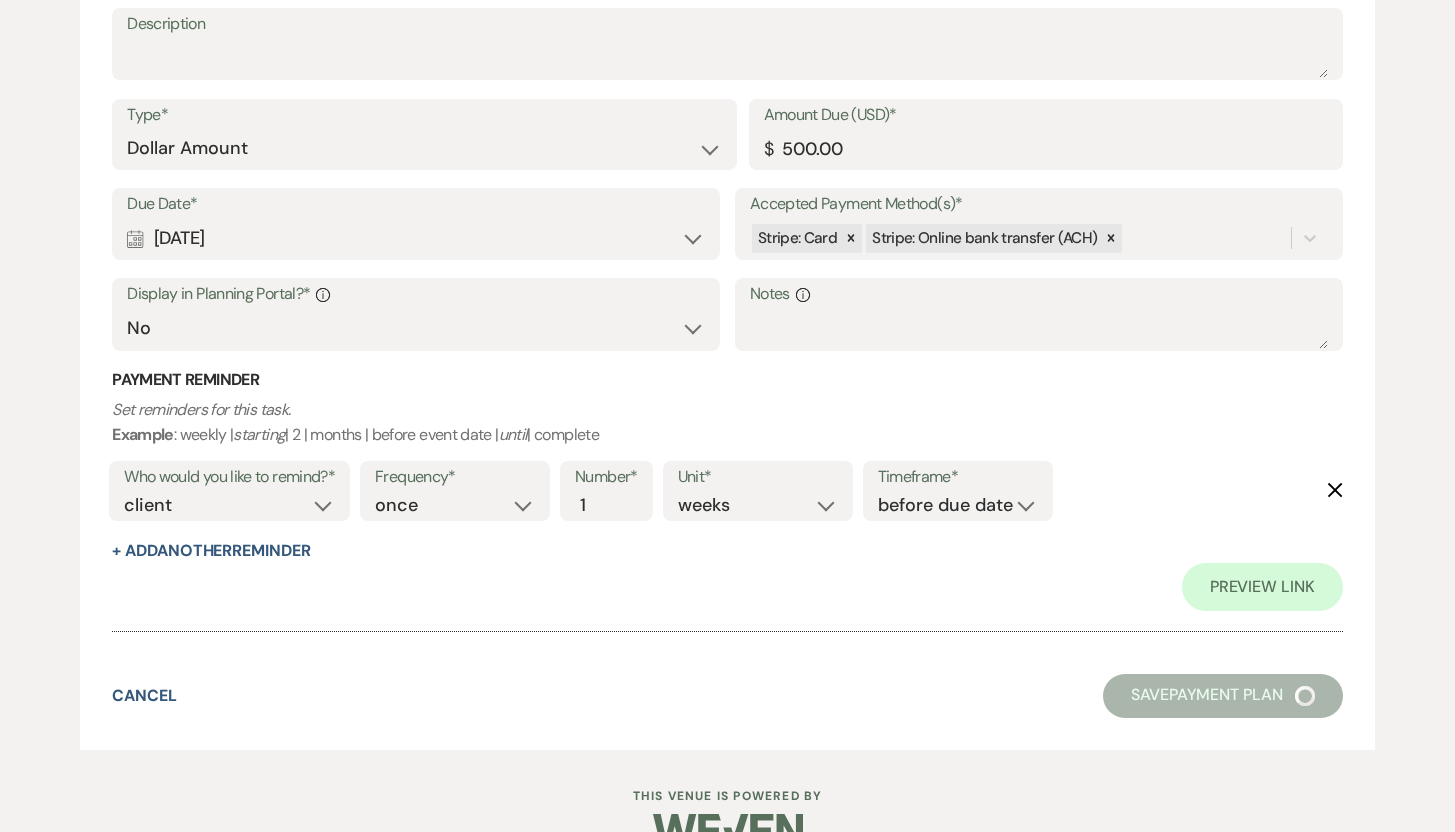 scroll, scrollTop: 0, scrollLeft: 0, axis: both 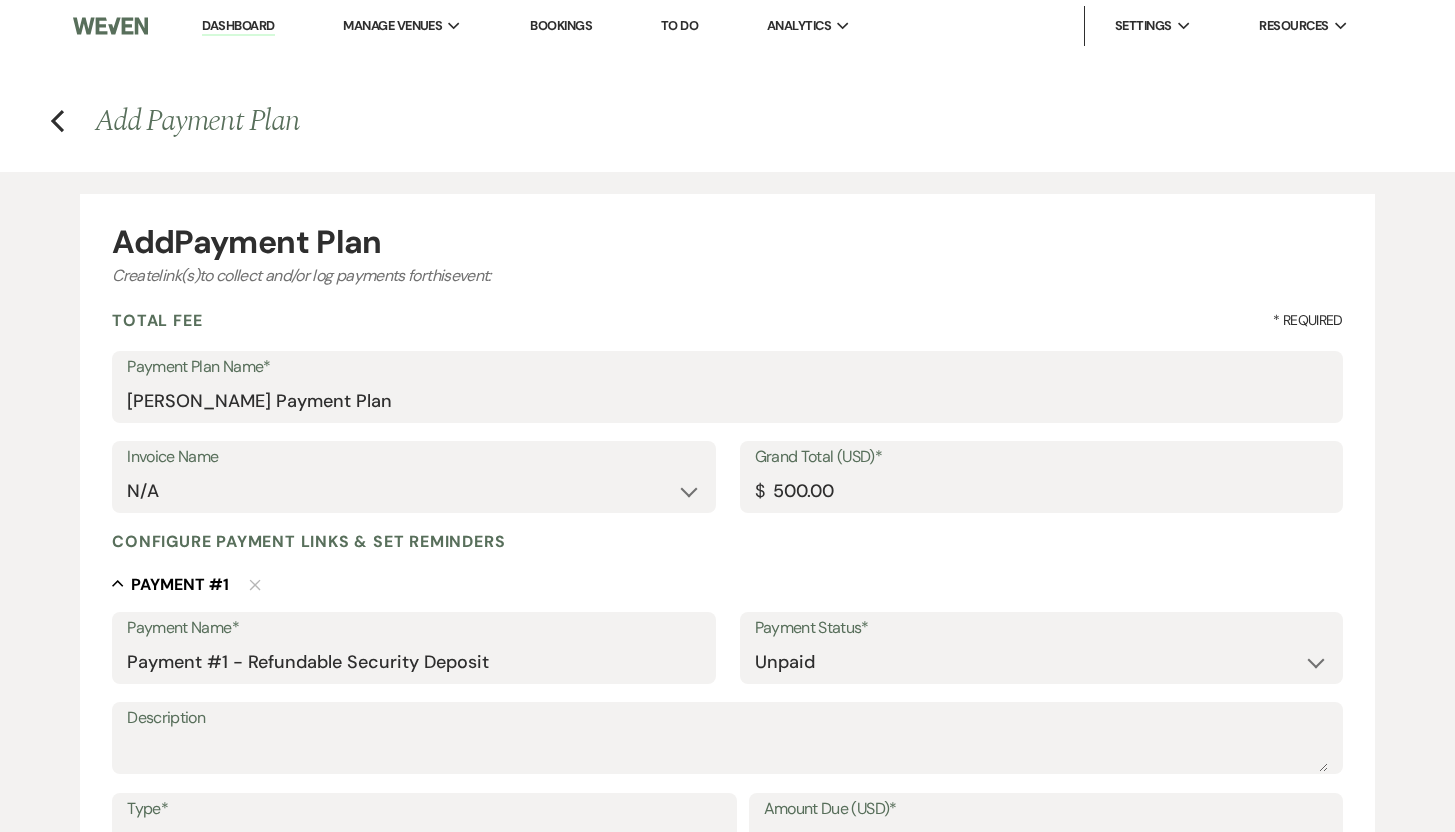 select on "20" 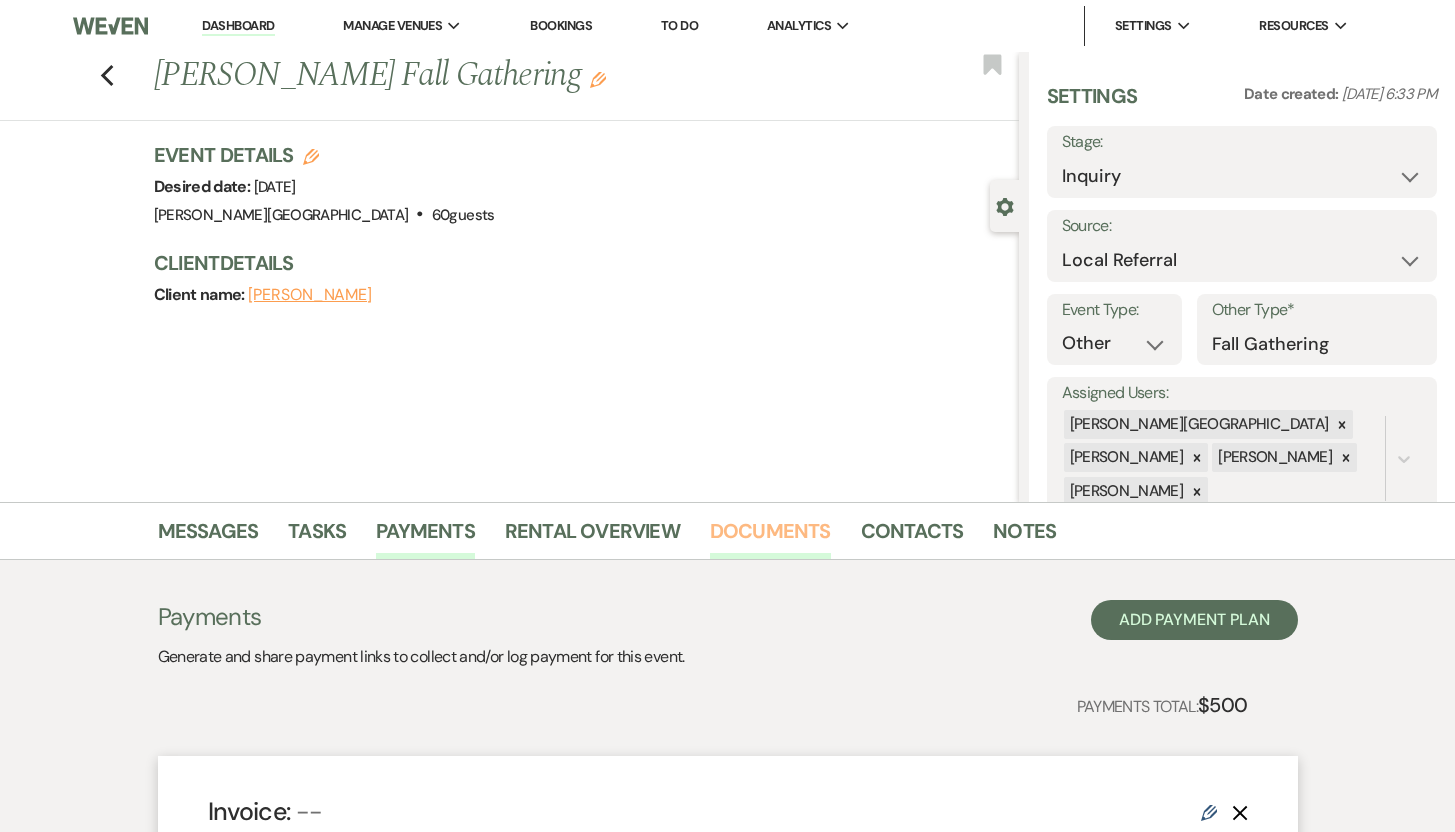 click on "Documents" at bounding box center (770, 537) 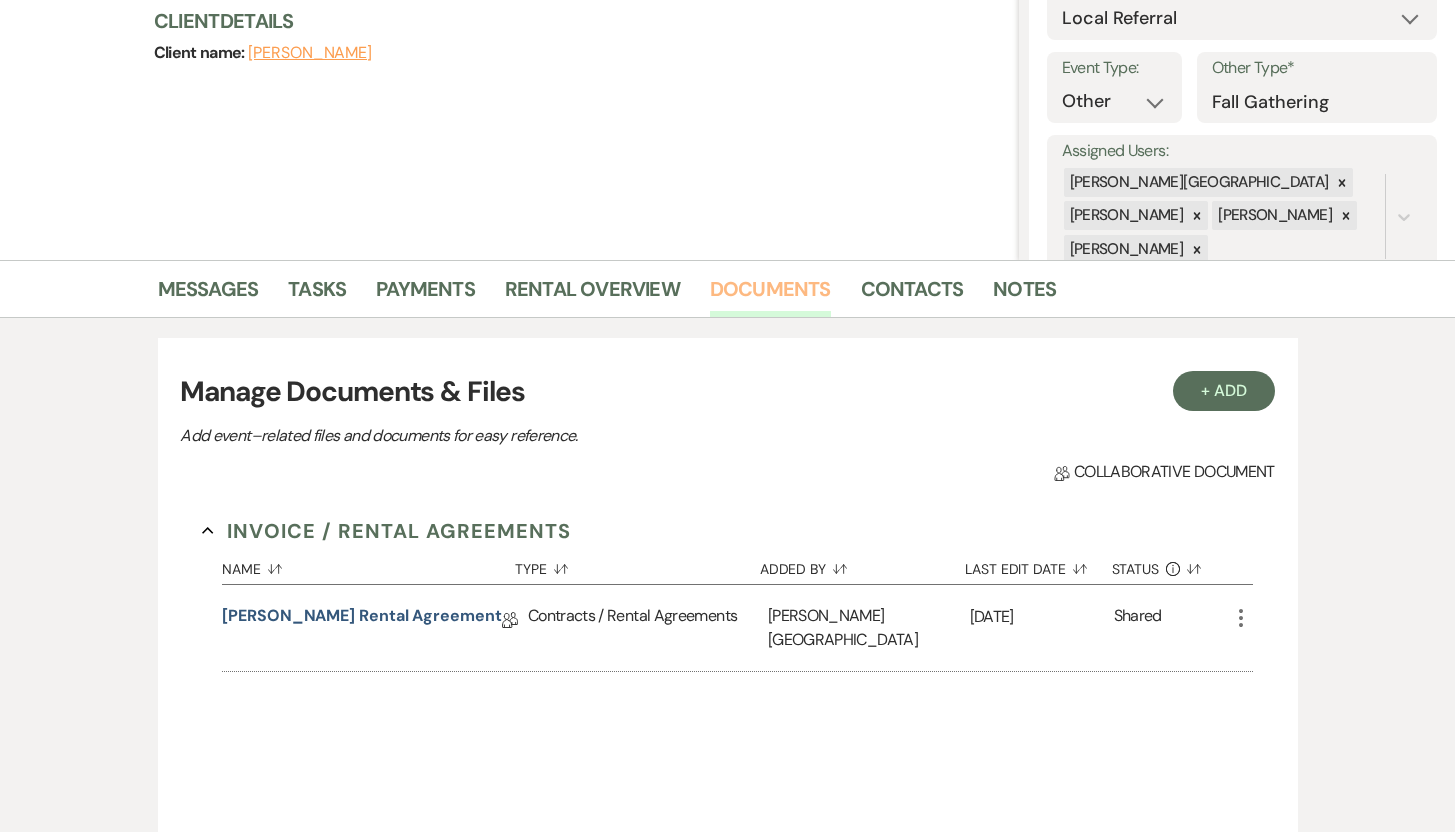 scroll, scrollTop: 373, scrollLeft: 0, axis: vertical 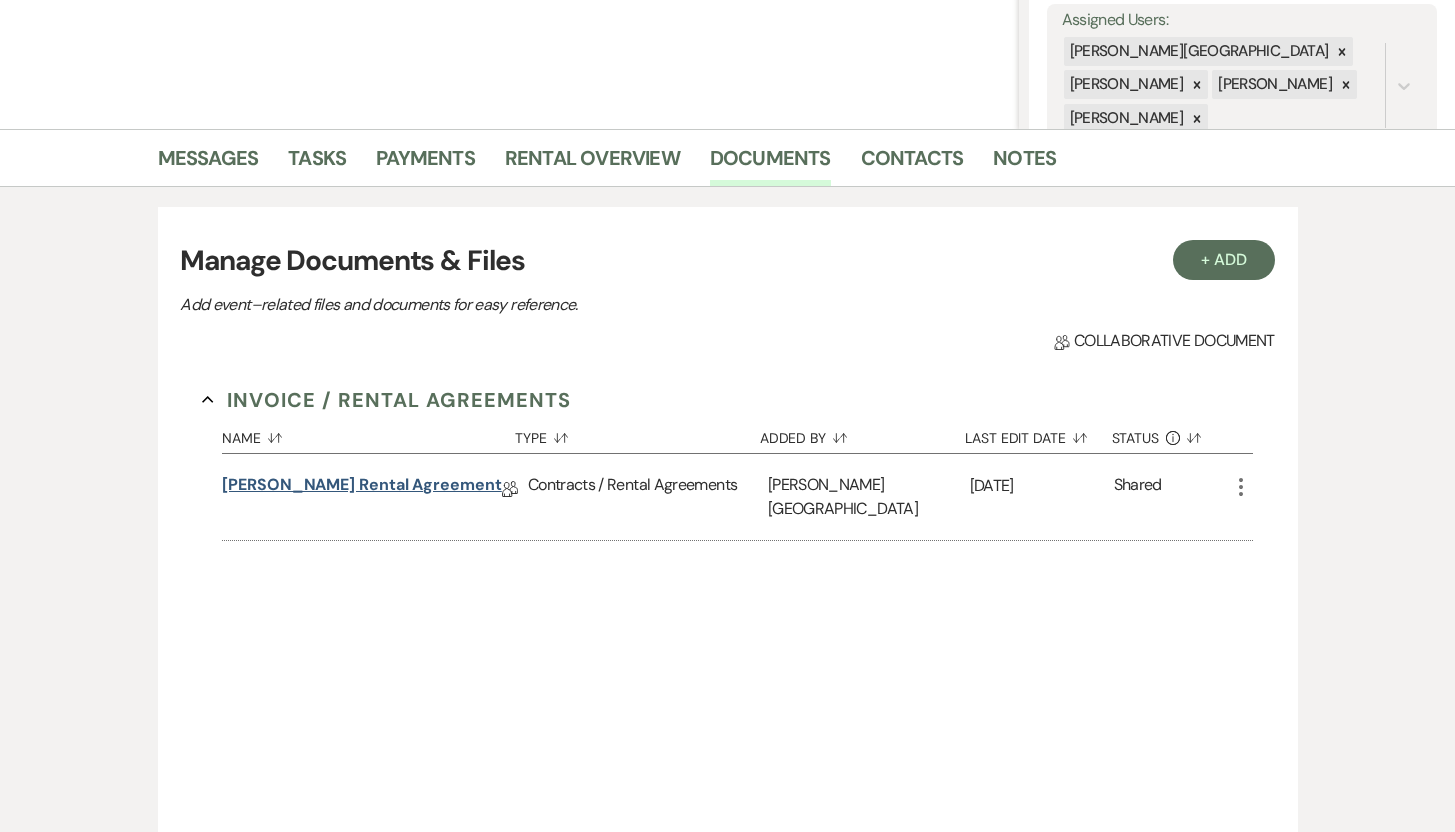 click on "[PERSON_NAME] Rental Agreement" at bounding box center (362, 488) 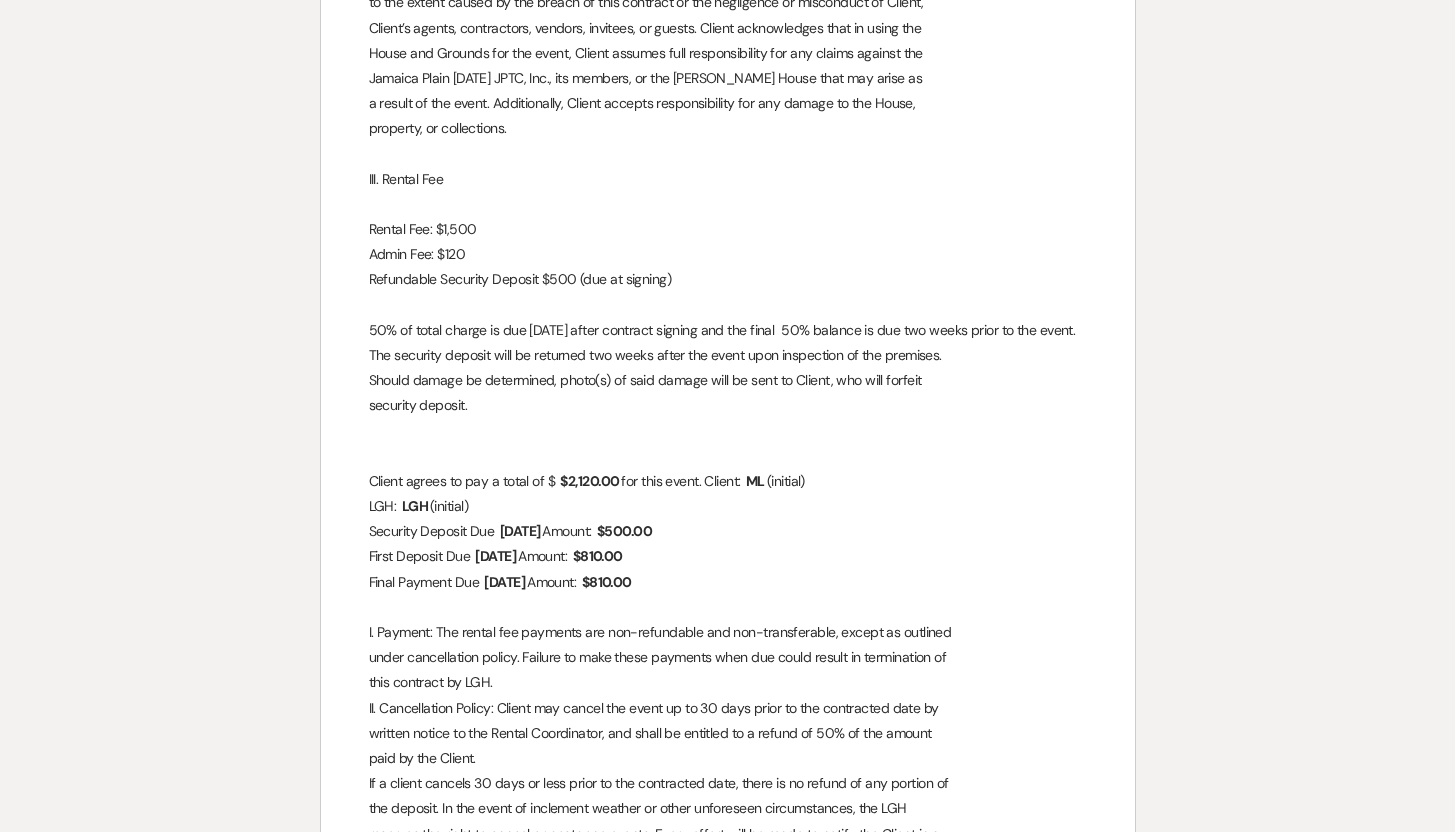 scroll, scrollTop: 0, scrollLeft: 0, axis: both 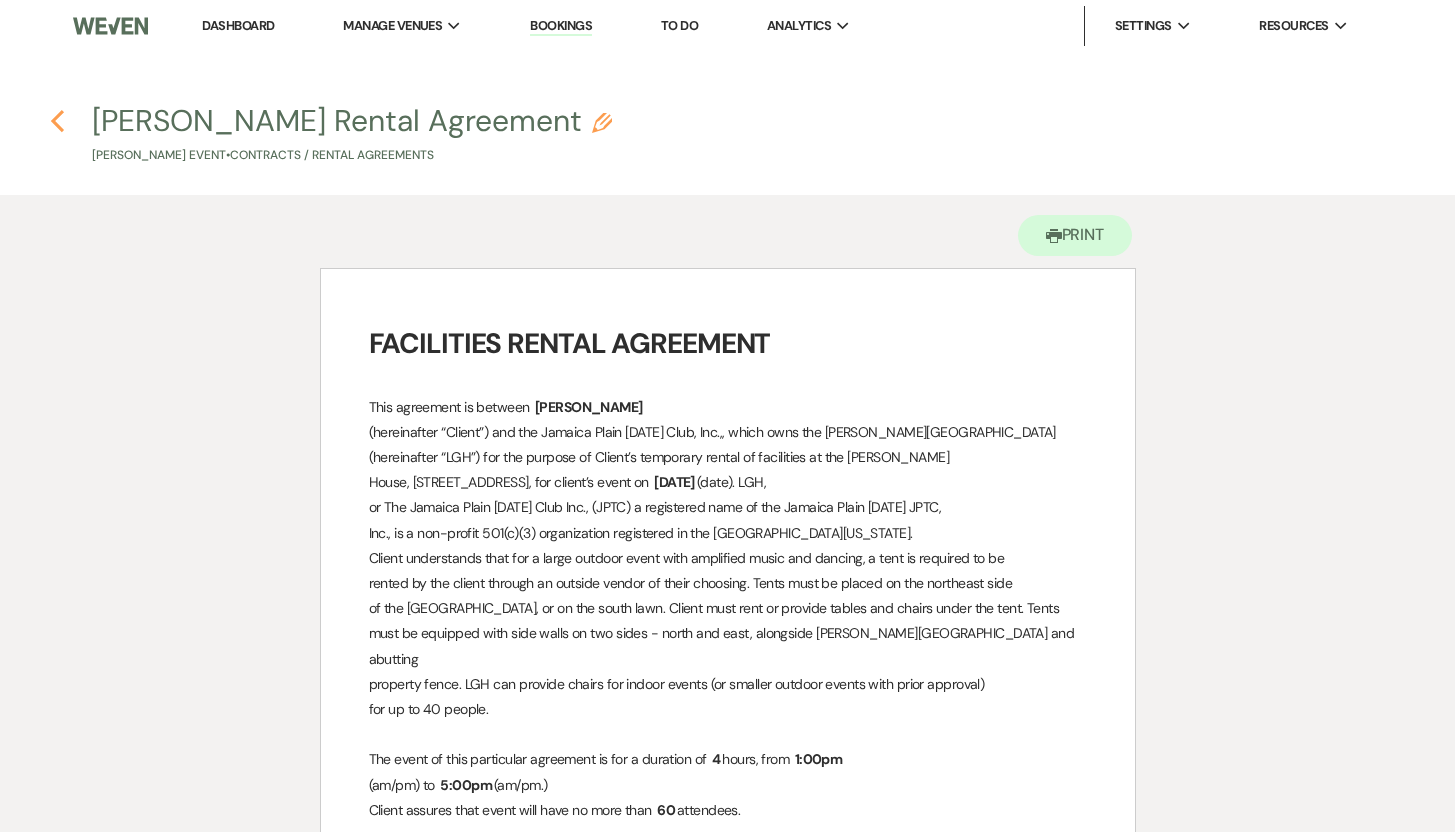 click on "Previous" 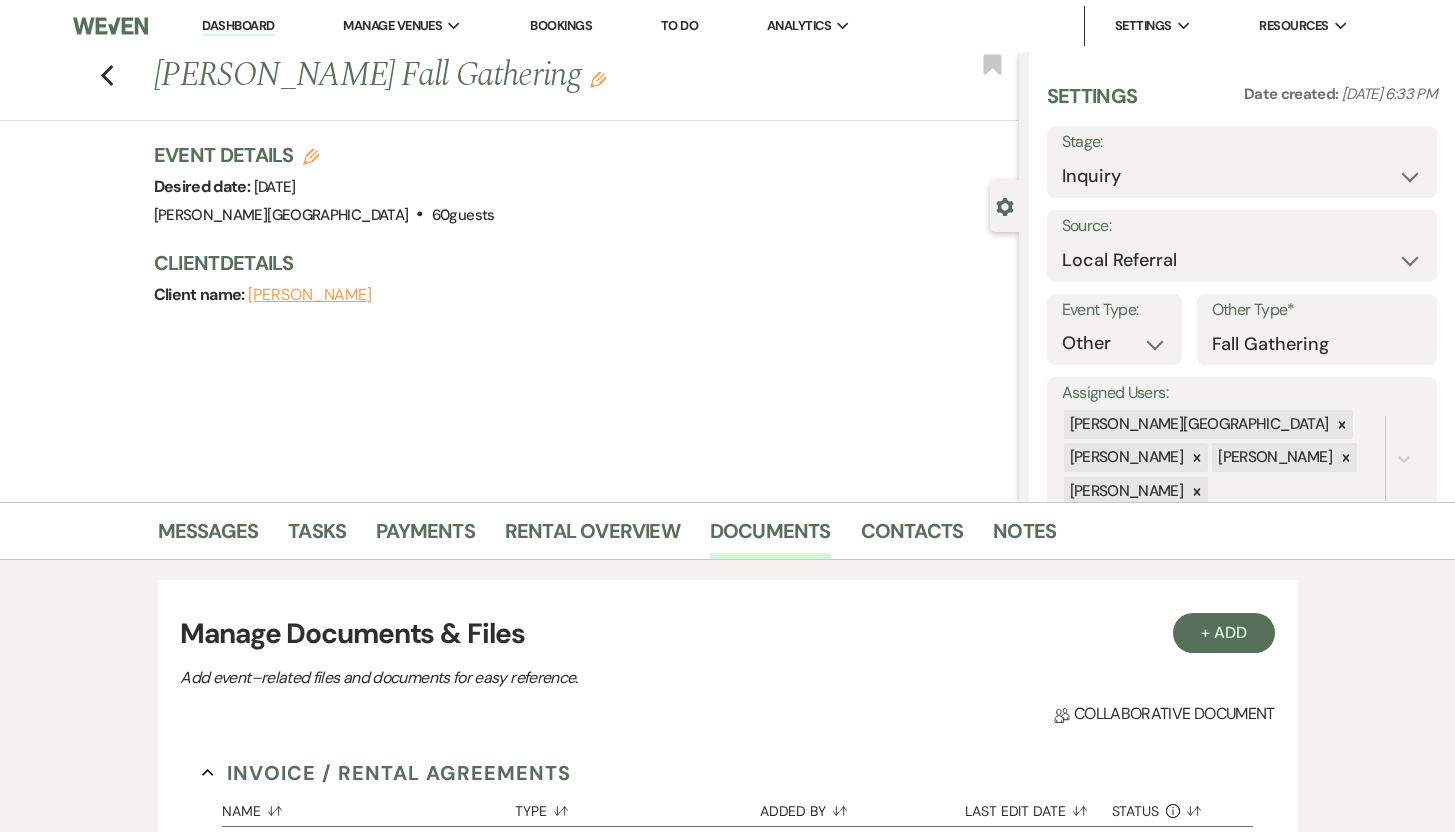 scroll, scrollTop: 373, scrollLeft: 0, axis: vertical 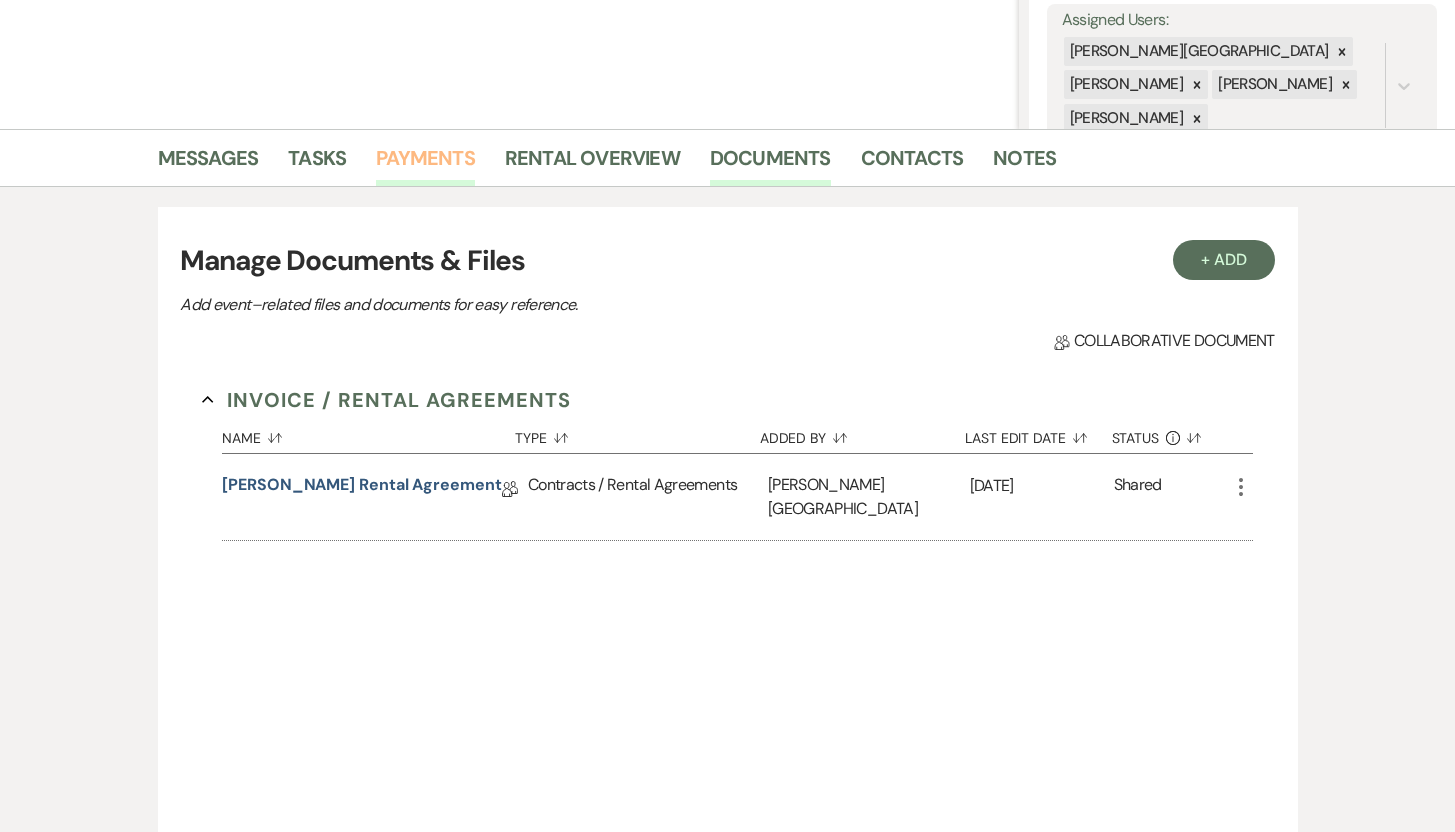 click on "Payments" at bounding box center [425, 164] 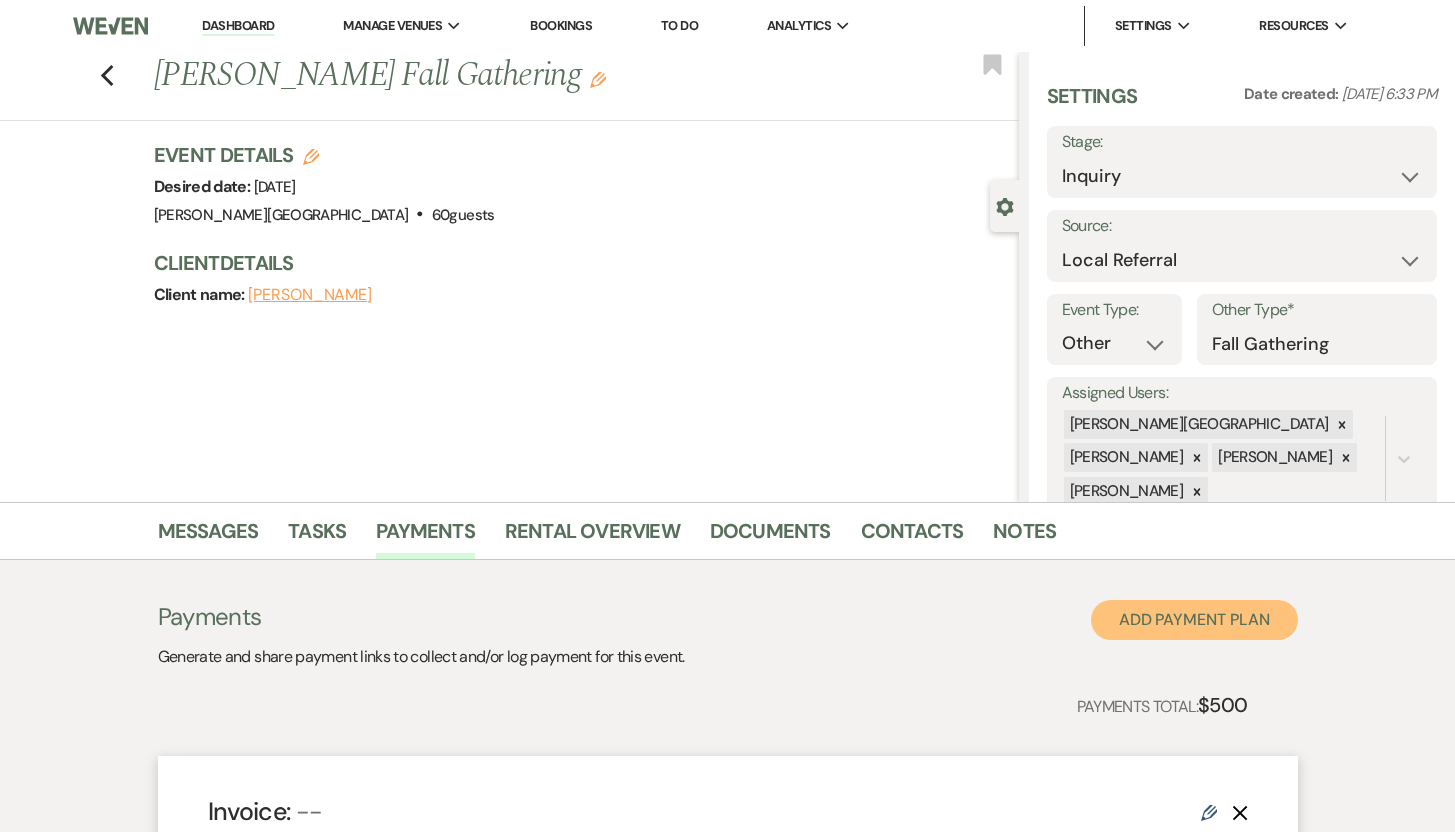 click on "Add Payment Plan" at bounding box center (1194, 620) 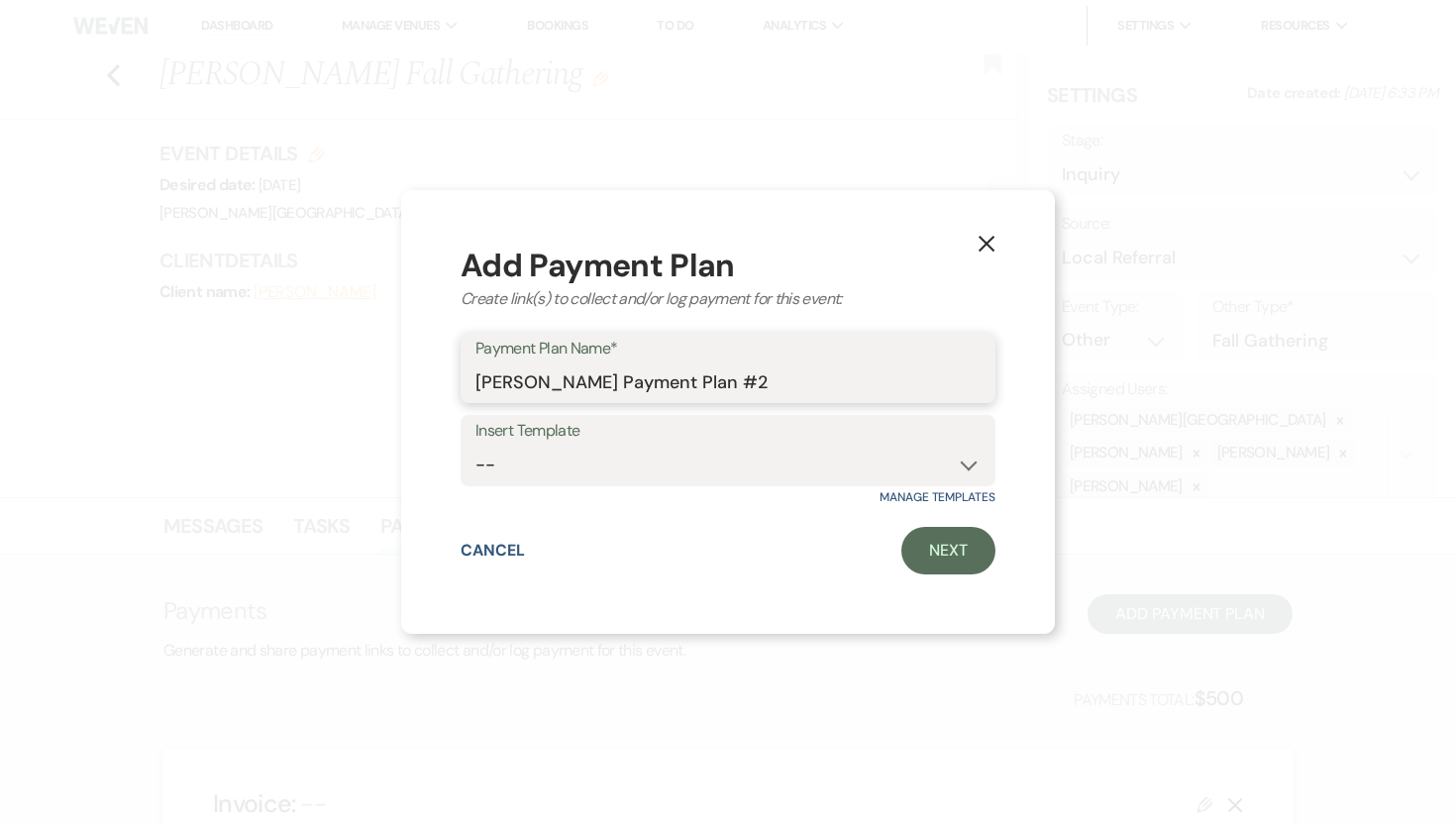 drag, startPoint x: 752, startPoint y: 383, endPoint x: 719, endPoint y: 381, distance: 33.06055 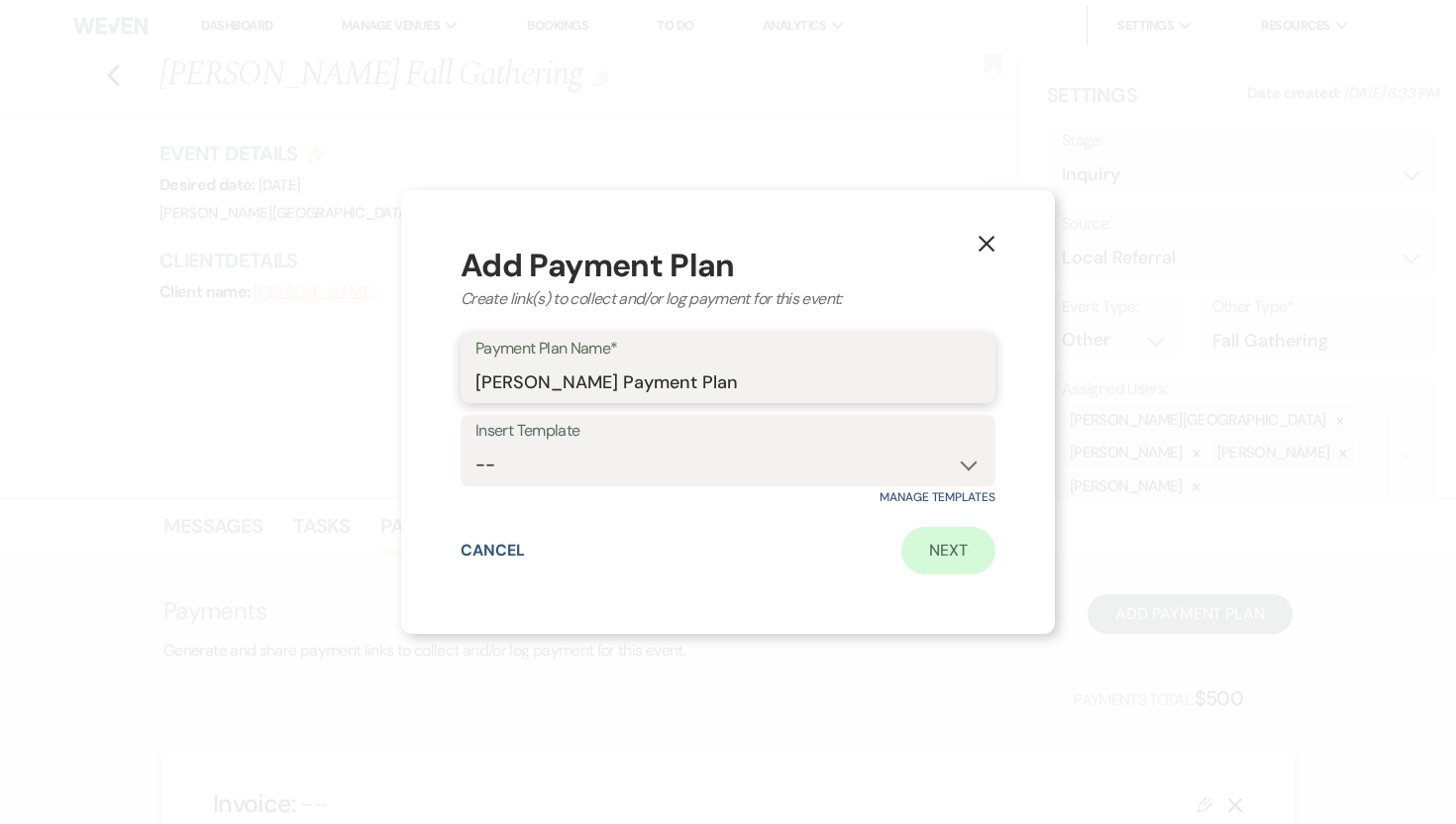 type on "[PERSON_NAME] Payment Plan" 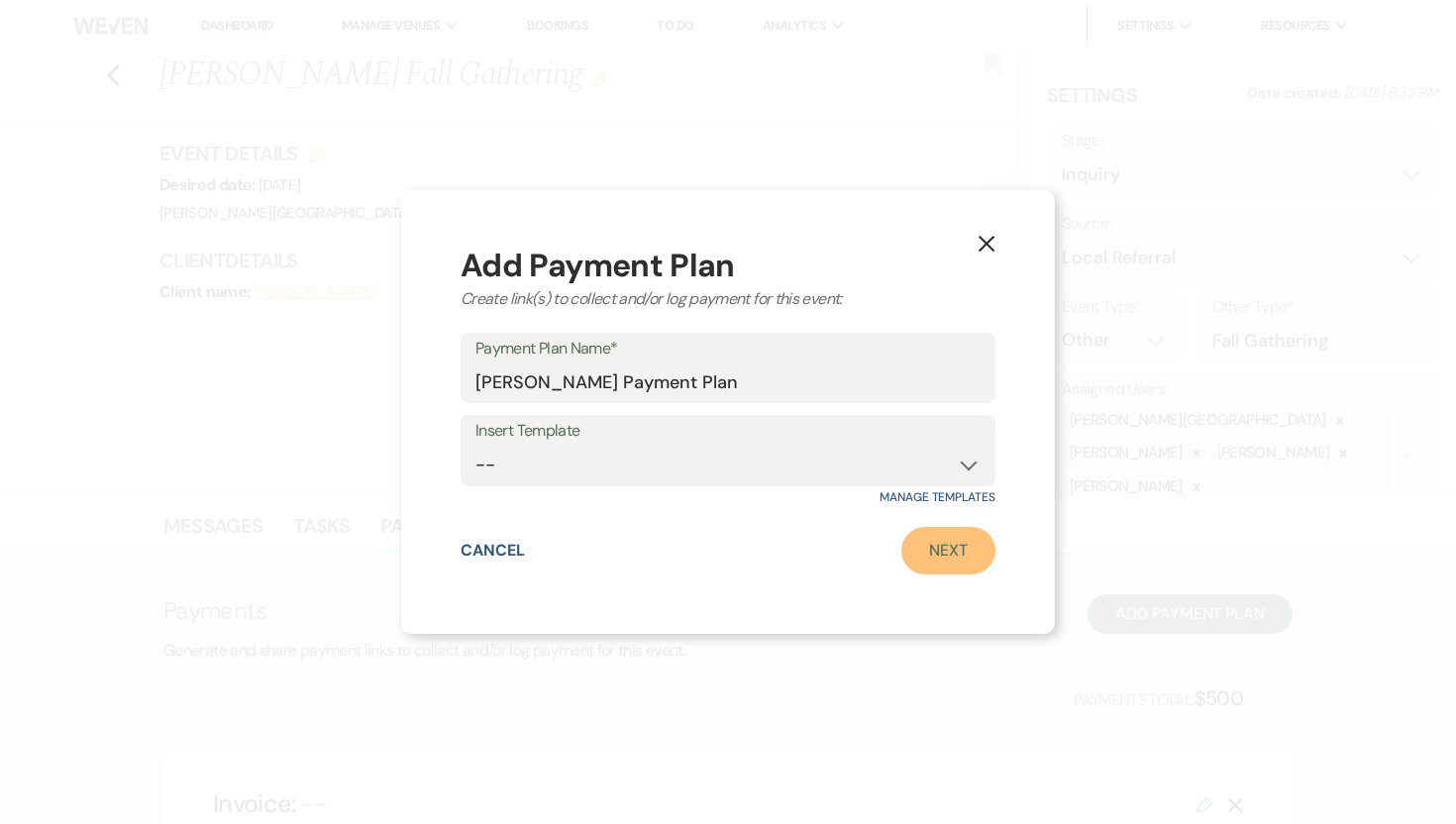 click on "Next" at bounding box center [948, 551] 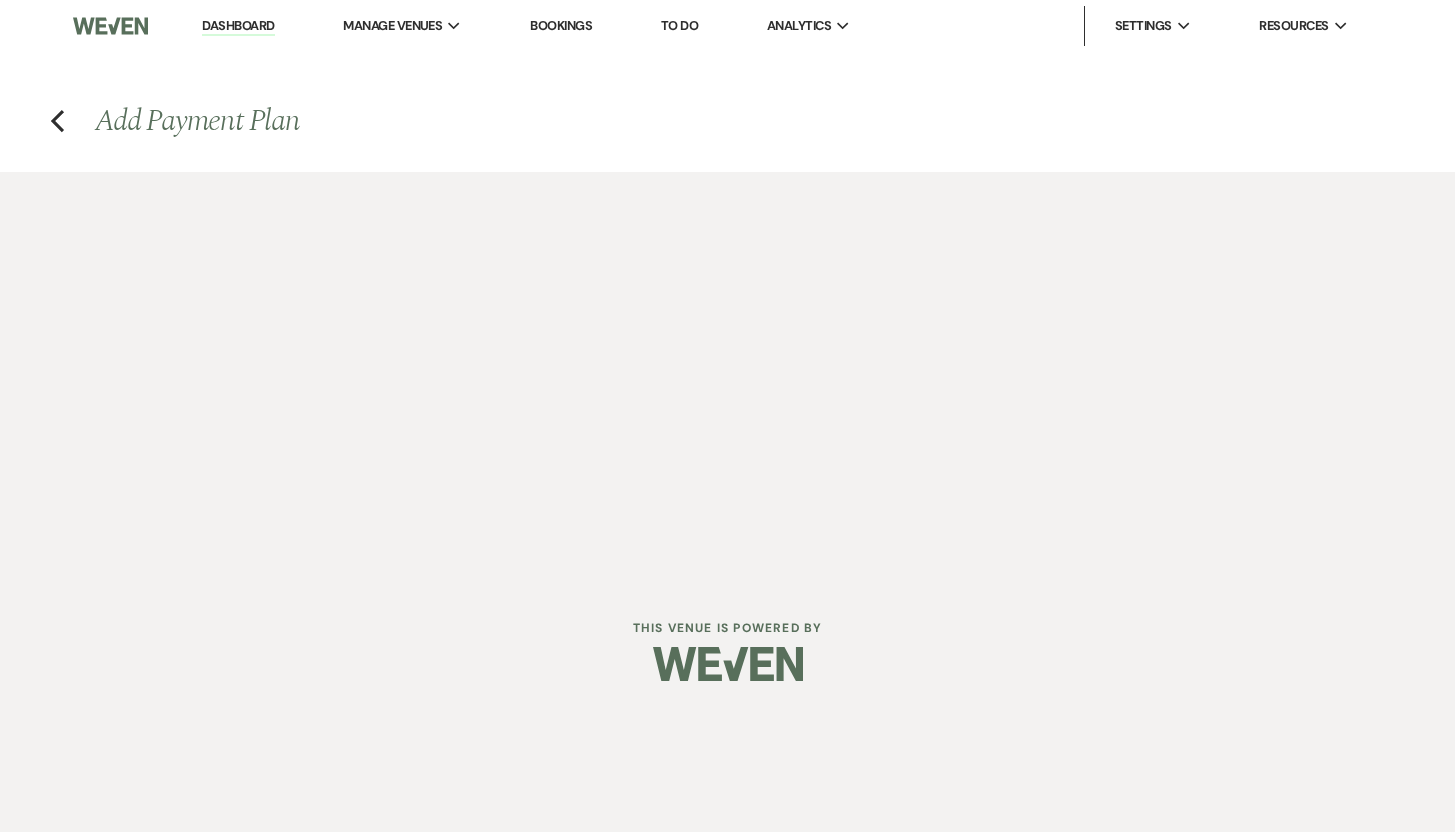 select on "2" 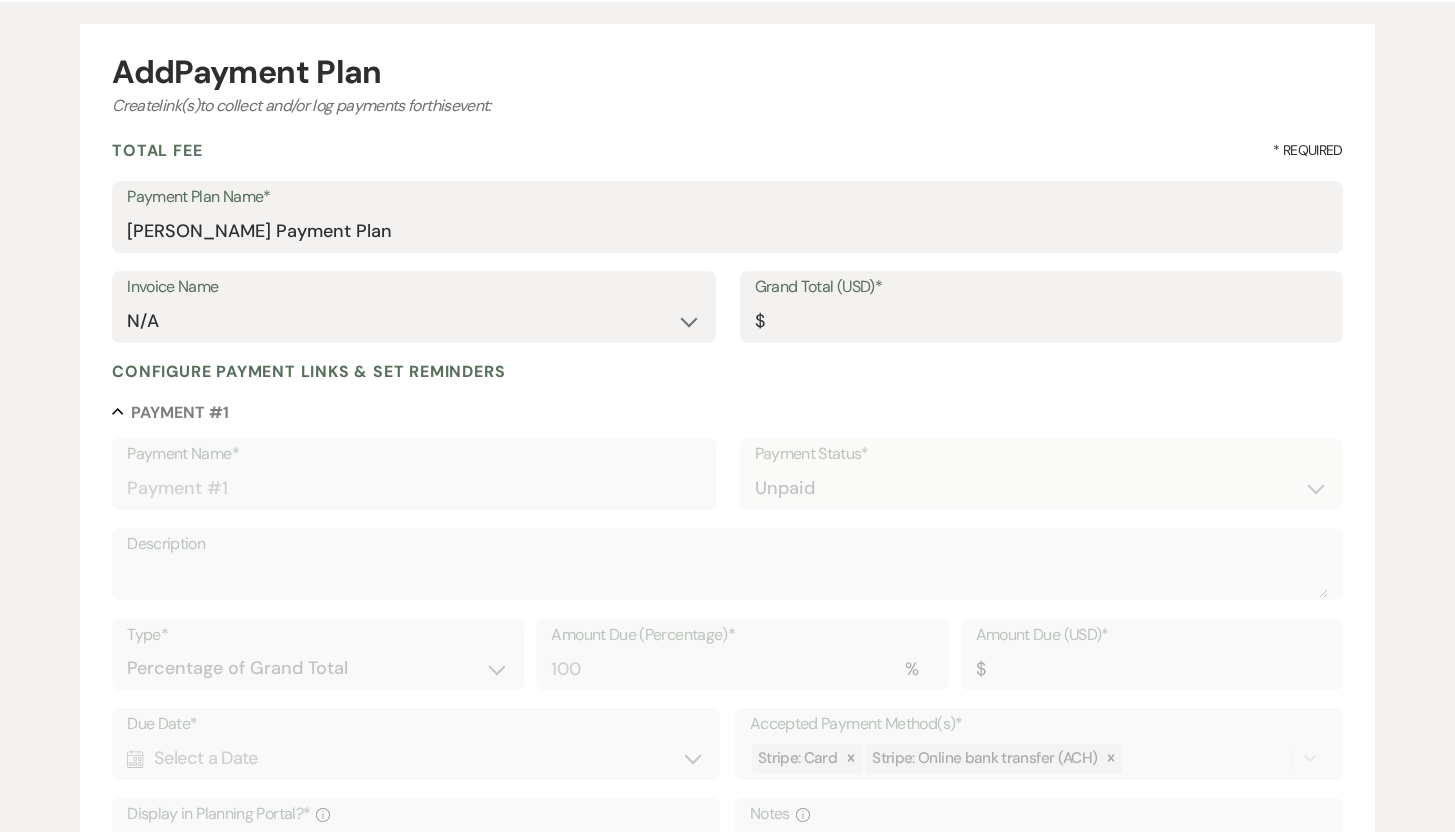 scroll, scrollTop: 167, scrollLeft: 0, axis: vertical 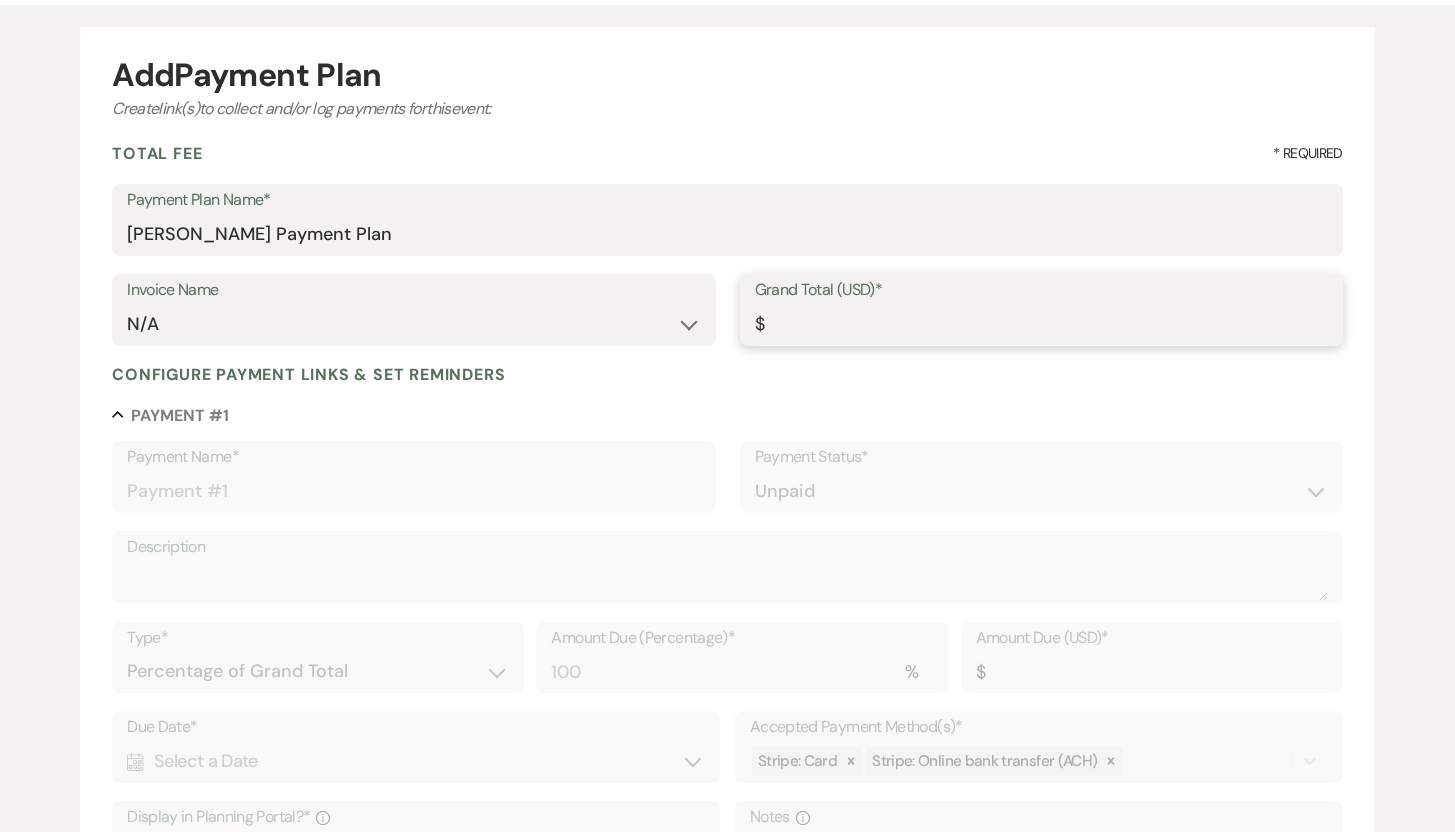 click on "Grand Total (USD)*" at bounding box center (1041, 324) 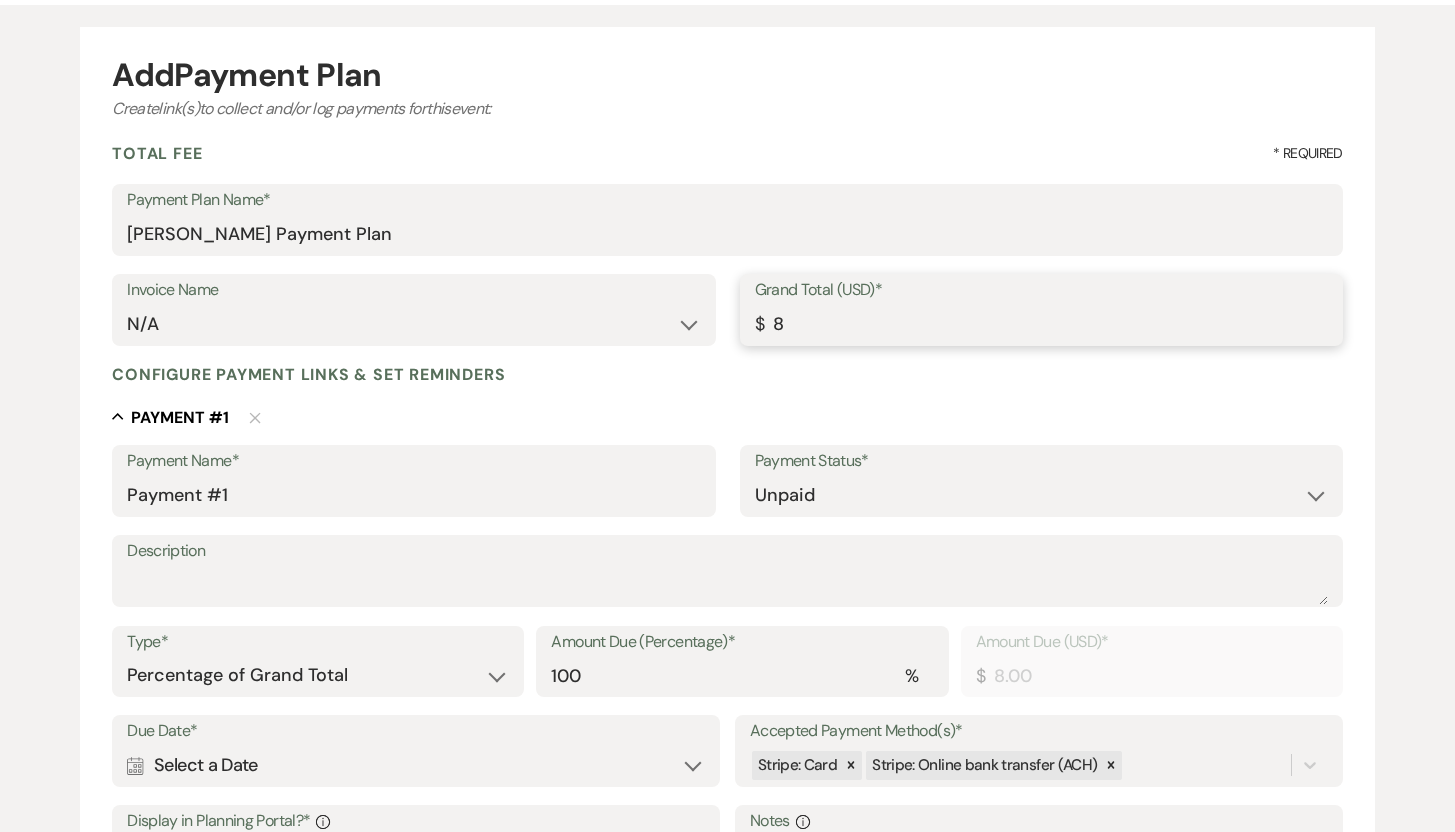type on "81" 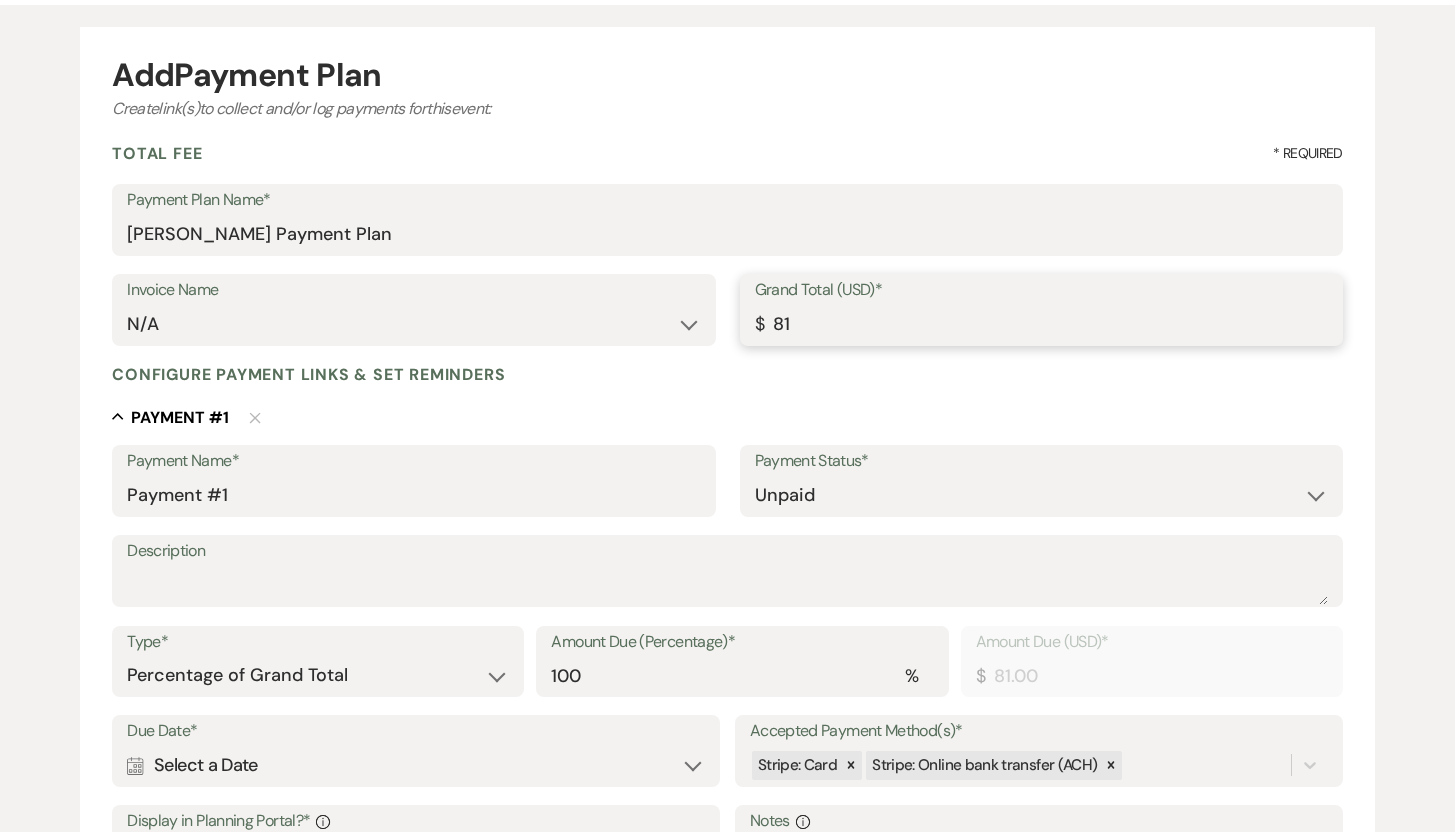 type on "810" 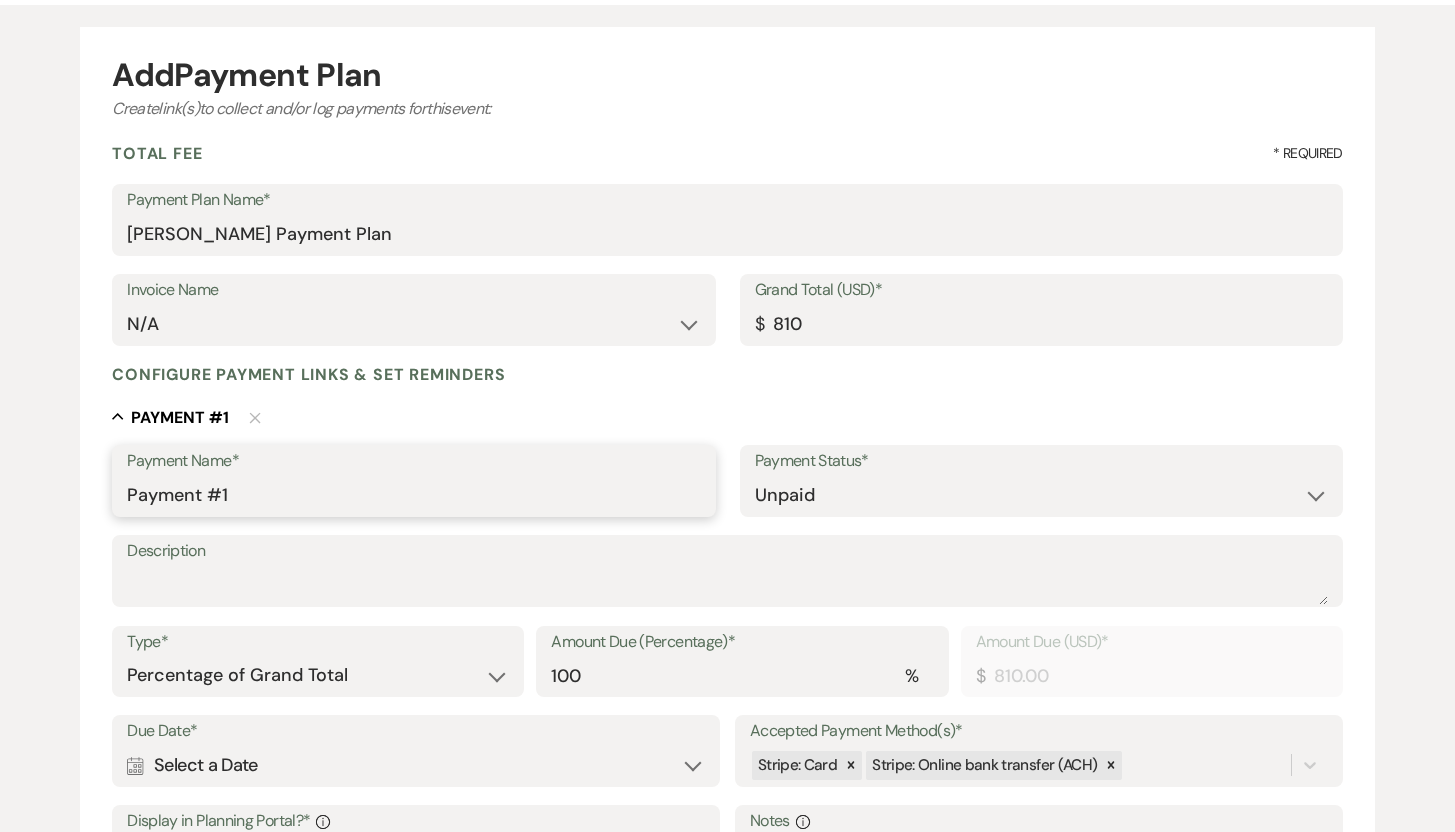 type on "810.00" 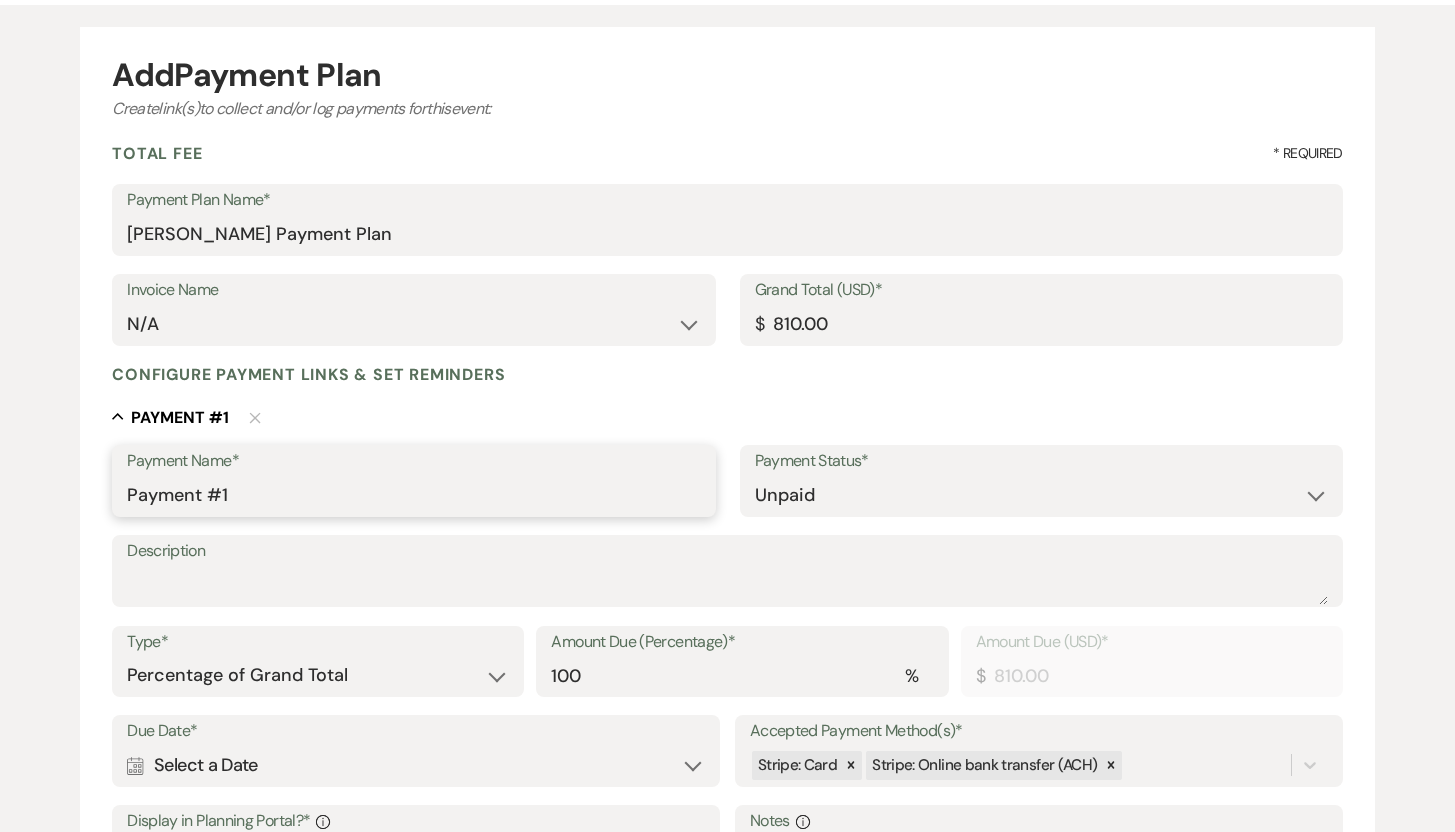 click on "Payment #1" at bounding box center [413, 495] 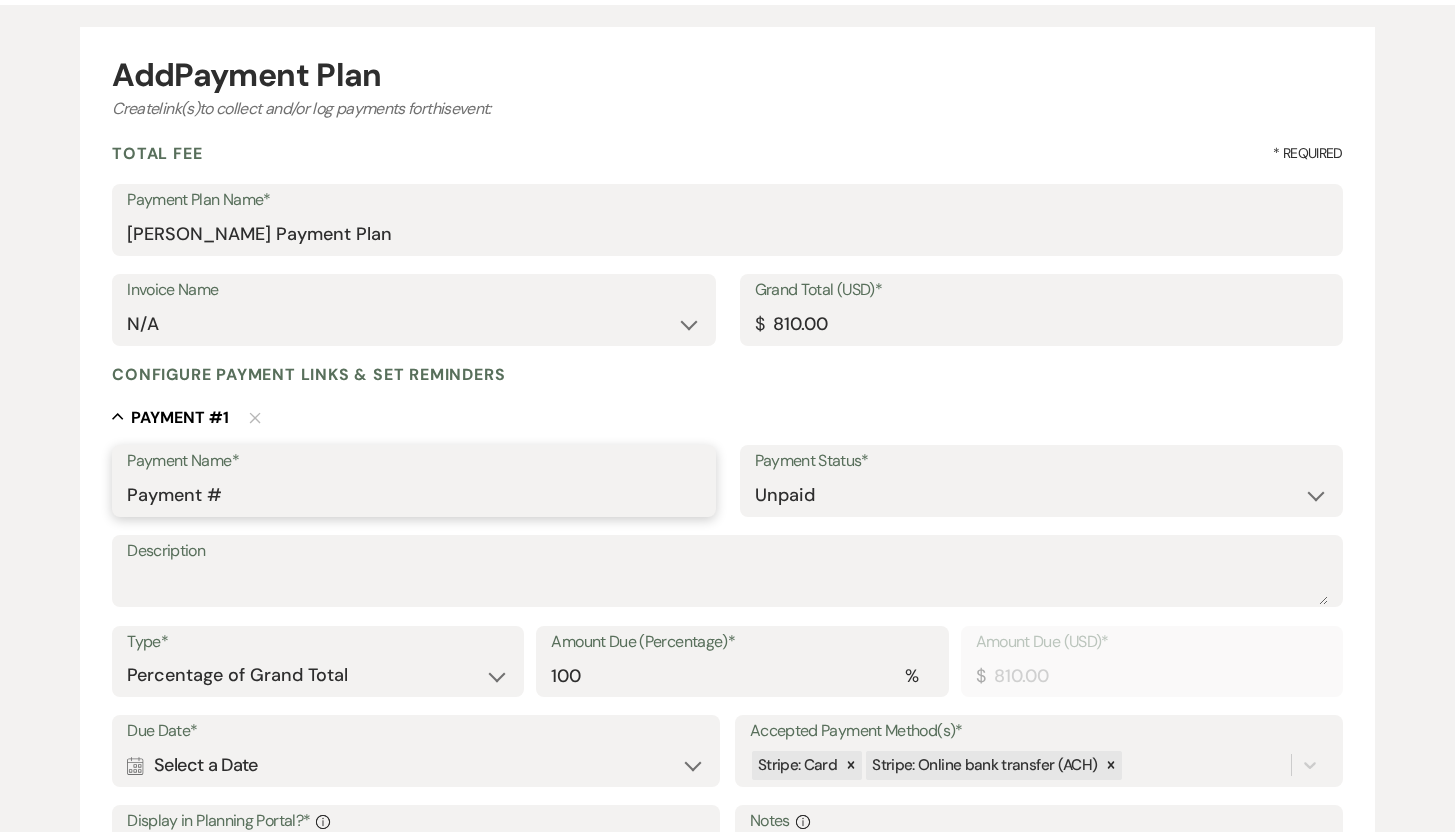 type on "Payment #2 - 50% Deposit" 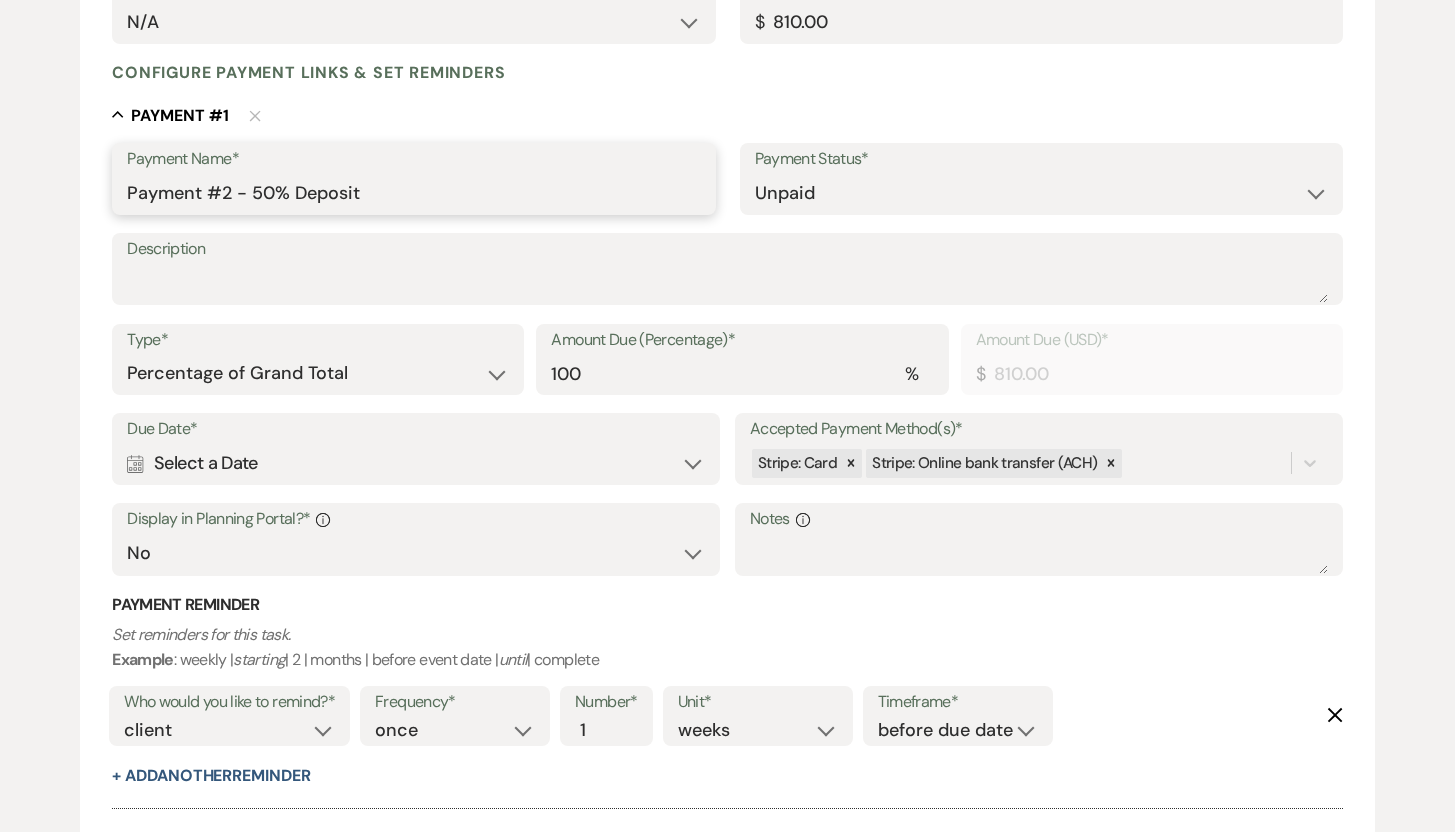 scroll, scrollTop: 631, scrollLeft: 0, axis: vertical 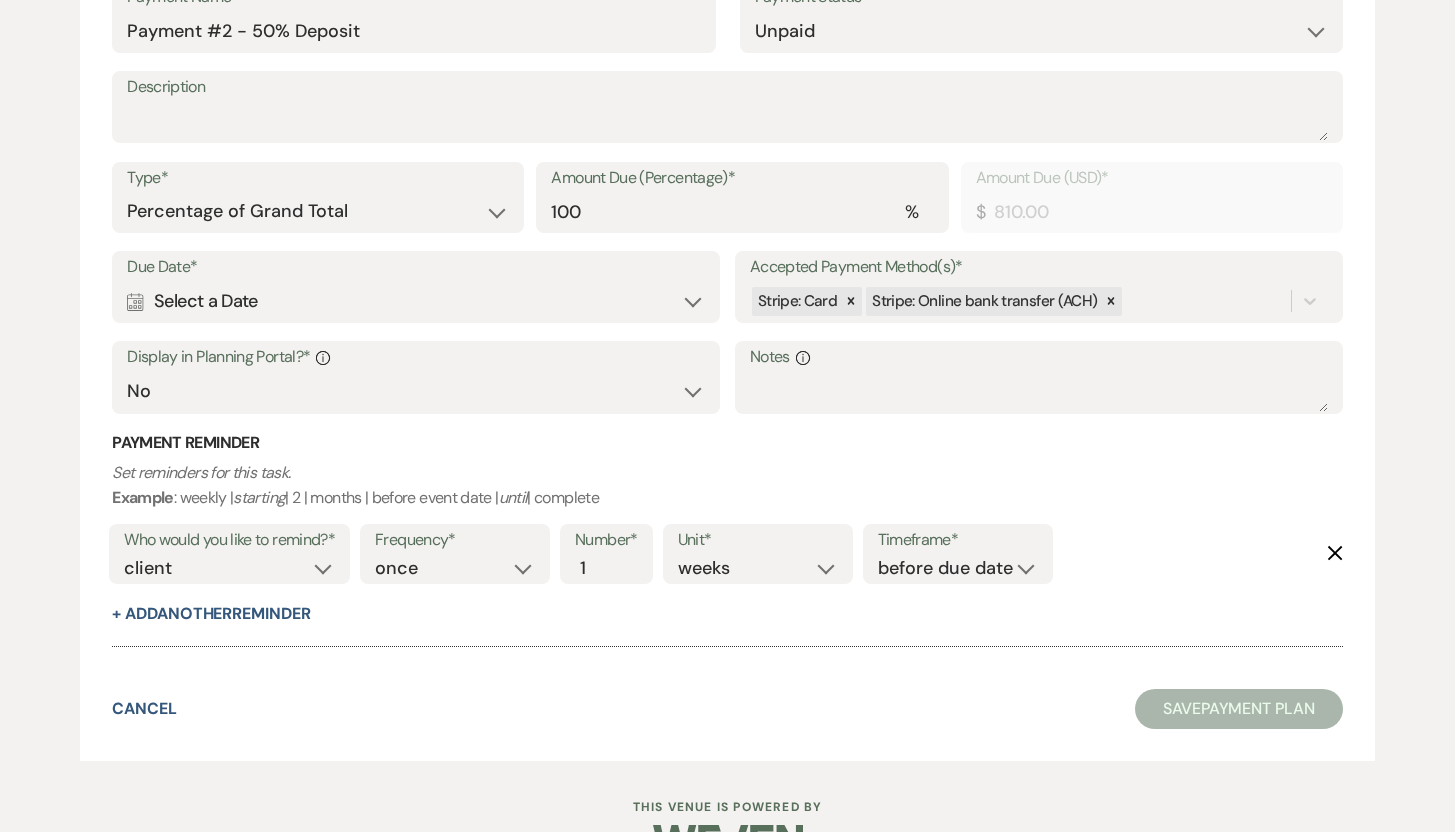 click on "Calendar Select a Date Expand" at bounding box center [416, 301] 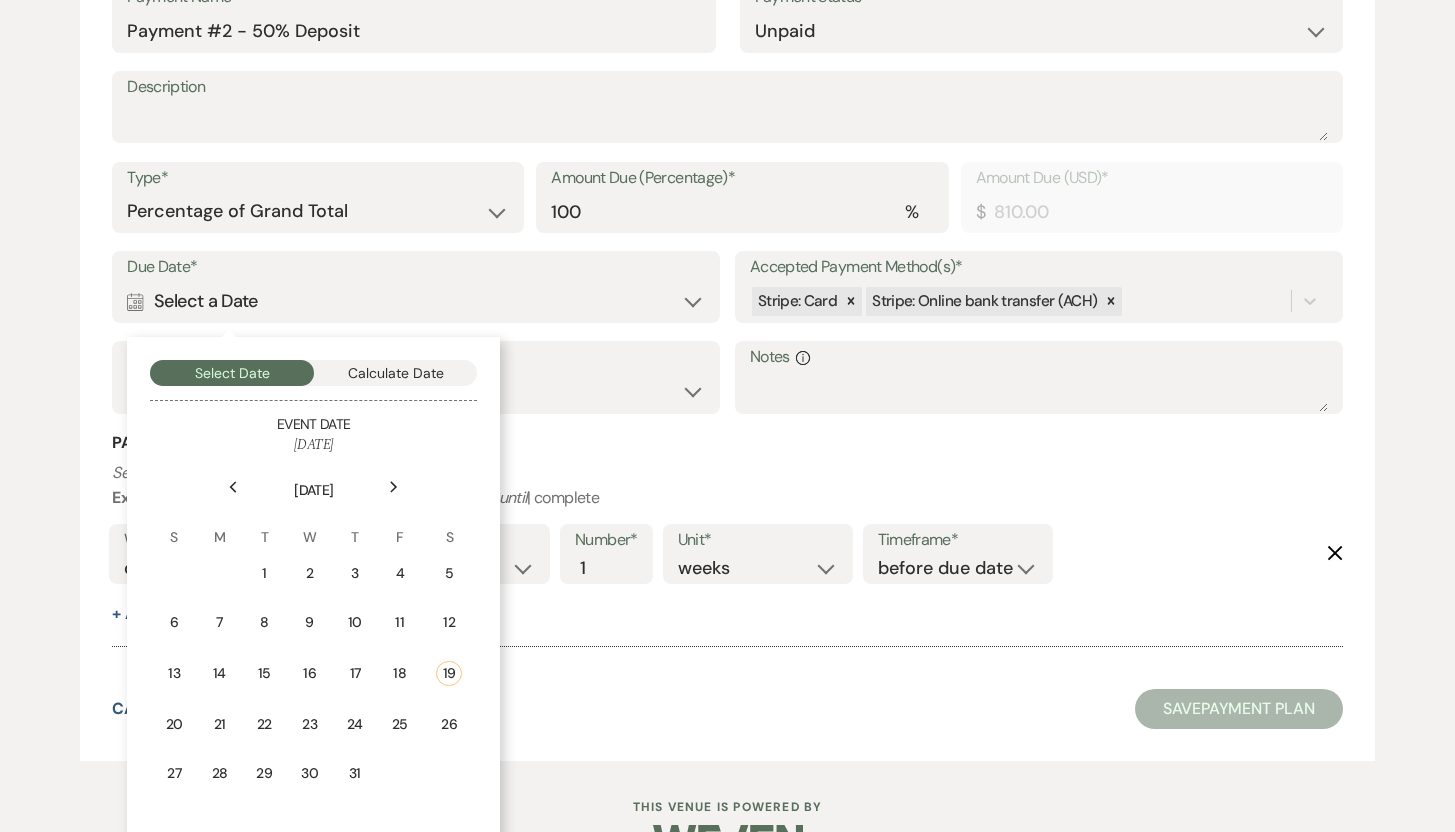 click on "Next" at bounding box center (394, 487) 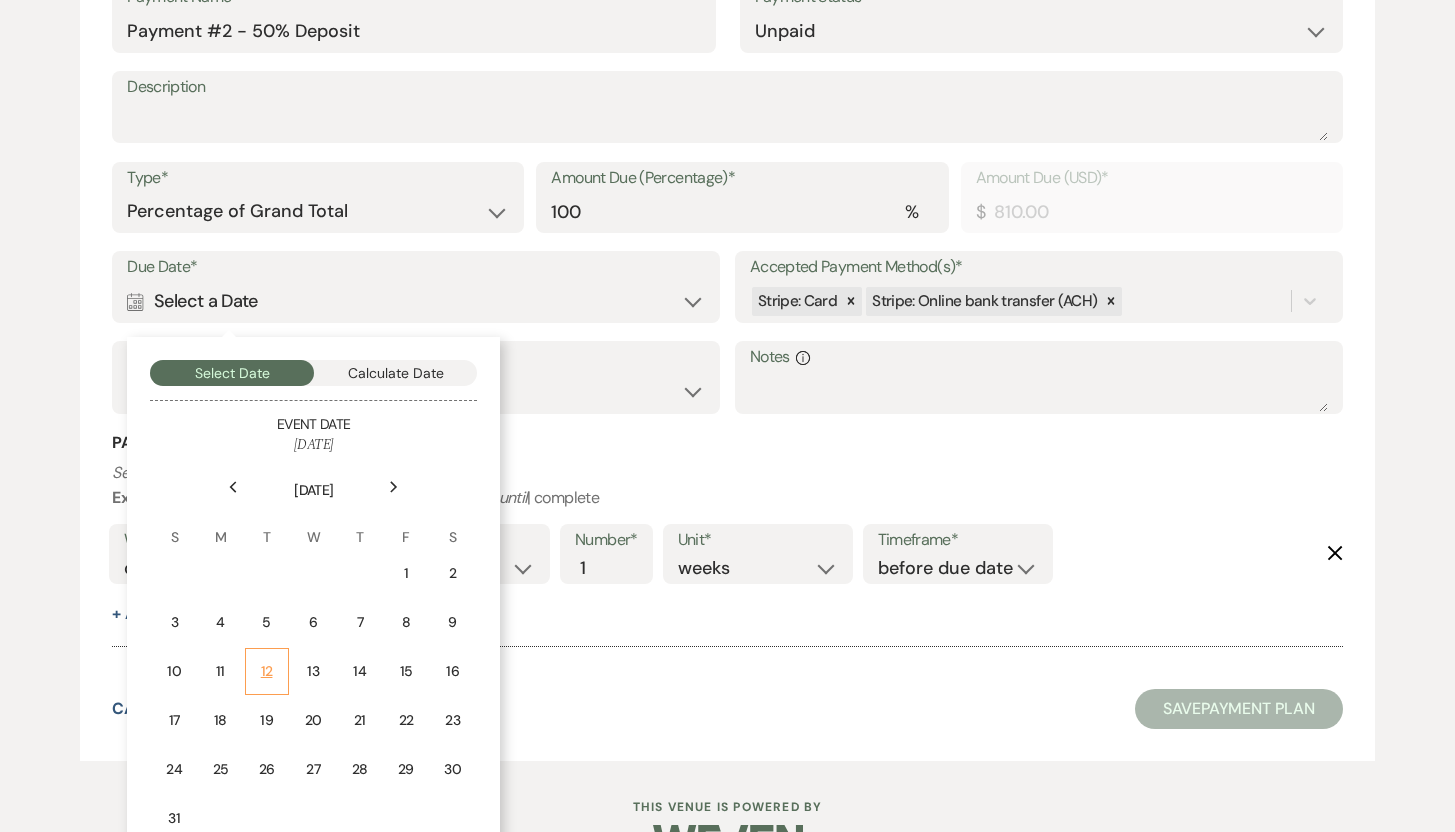 click on "12" at bounding box center [267, 671] 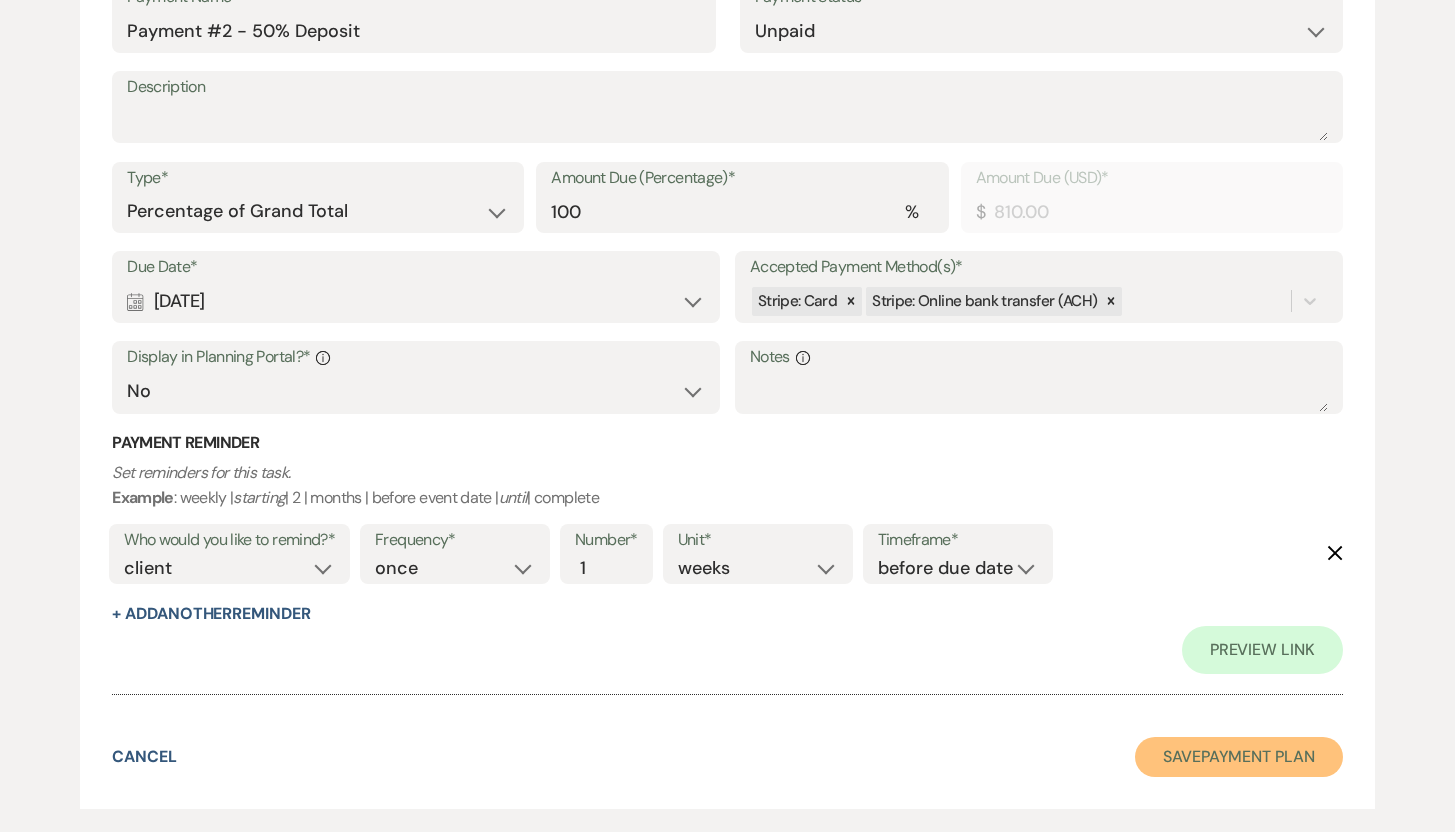 click on "Save  Payment Plan" at bounding box center [1239, 757] 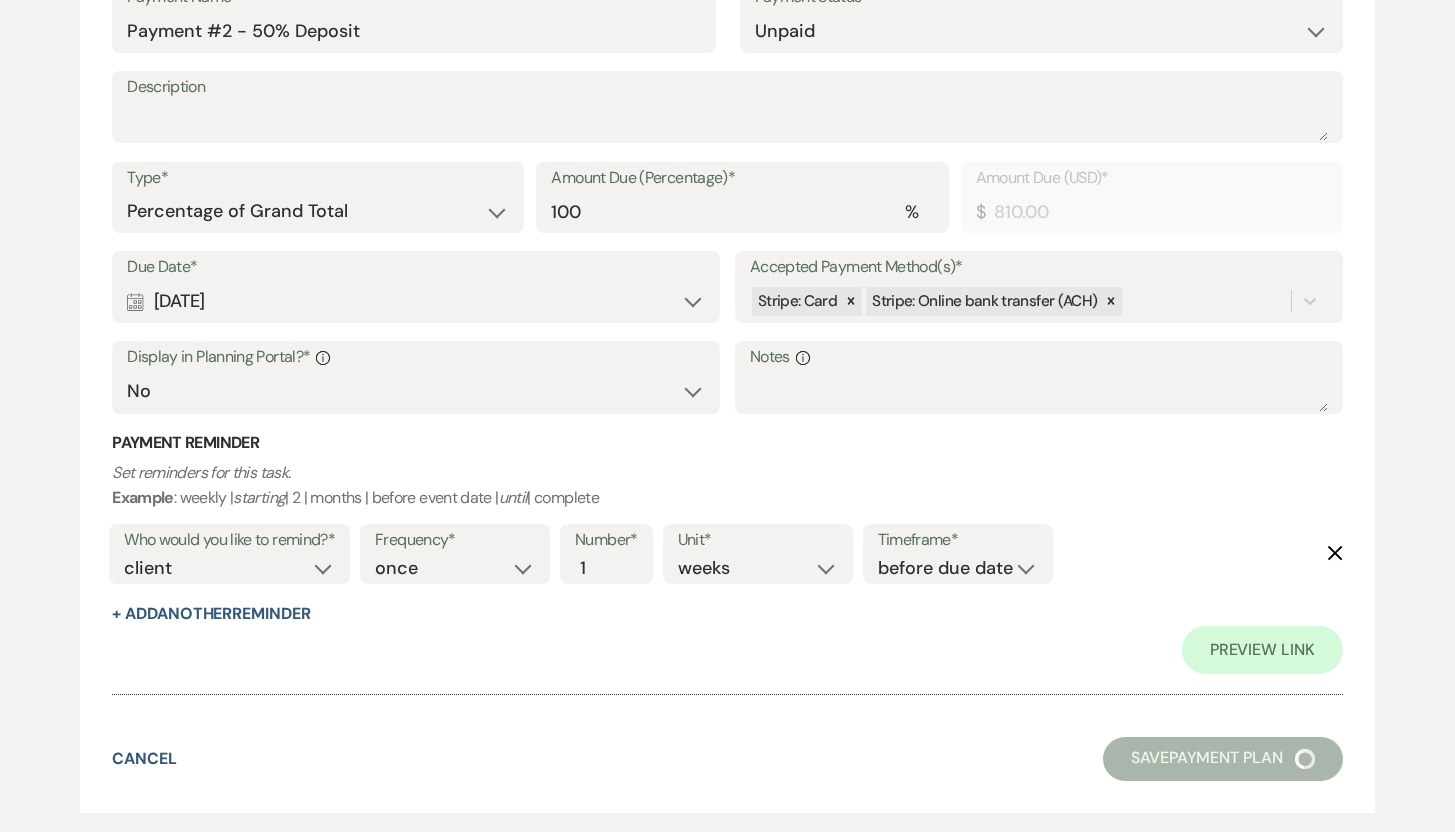 select on "20" 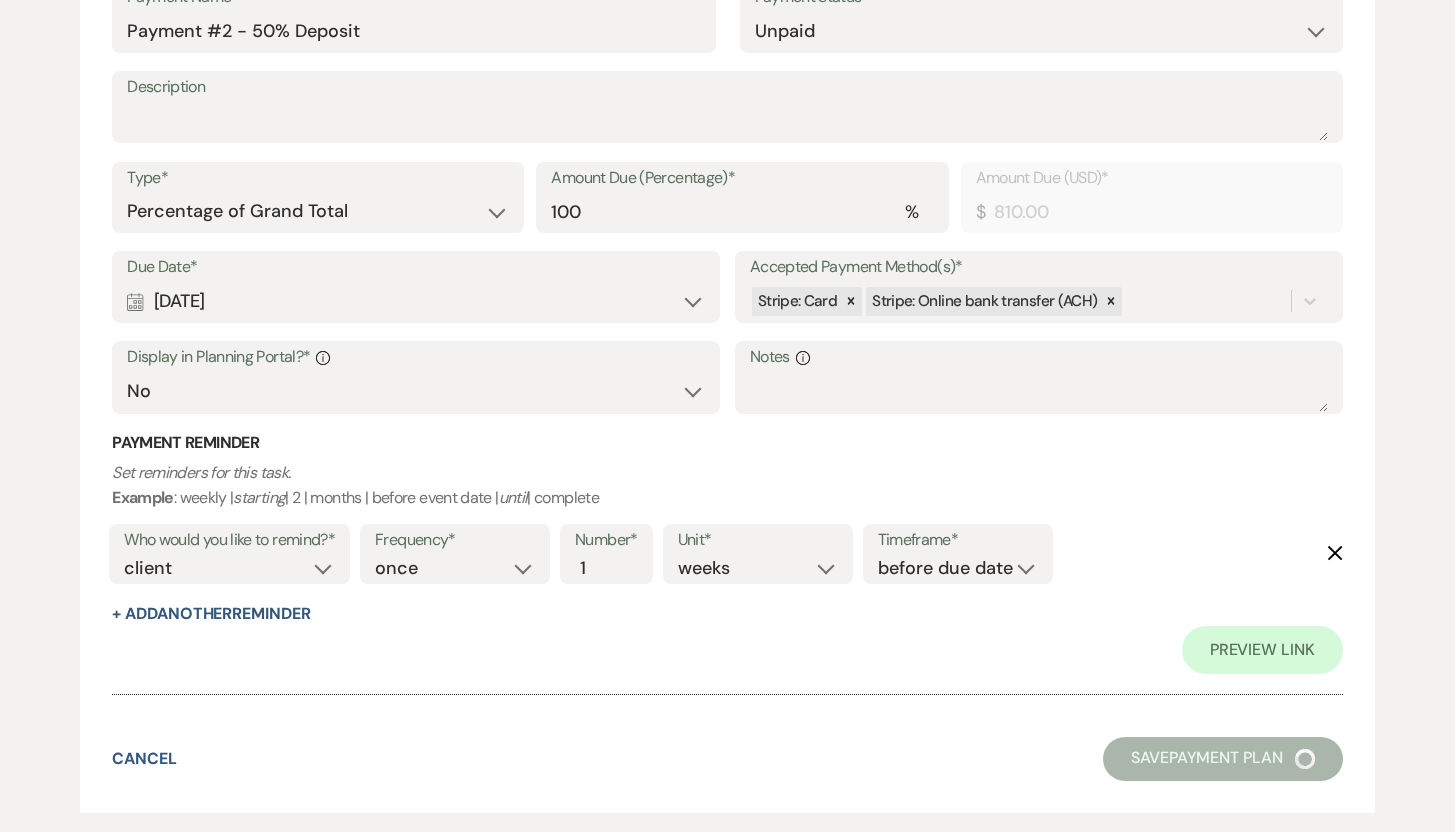 select on "13" 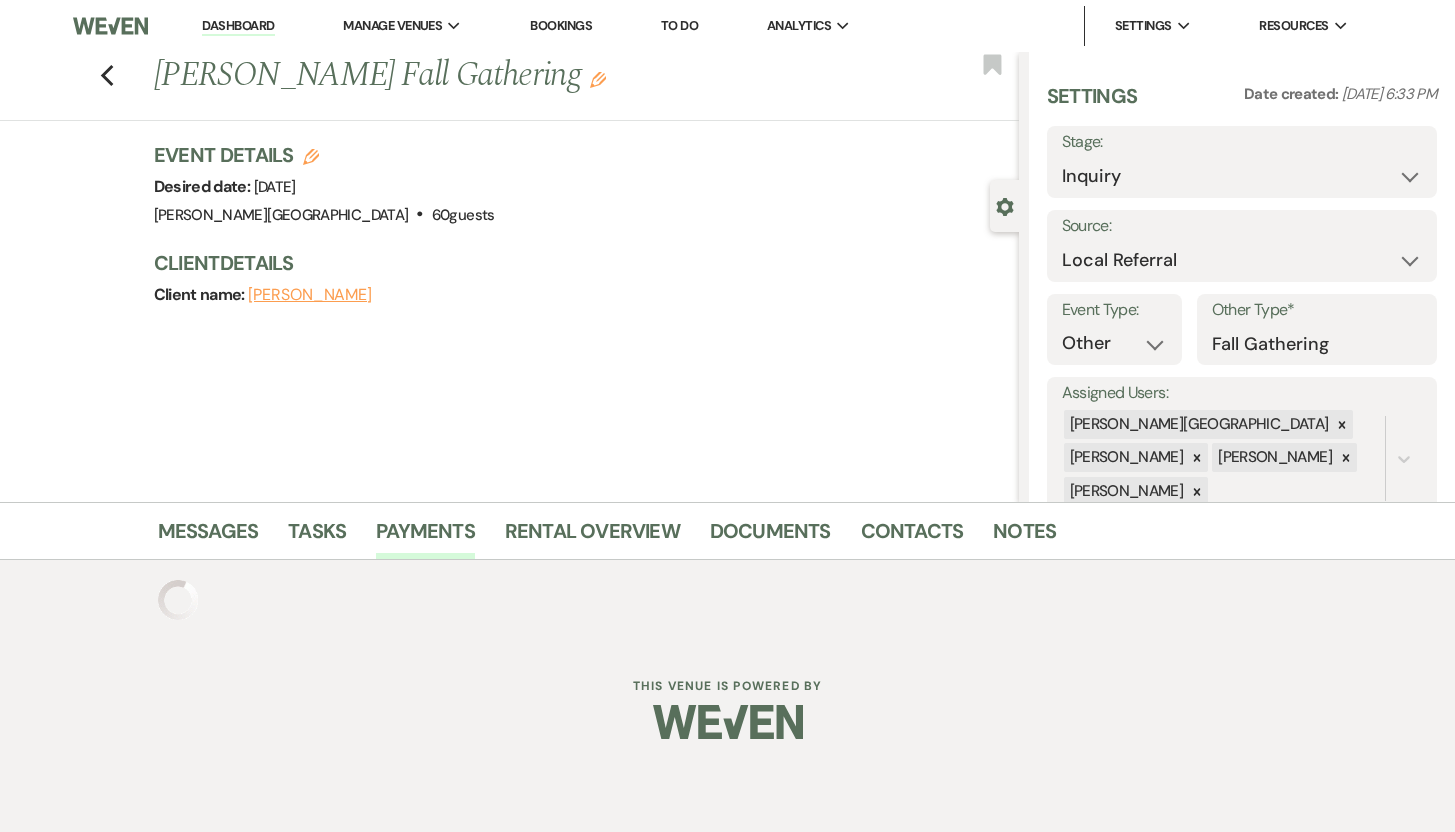 scroll, scrollTop: 0, scrollLeft: 0, axis: both 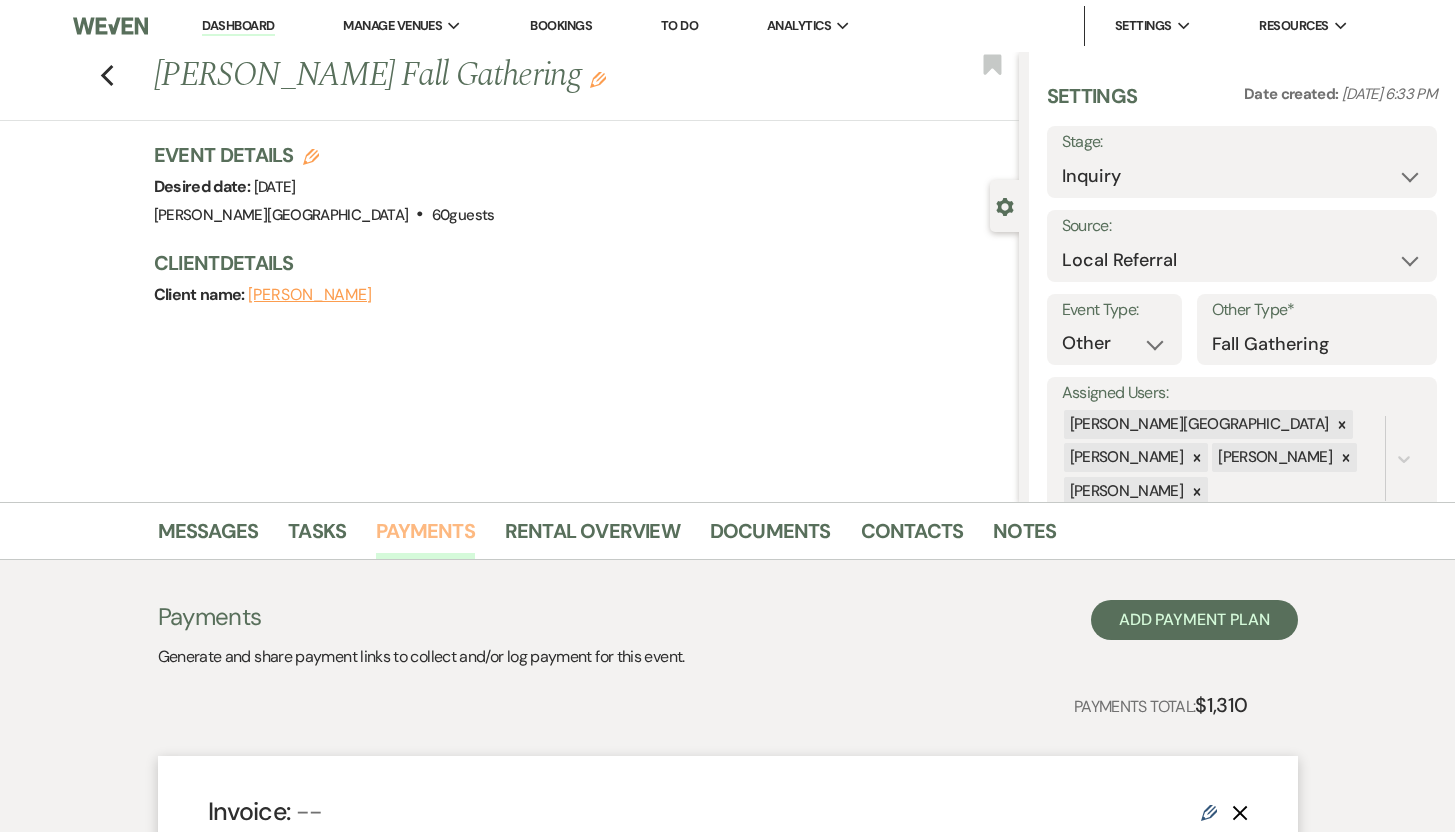 click on "Payments" at bounding box center [425, 537] 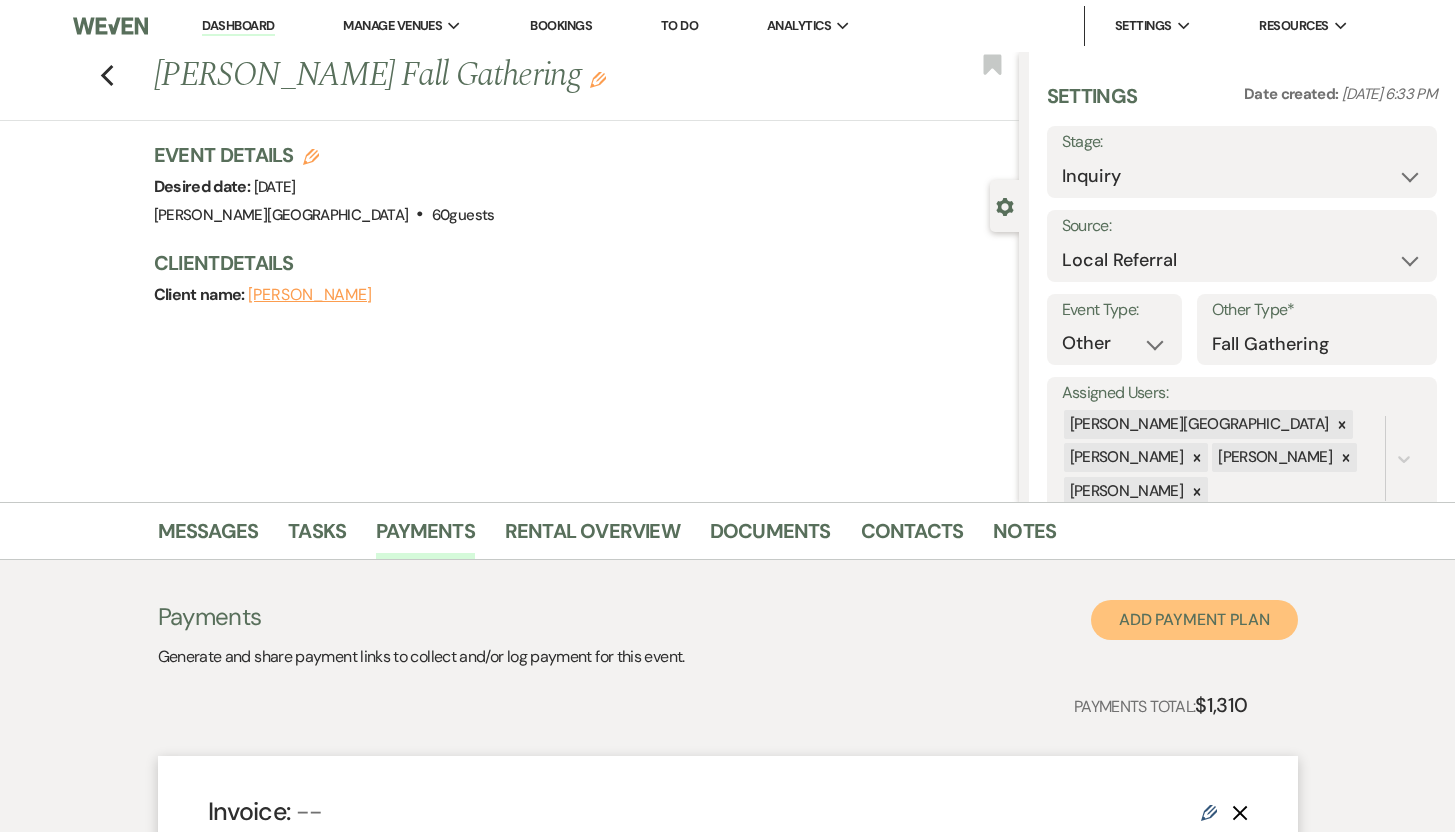 click on "Add Payment Plan" at bounding box center (1194, 620) 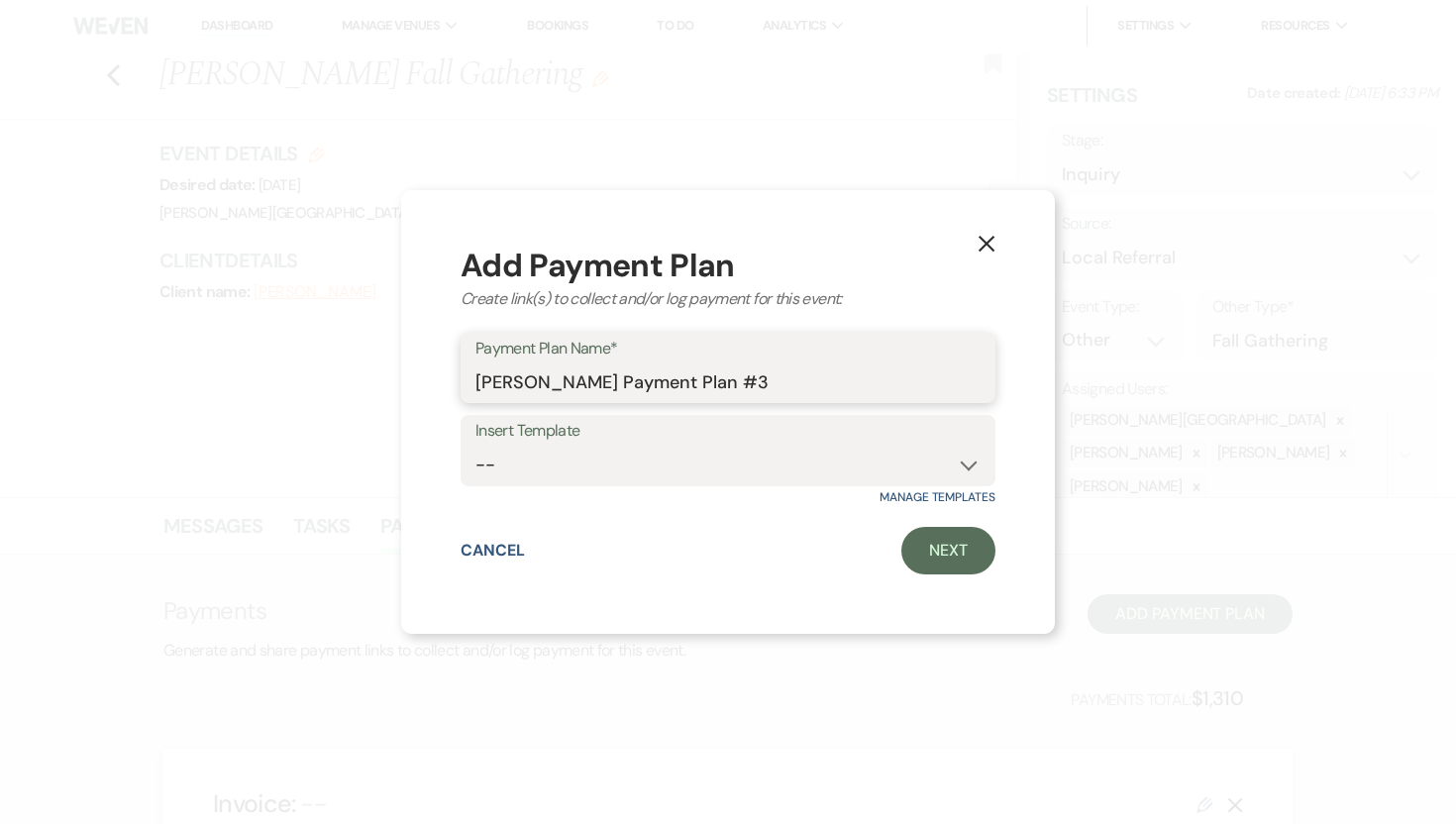 drag, startPoint x: 757, startPoint y: 376, endPoint x: 716, endPoint y: 376, distance: 41 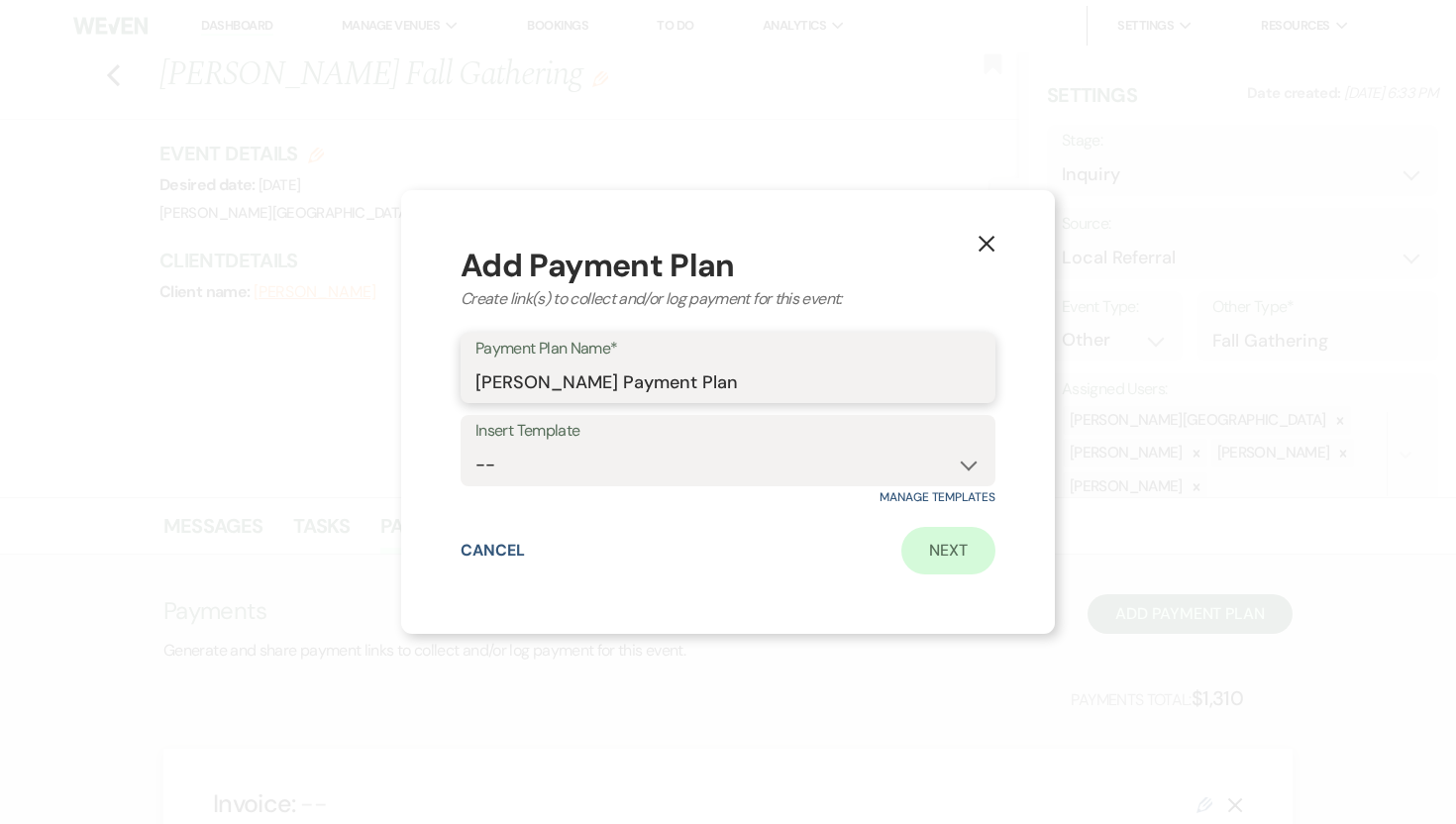 type on "[PERSON_NAME] Payment Plan" 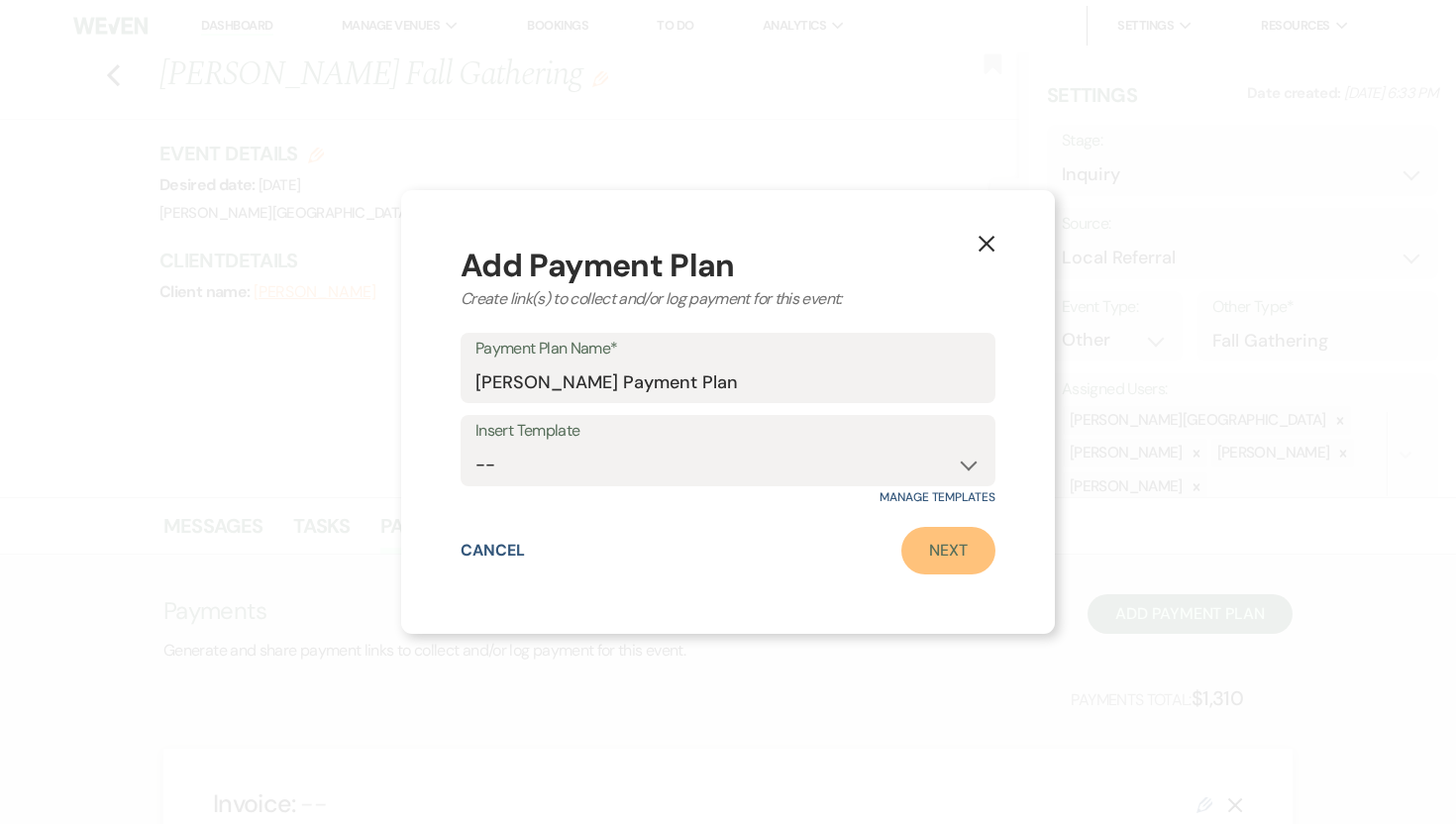 click on "Next" at bounding box center [948, 551] 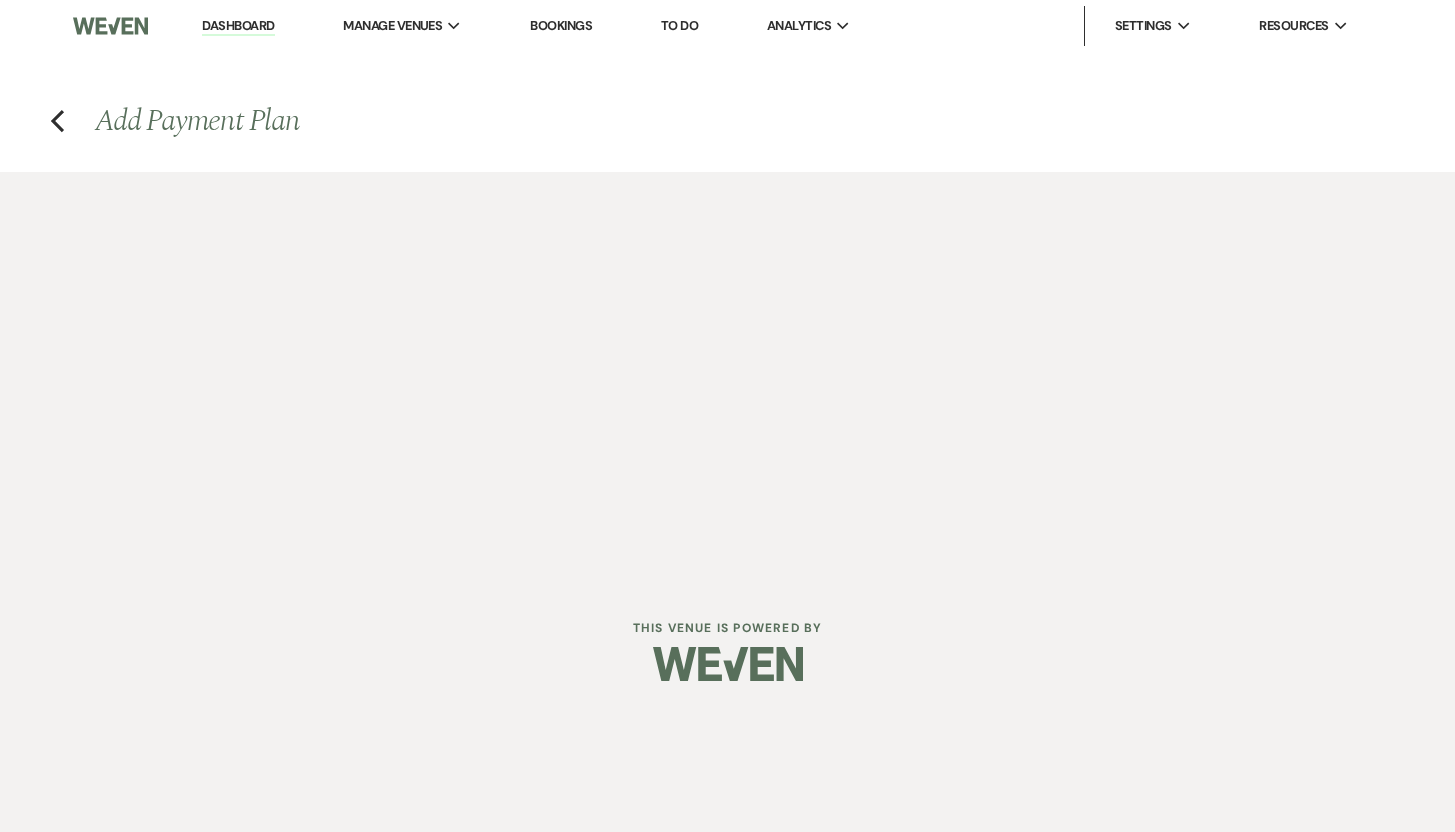 select on "2" 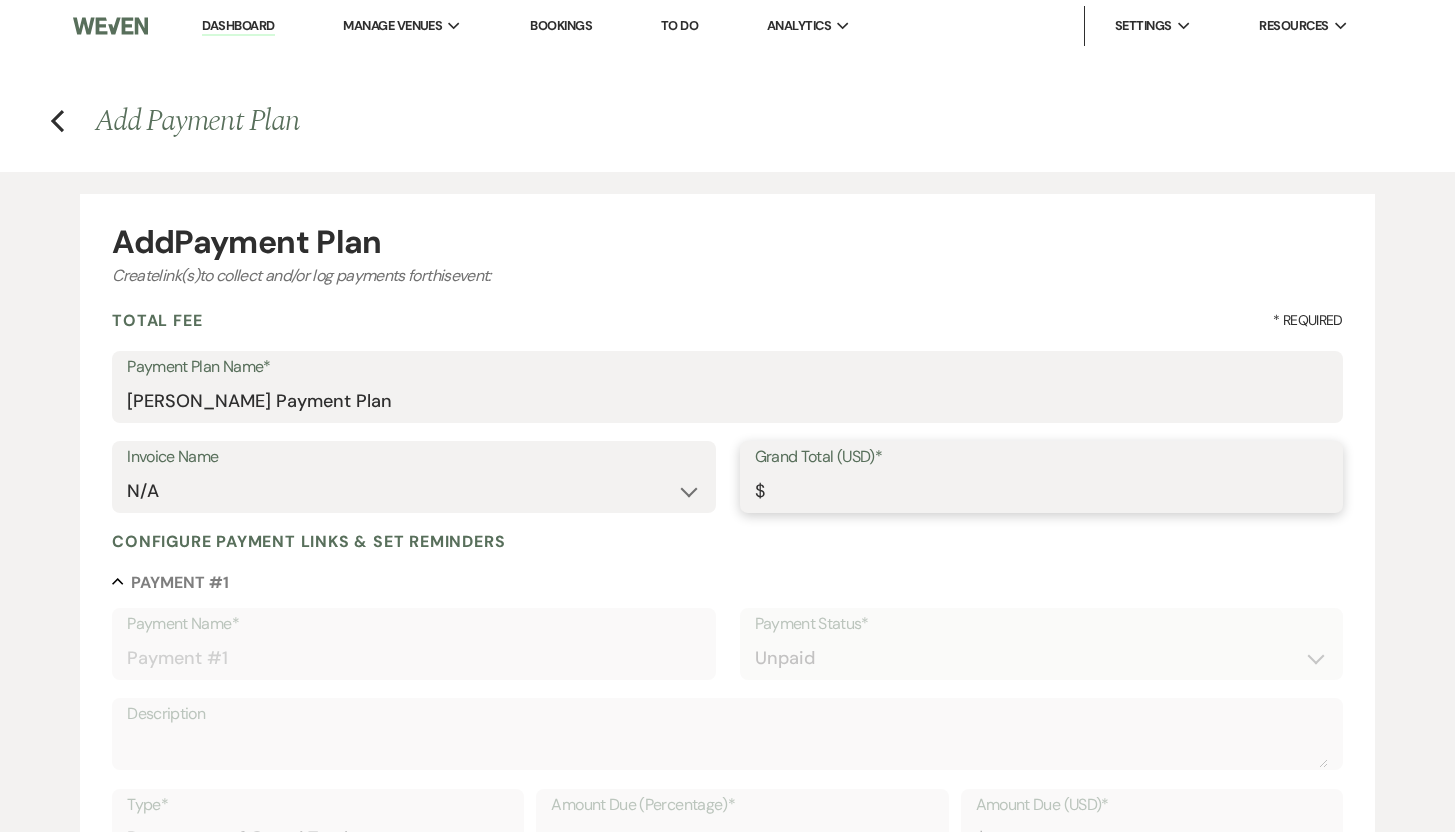 click on "Grand Total (USD)*" at bounding box center (1041, 491) 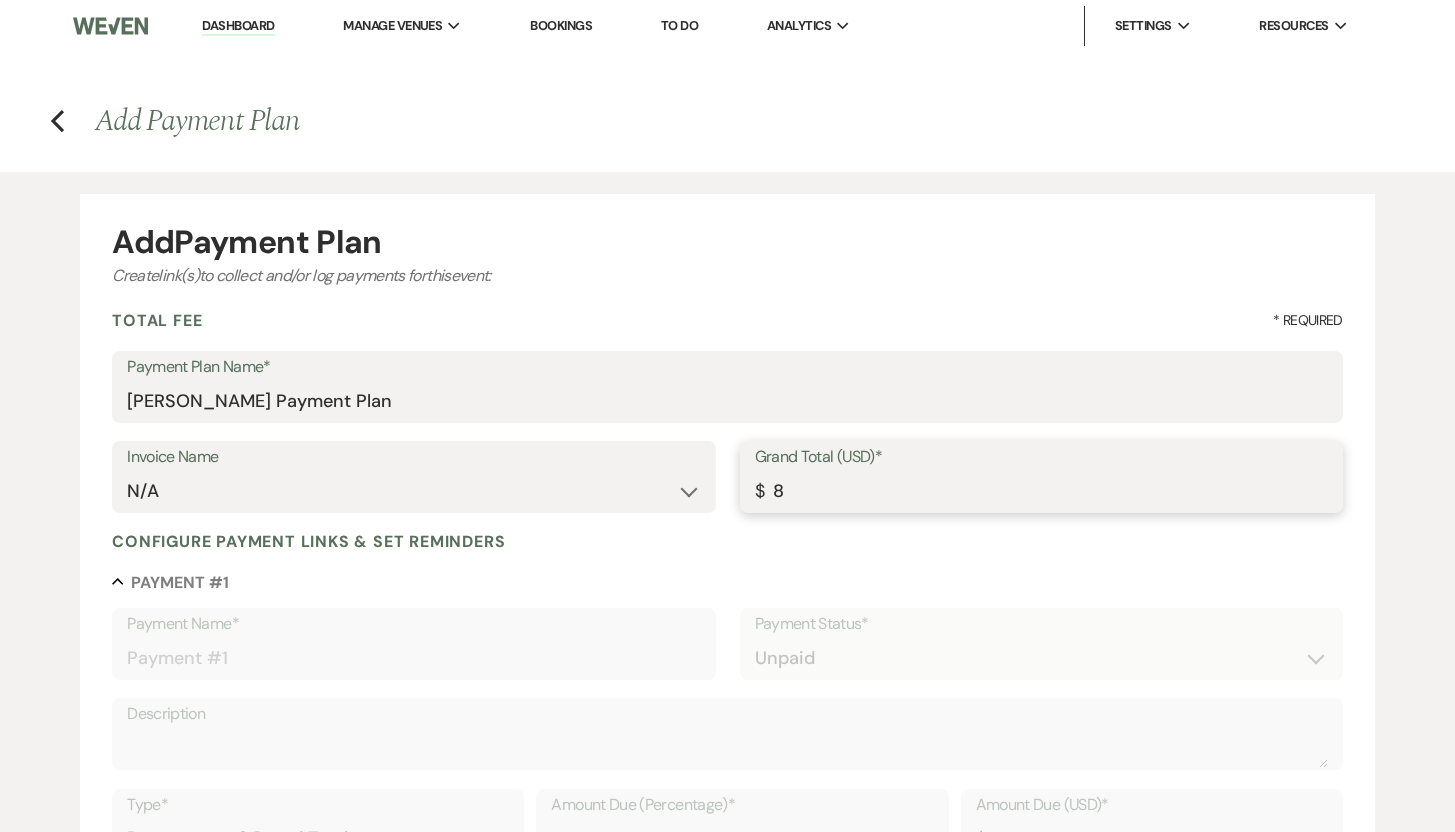 type on "81" 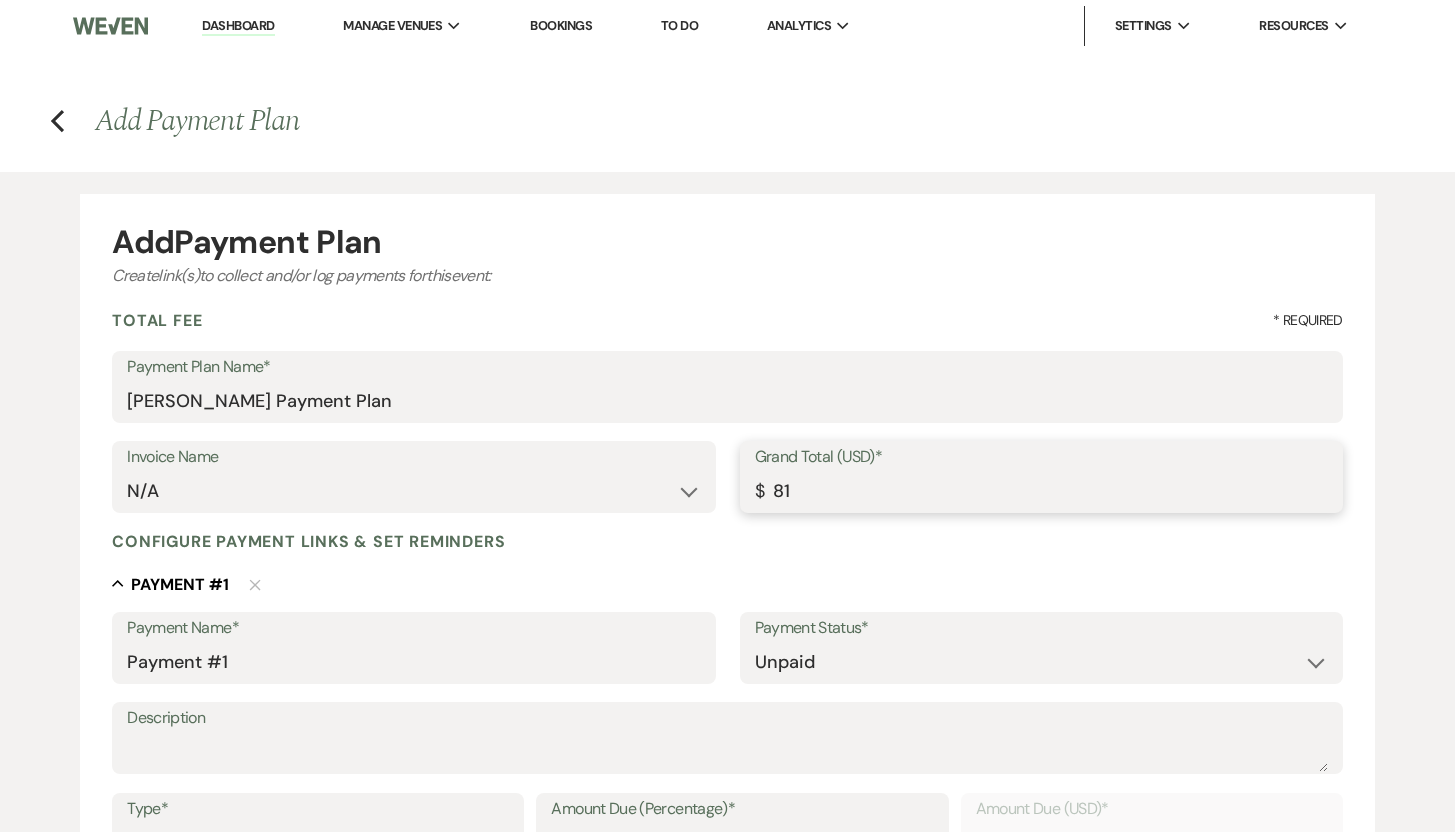 type on "810" 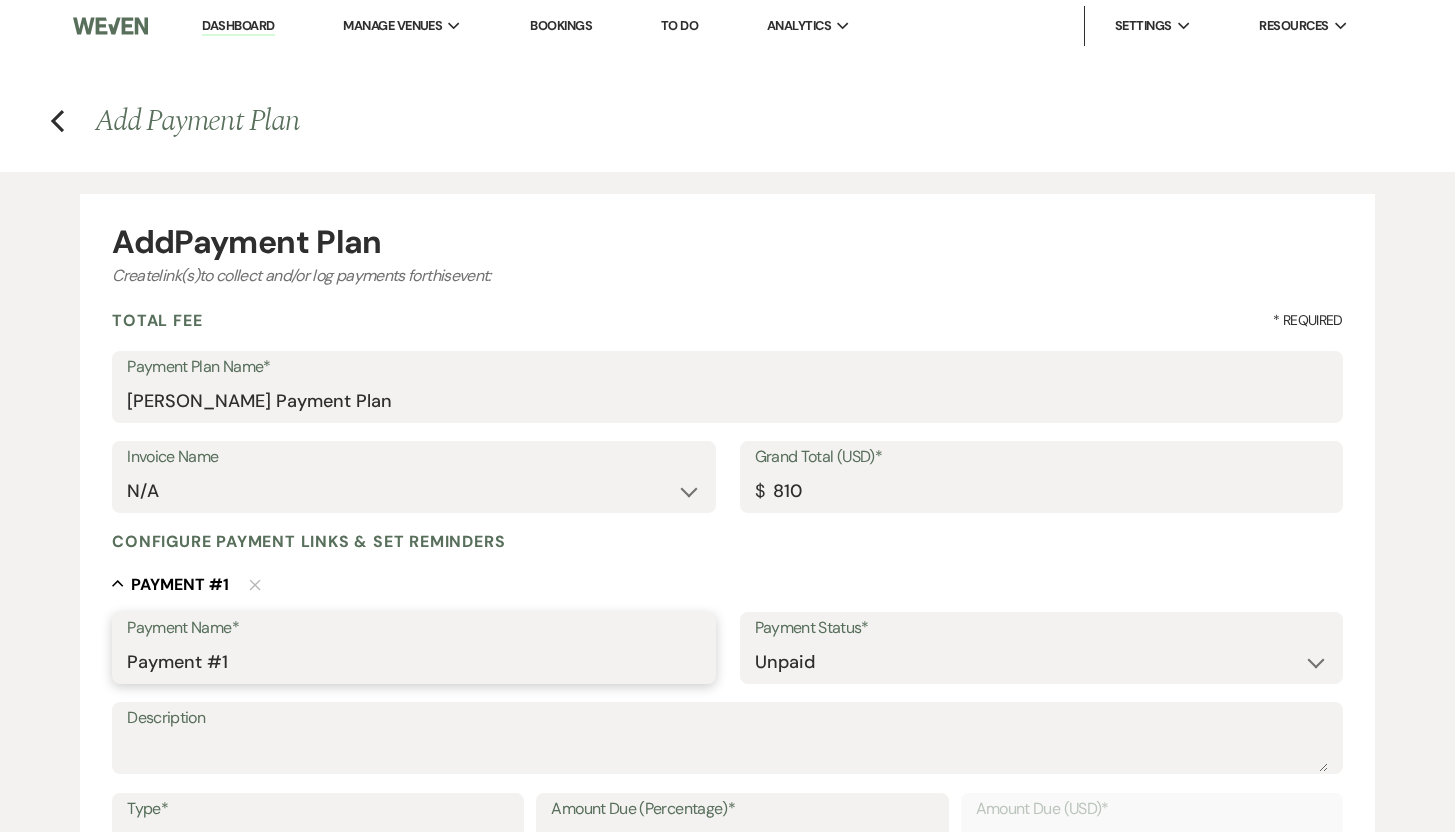 type on "810.00" 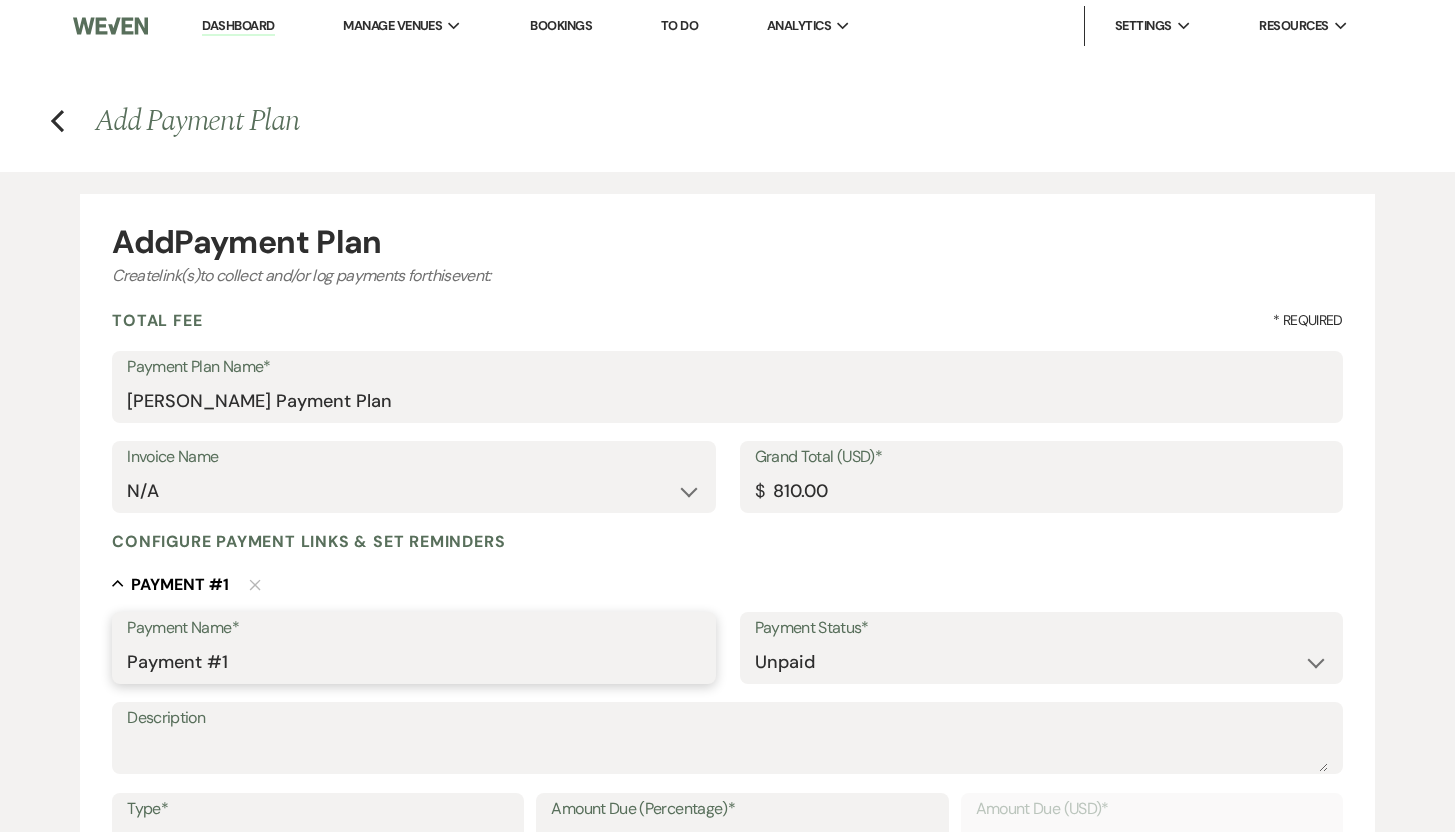 click on "Payment #1" at bounding box center (413, 662) 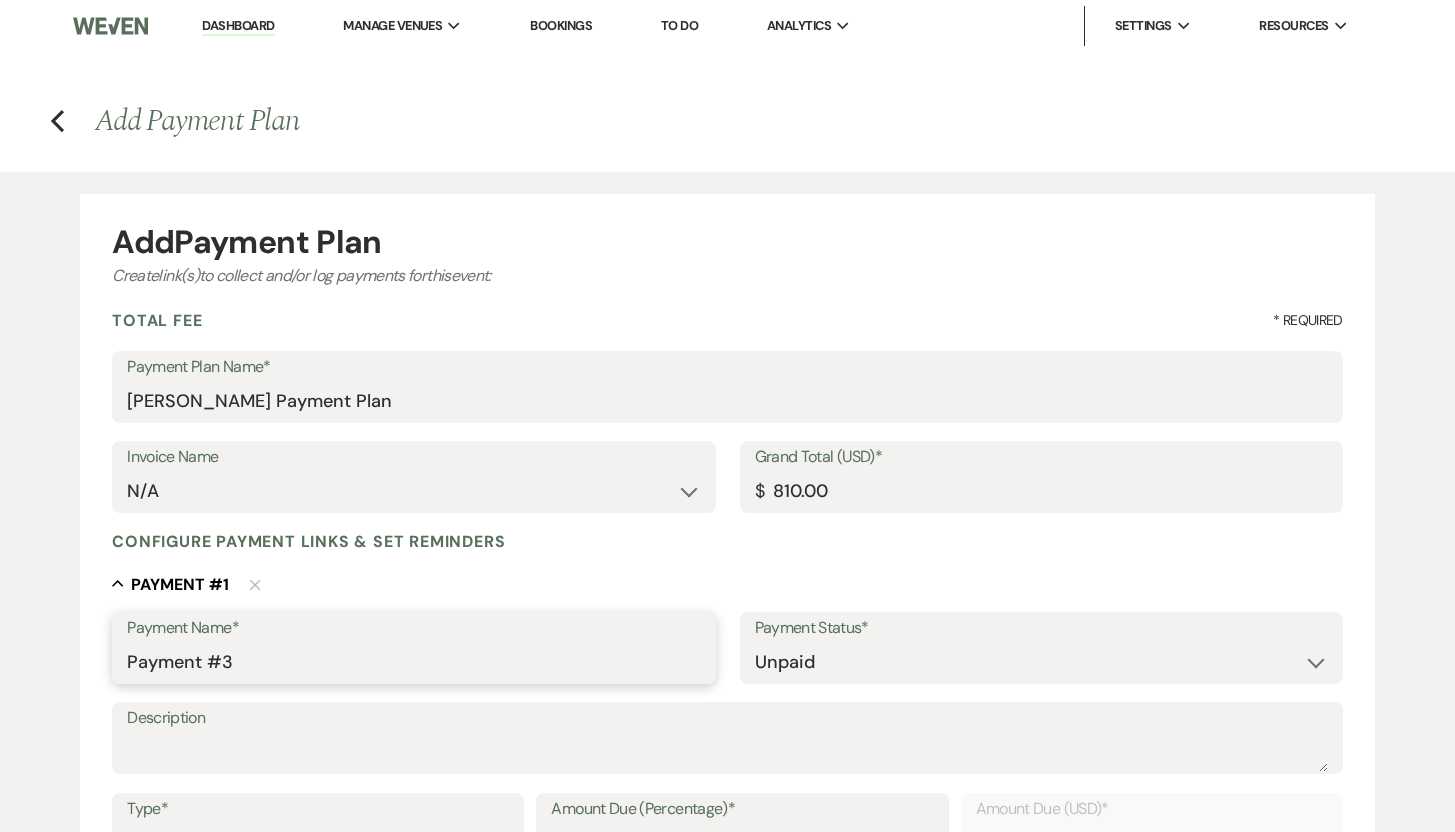 type on "Payment #3 - Final Payment" 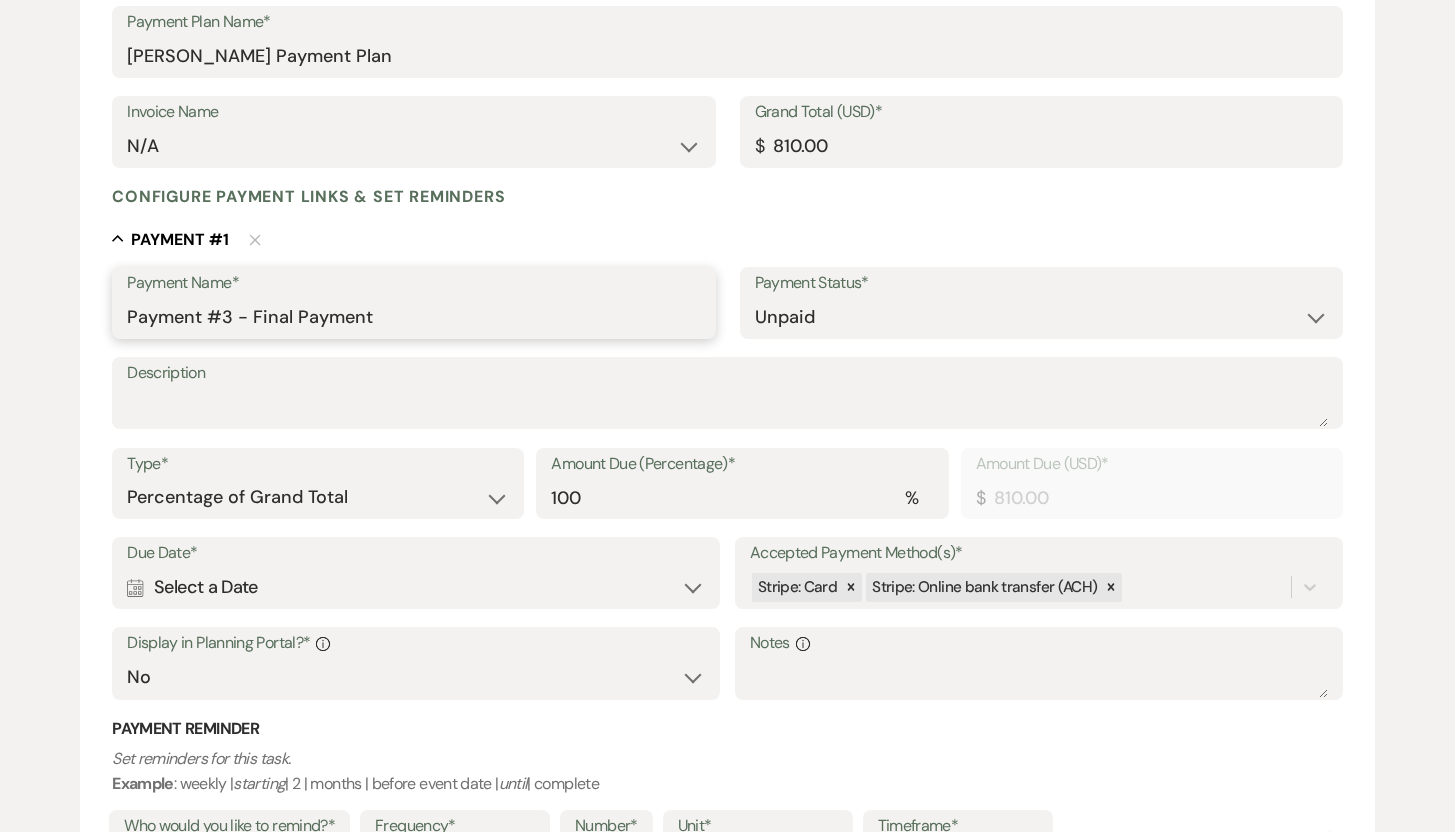 scroll, scrollTop: 349, scrollLeft: 0, axis: vertical 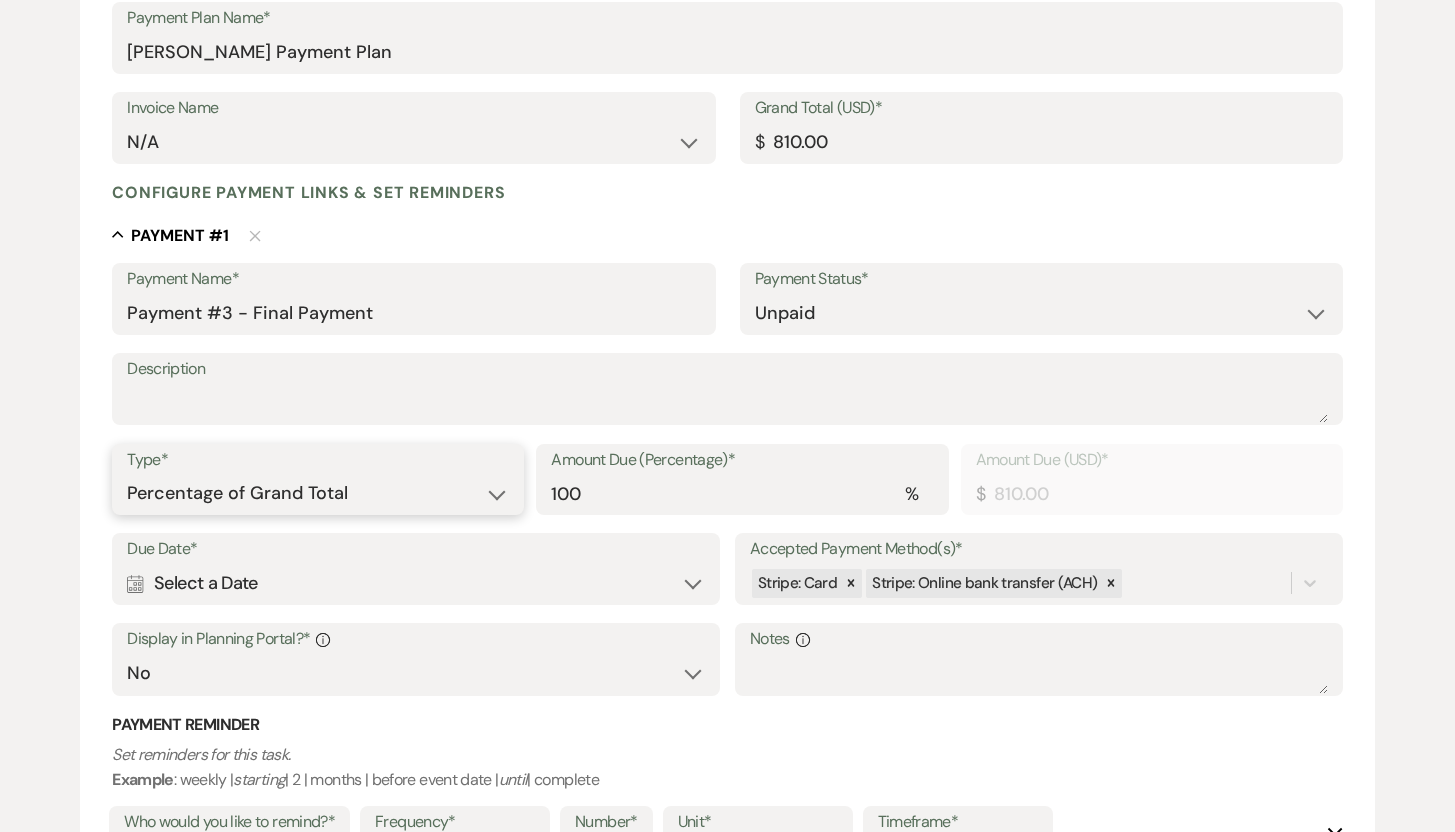click on "Dollar Amount Percentage of Grand Total" at bounding box center (318, 493) 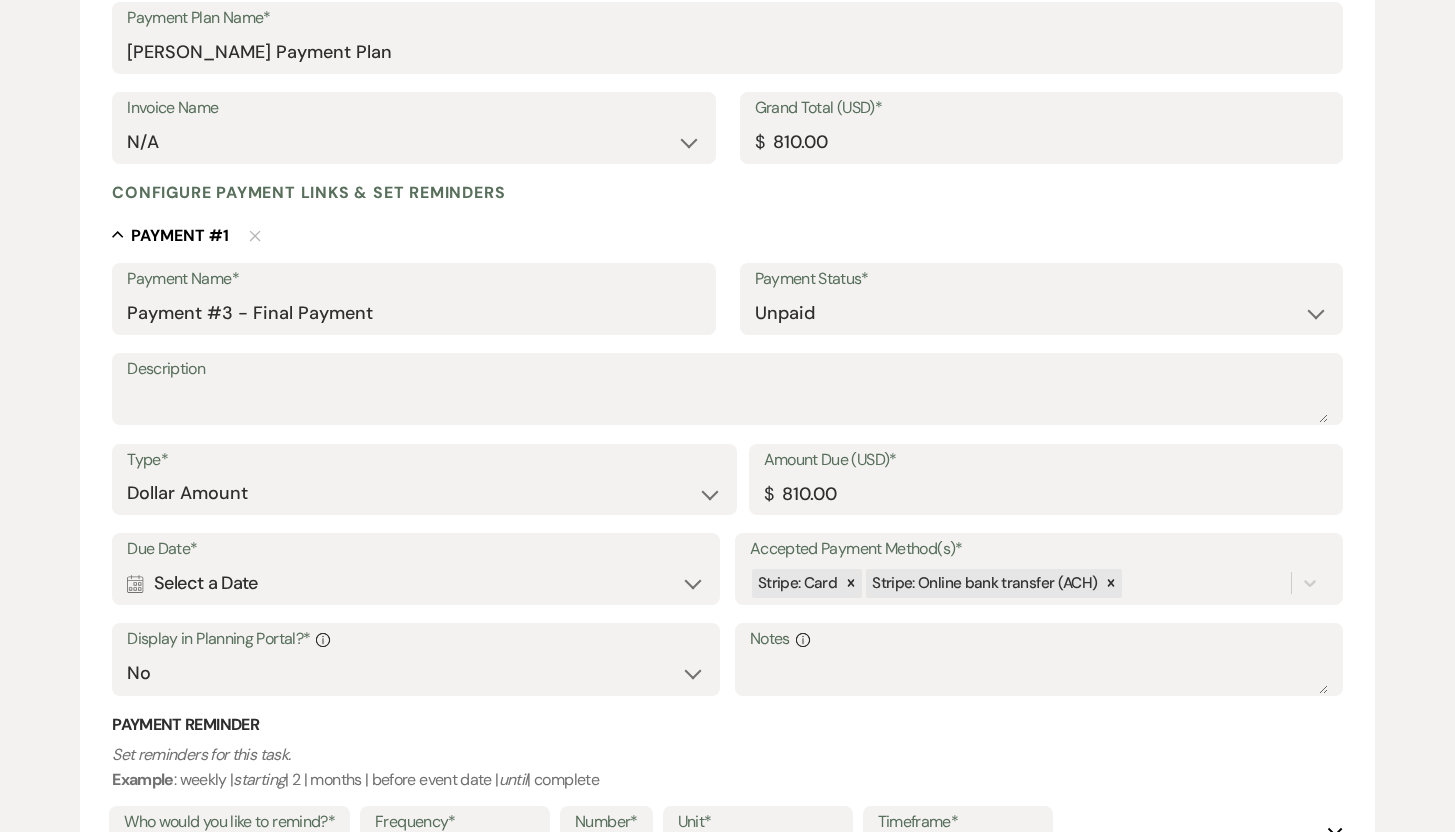 click on "Calendar Select a Date Expand" at bounding box center (416, 583) 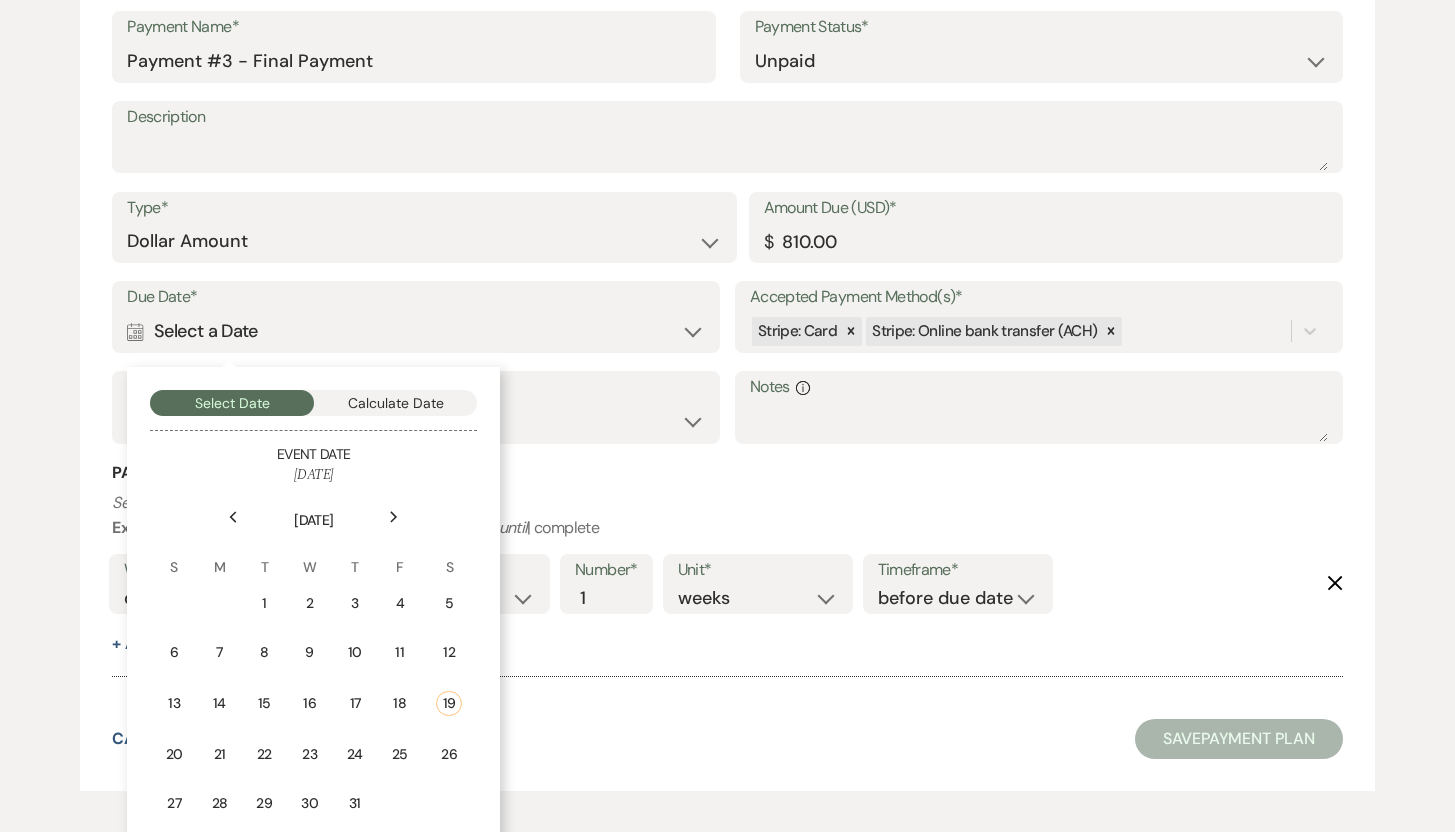 scroll, scrollTop: 694, scrollLeft: 0, axis: vertical 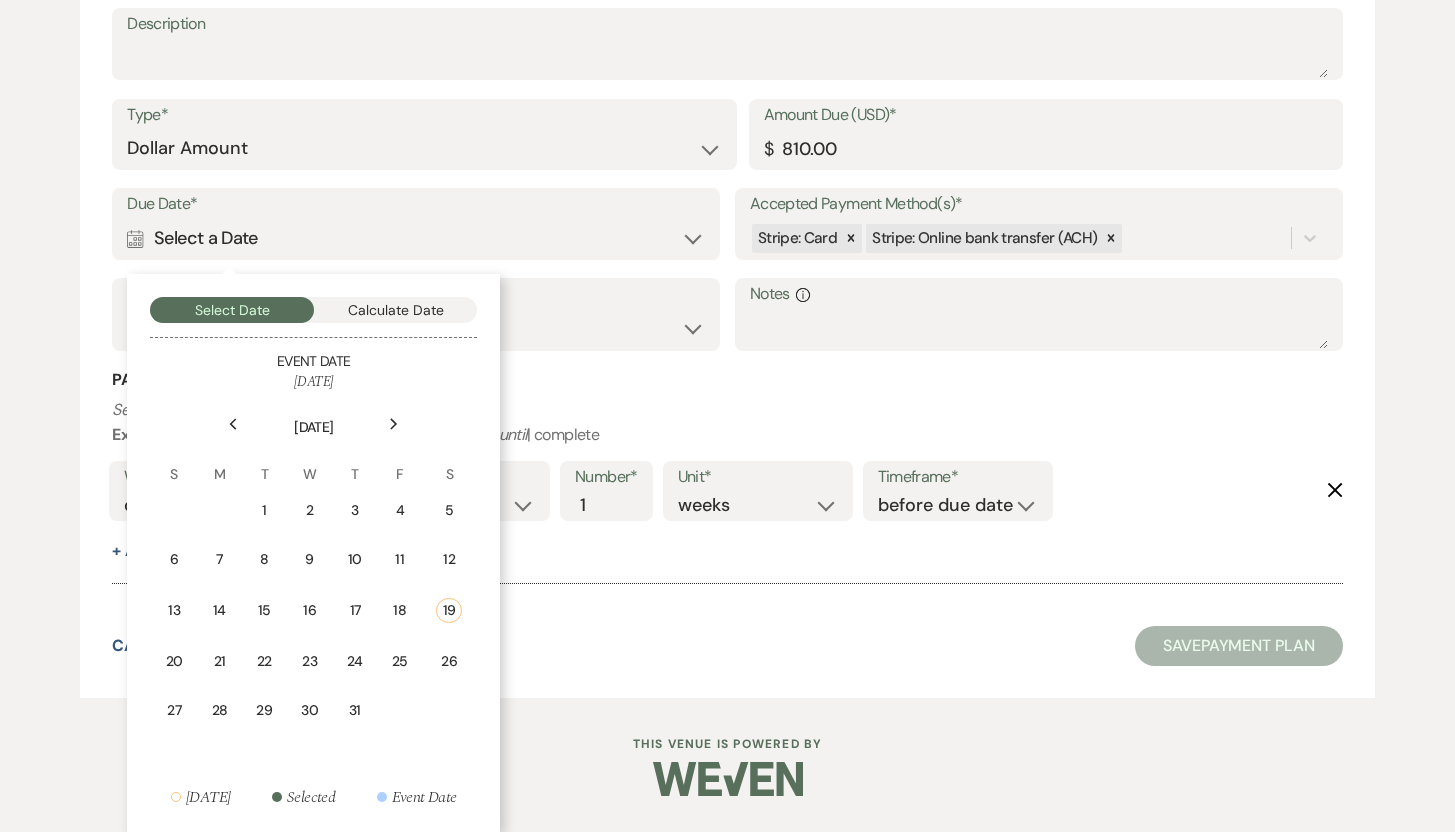 click 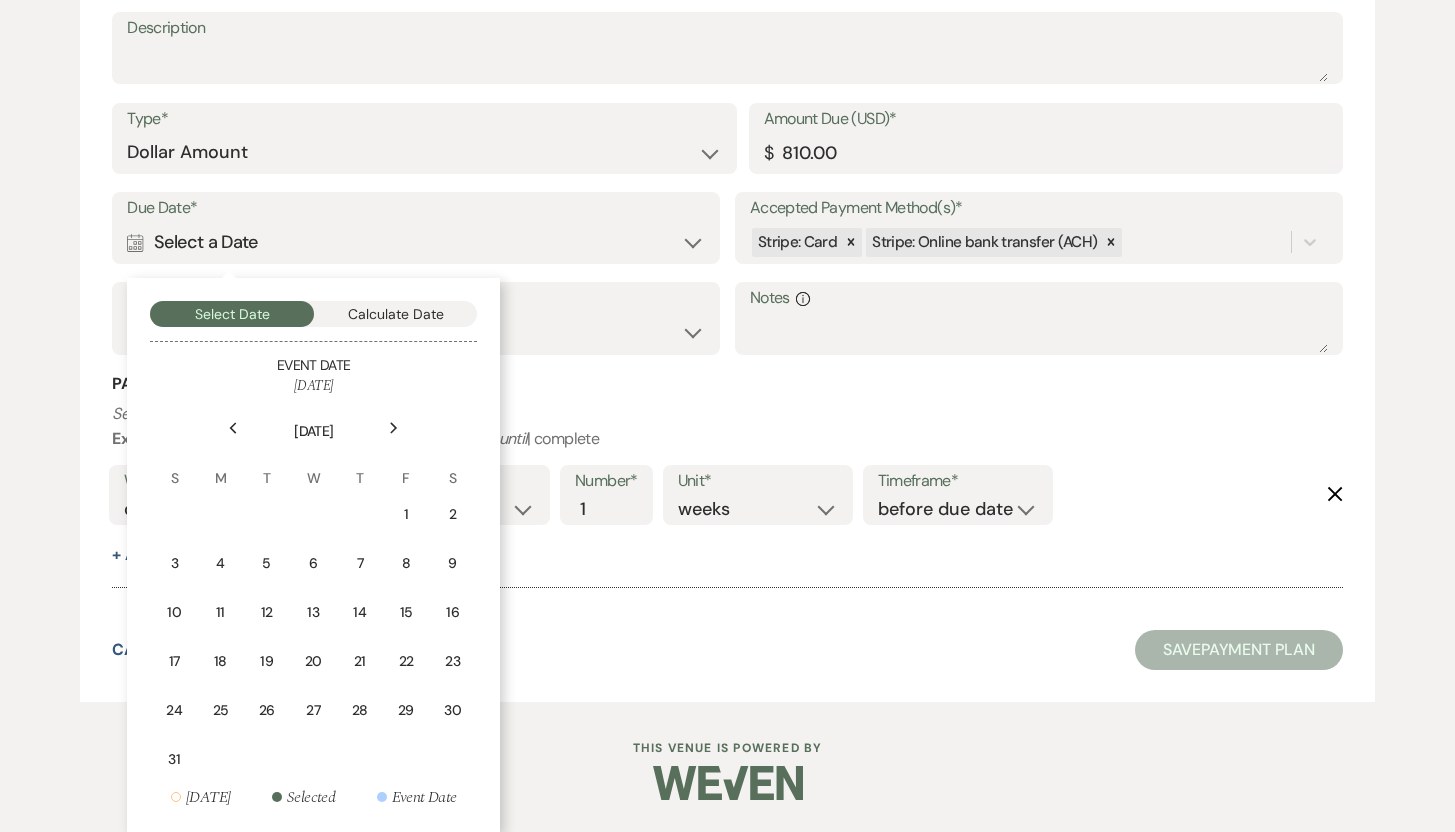 click on "Next" at bounding box center [394, 428] 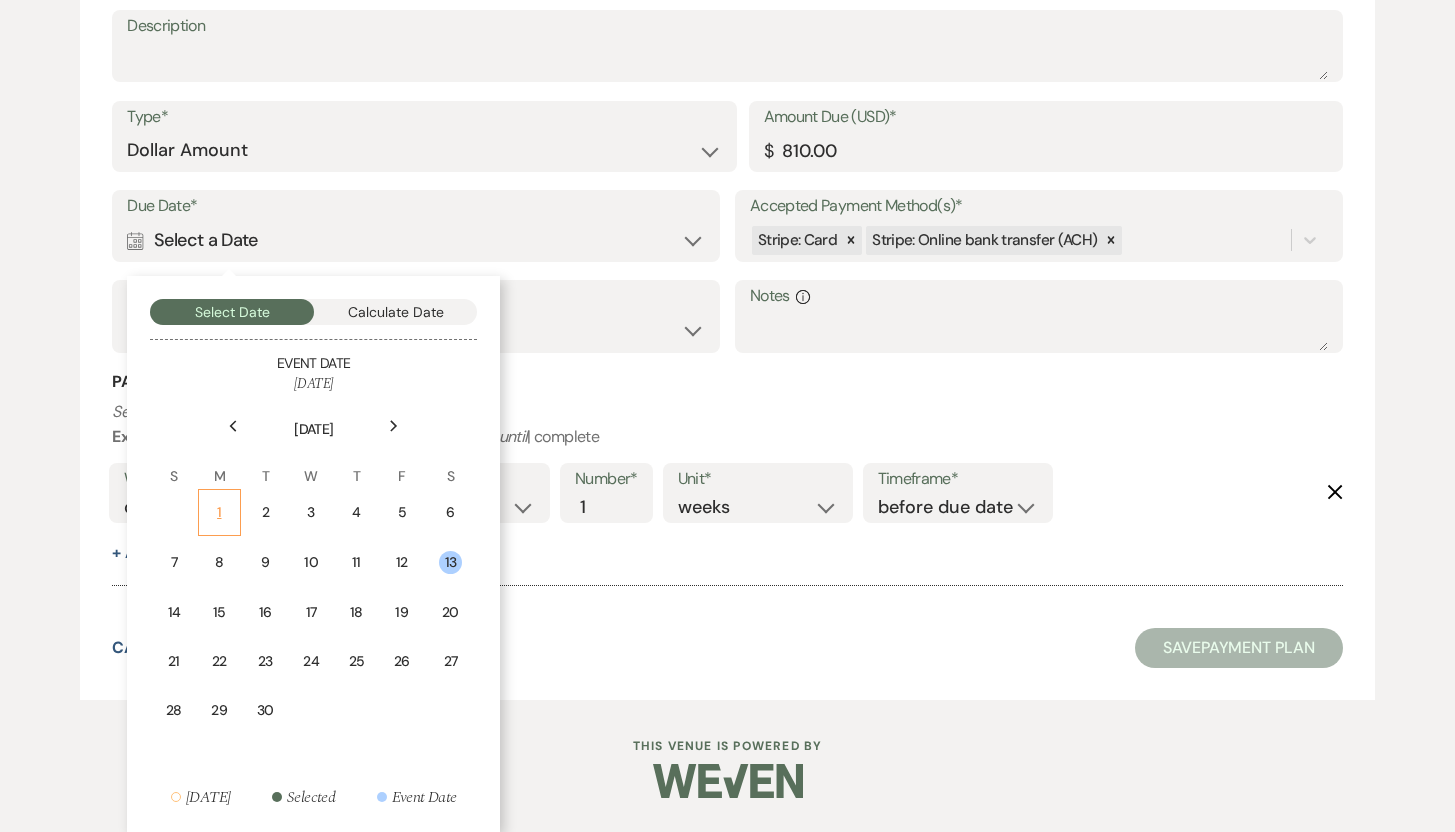 click on "1" at bounding box center (219, 512) 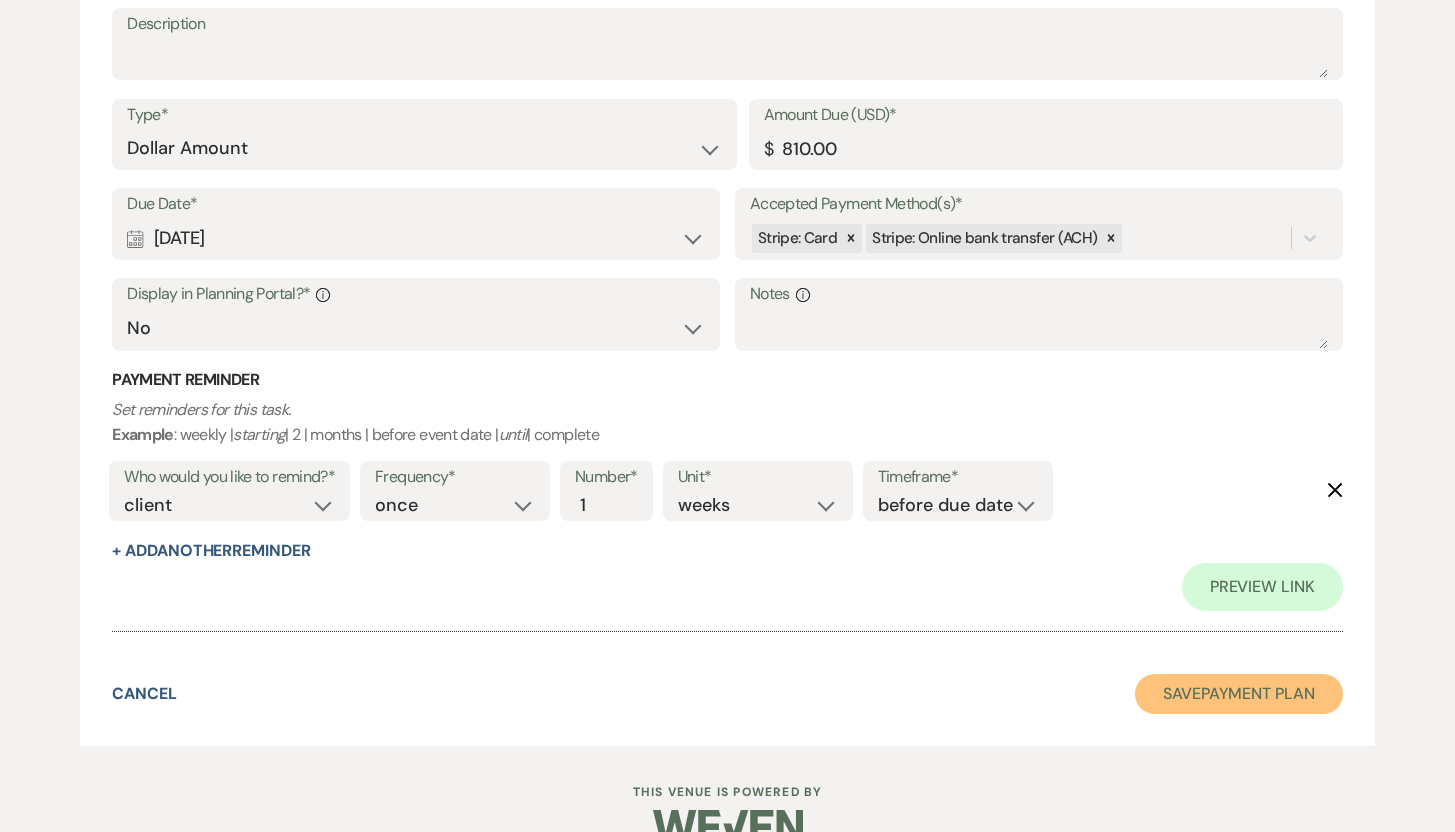 click on "Save  Payment Plan" at bounding box center [1239, 694] 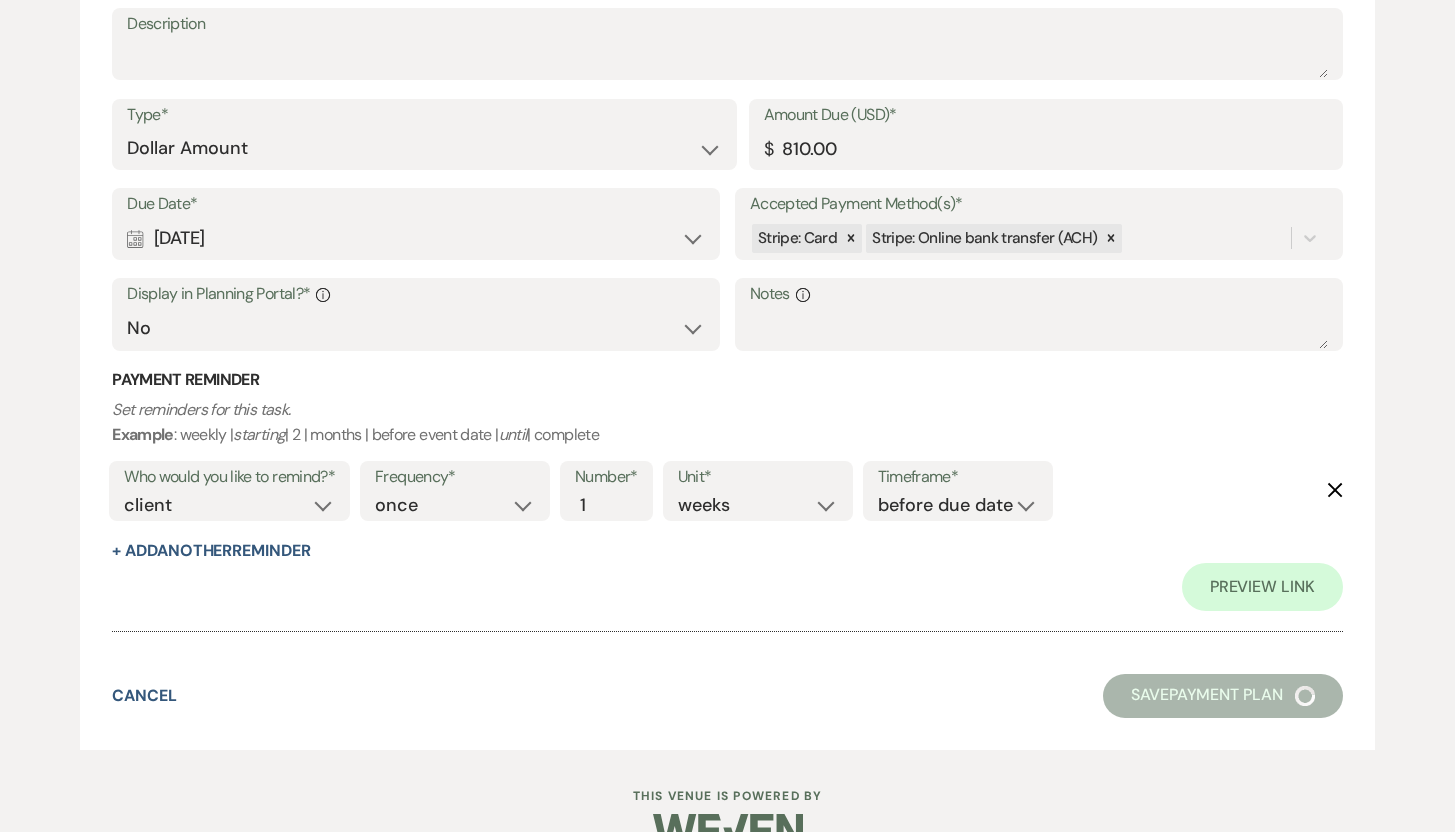 scroll, scrollTop: 0, scrollLeft: 0, axis: both 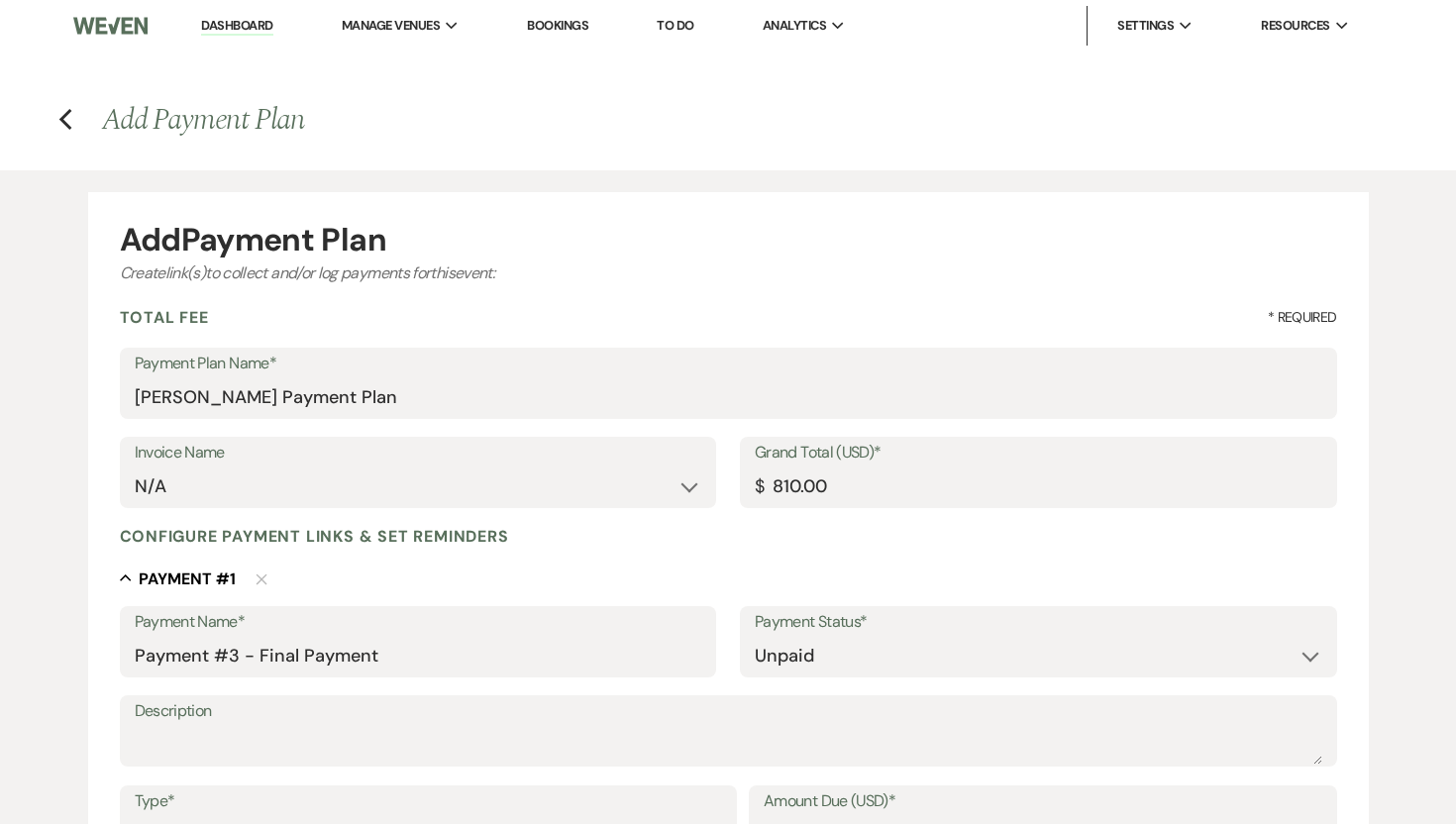 select on "20" 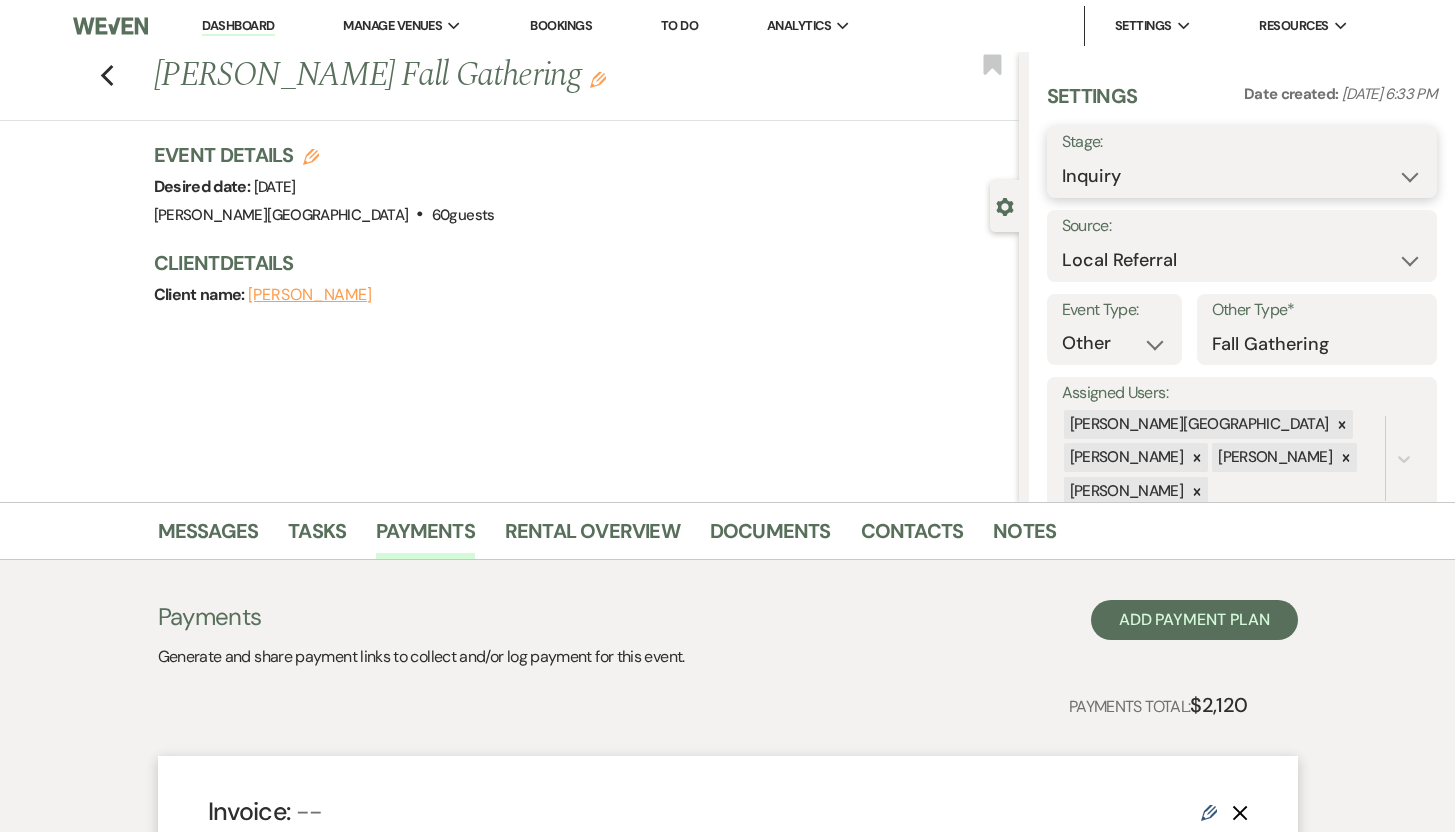 click on "Inquiry Follow Up Tour Requested Tour Confirmed Toured Proposal Sent Booked Lost" at bounding box center [1242, 176] 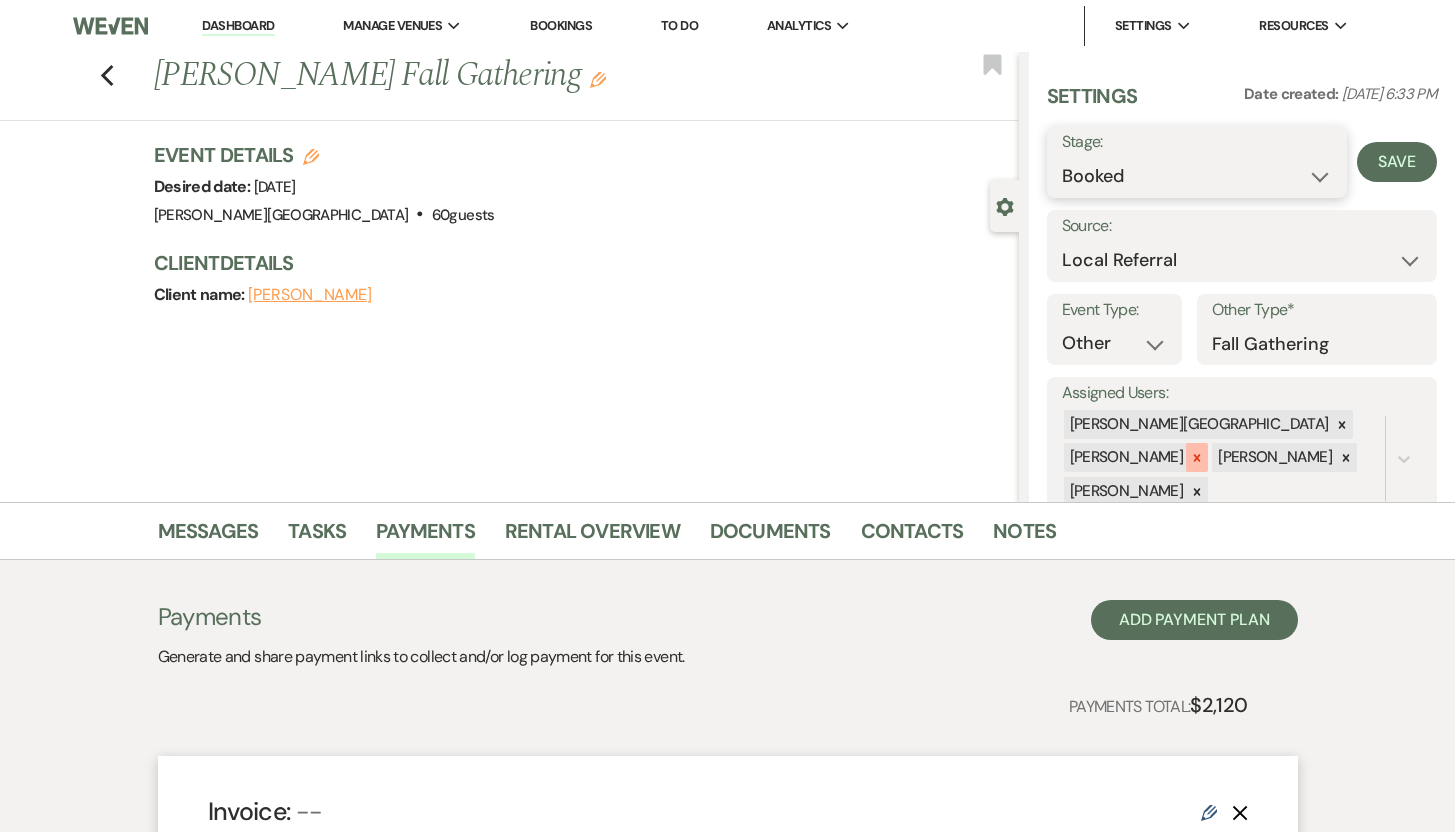 click 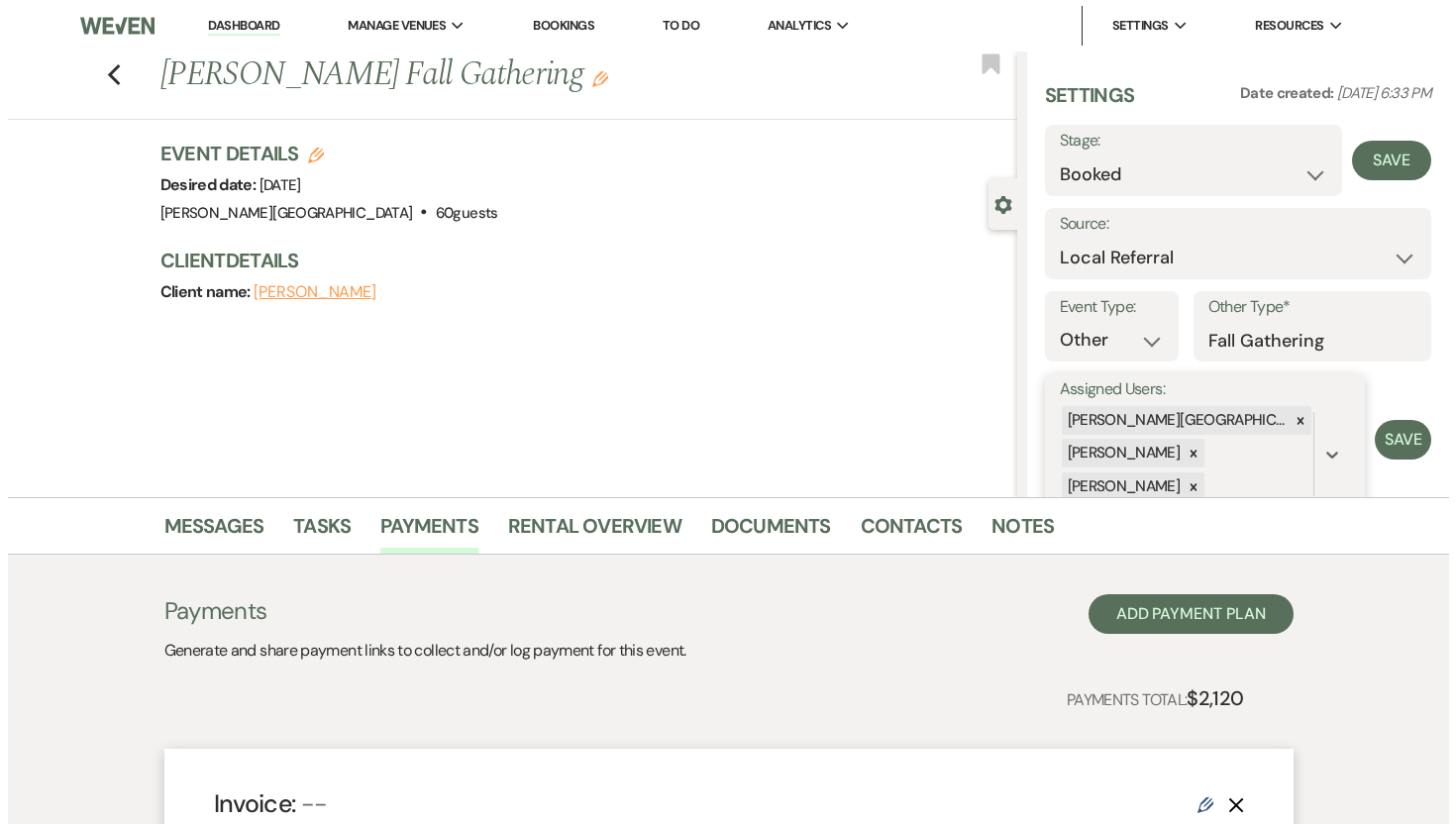 scroll, scrollTop: 3, scrollLeft: 0, axis: vertical 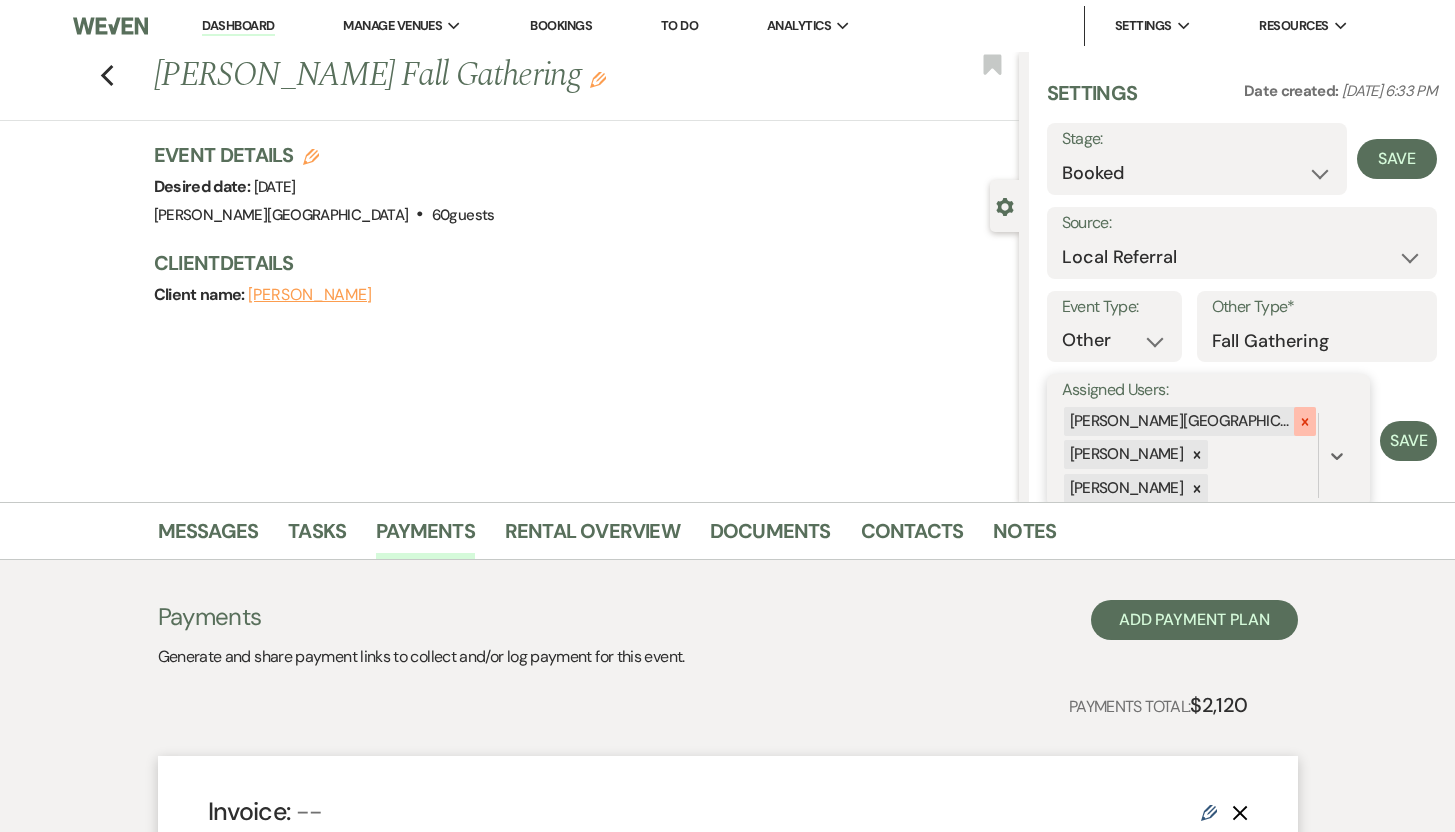 click 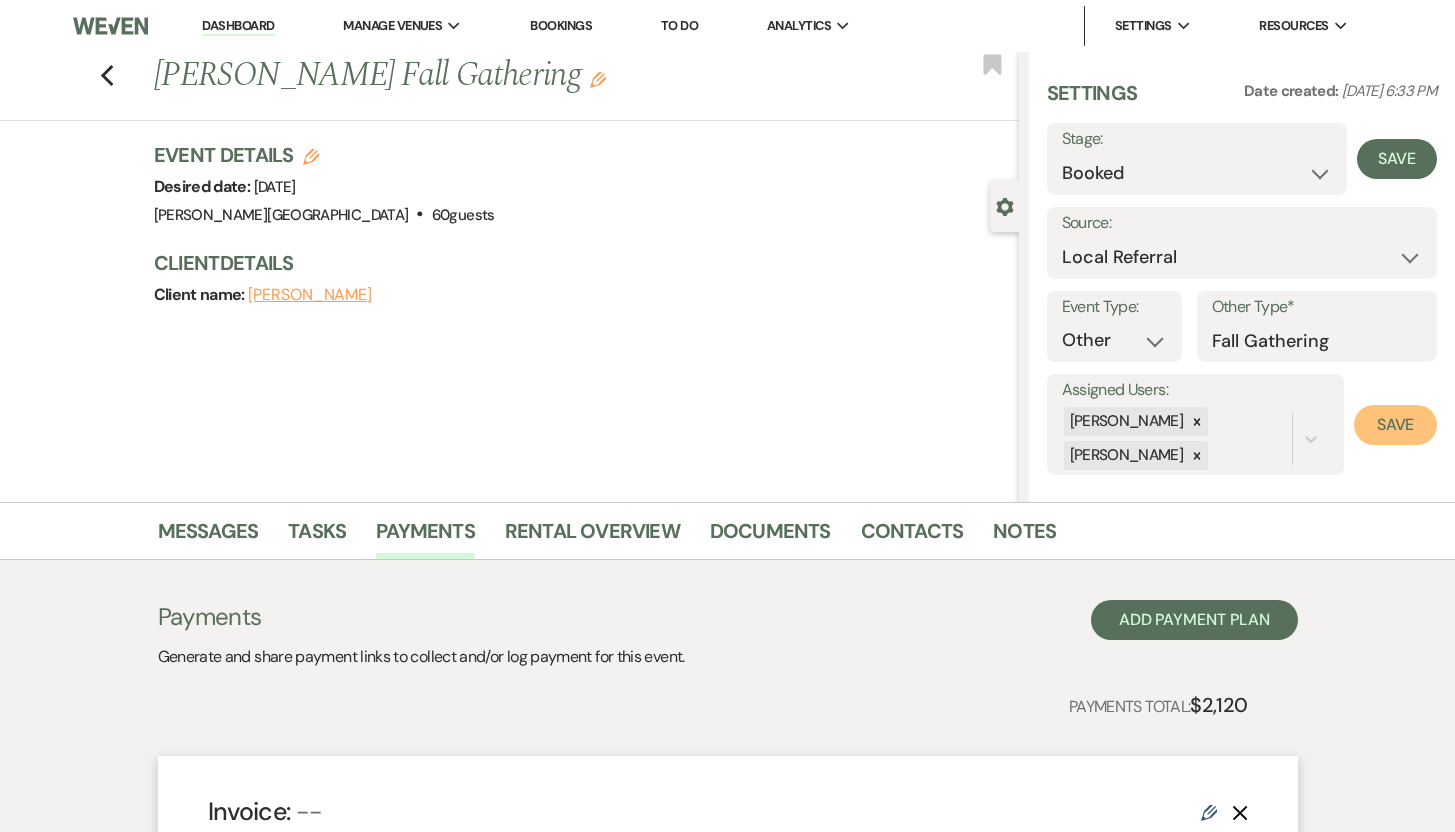 click on "Save" at bounding box center [1395, 425] 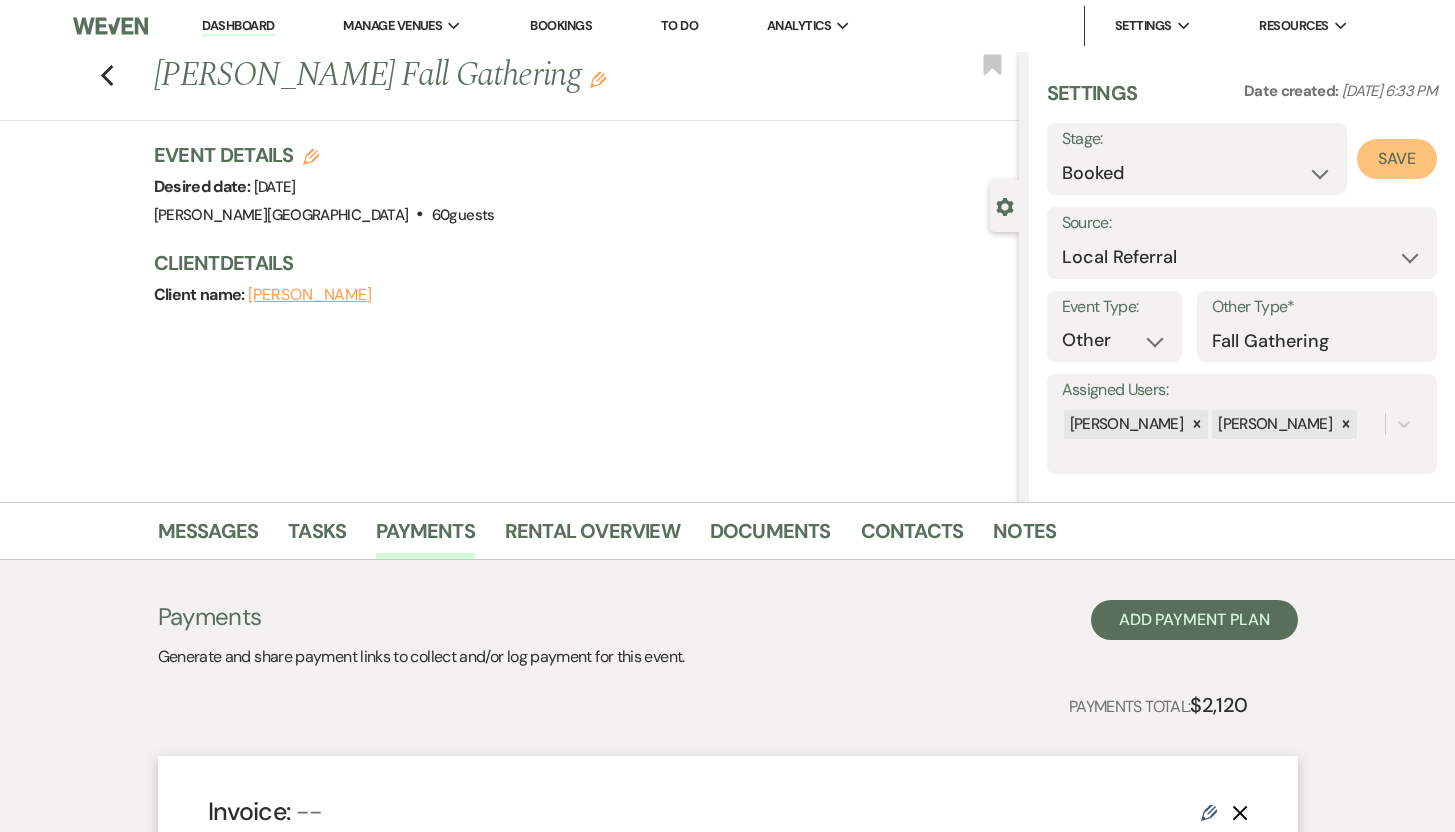 click on "Save" at bounding box center (1397, 159) 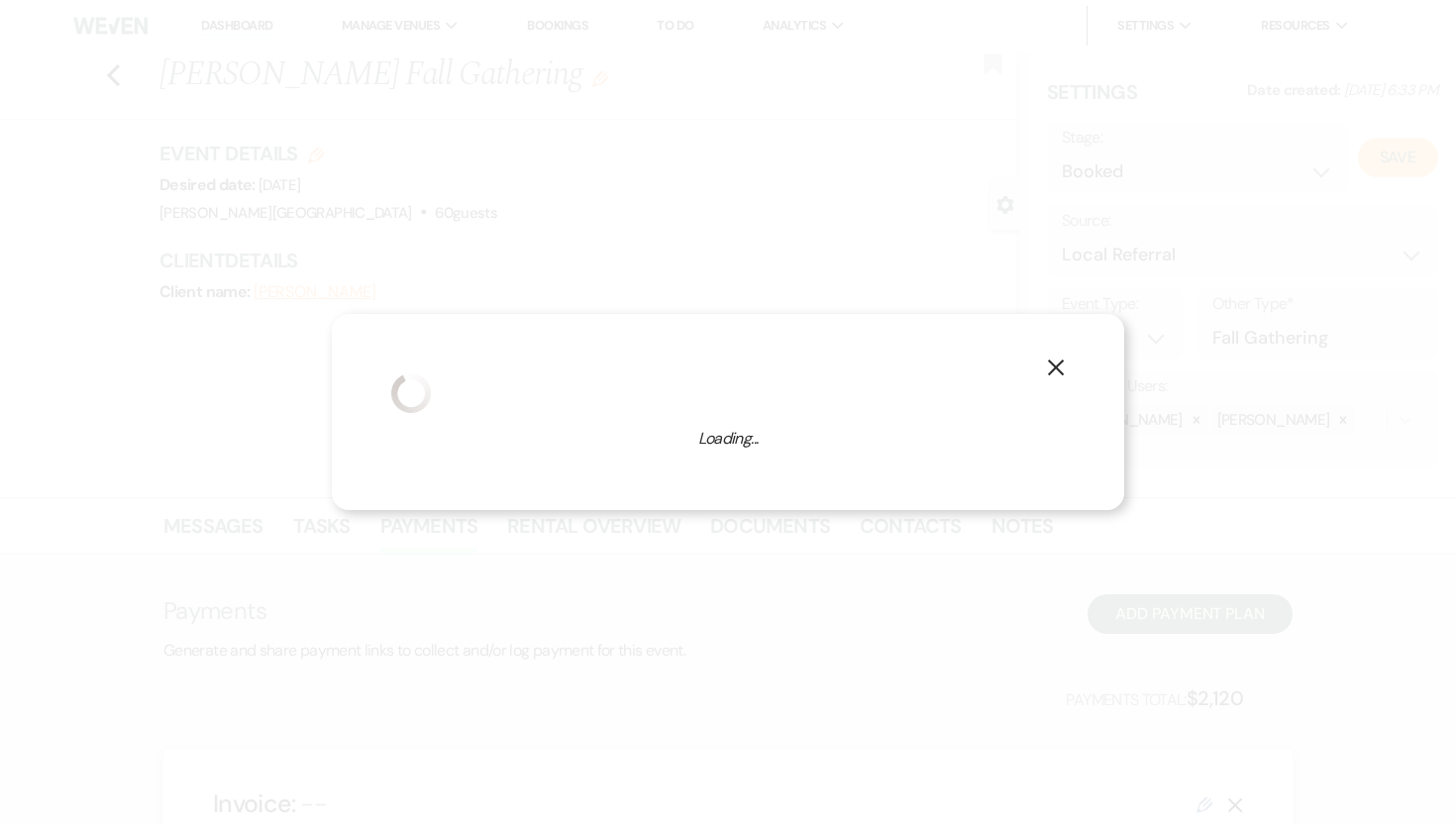 select on "13" 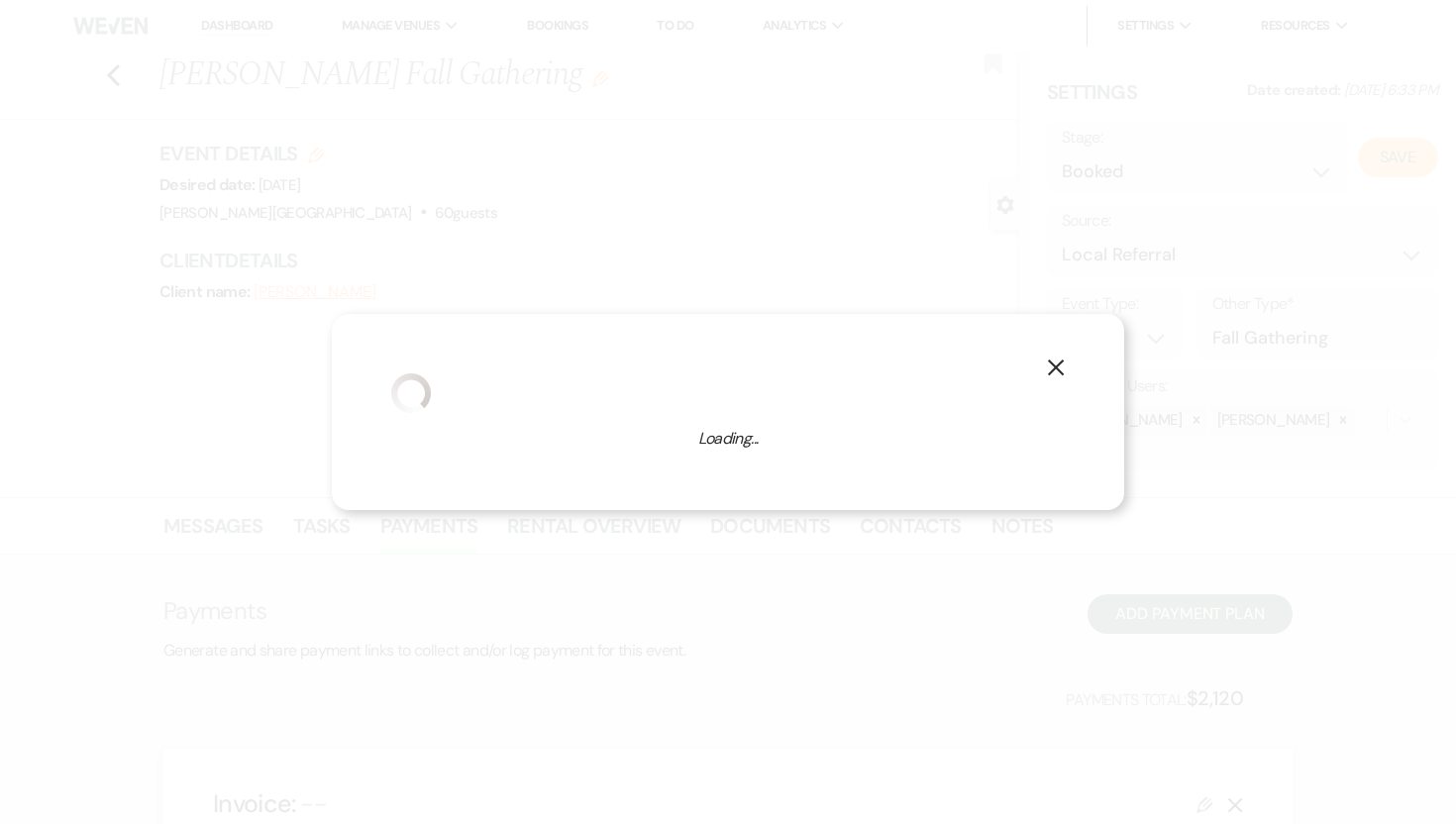 select on "476" 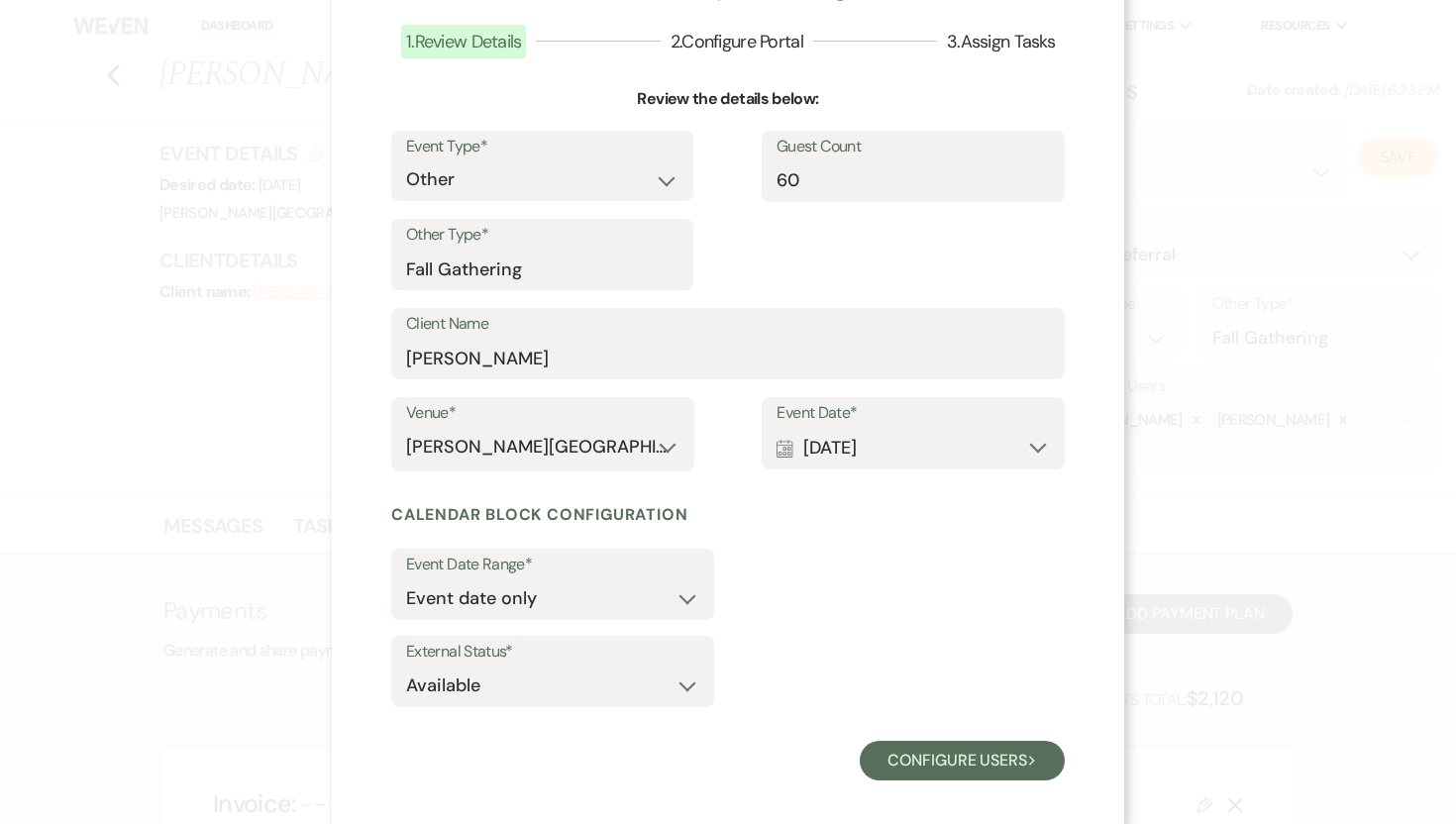scroll, scrollTop: 139, scrollLeft: 0, axis: vertical 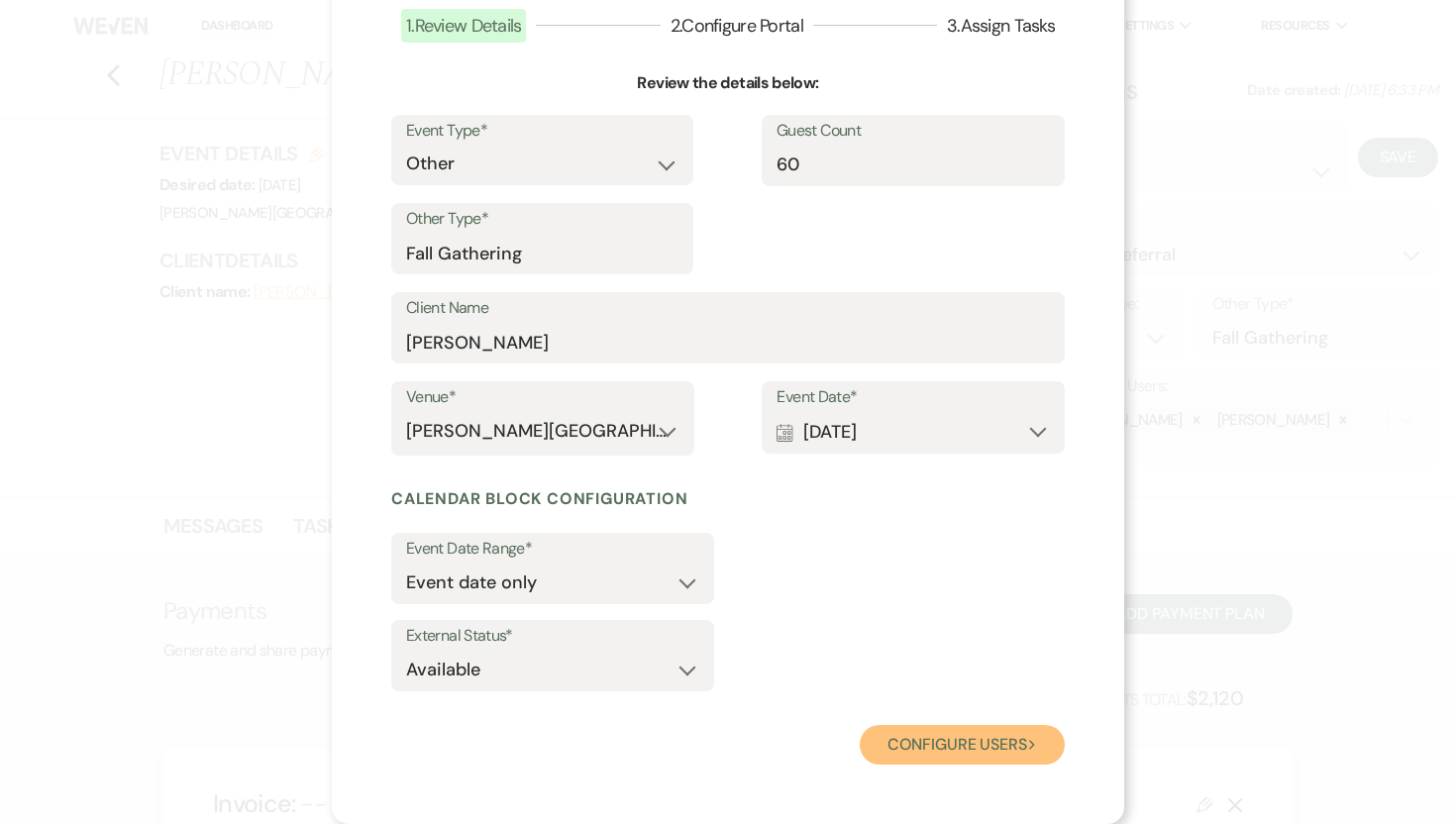 click on "Configure users  Next" at bounding box center (962, 745) 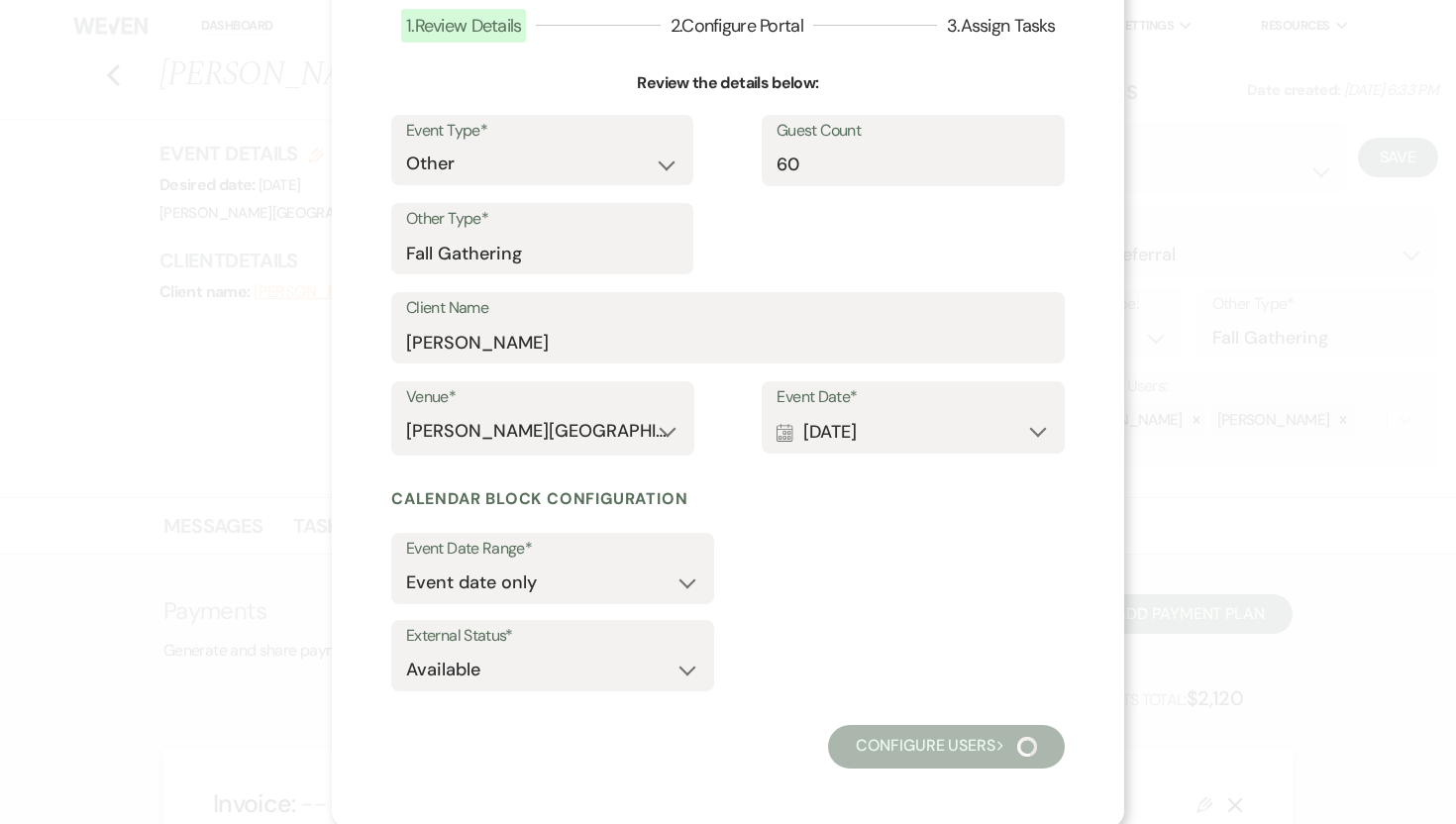 scroll, scrollTop: 0, scrollLeft: 0, axis: both 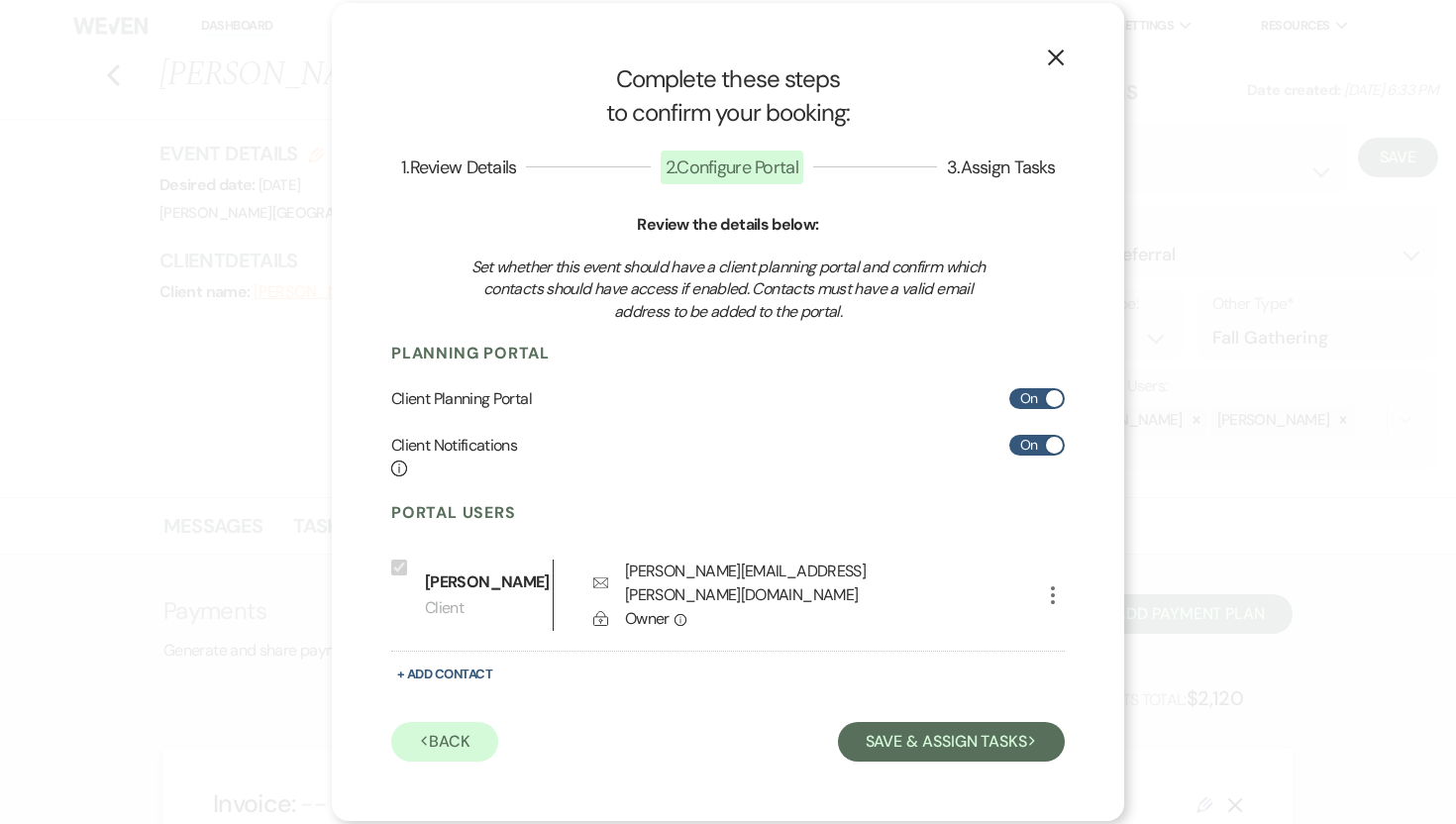 click at bounding box center (1054, 398) 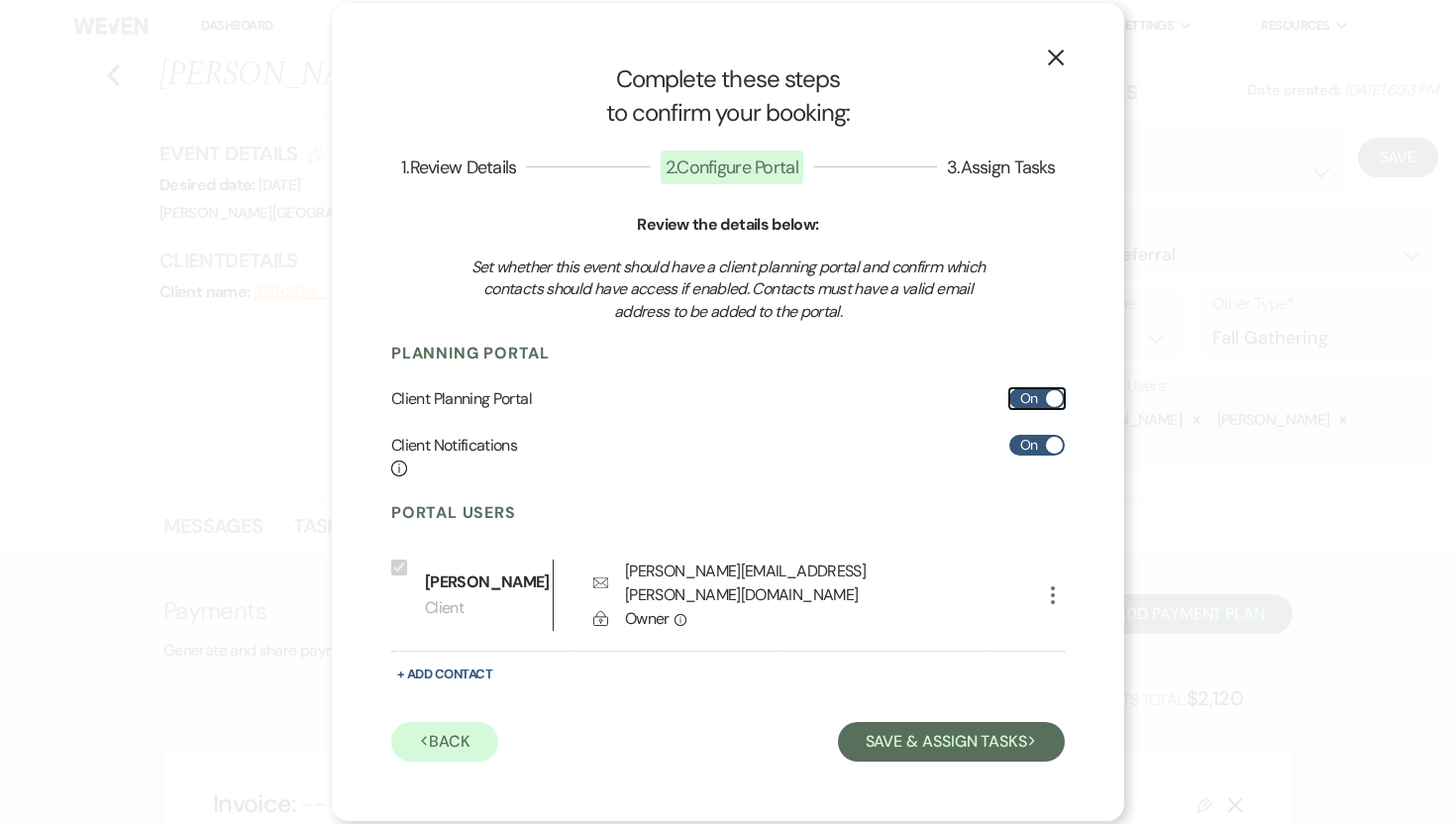 click on "On" at bounding box center (1037, 398) 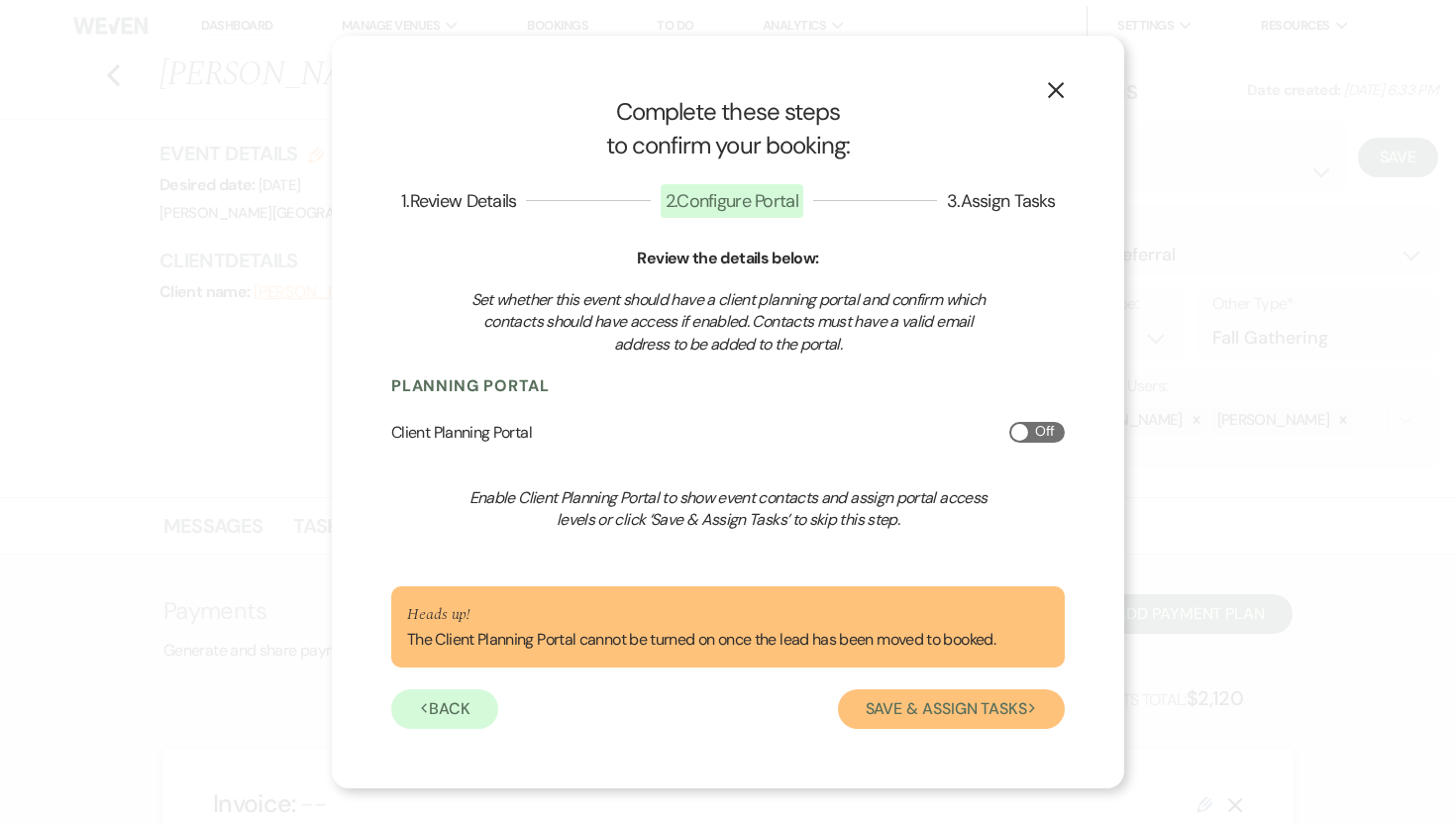 click on "Save & Assign Tasks  Next" at bounding box center [951, 709] 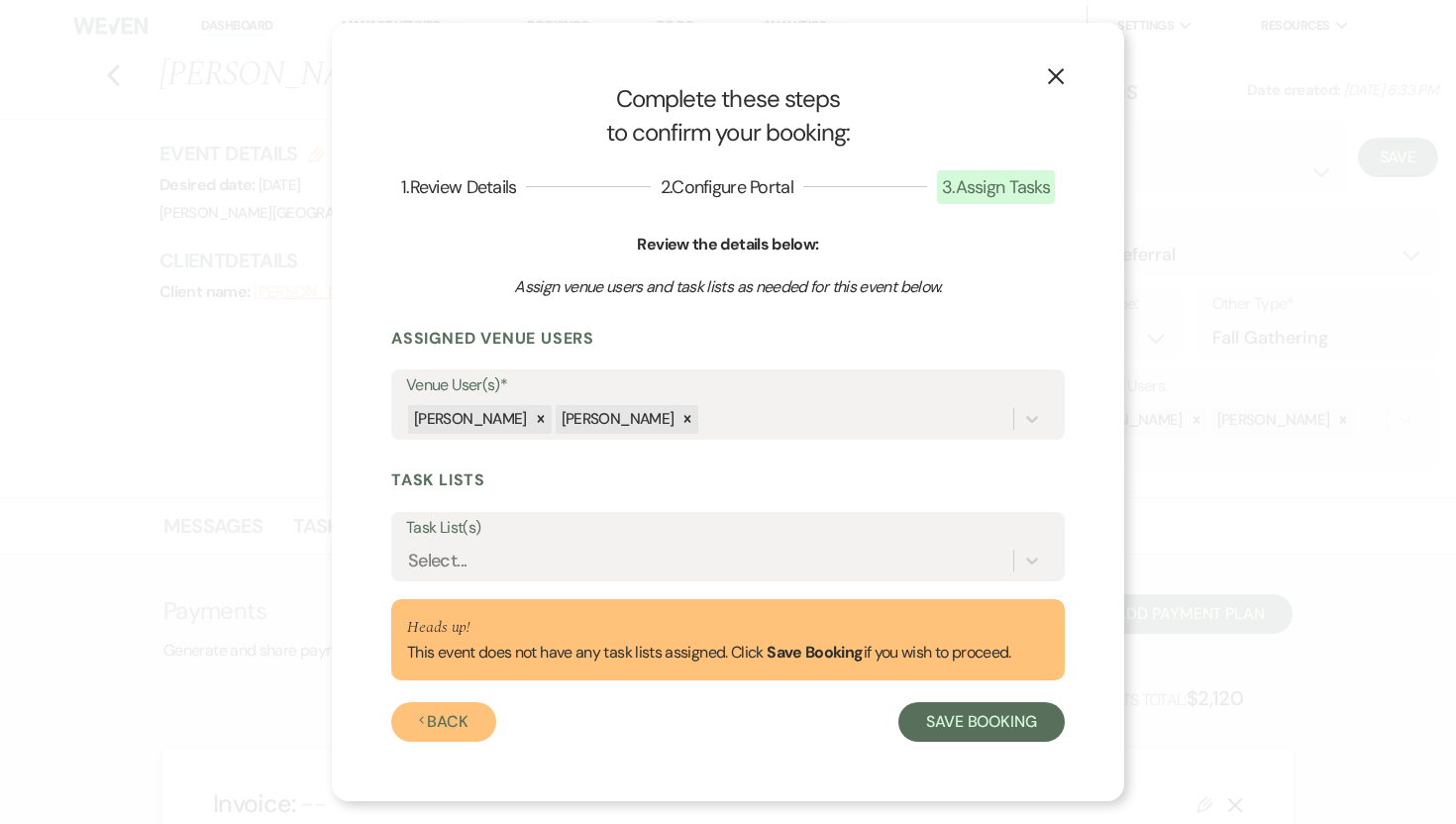 click on "Previous  Back" at bounding box center (444, 722) 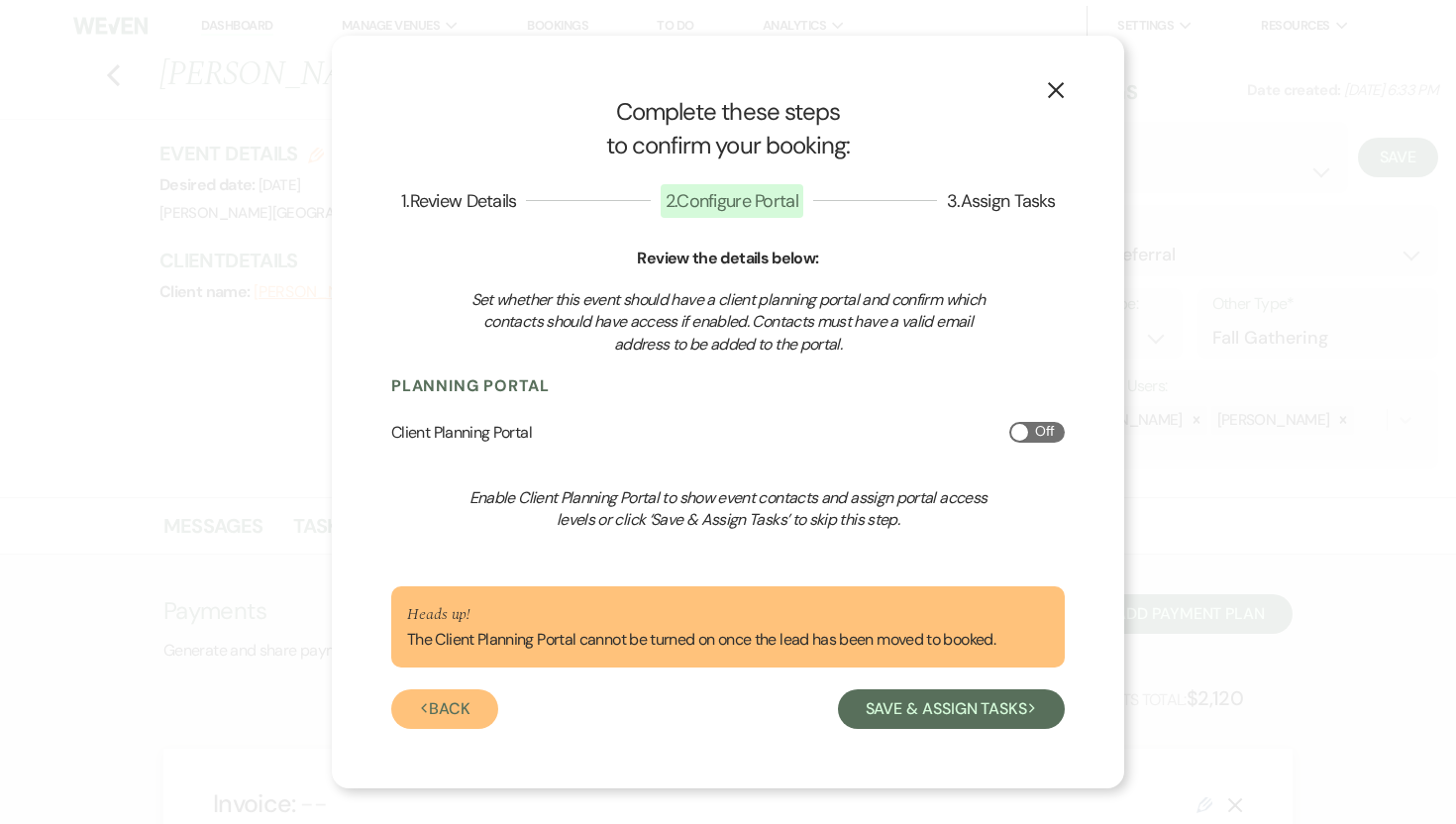 click on "Previous  Back" at bounding box center (445, 709) 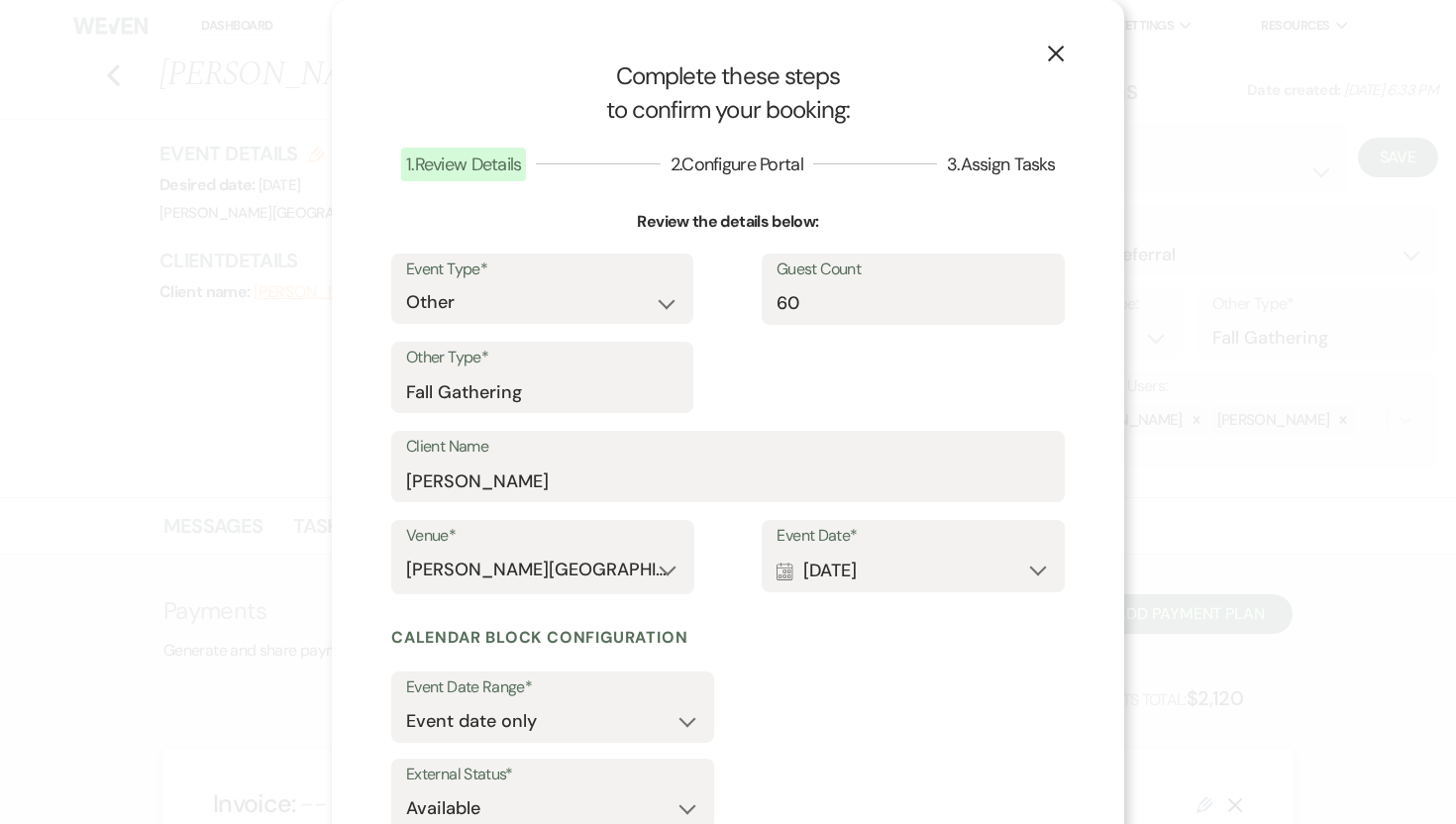 scroll, scrollTop: 139, scrollLeft: 0, axis: vertical 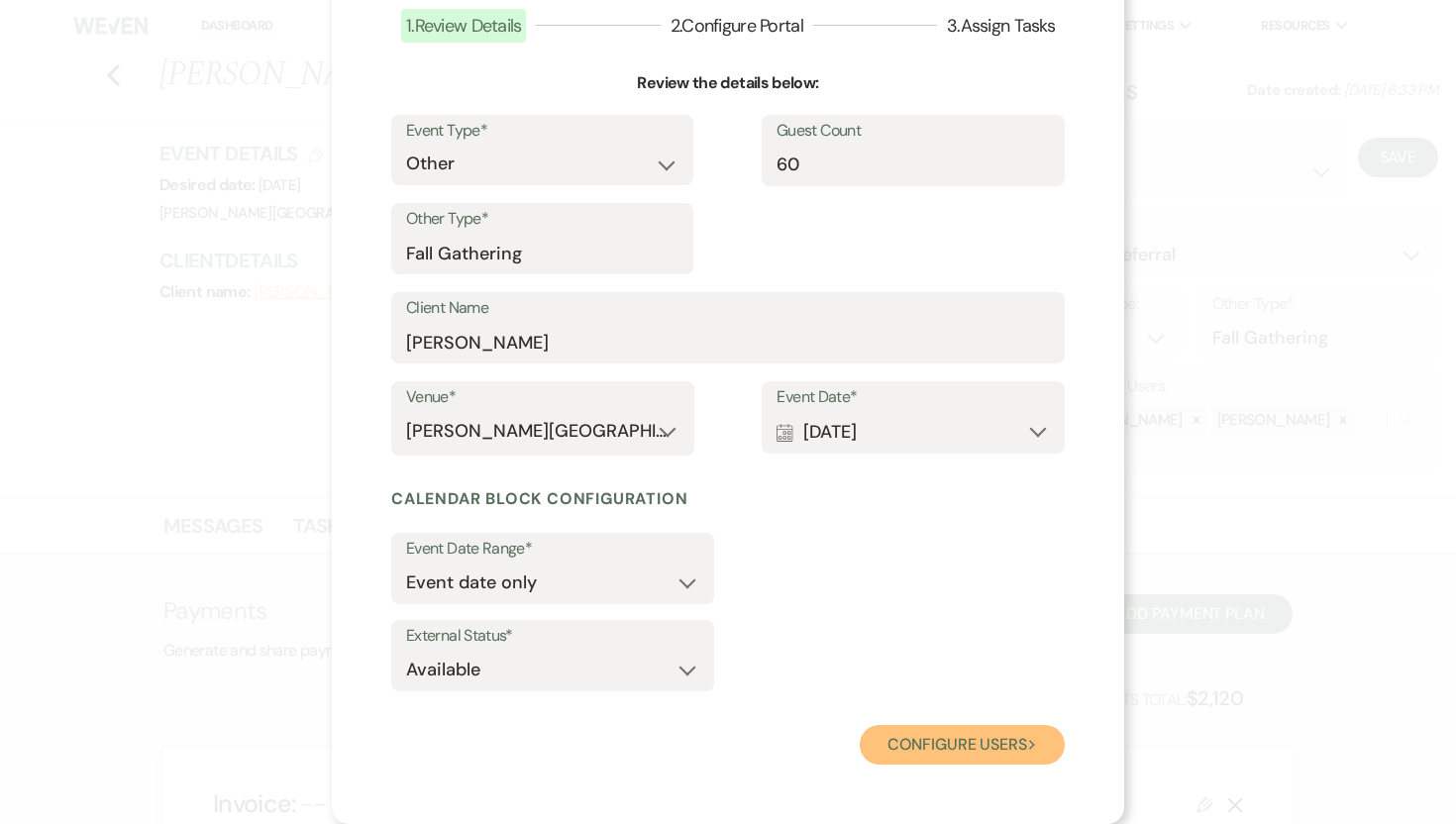 click on "Configure users  Next" at bounding box center [962, 745] 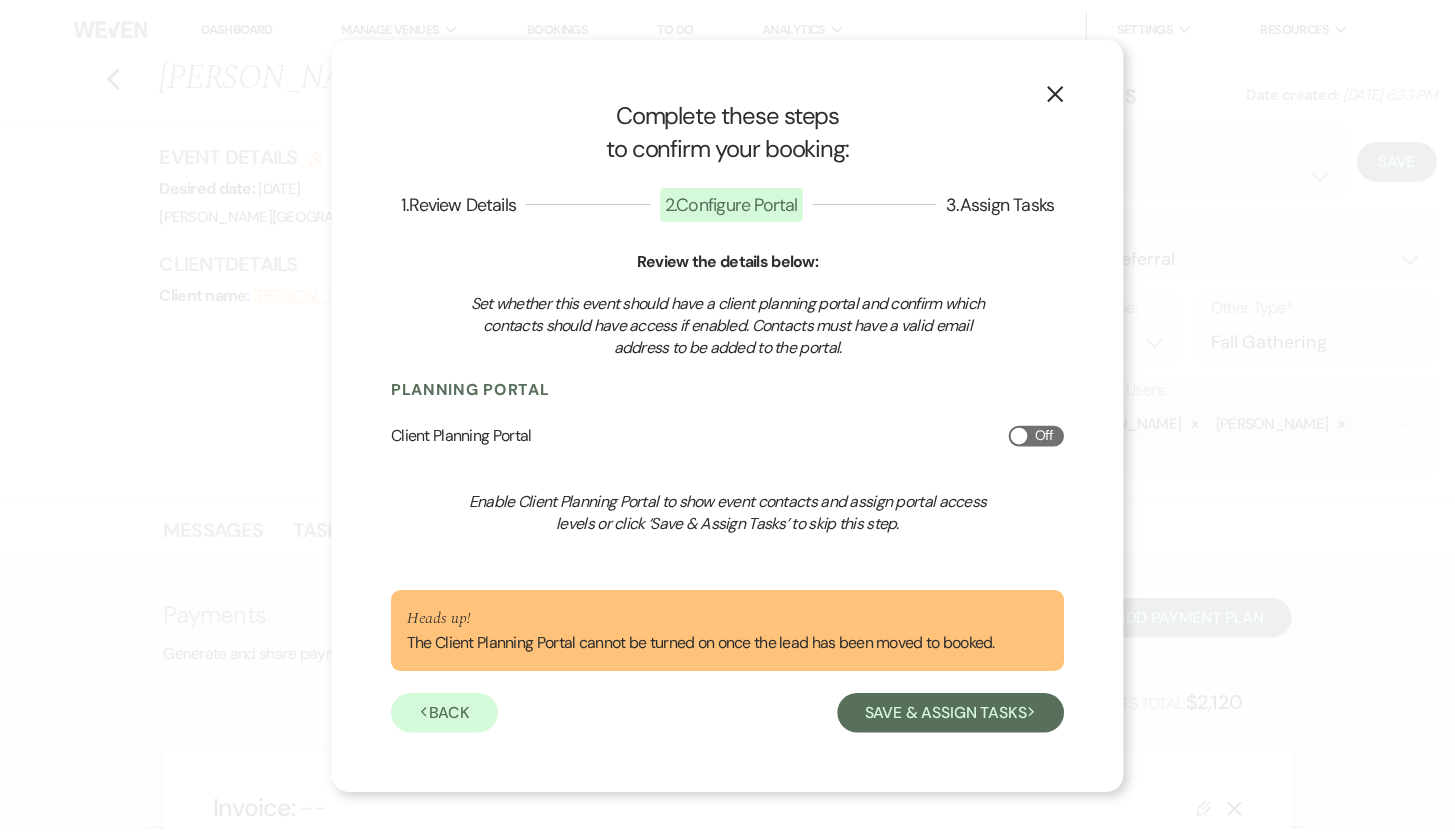 scroll, scrollTop: 0, scrollLeft: 0, axis: both 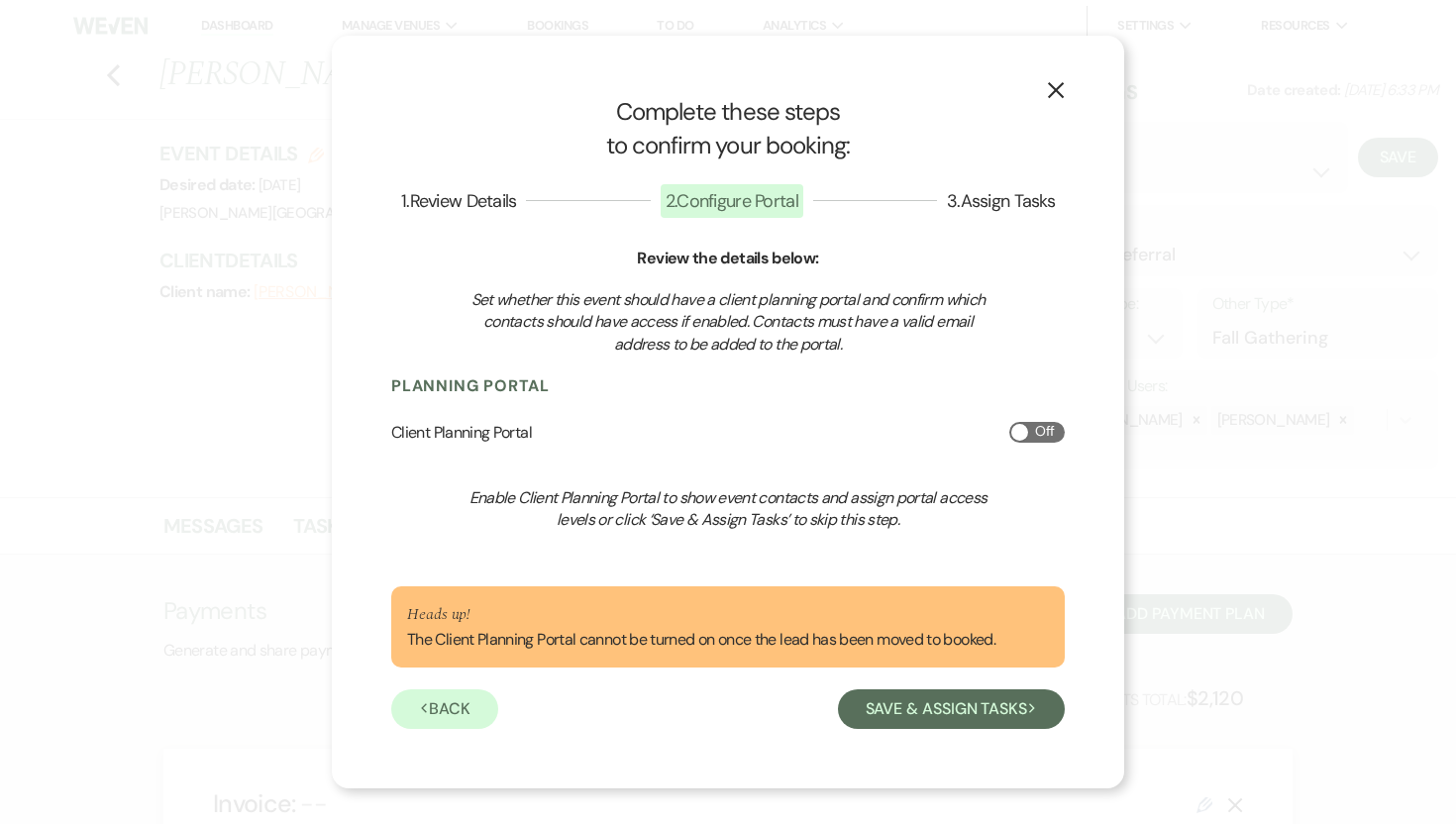 click at bounding box center (1019, 432) 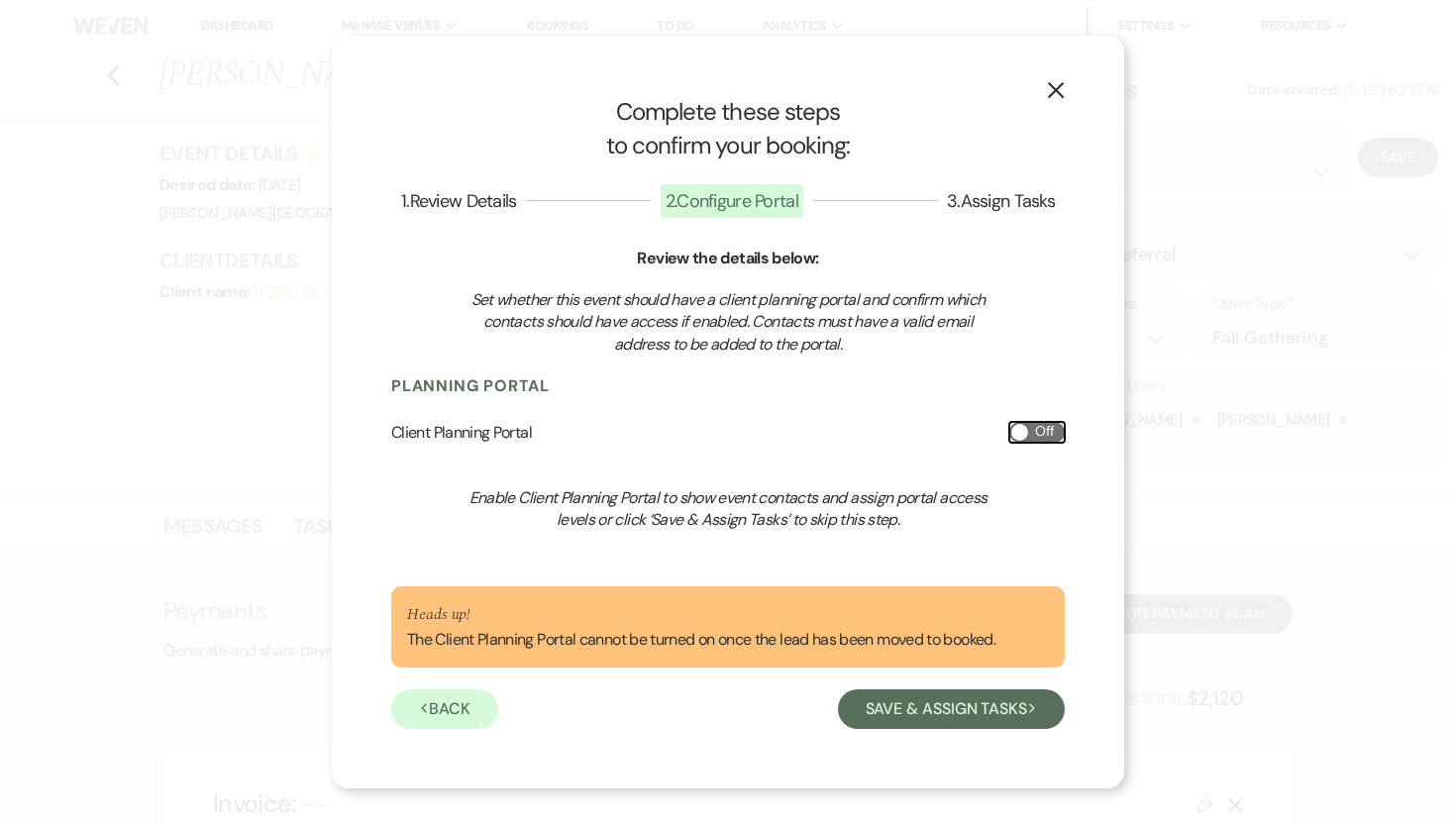 click on "Off" at bounding box center [1037, 432] 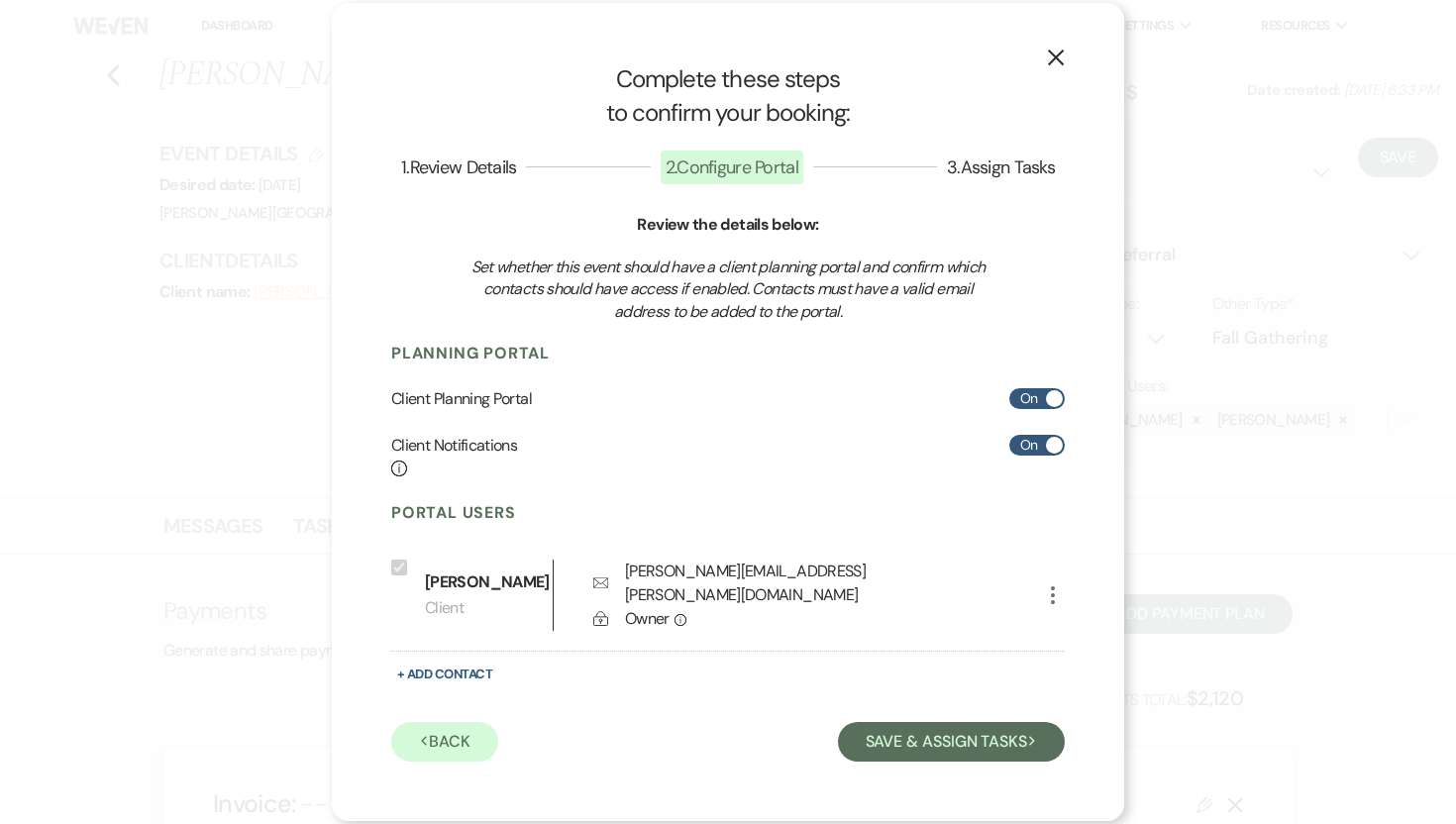 click on "On" at bounding box center [1037, 398] 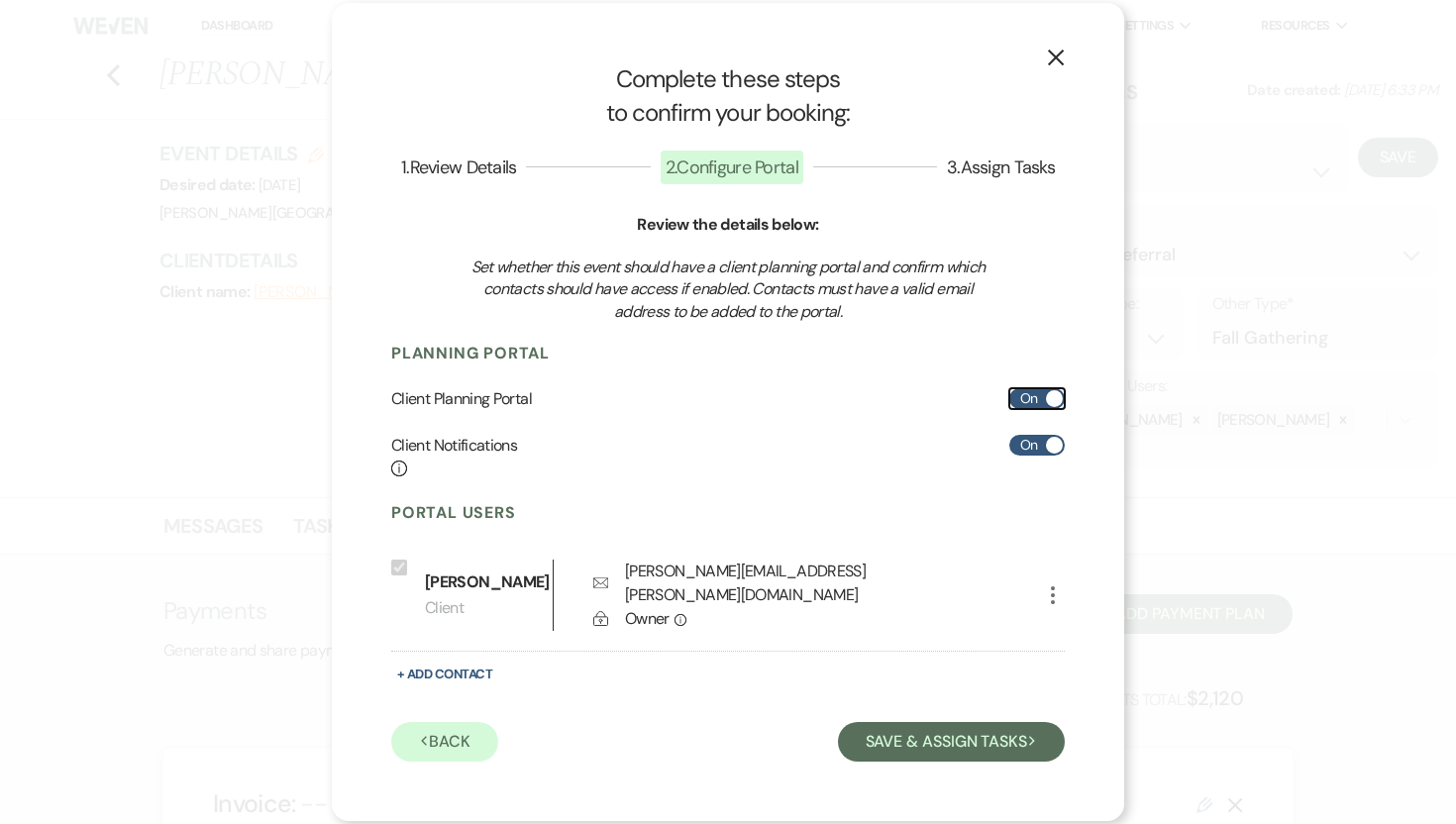 checkbox on "false" 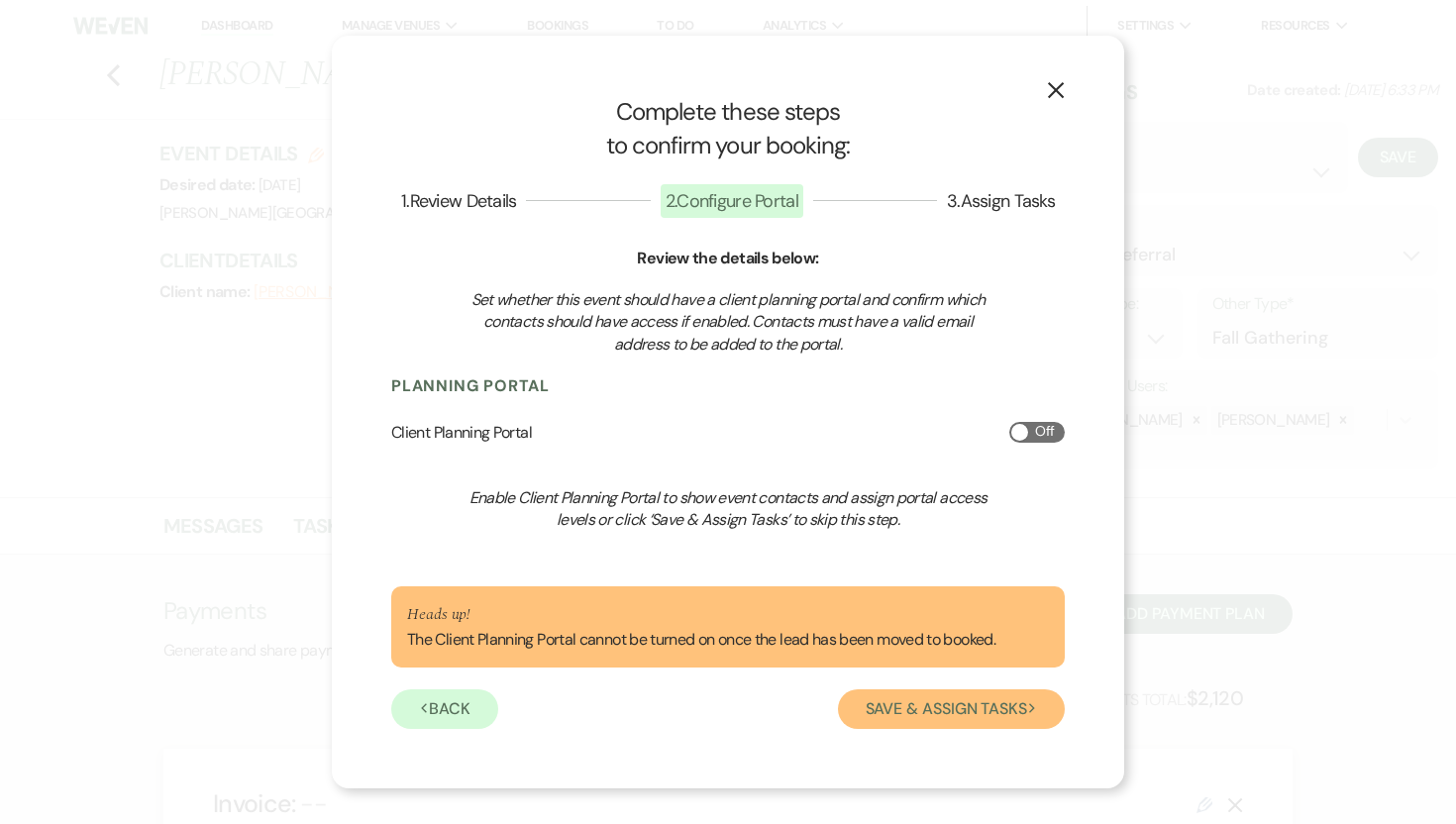 click on "Save & Assign Tasks  Next" at bounding box center [951, 709] 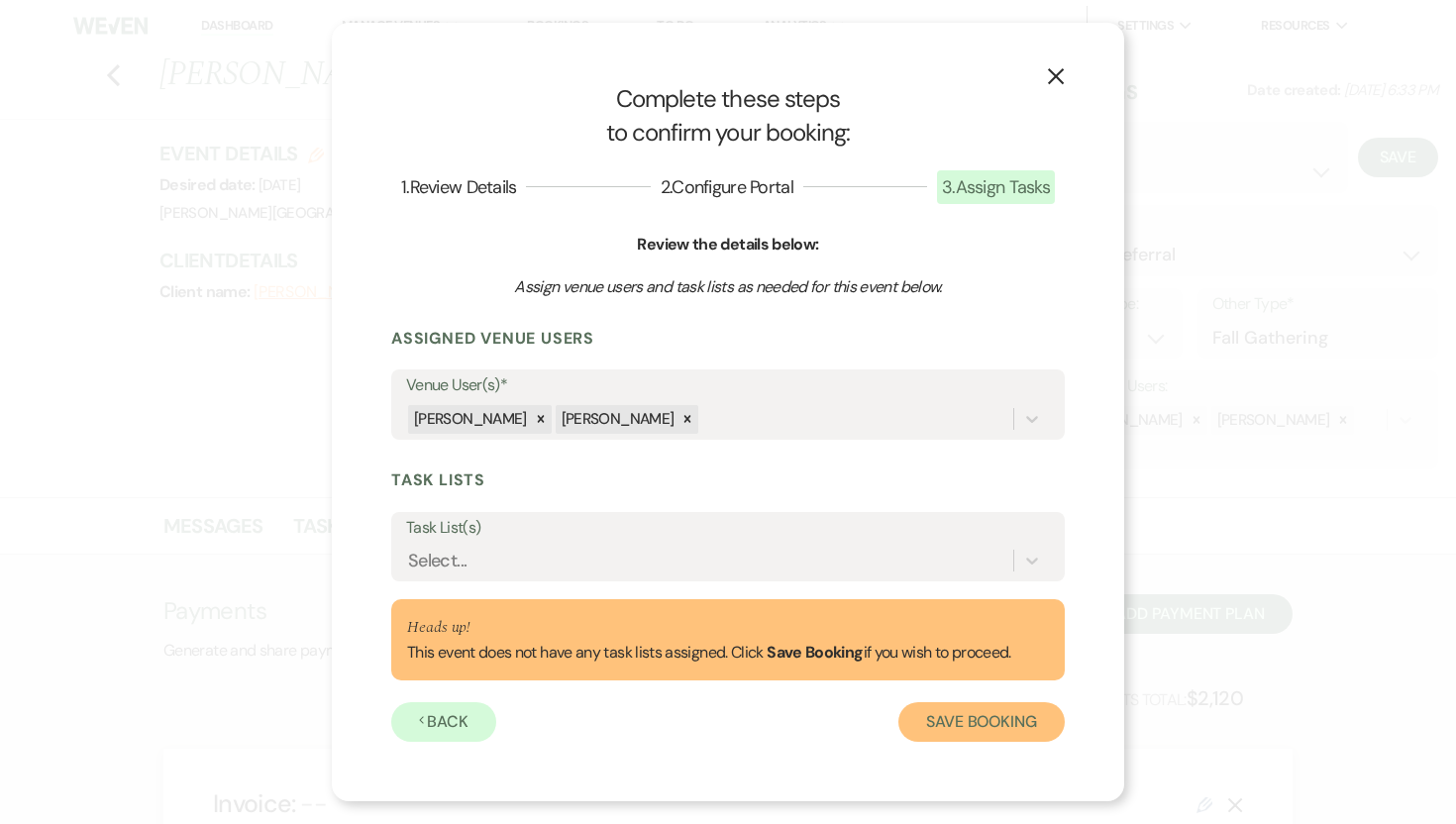 click on "Save Booking" at bounding box center (982, 722) 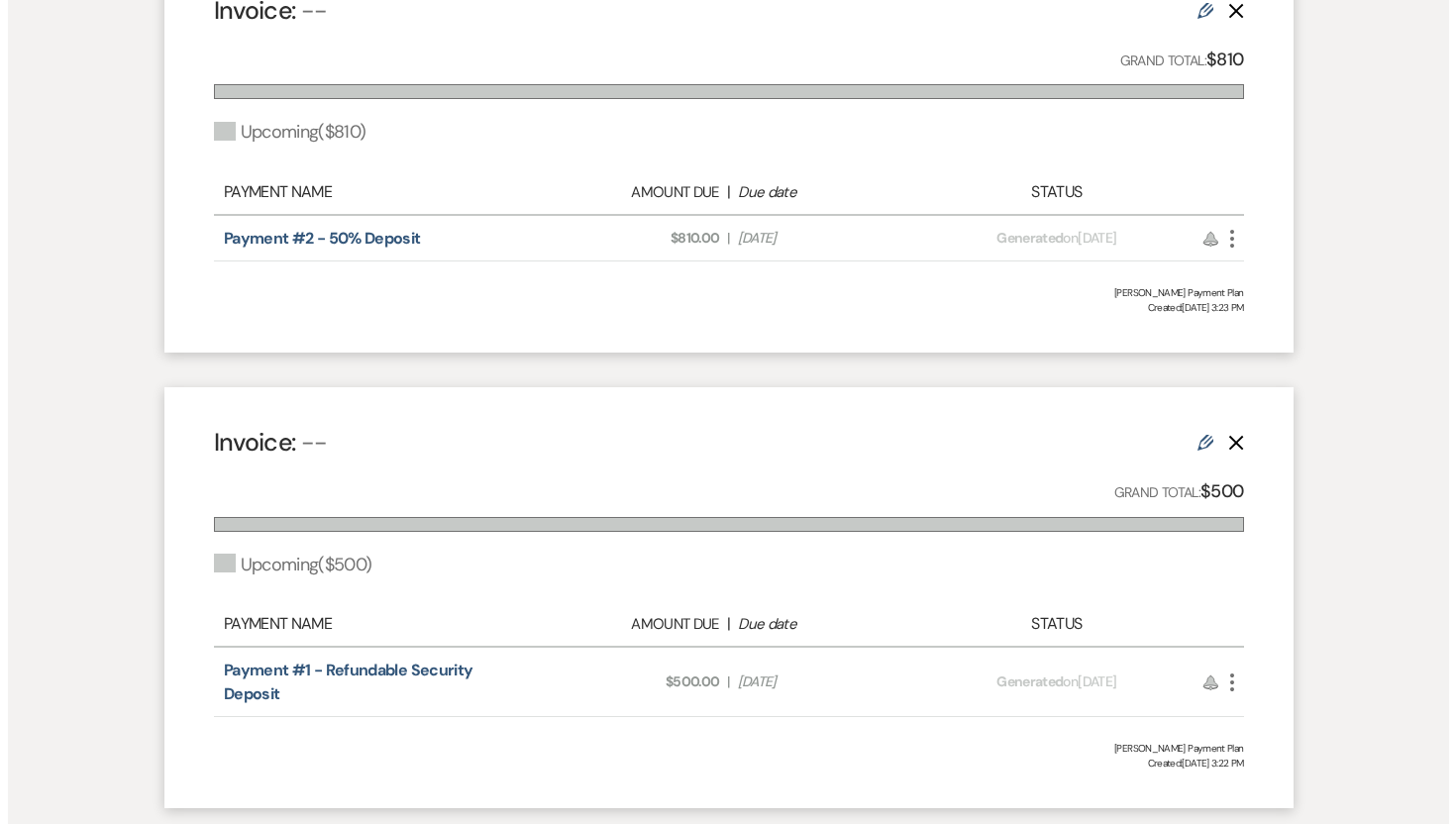 scroll, scrollTop: 1332, scrollLeft: 0, axis: vertical 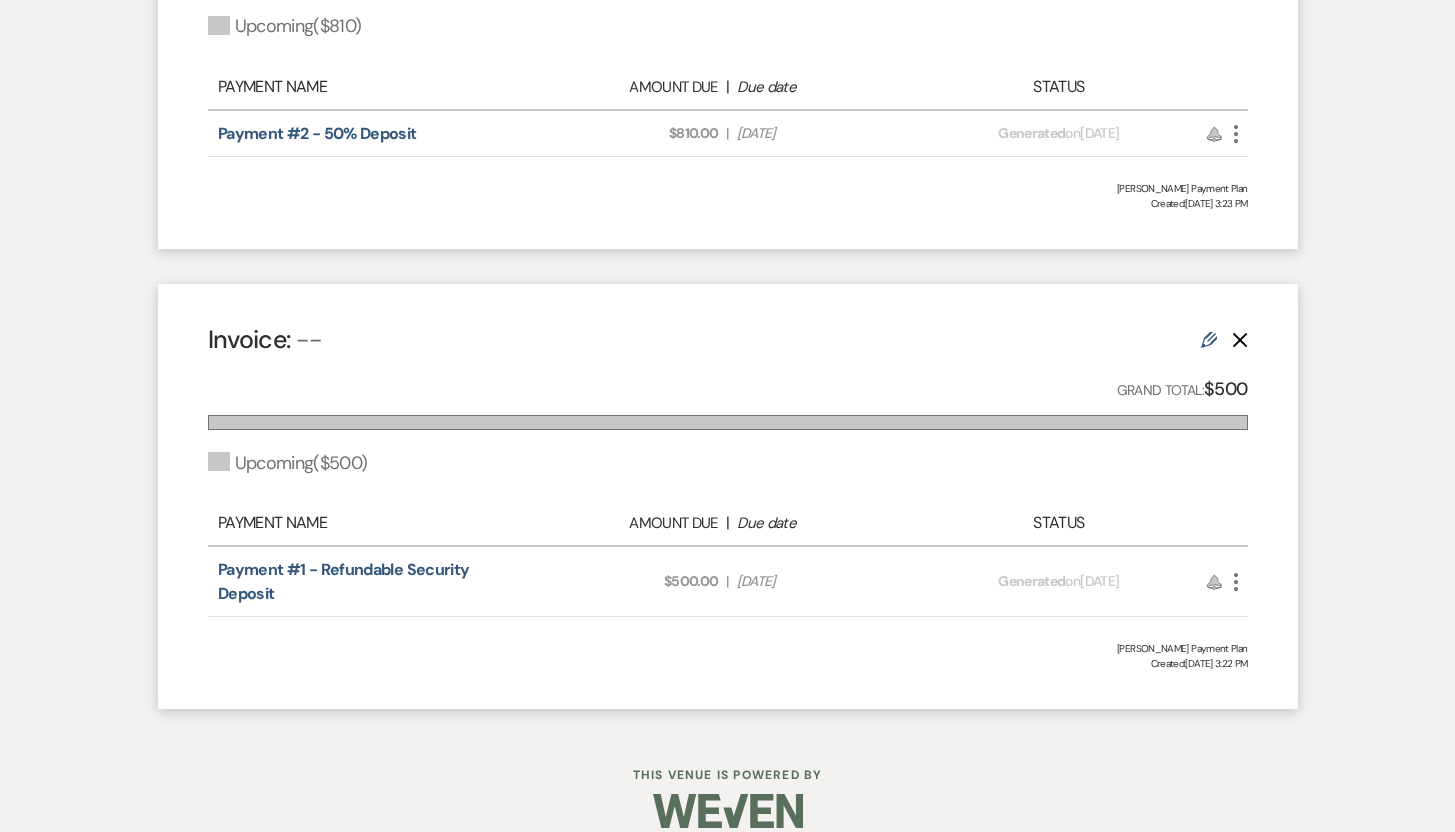 click on "More" 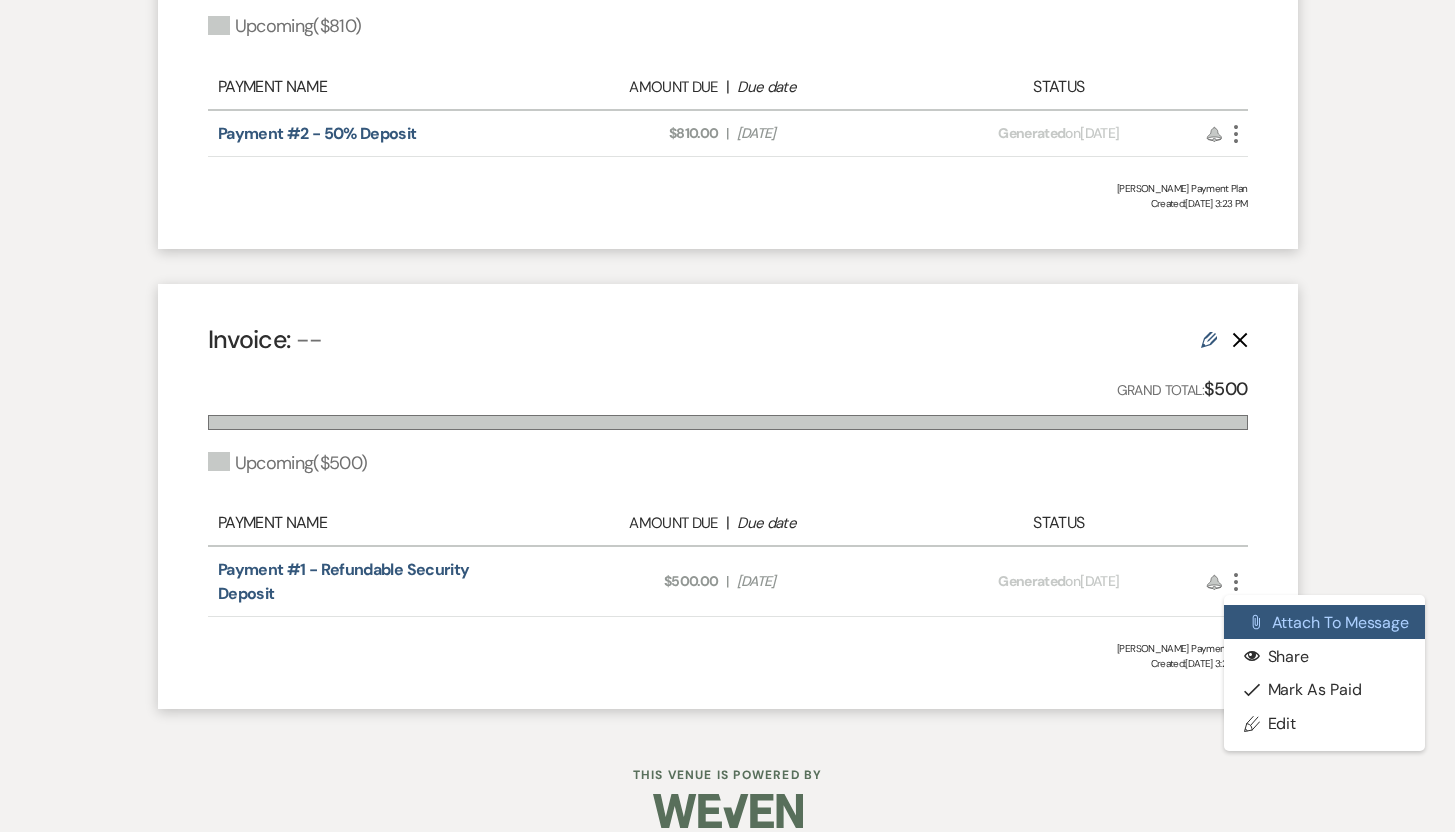 click on "Attach File Attach to Message" at bounding box center [1325, 622] 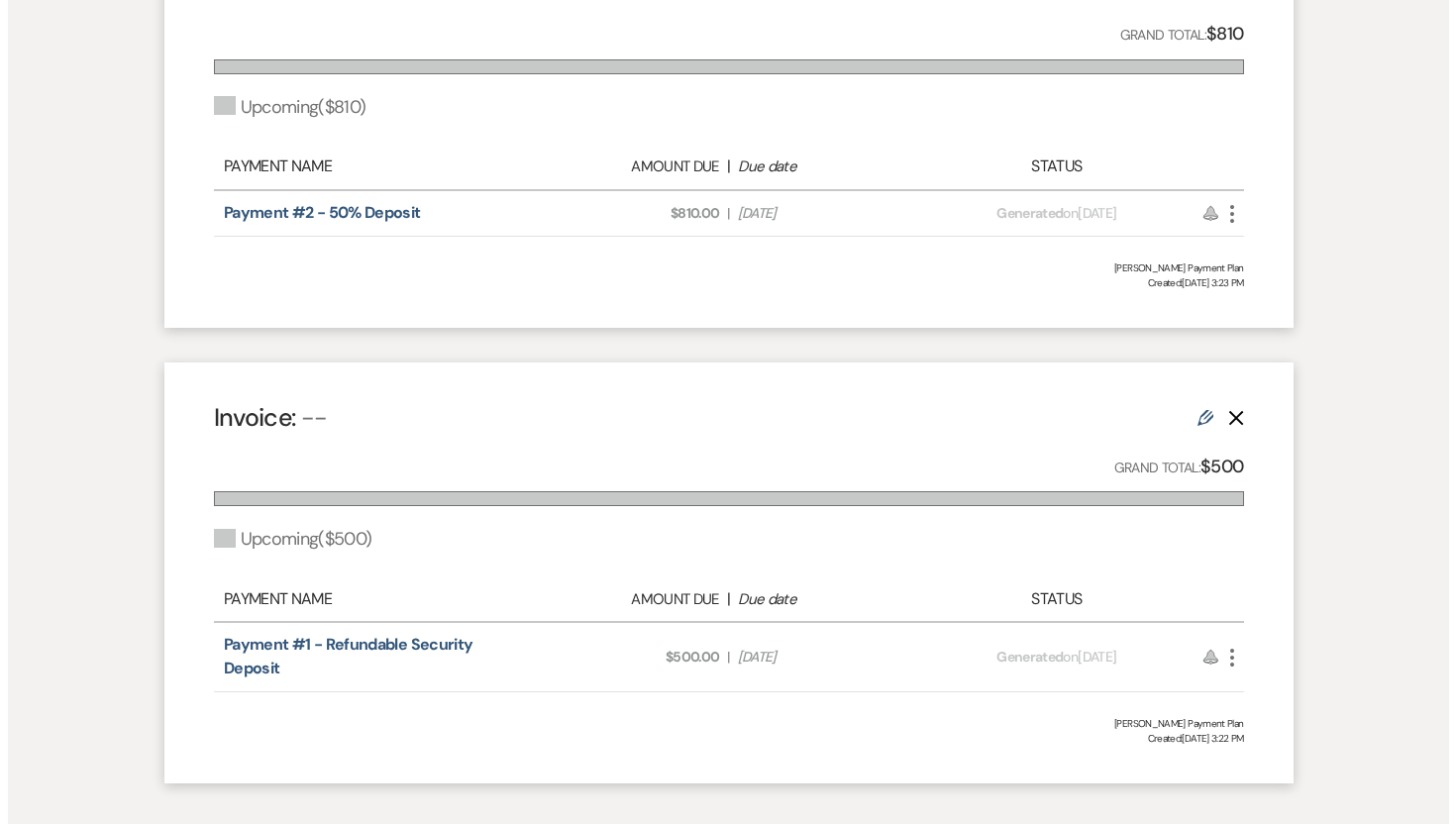 scroll, scrollTop: 1083, scrollLeft: 0, axis: vertical 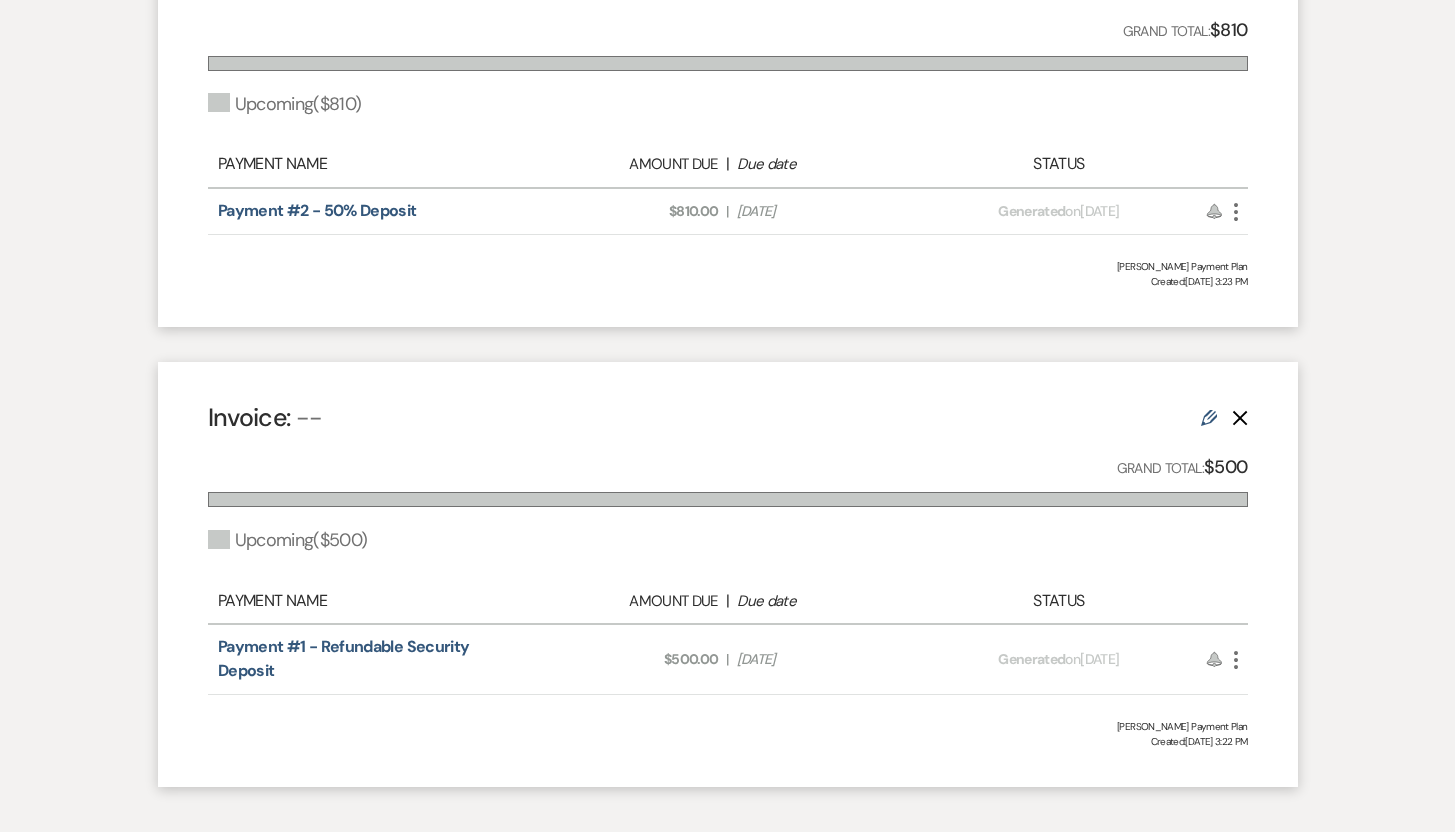 click on "More" 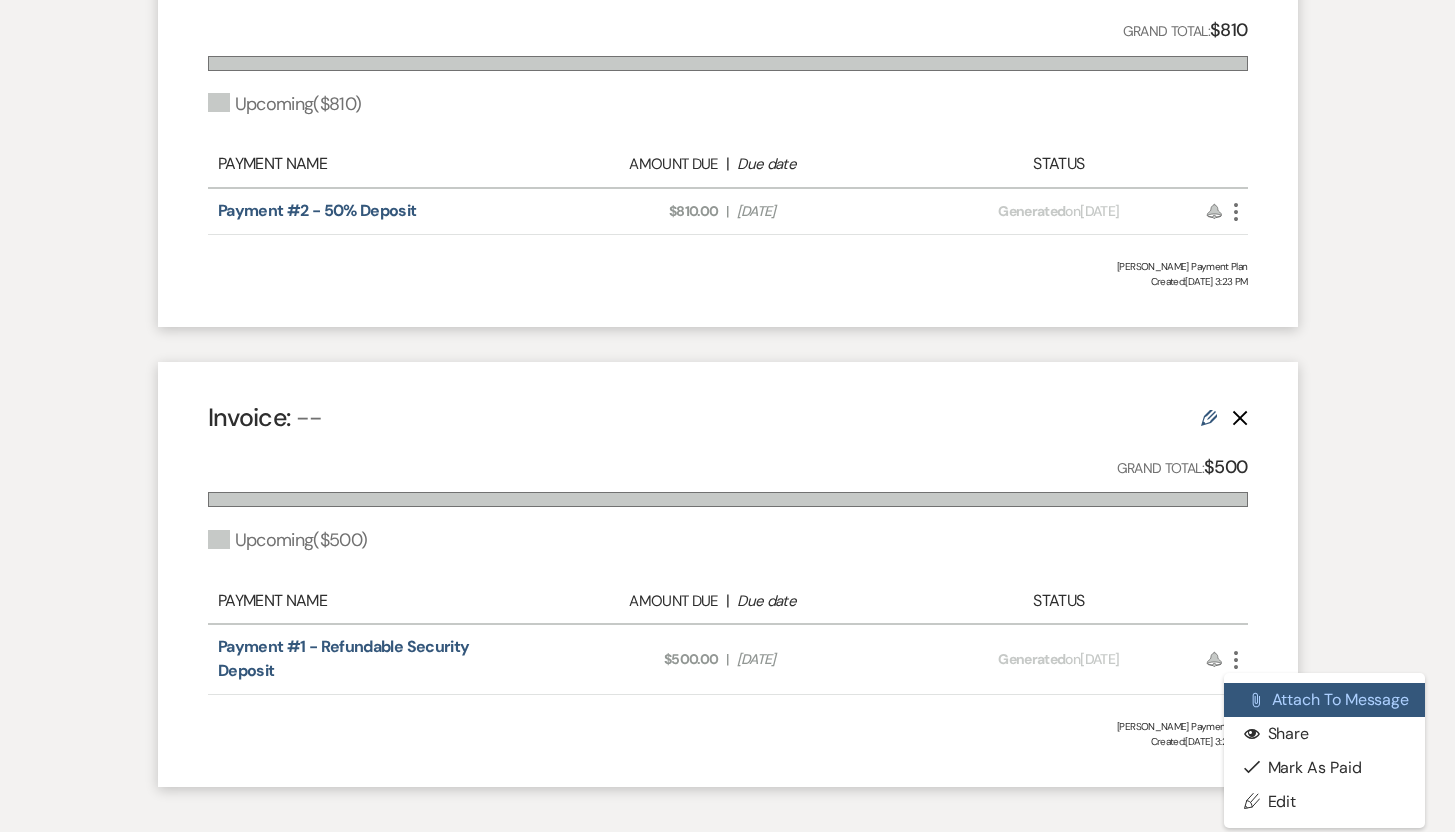 click on "Attach File Attach to Message" at bounding box center [1325, 700] 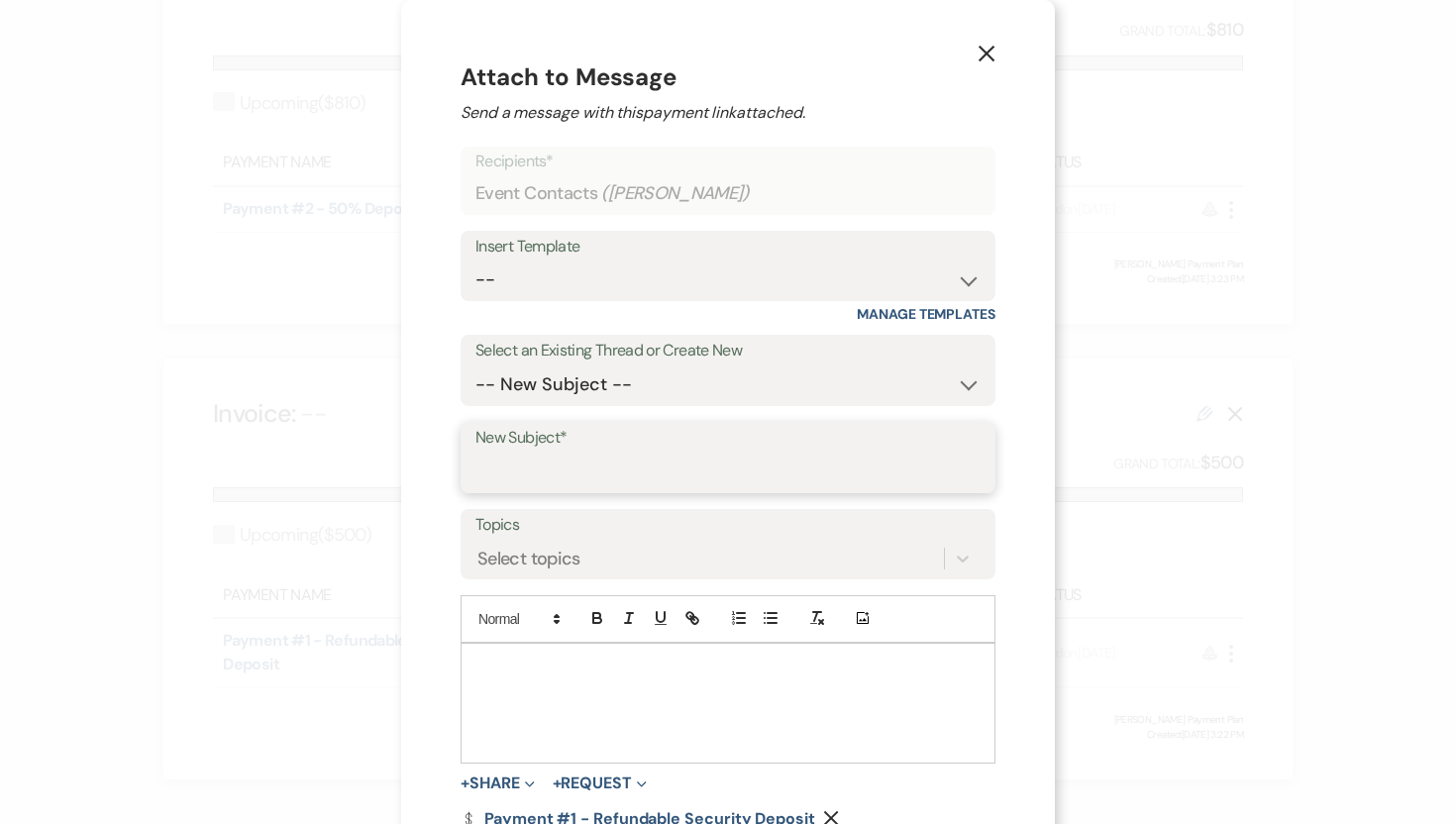 click on "New Subject*" at bounding box center (728, 471) 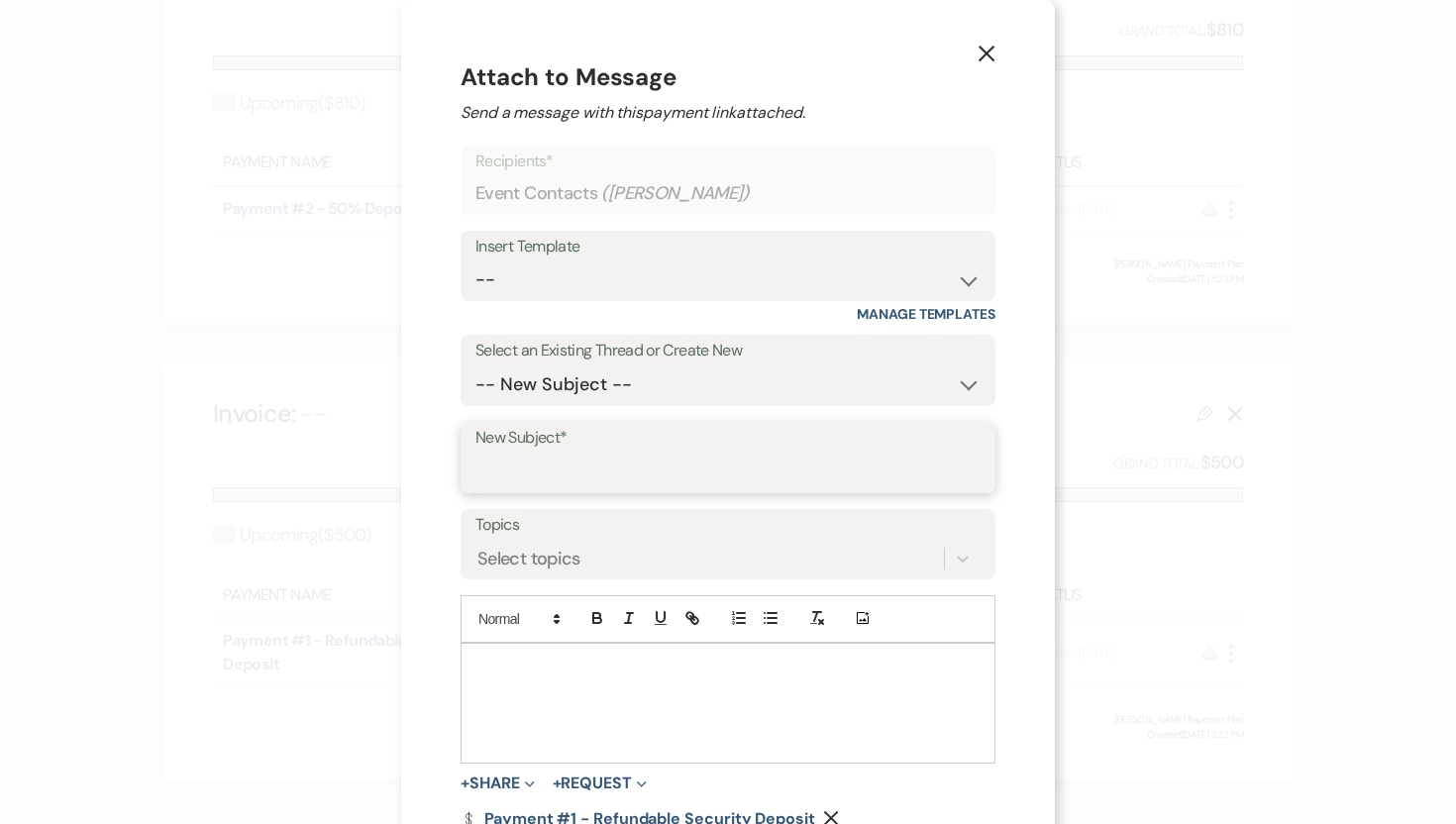 type on "Security Deposit" 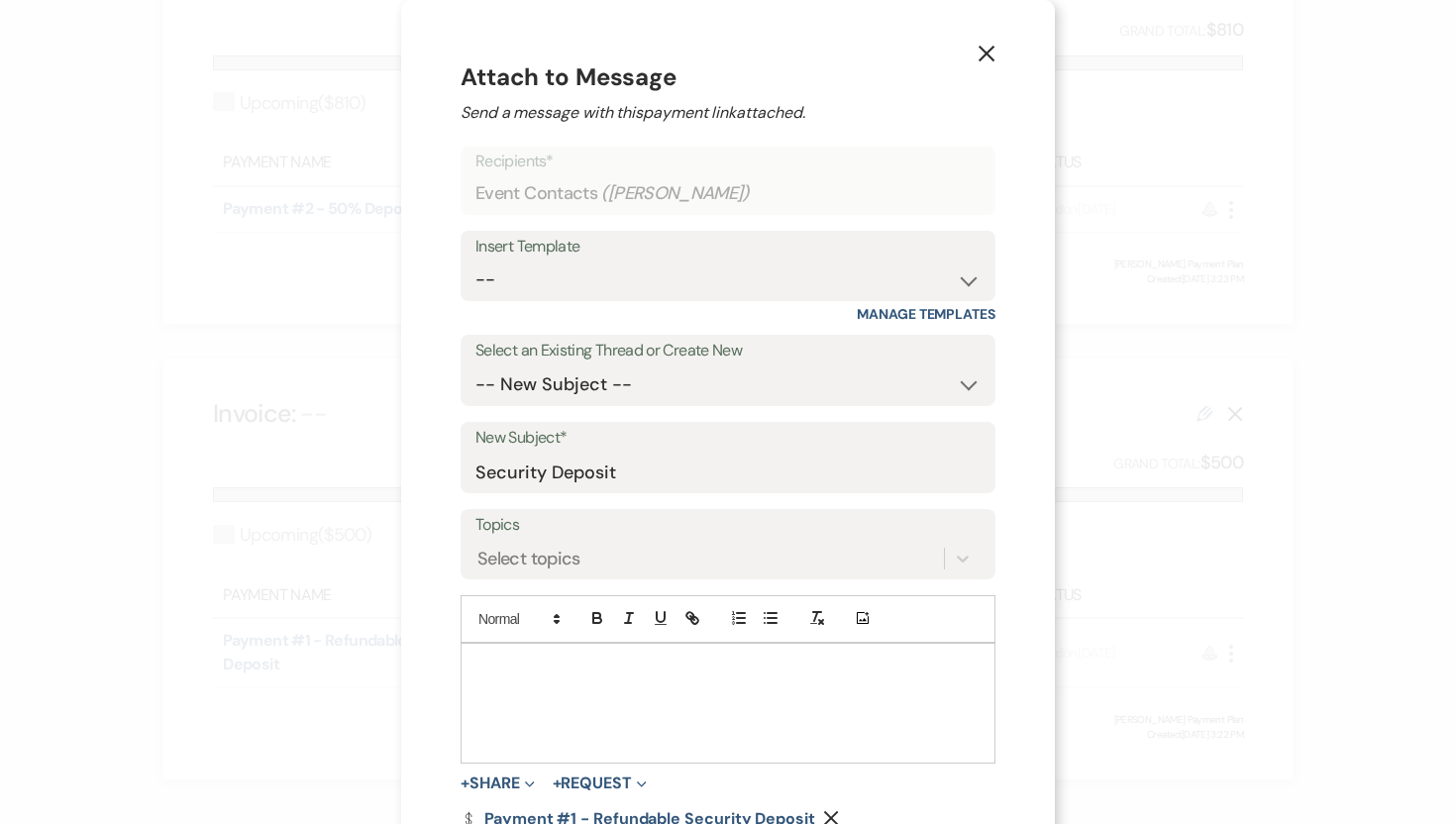 click at bounding box center (728, 667) 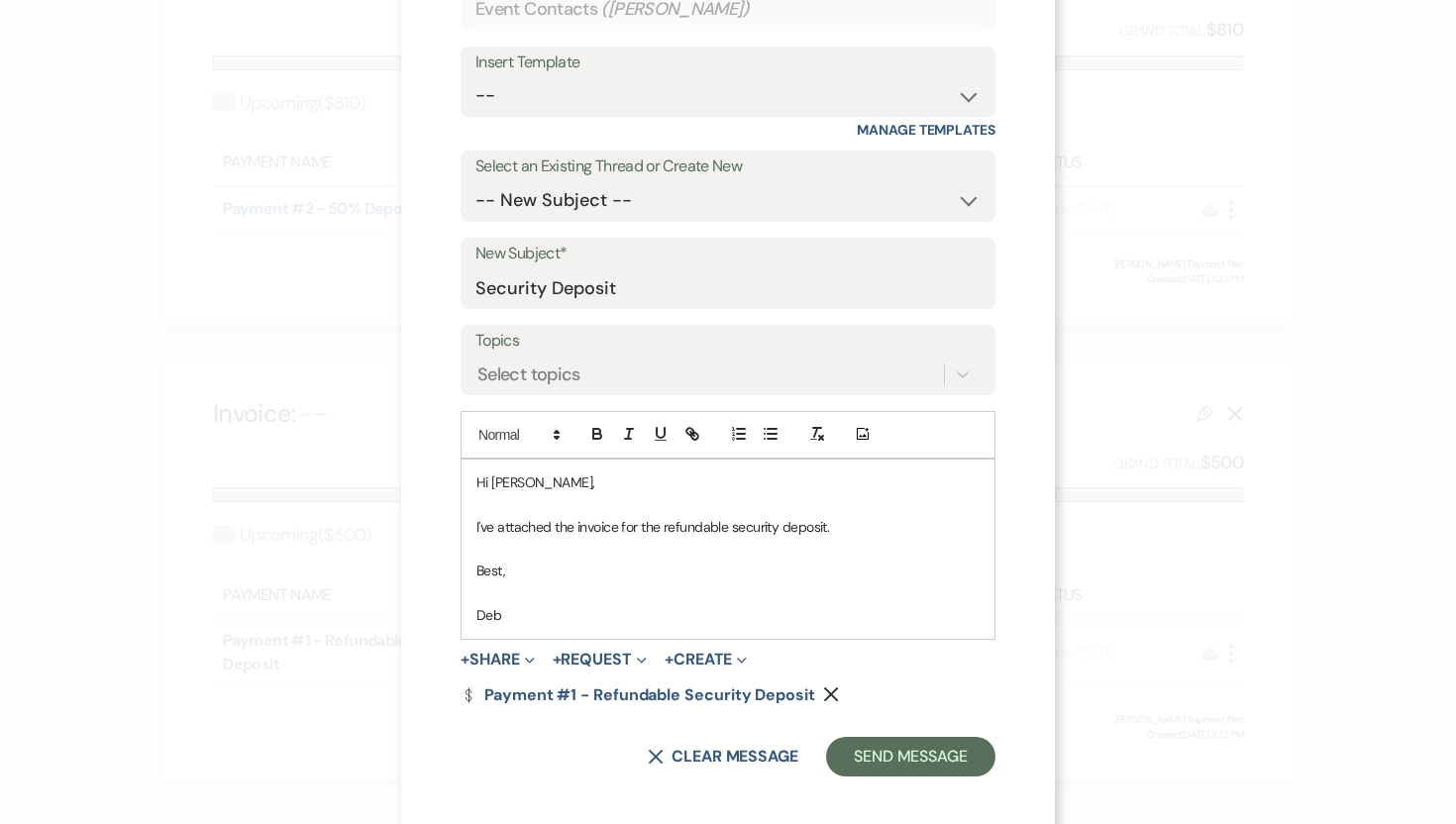 scroll, scrollTop: 195, scrollLeft: 0, axis: vertical 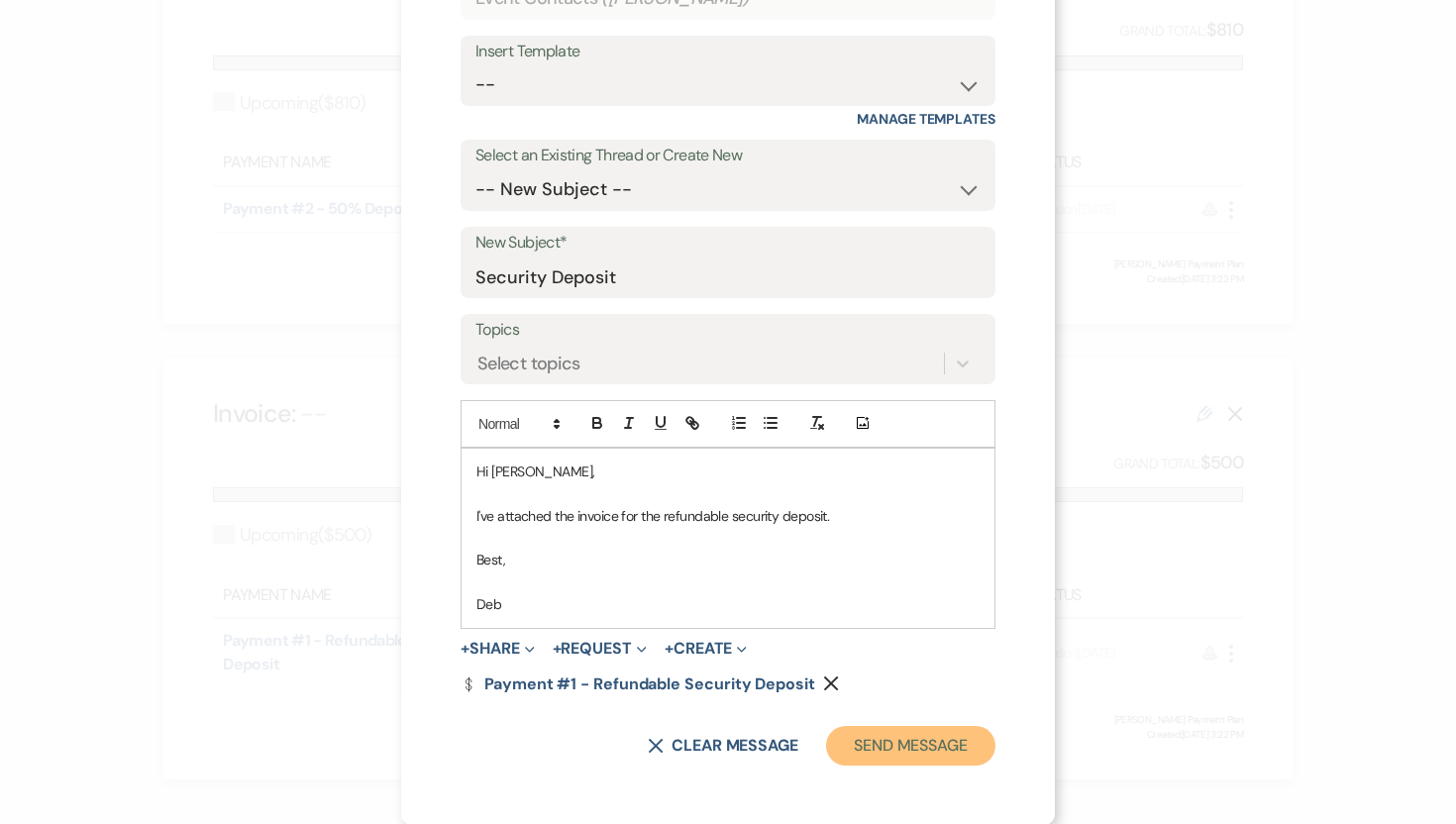 click on "Send Message" at bounding box center (910, 746) 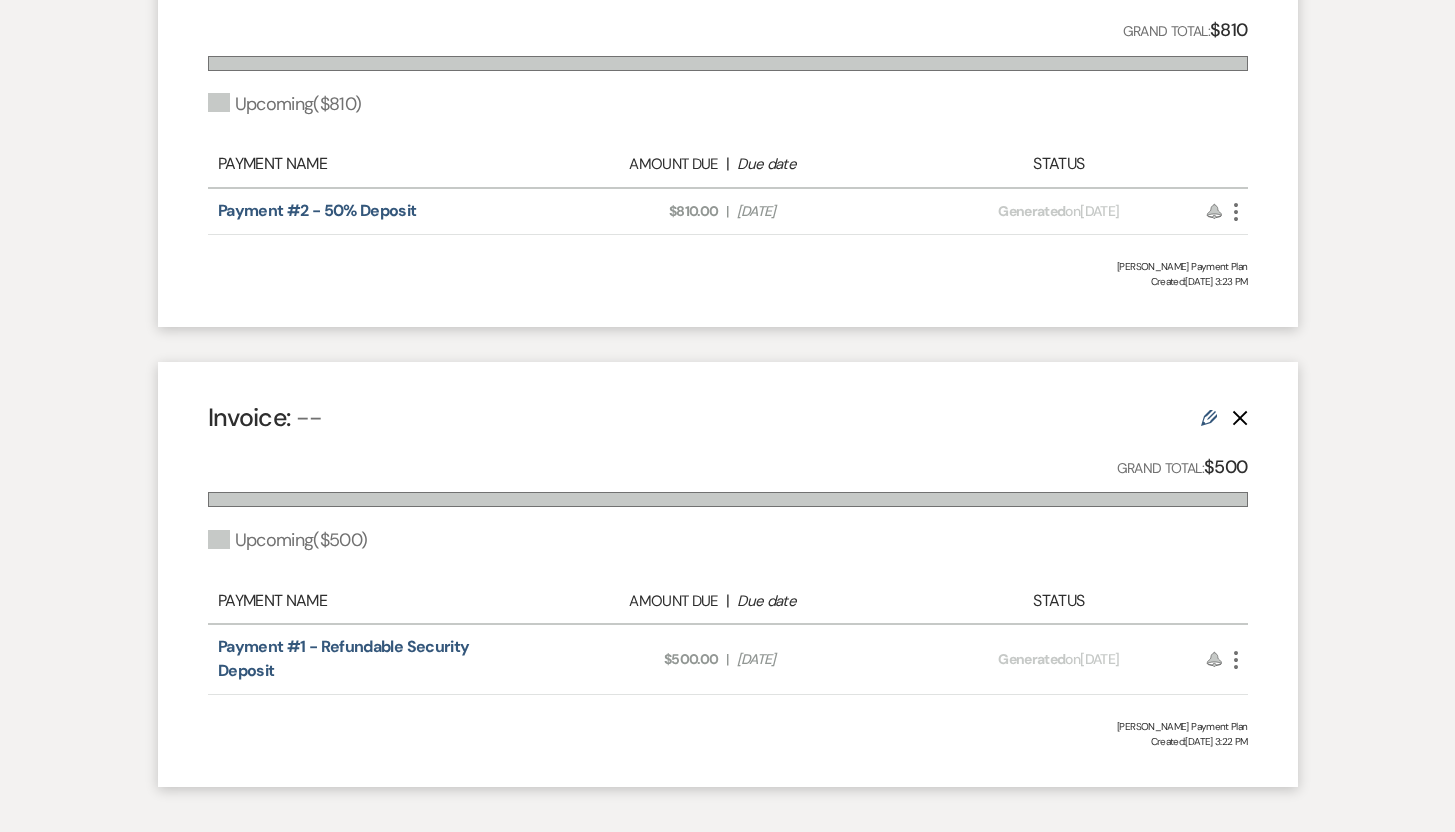 click on "More" 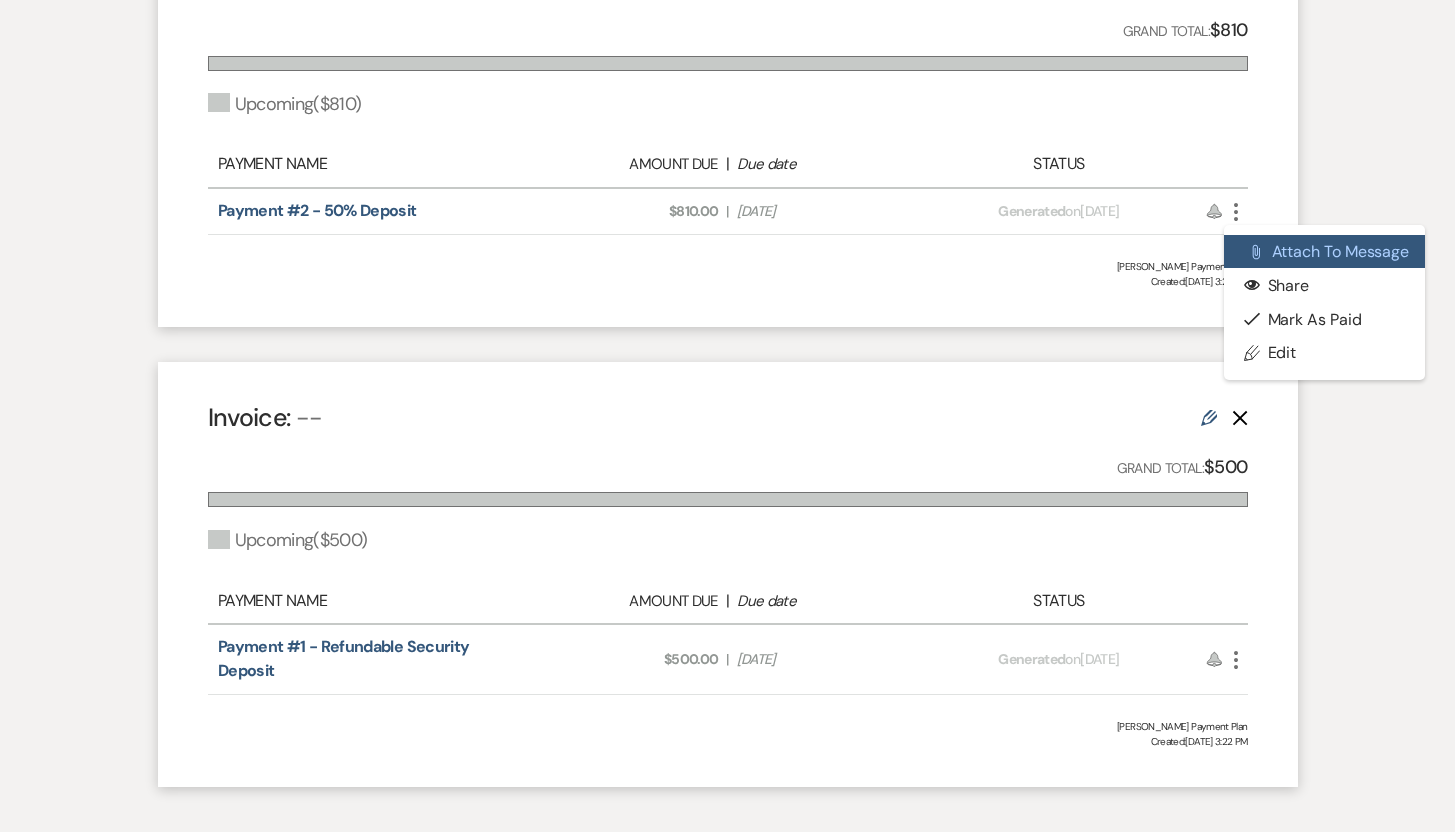 click on "Attach File" 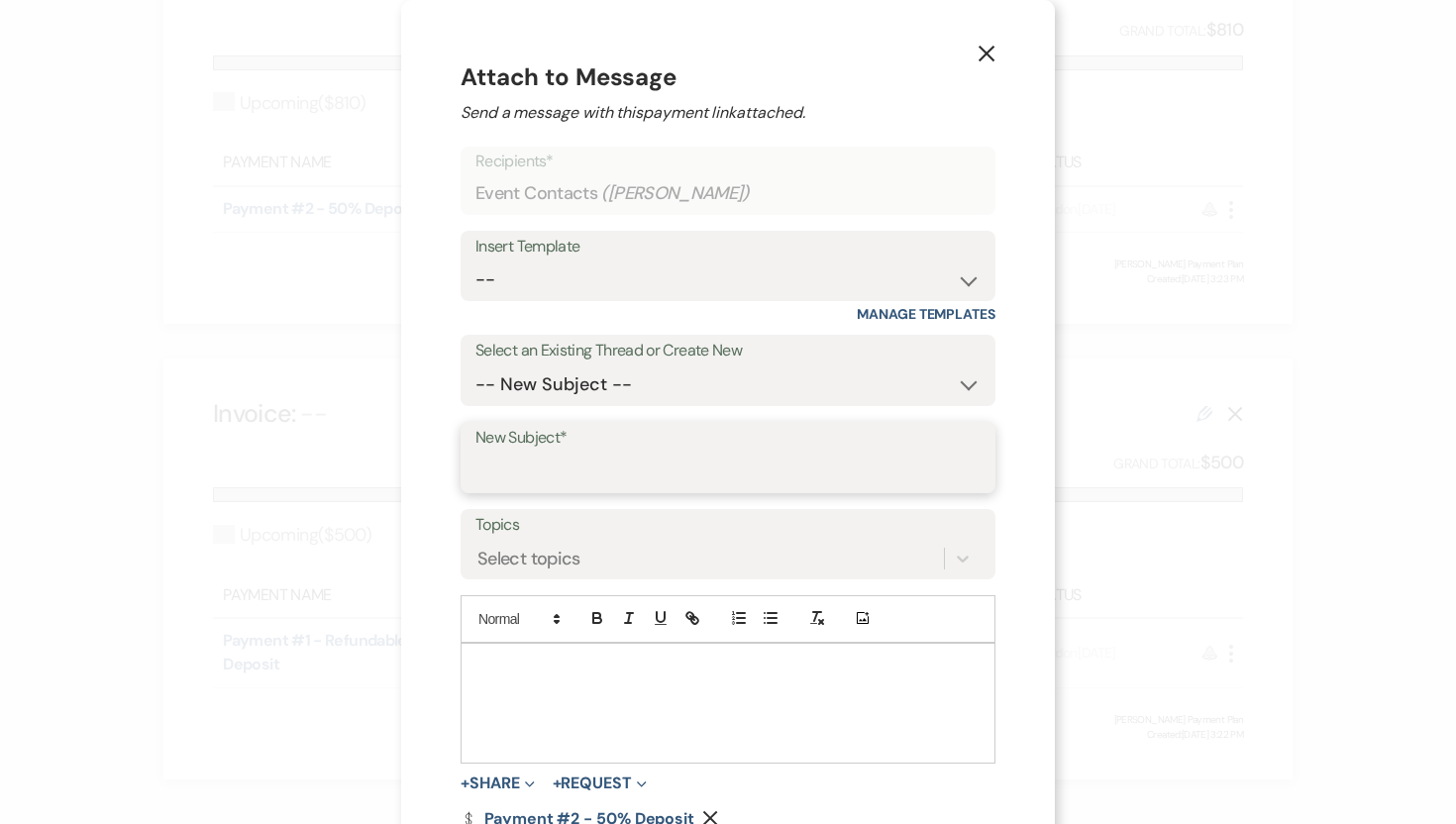 click on "New Subject*" at bounding box center (728, 471) 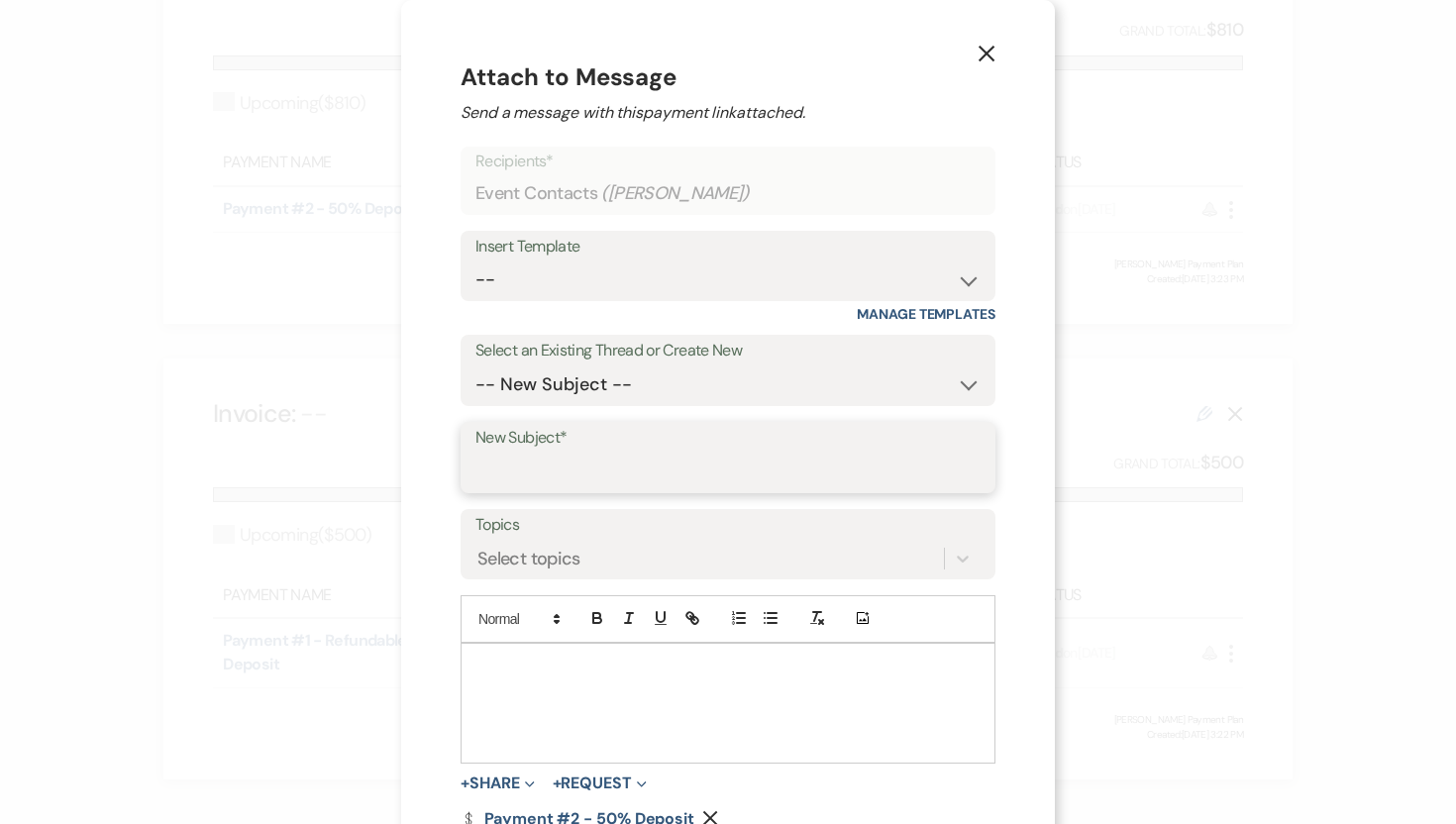 type on "Intial Deposit" 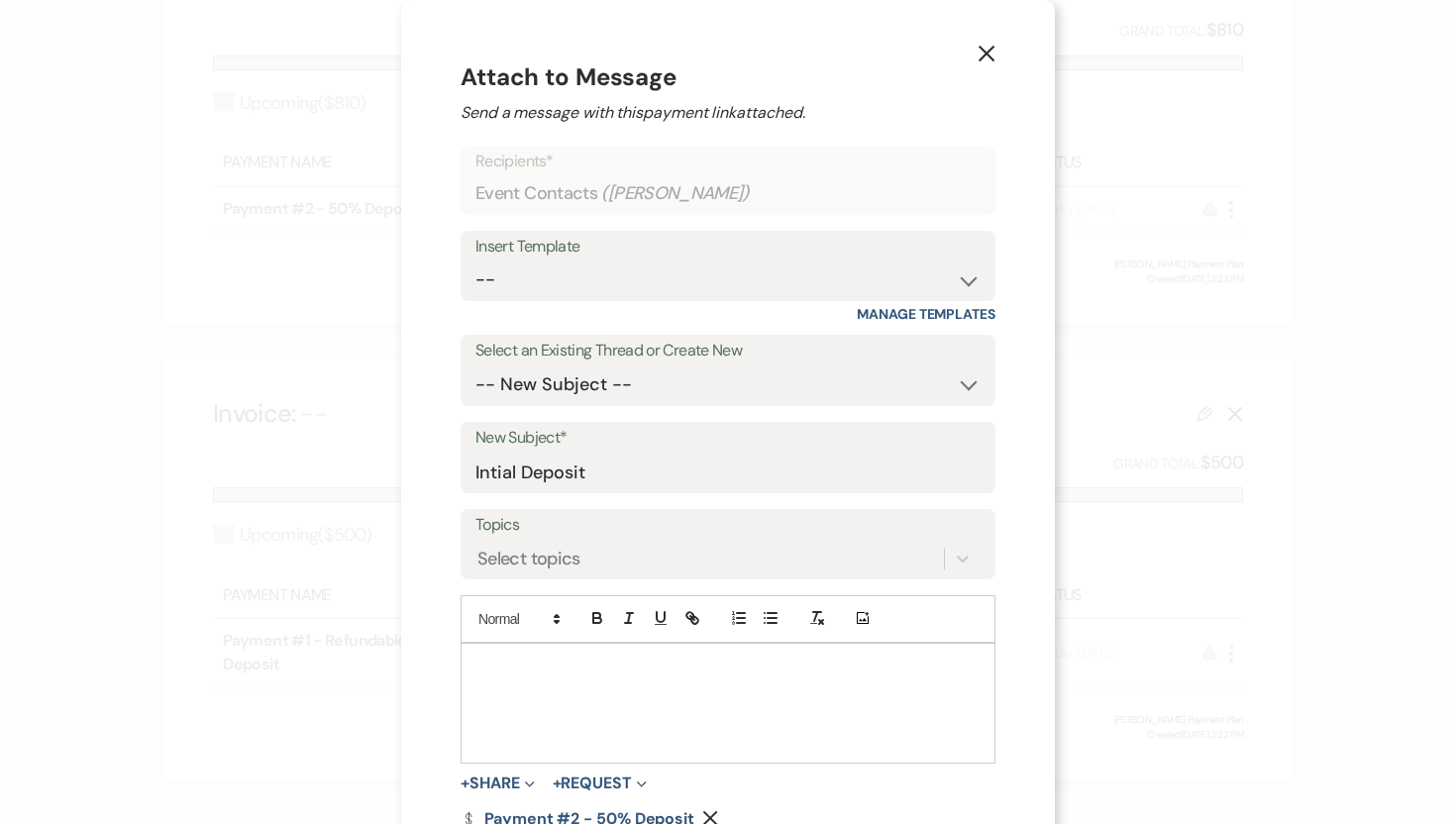 click at bounding box center (728, 703) 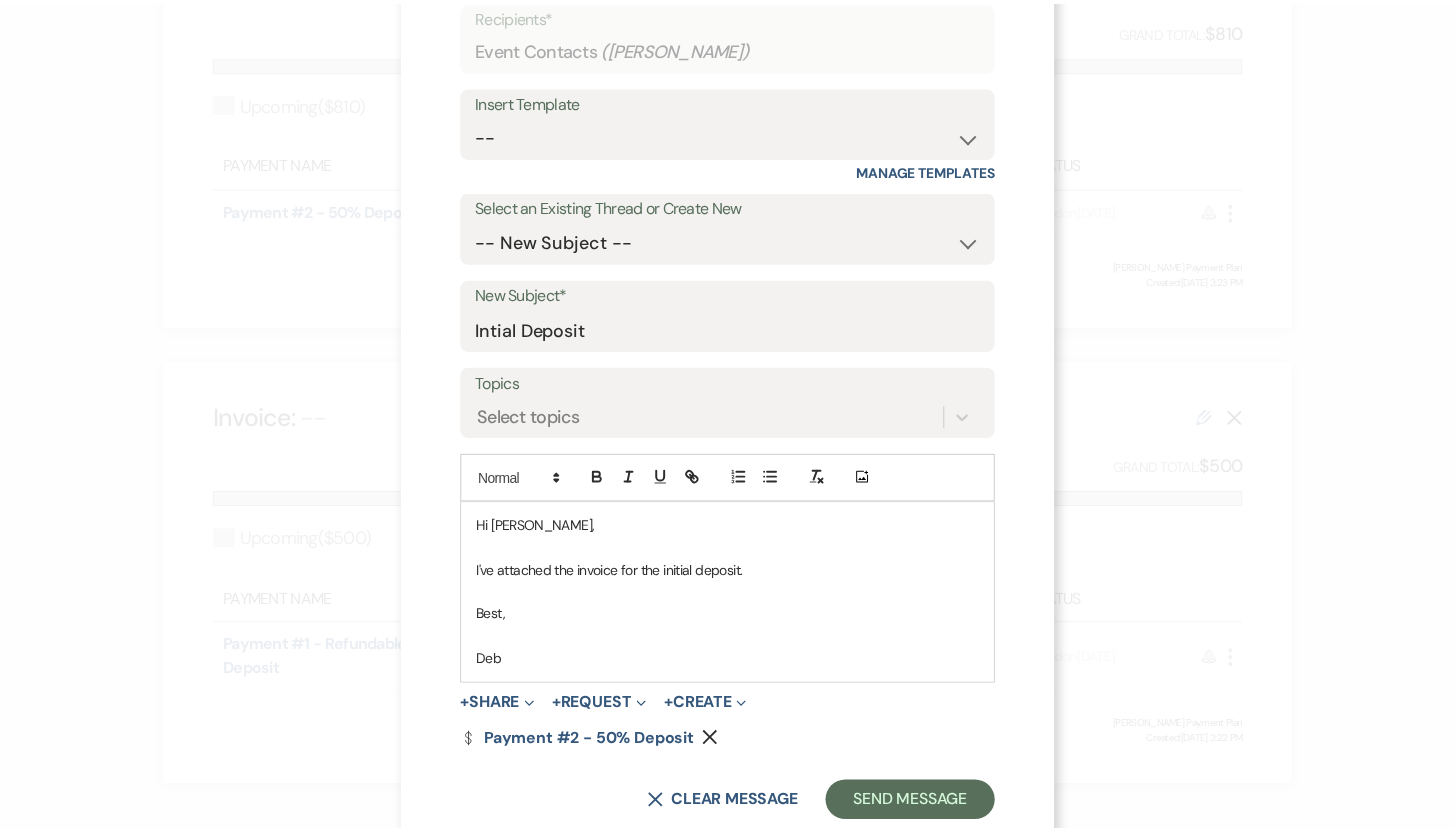 scroll, scrollTop: 184, scrollLeft: 0, axis: vertical 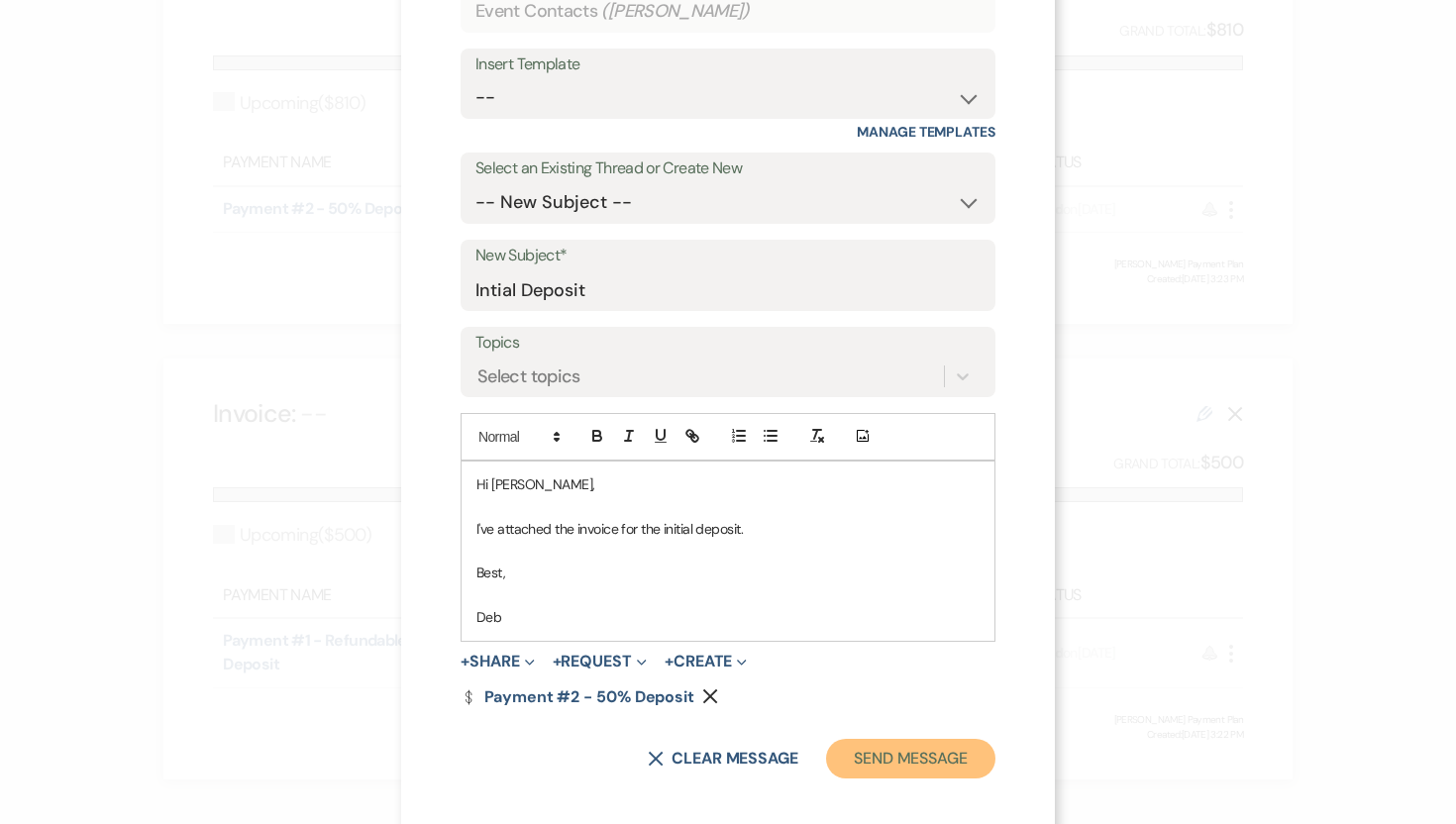 click on "Send Message" at bounding box center [910, 759] 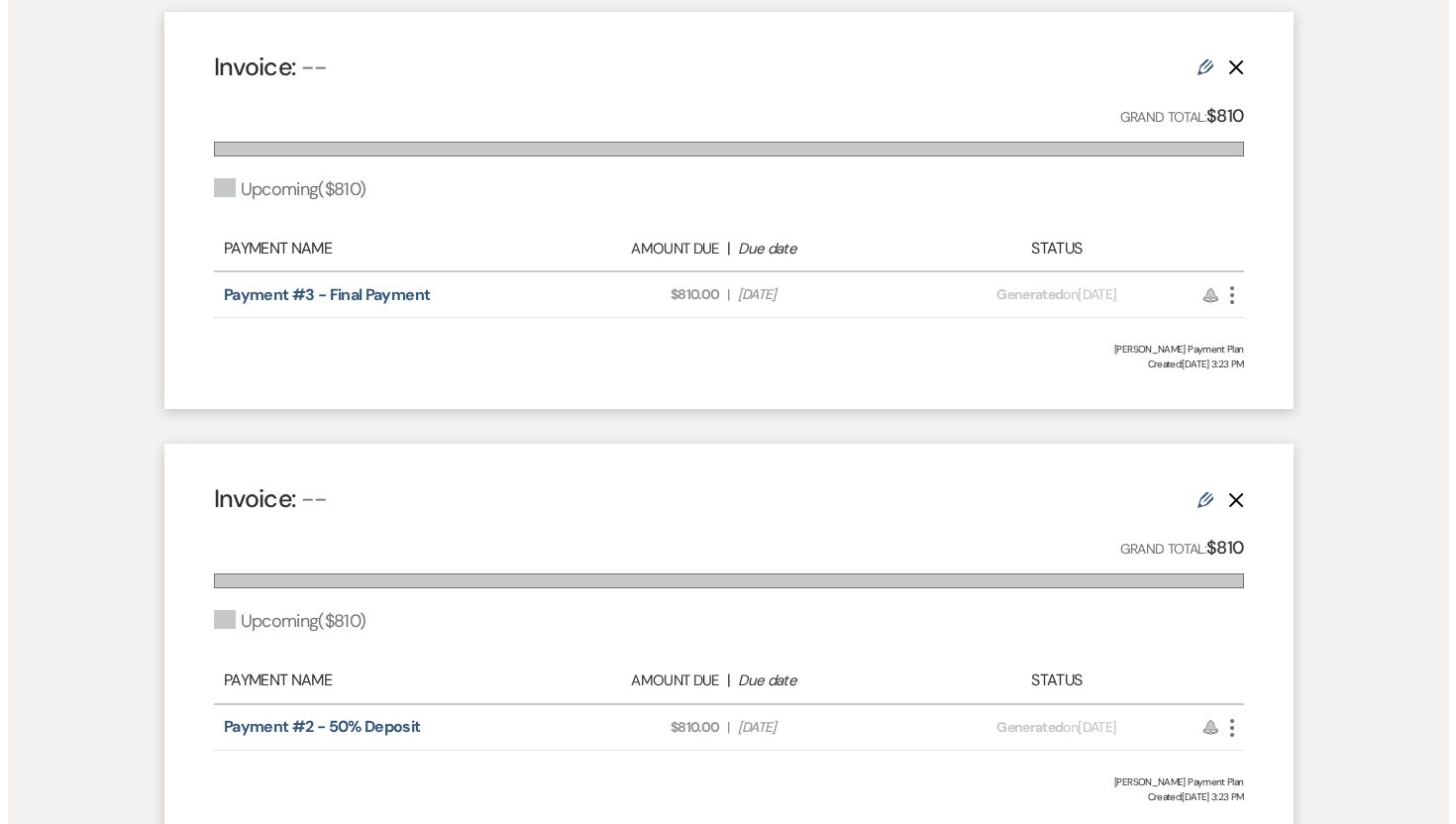scroll, scrollTop: 542, scrollLeft: 0, axis: vertical 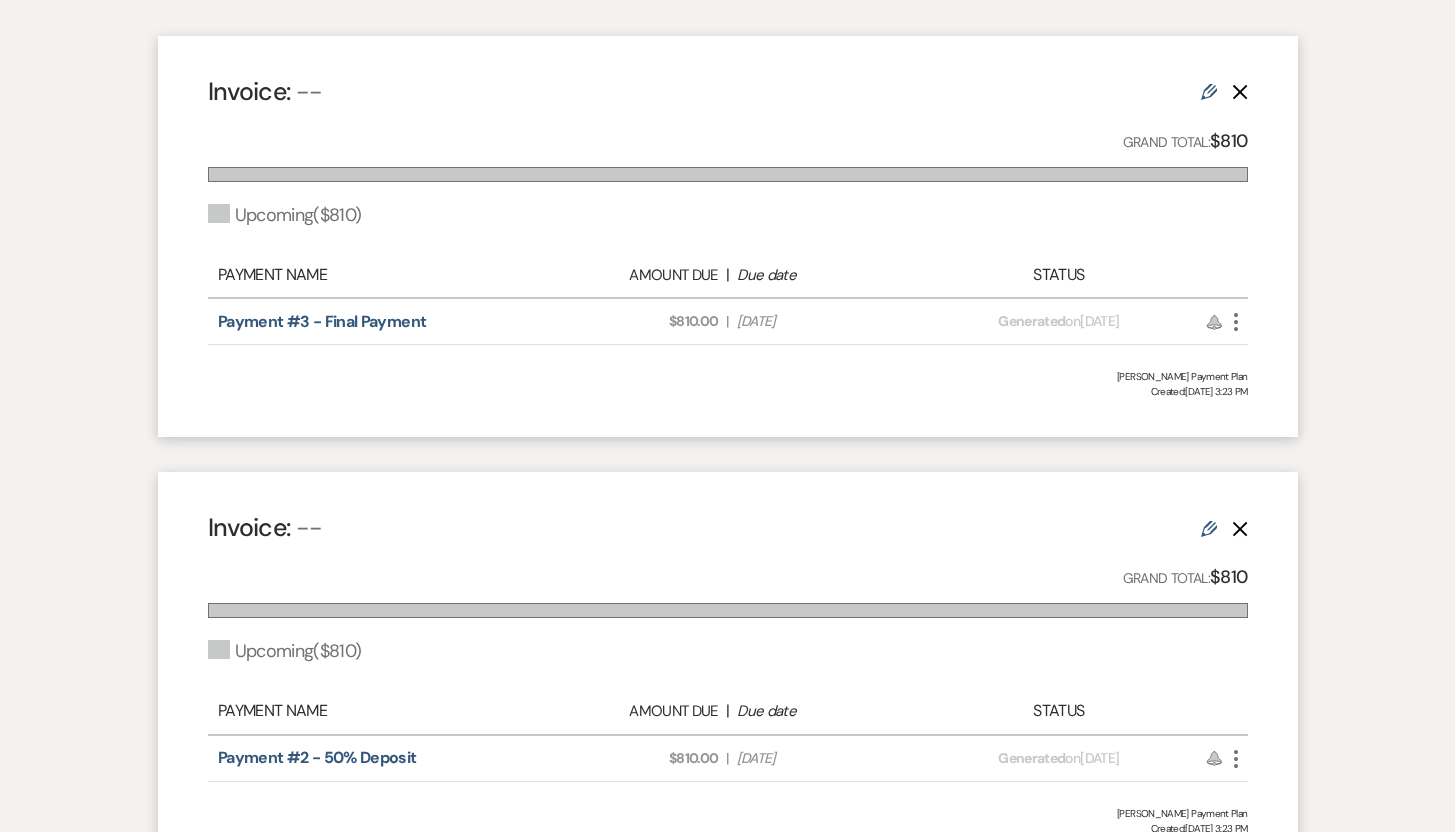 click 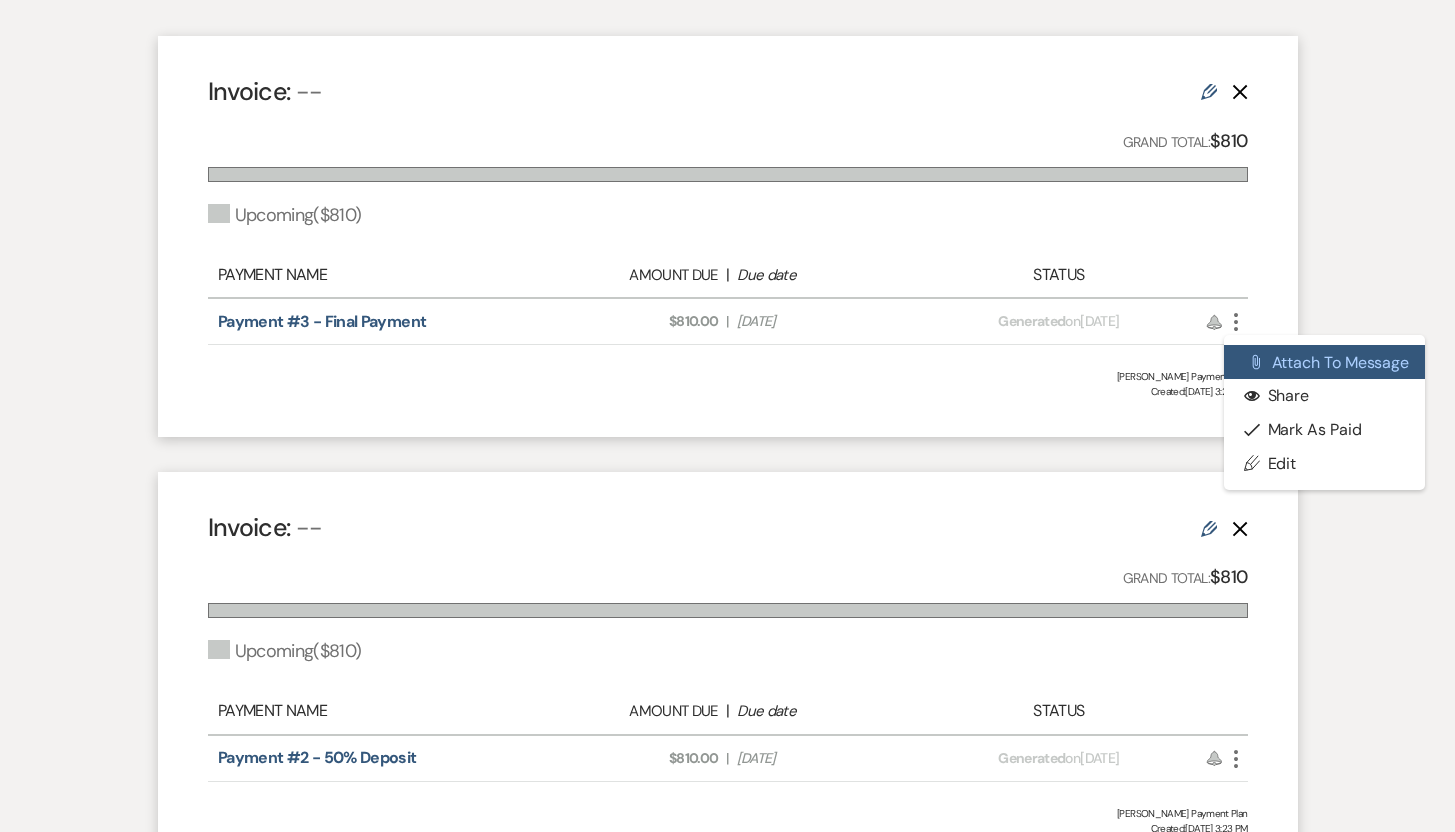 click on "Attach File Attach to Message" at bounding box center [1325, 362] 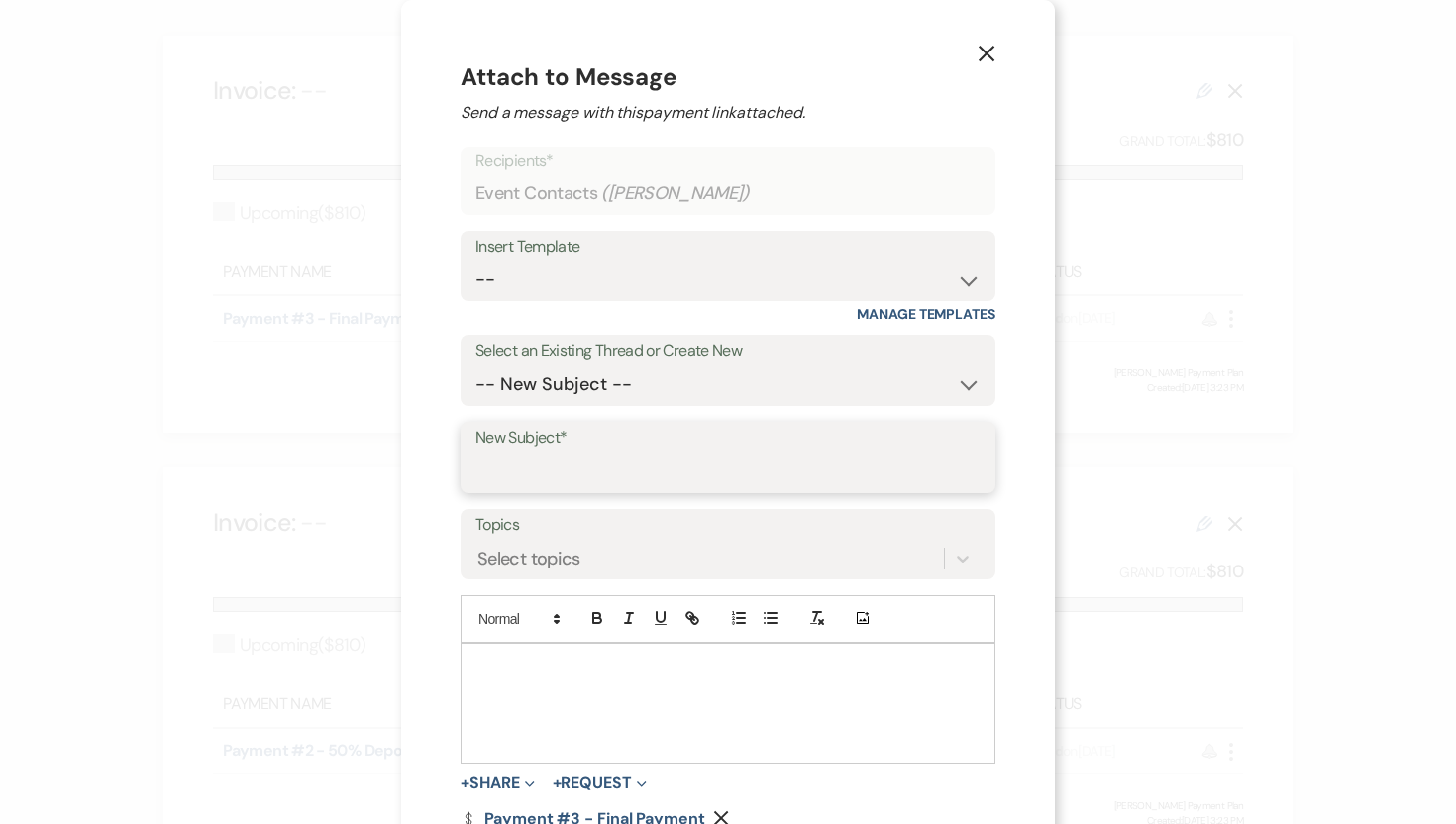 click on "New Subject*" at bounding box center [728, 471] 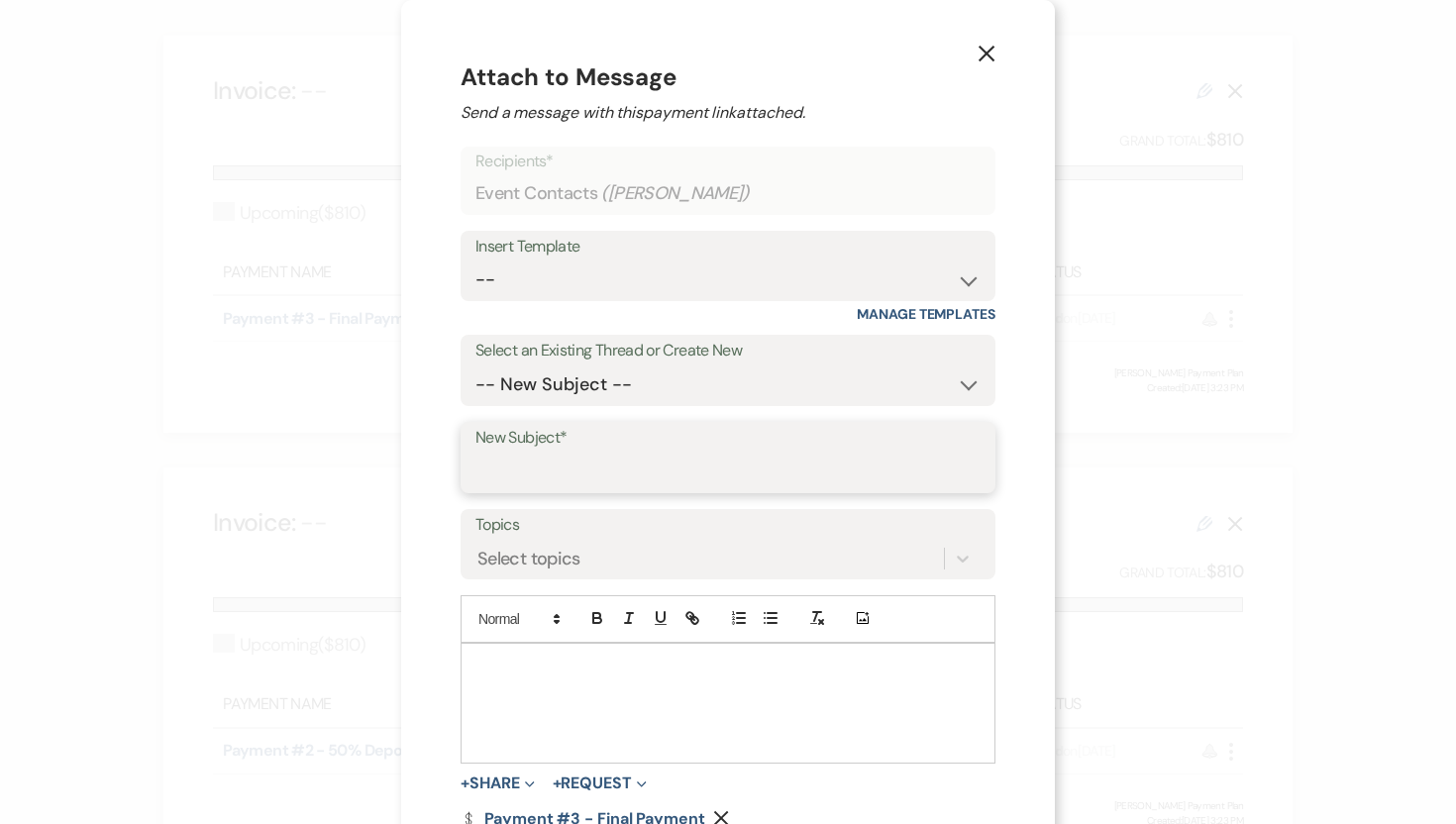 type on "Final Payment" 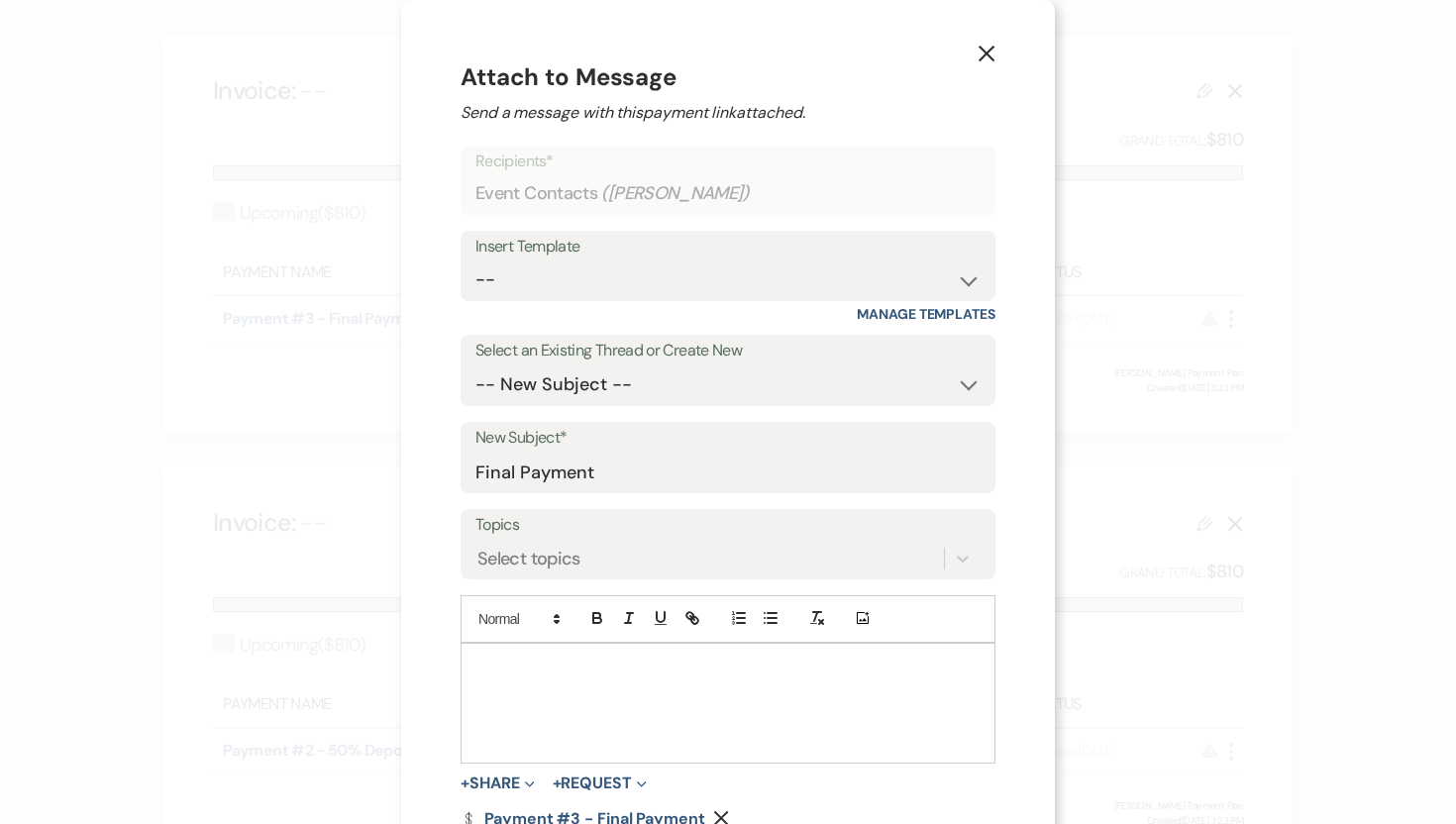 click at bounding box center [728, 667] 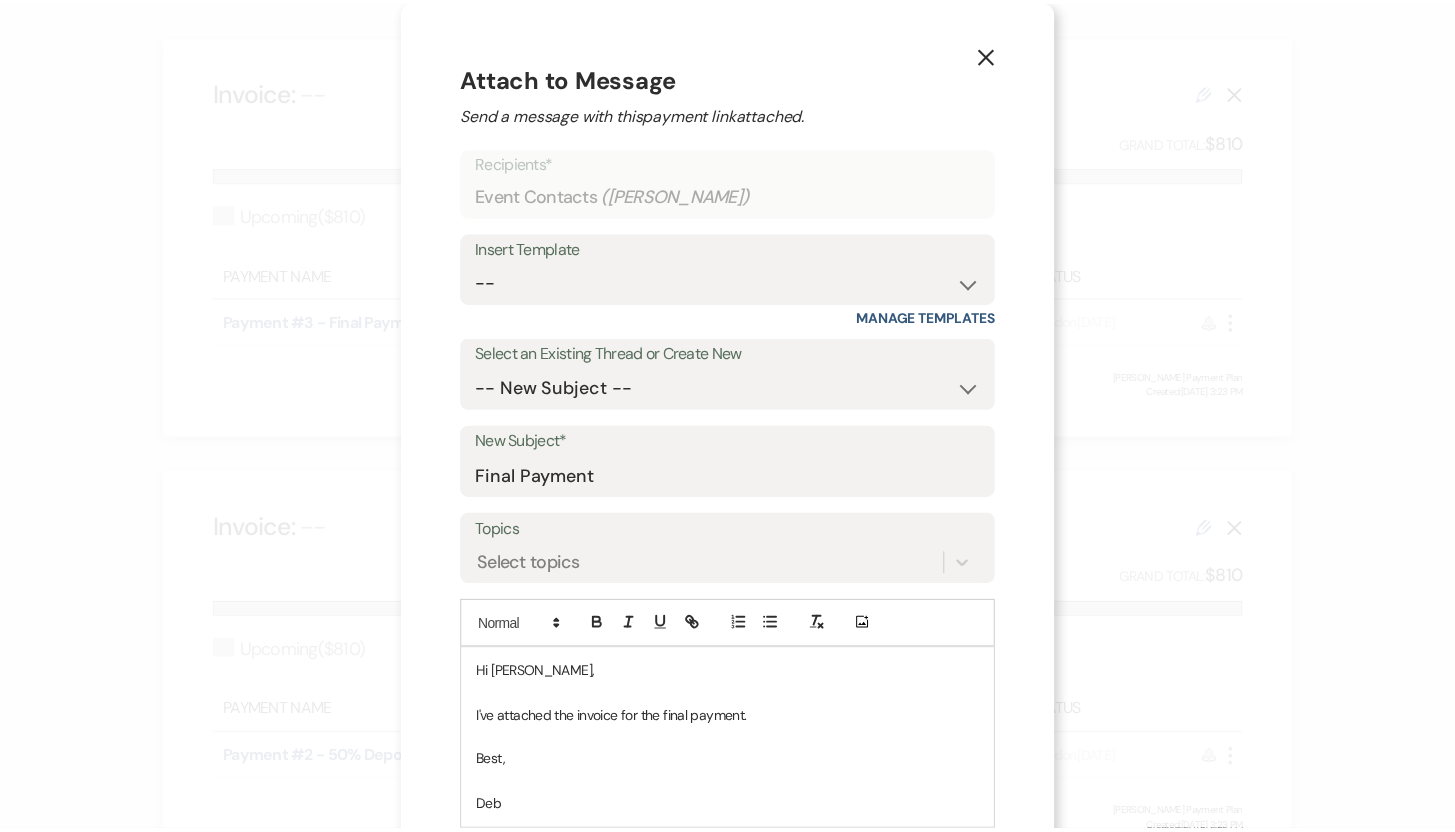 scroll, scrollTop: 197, scrollLeft: 0, axis: vertical 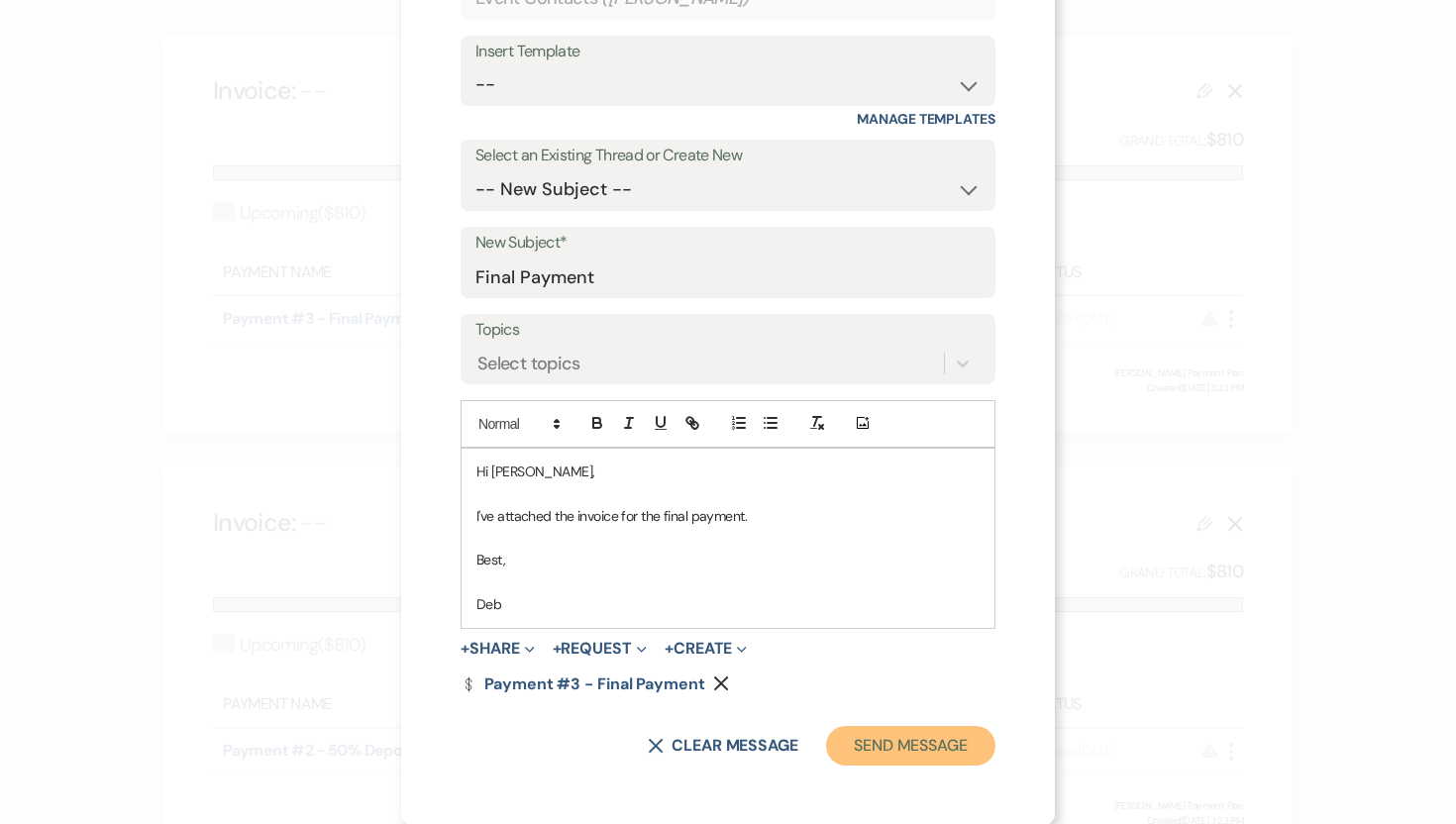 click on "Send Message" at bounding box center (910, 746) 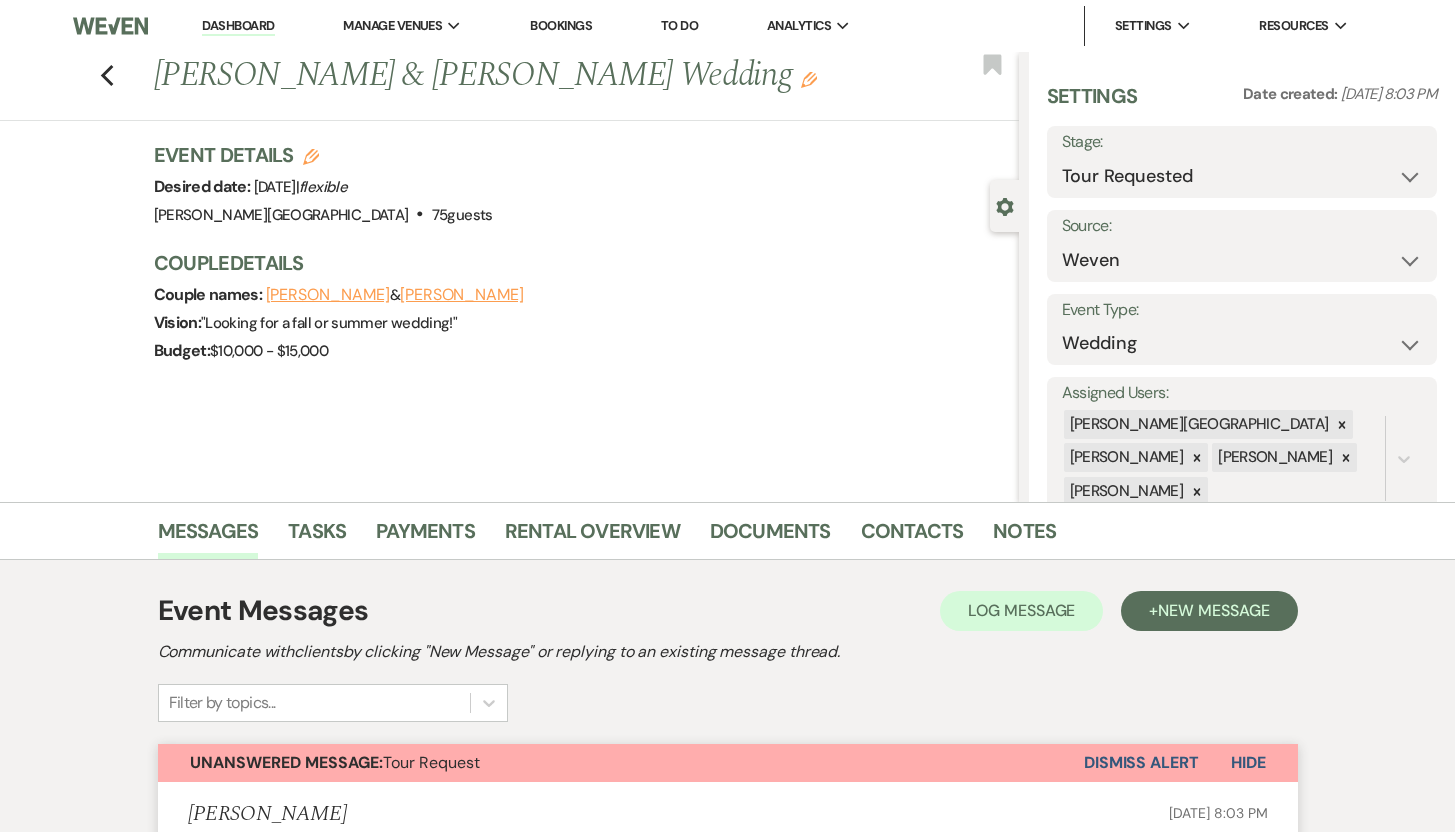 scroll, scrollTop: 0, scrollLeft: 0, axis: both 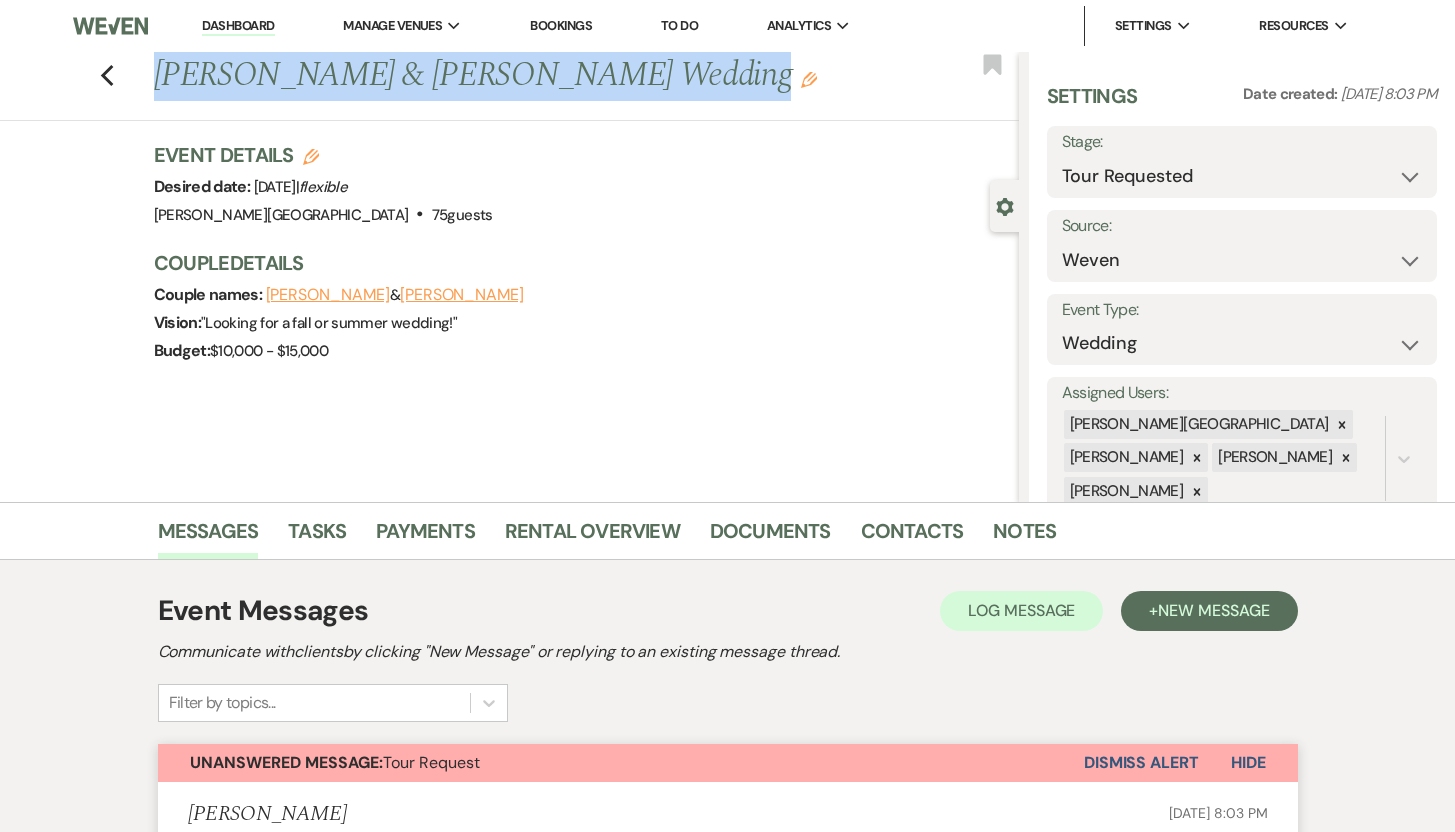 drag, startPoint x: 673, startPoint y: 73, endPoint x: 172, endPoint y: 75, distance: 501.004 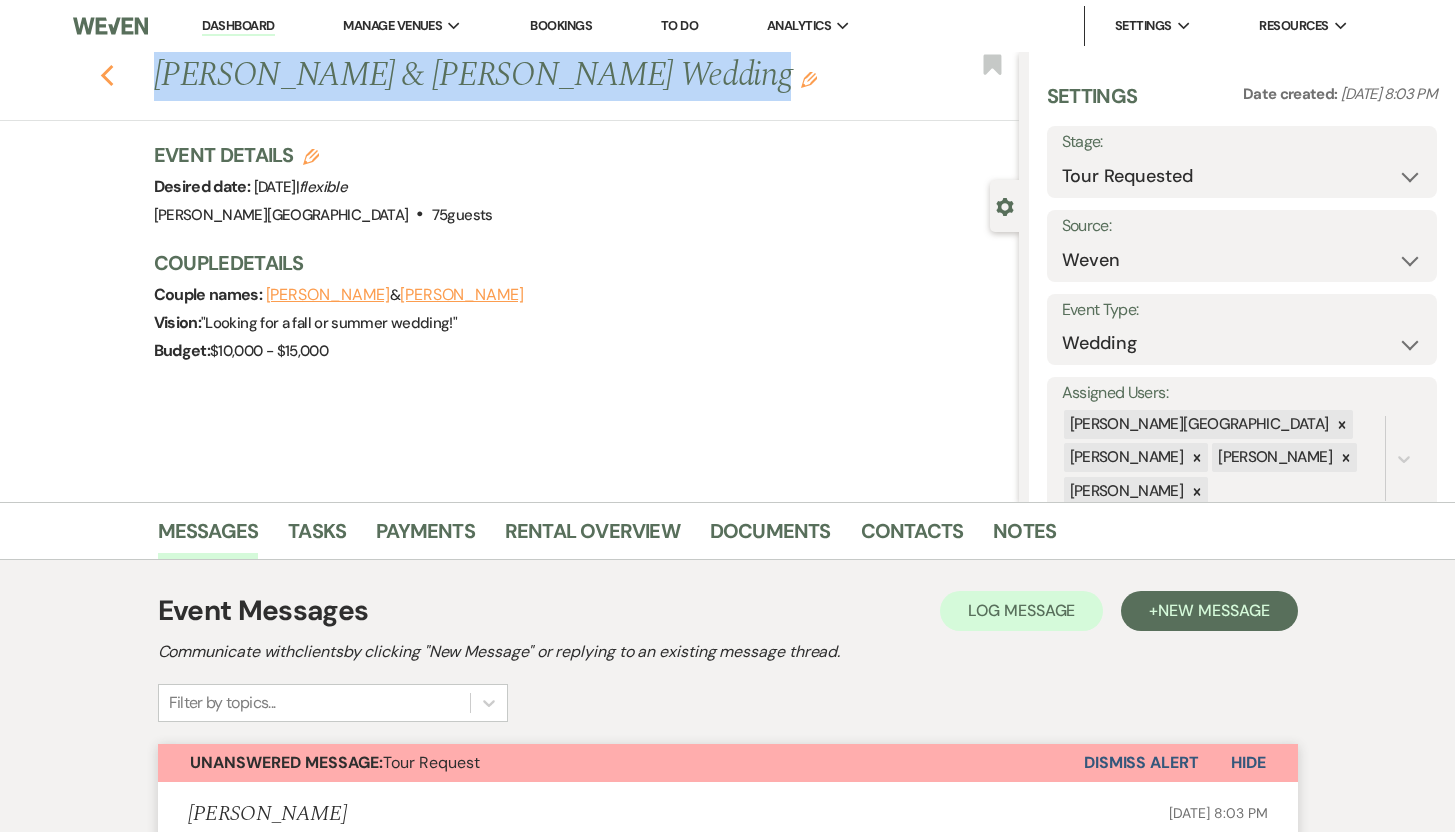 click on "Previous" 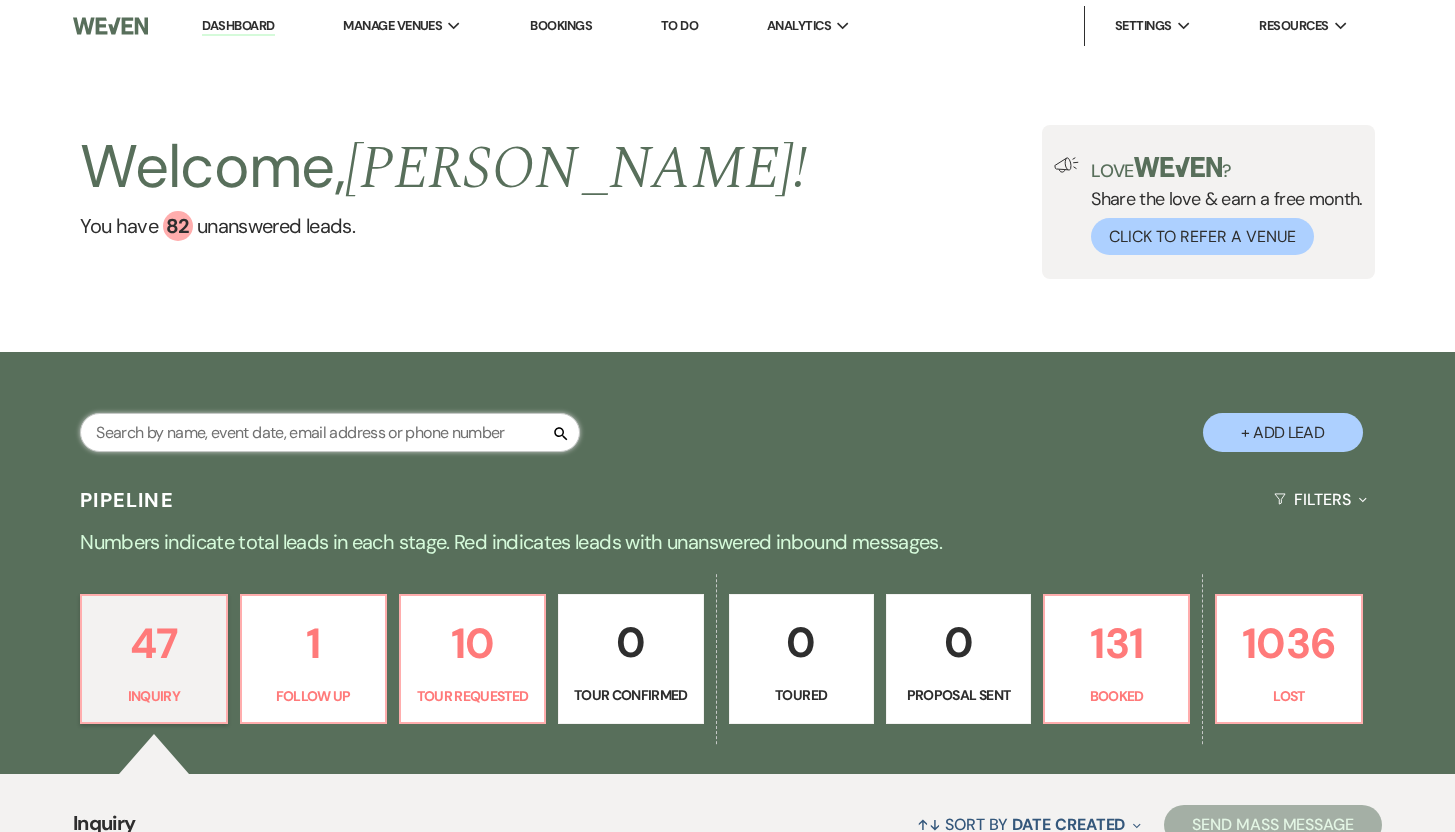 click at bounding box center [330, 432] 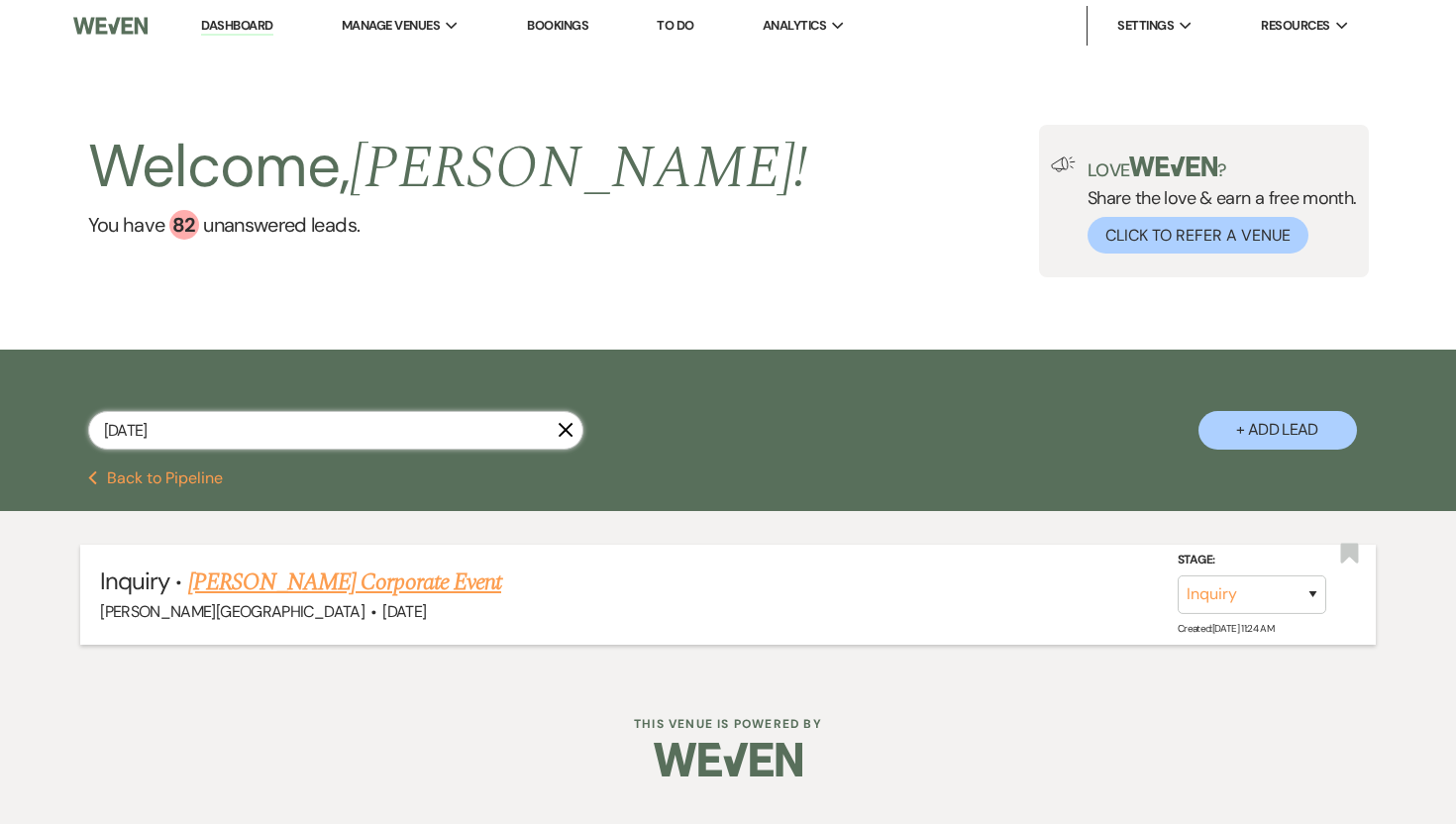 type on "September 12" 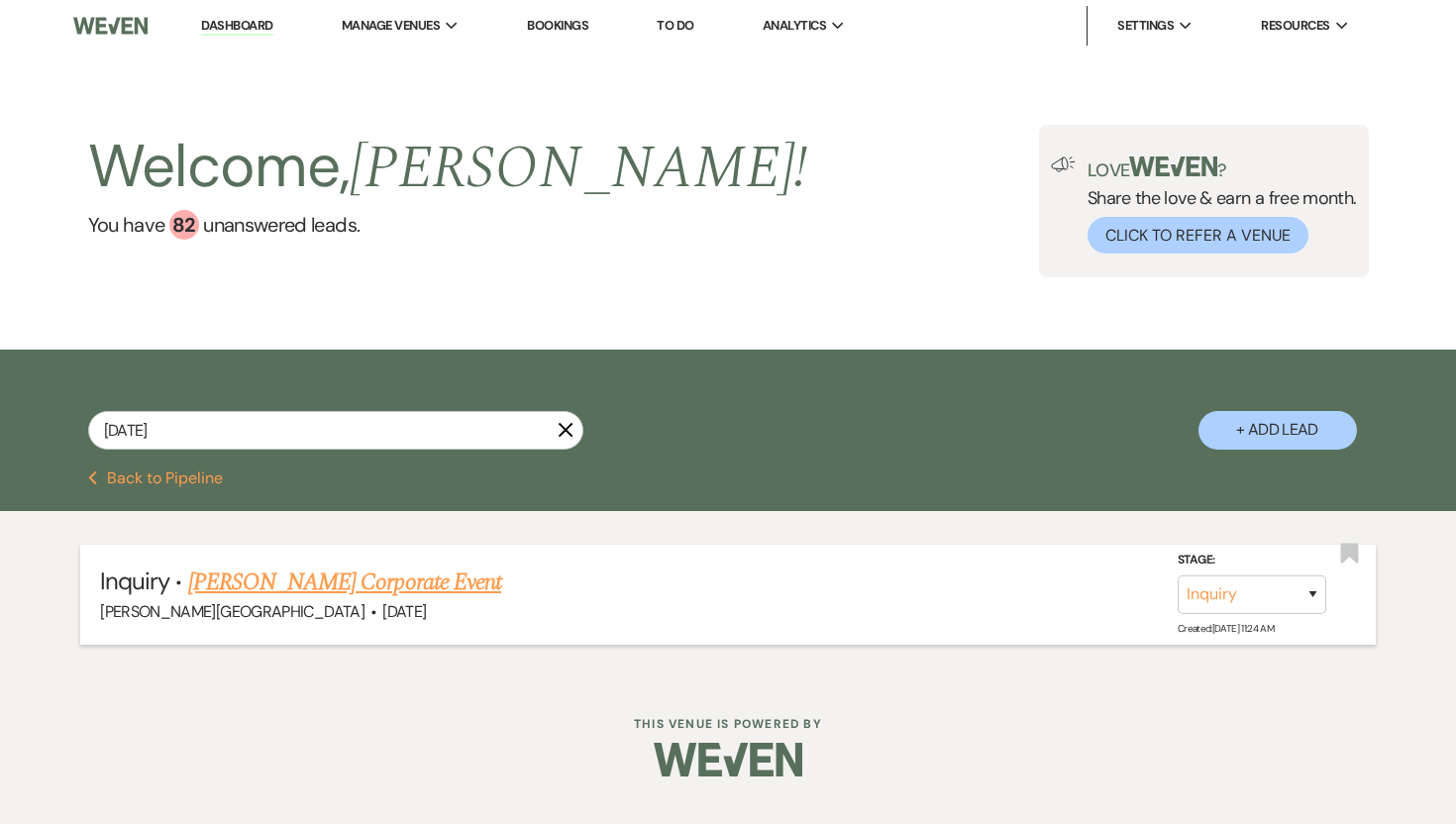 click on "[PERSON_NAME] Corporate Event" at bounding box center [345, 582] 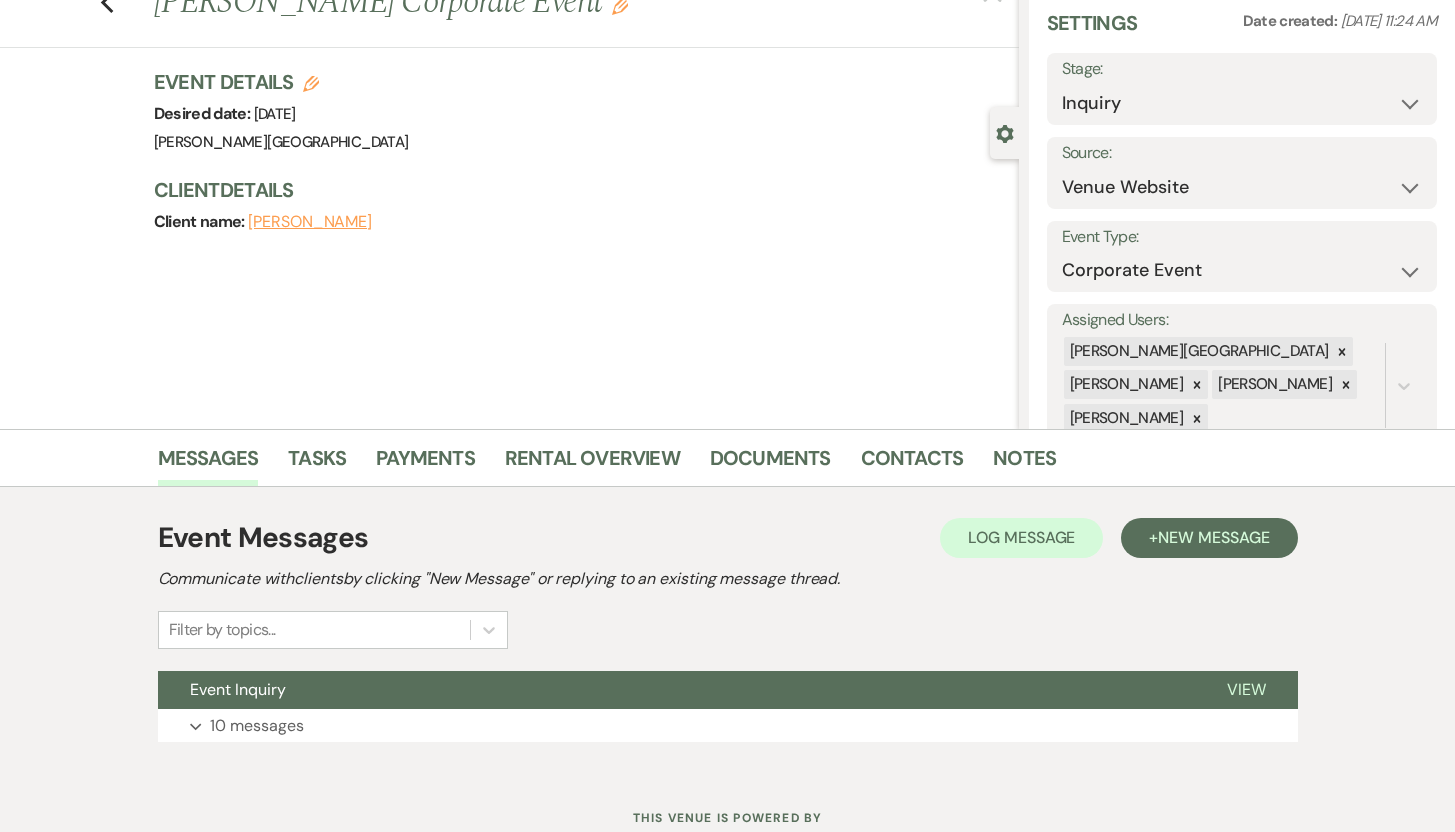 scroll, scrollTop: 142, scrollLeft: 0, axis: vertical 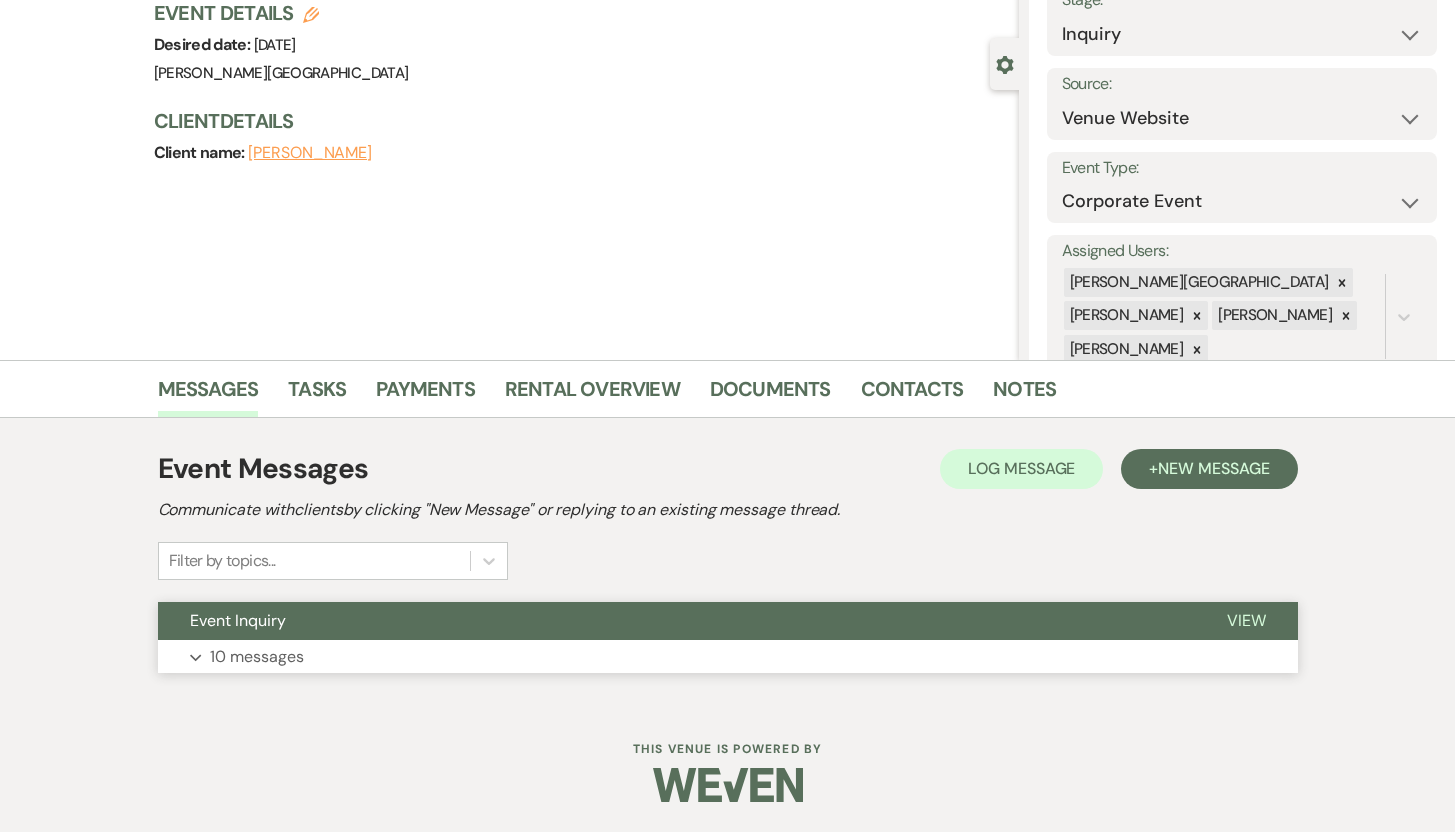 click on "10 messages" at bounding box center [257, 657] 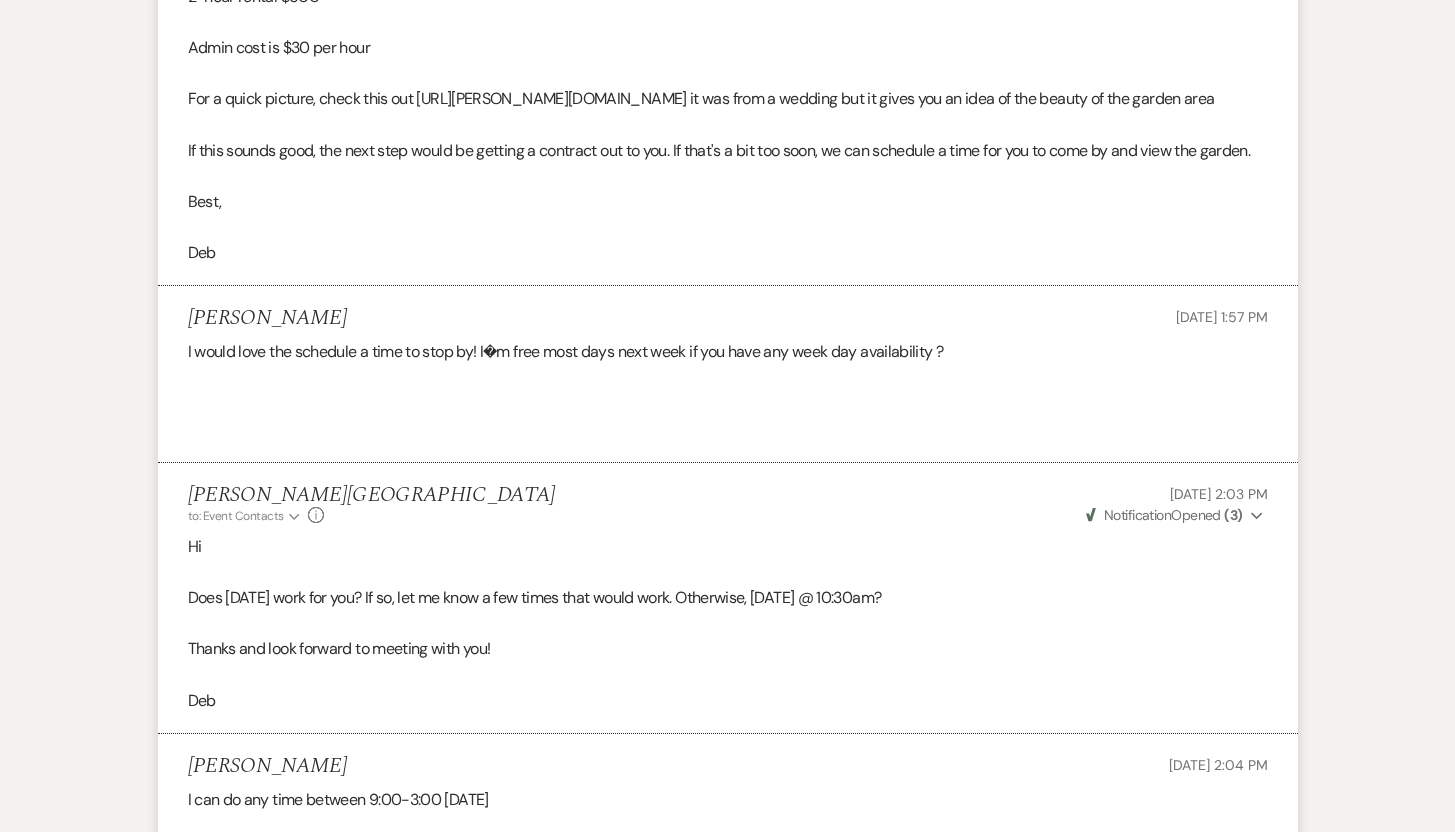 scroll, scrollTop: 0, scrollLeft: 0, axis: both 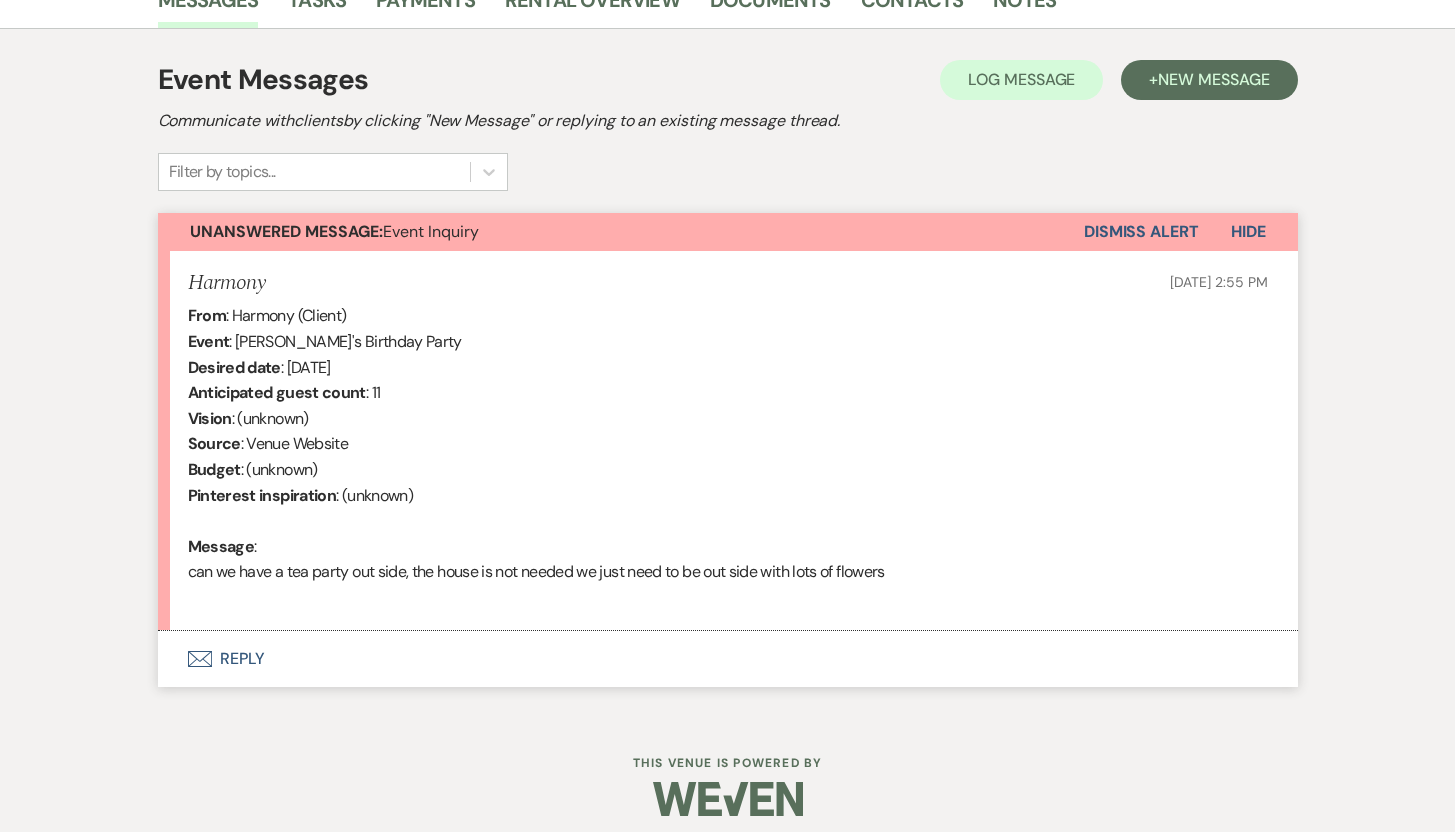 click on "Envelope Reply" at bounding box center (728, 659) 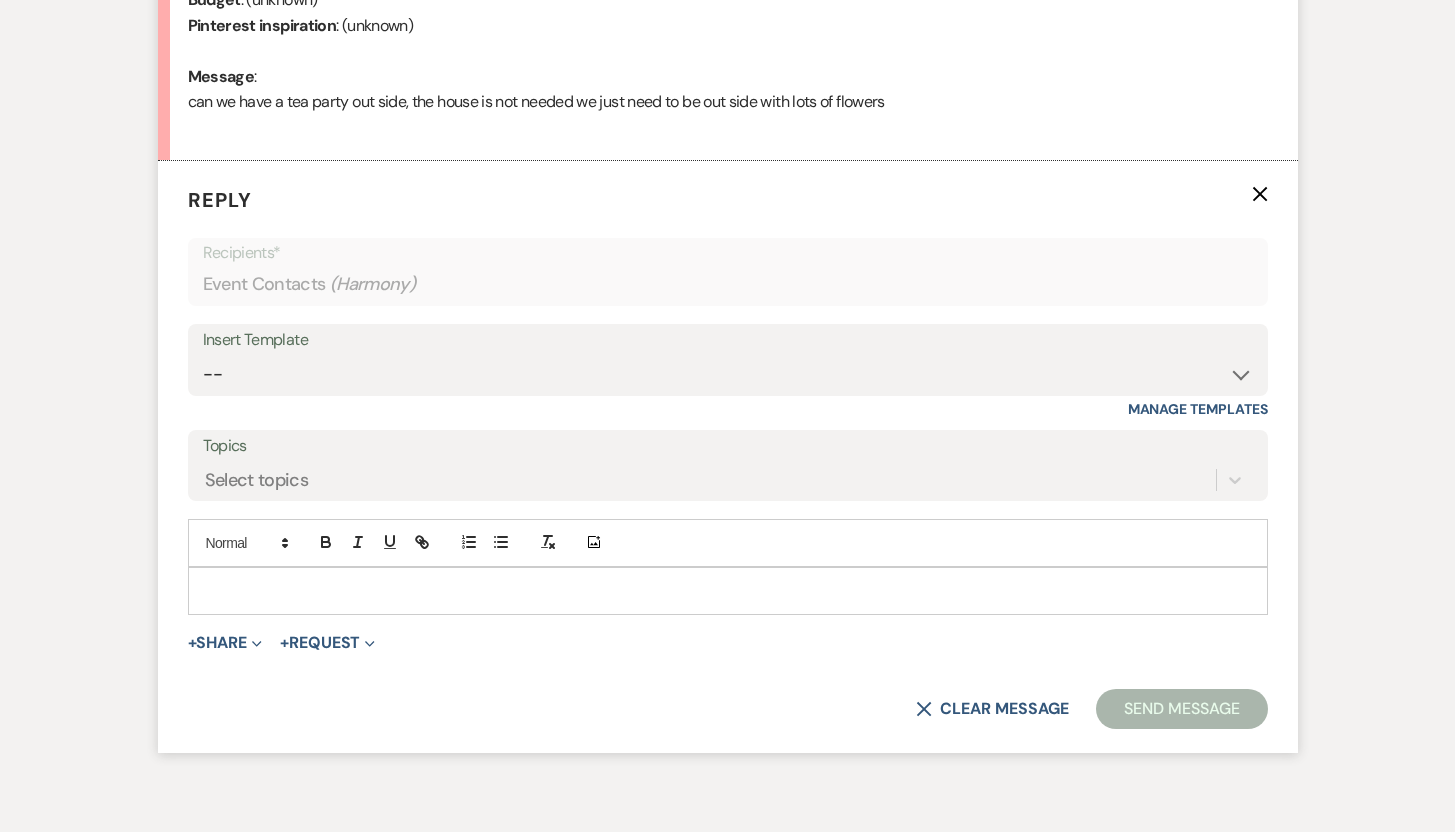 scroll, scrollTop: 1005, scrollLeft: 0, axis: vertical 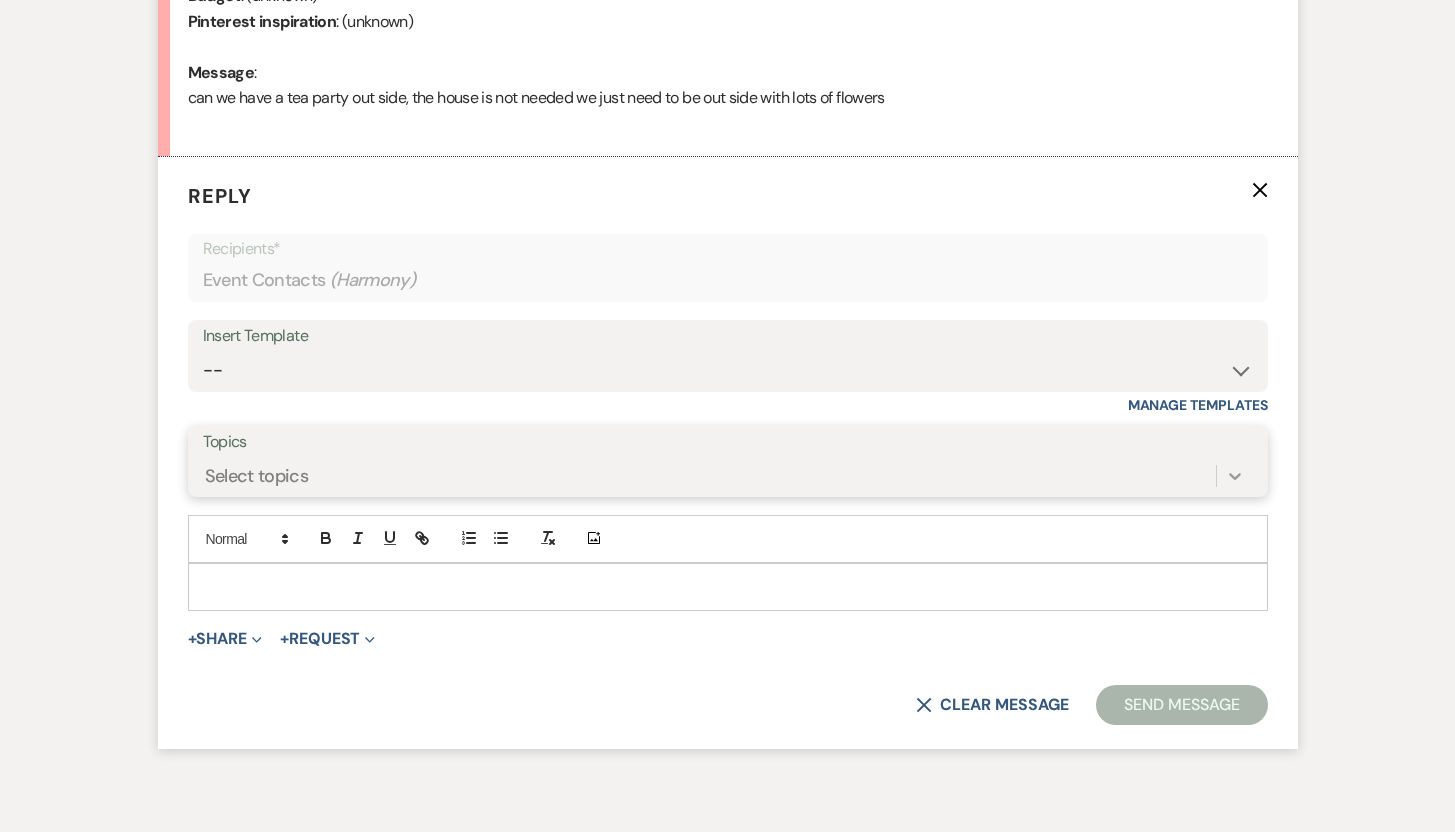 click 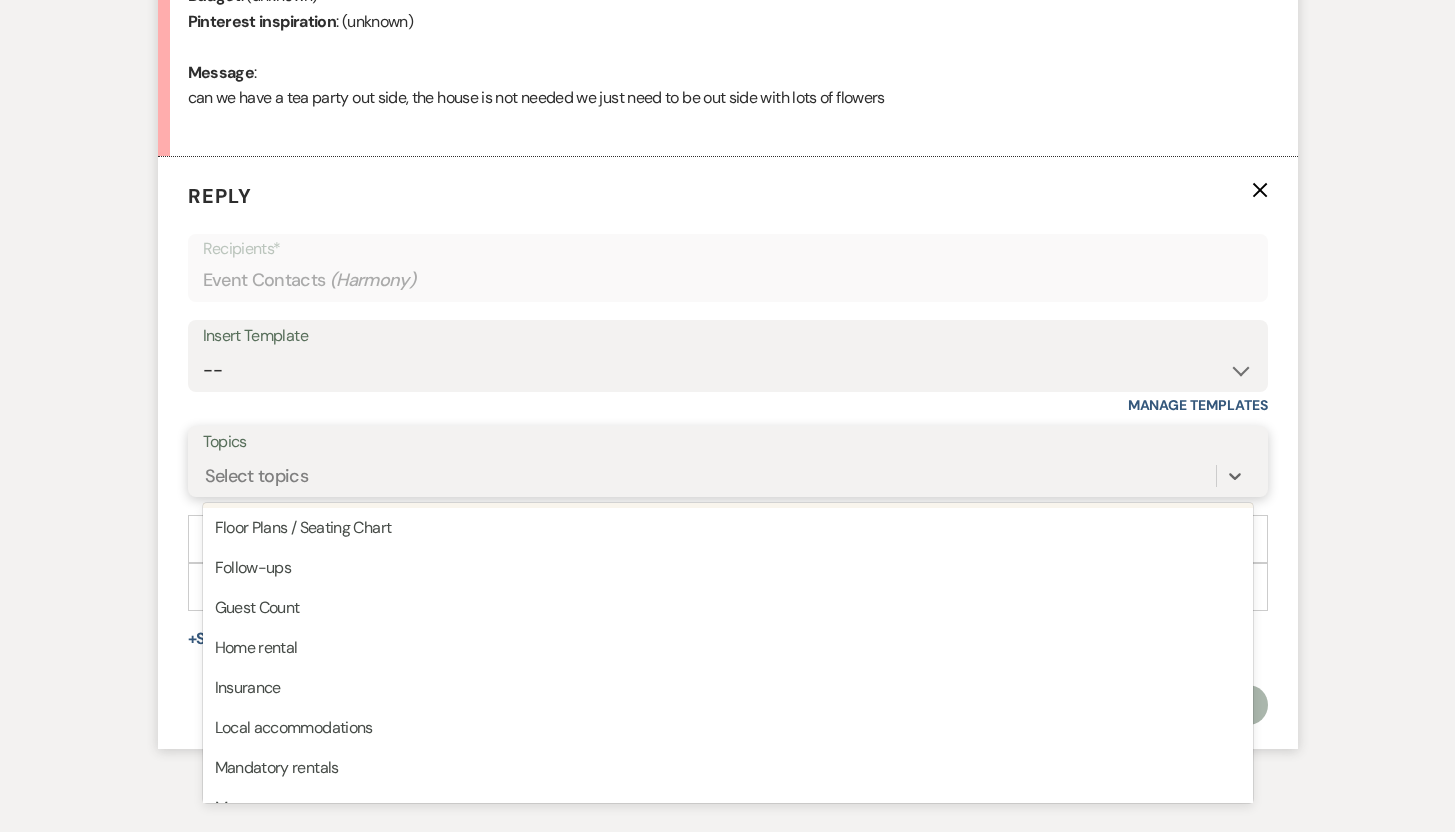 scroll, scrollTop: 223, scrollLeft: 0, axis: vertical 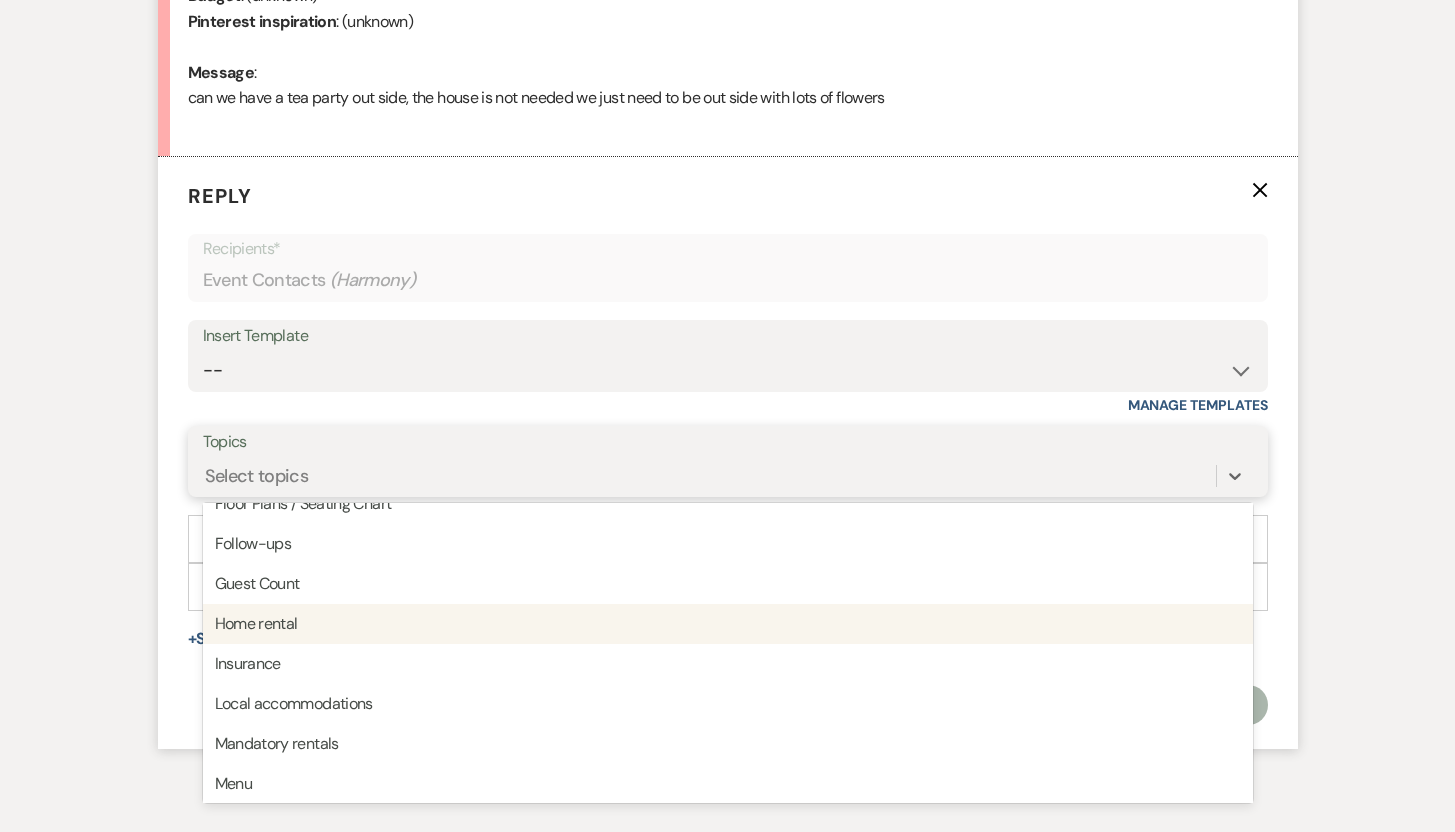 click on "Home rental" at bounding box center [728, 624] 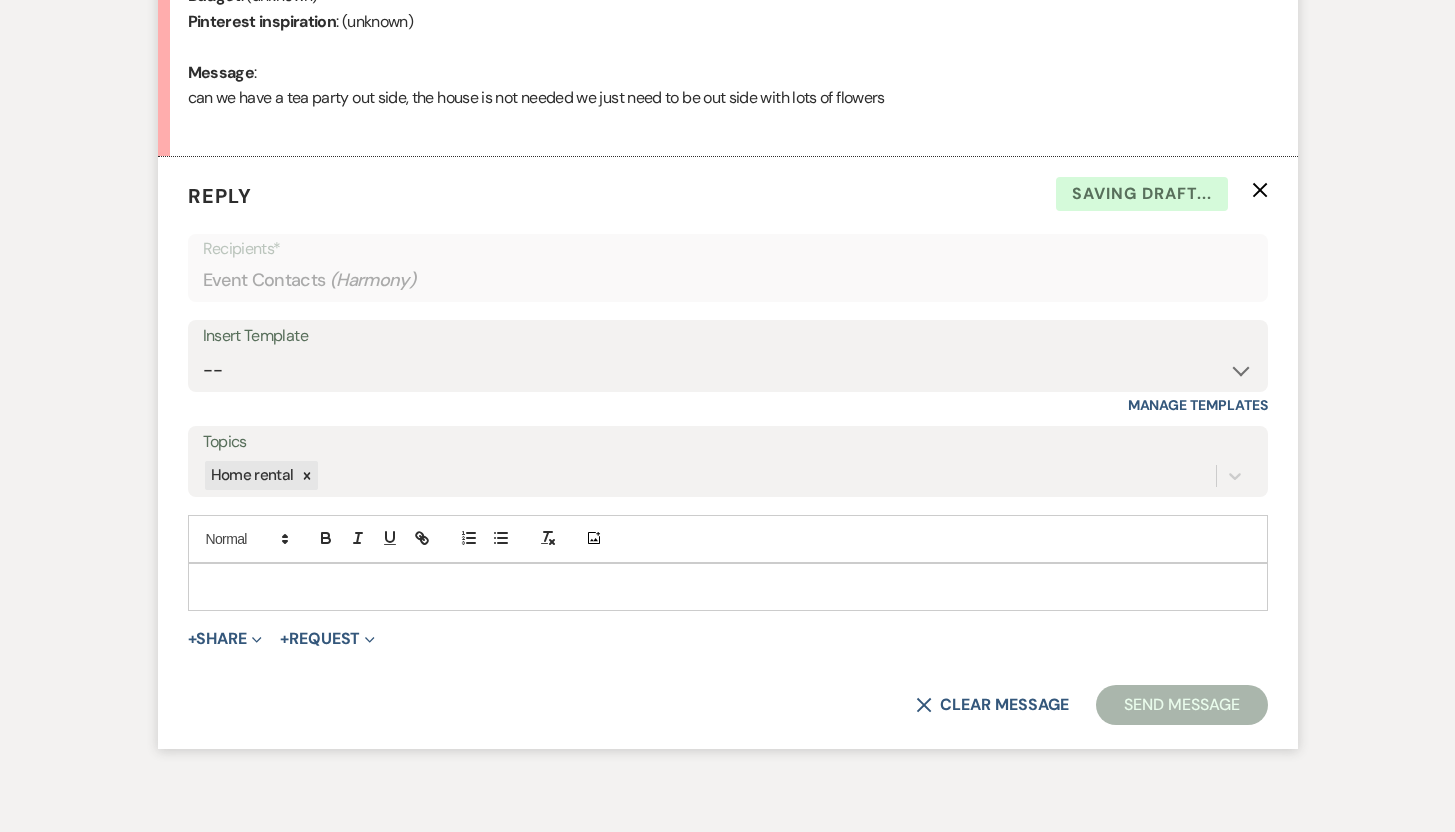 click at bounding box center (728, 587) 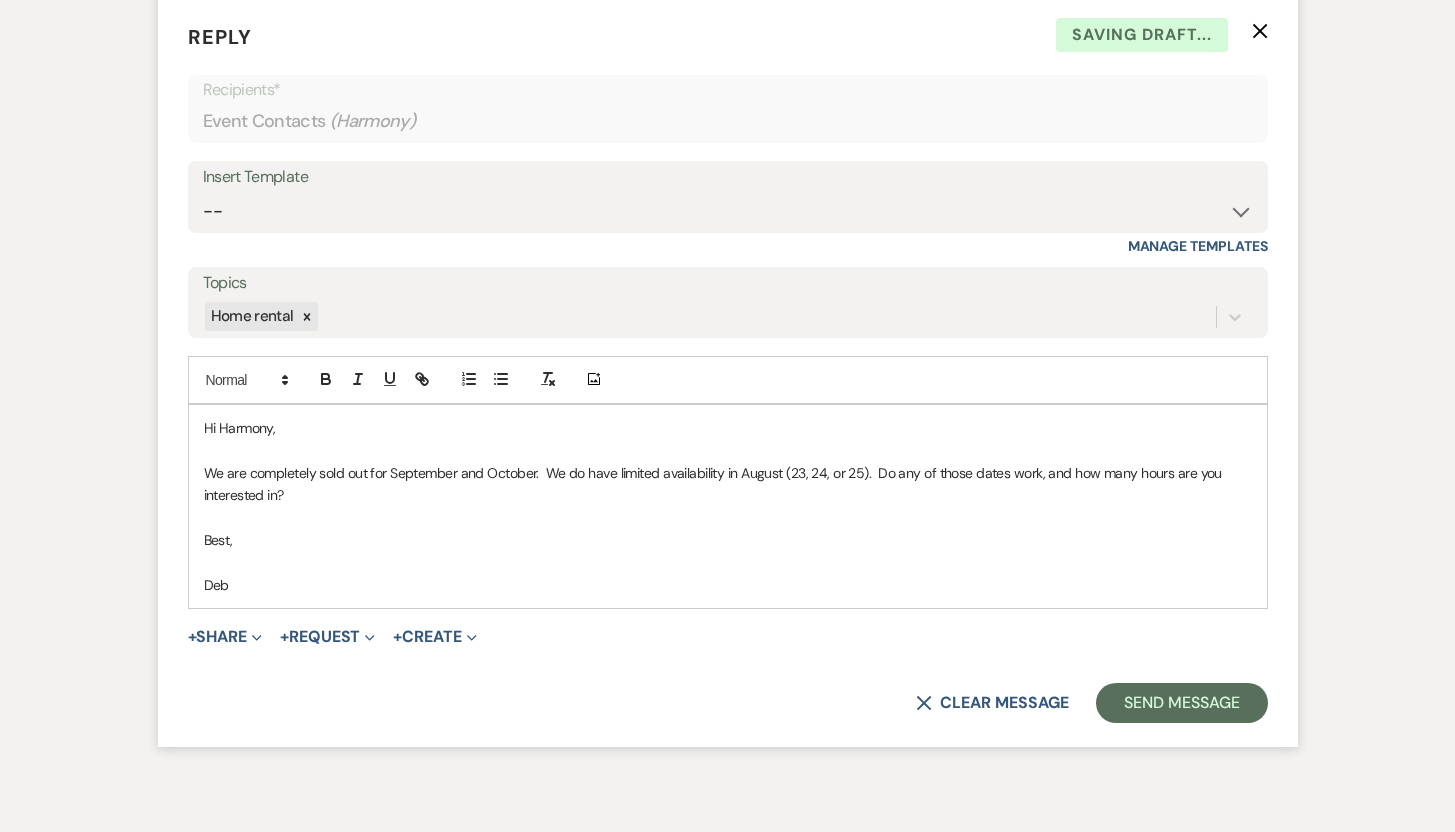 scroll, scrollTop: 1213, scrollLeft: 0, axis: vertical 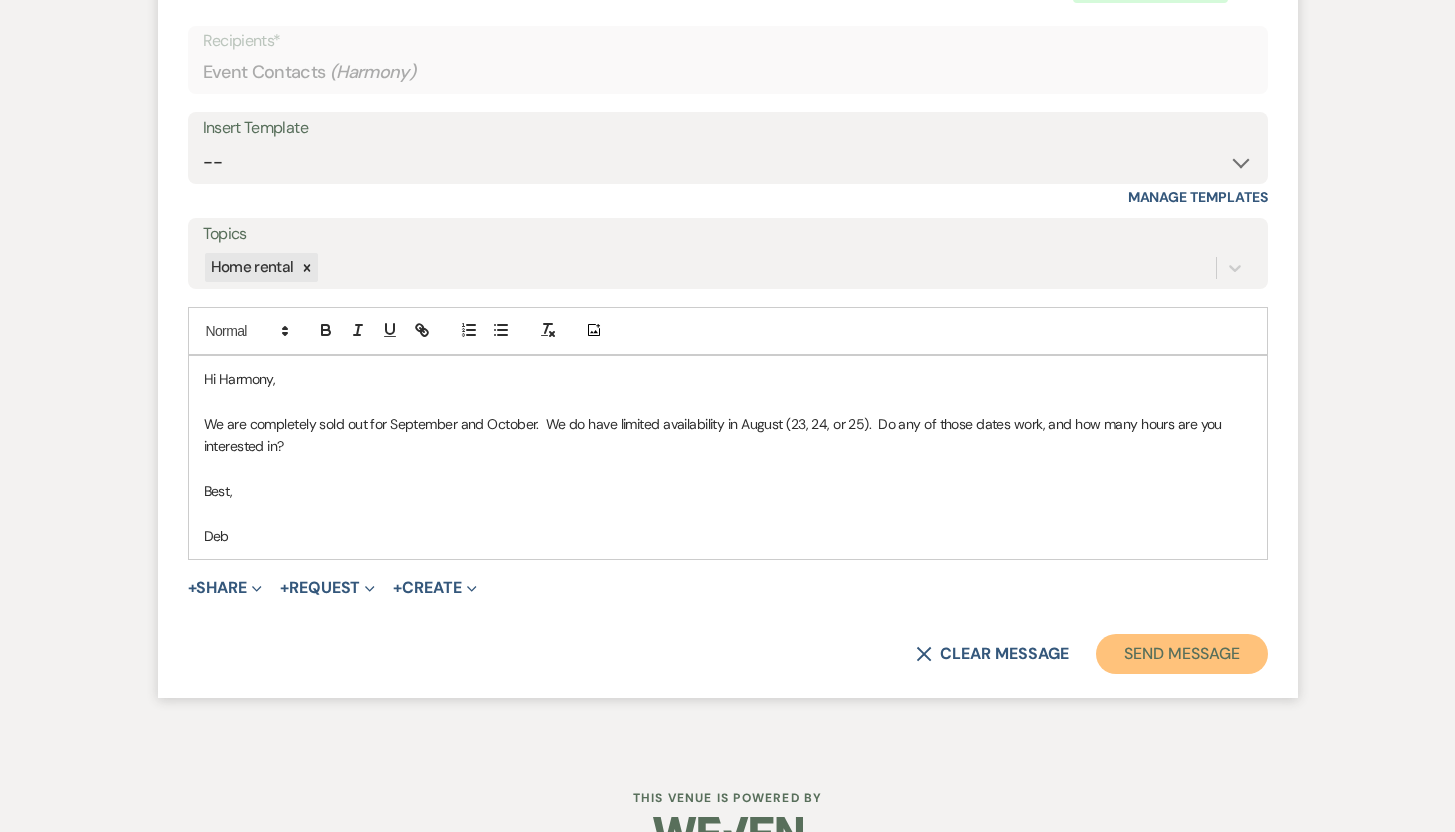 click on "Send Message" at bounding box center [1181, 654] 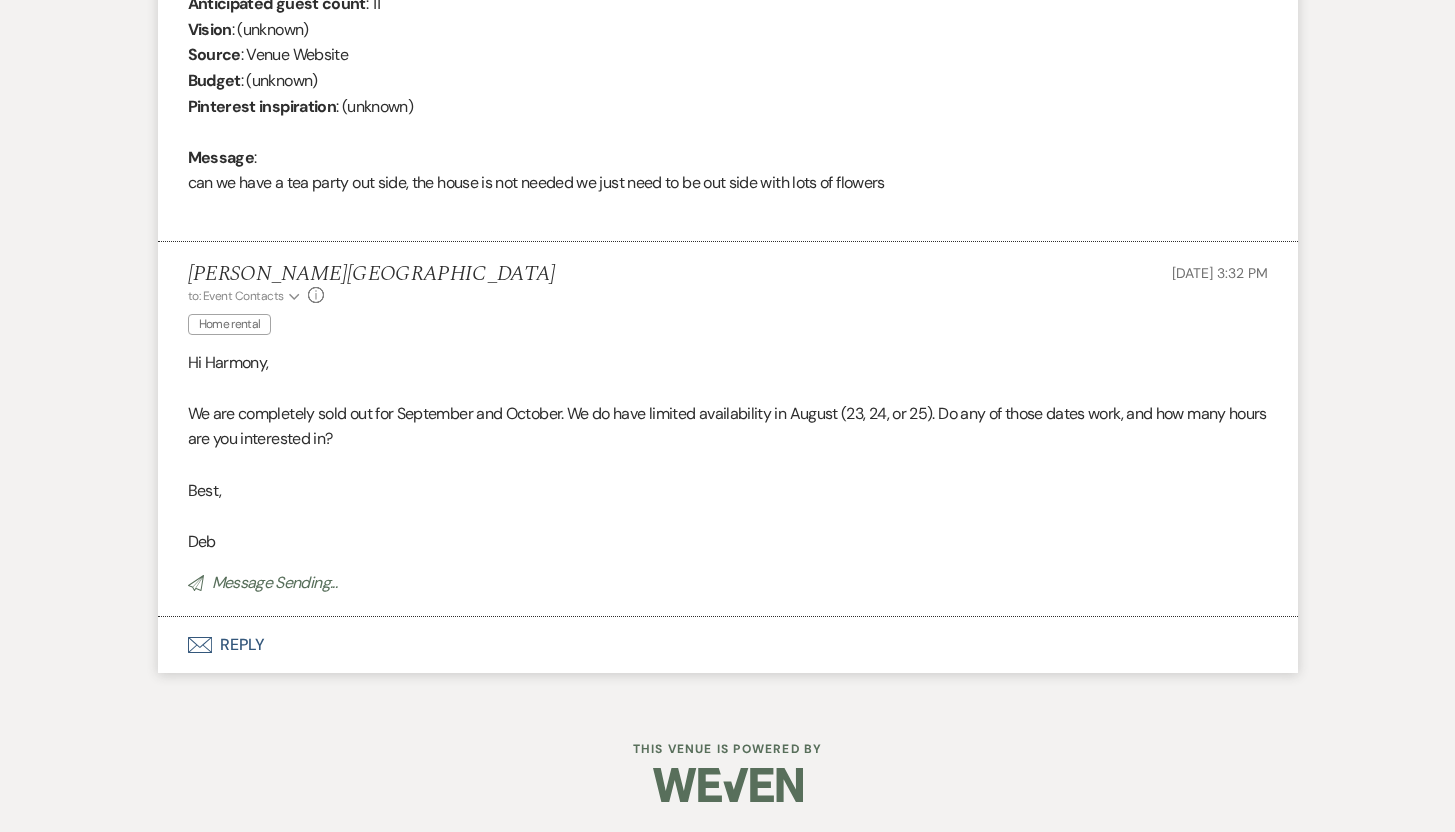 scroll, scrollTop: 878, scrollLeft: 0, axis: vertical 